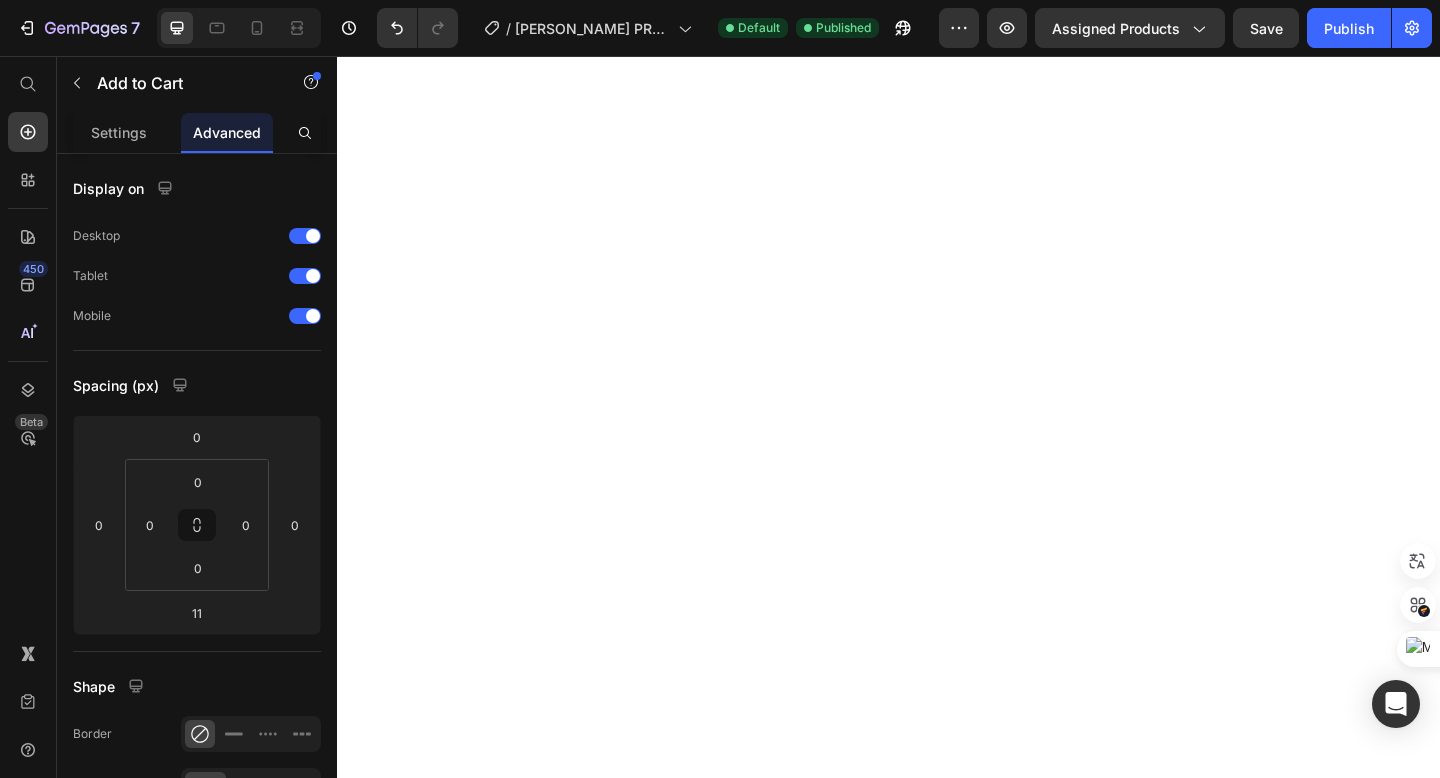 scroll, scrollTop: 0, scrollLeft: 0, axis: both 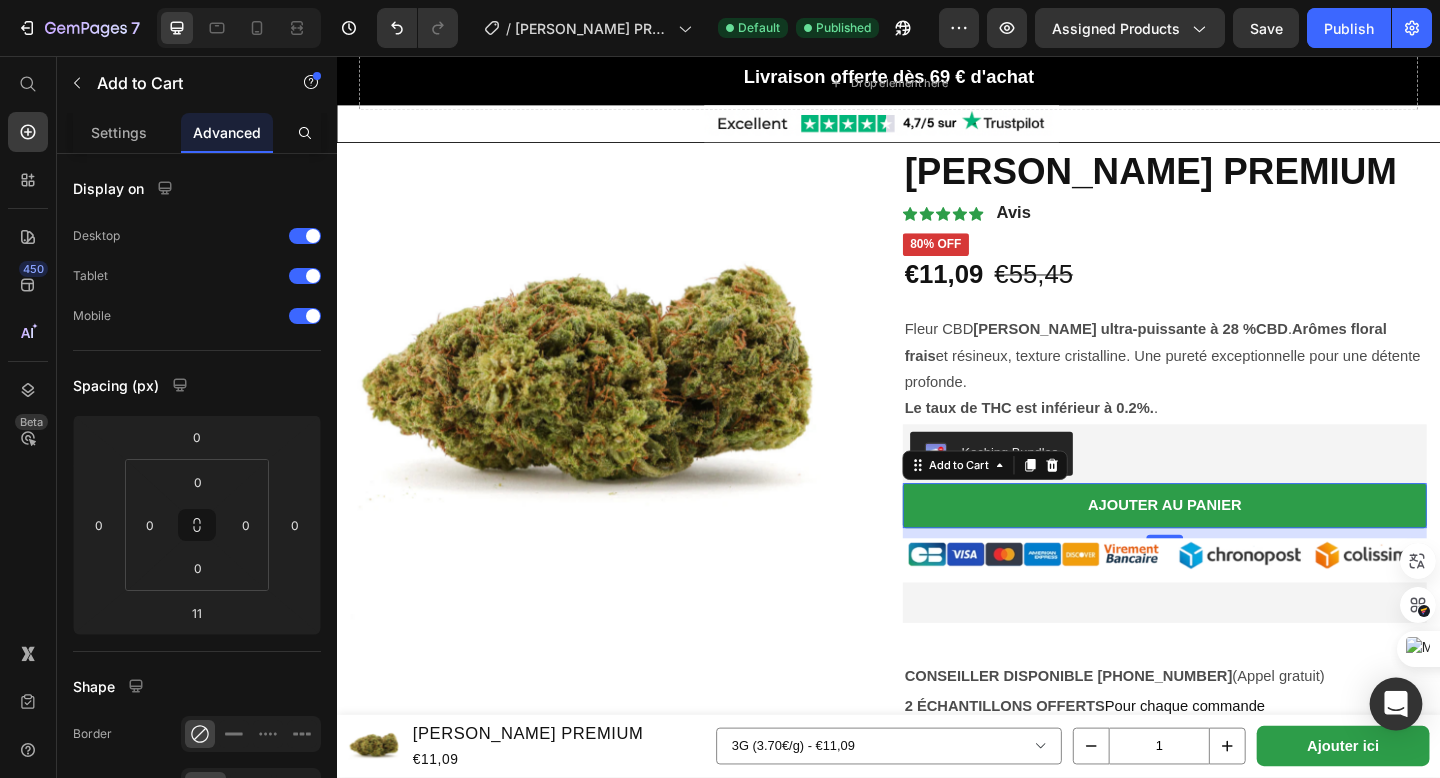 click 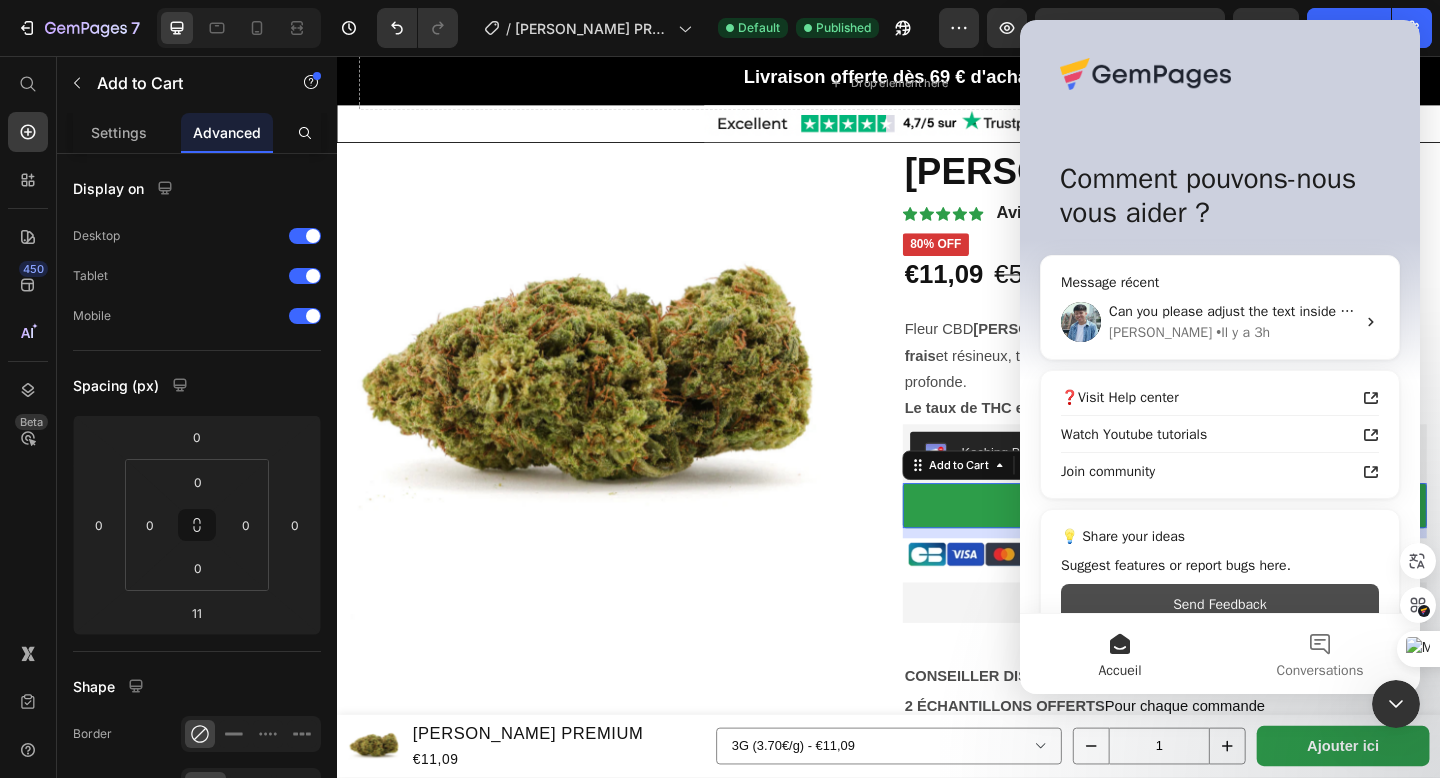 scroll, scrollTop: 0, scrollLeft: 0, axis: both 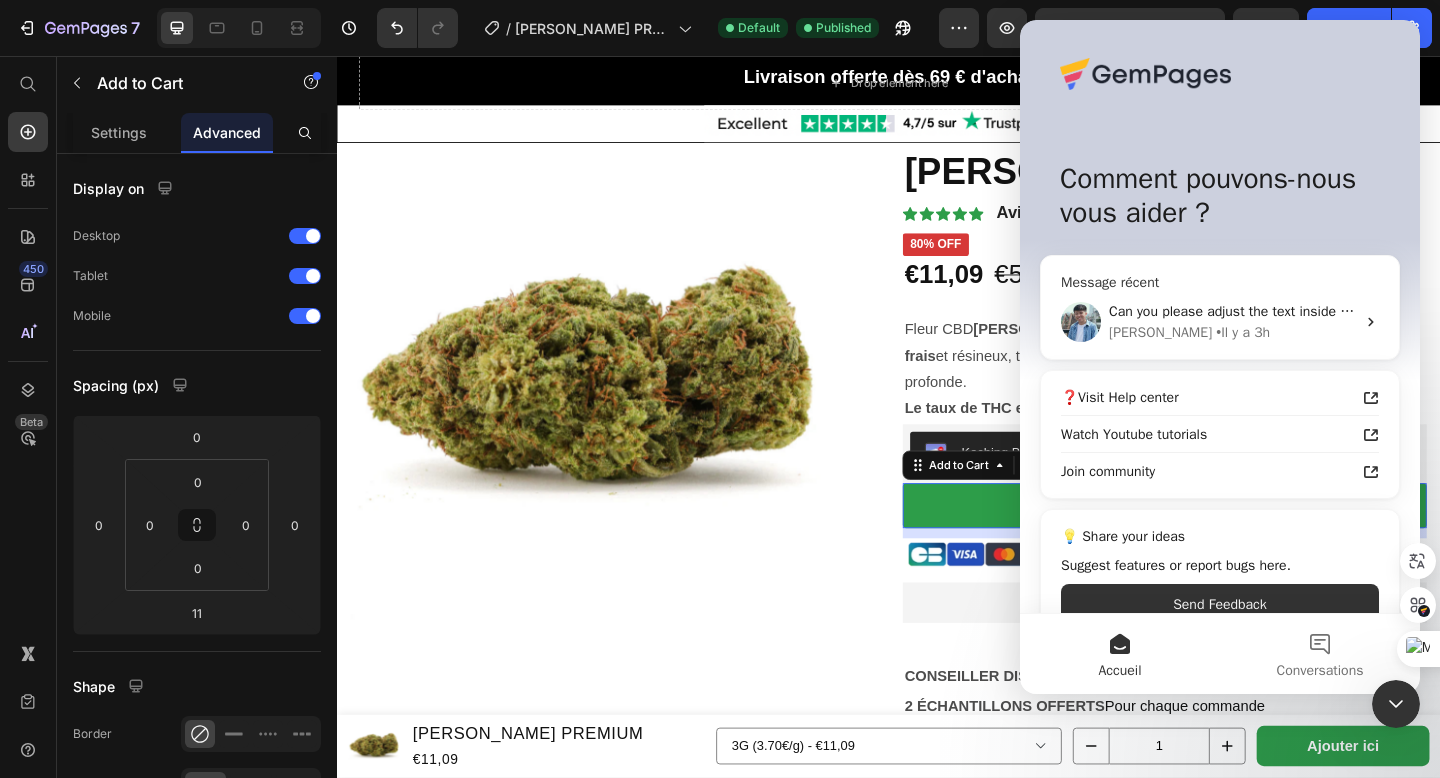 click on "•  Il y a 3h" at bounding box center (1243, 332) 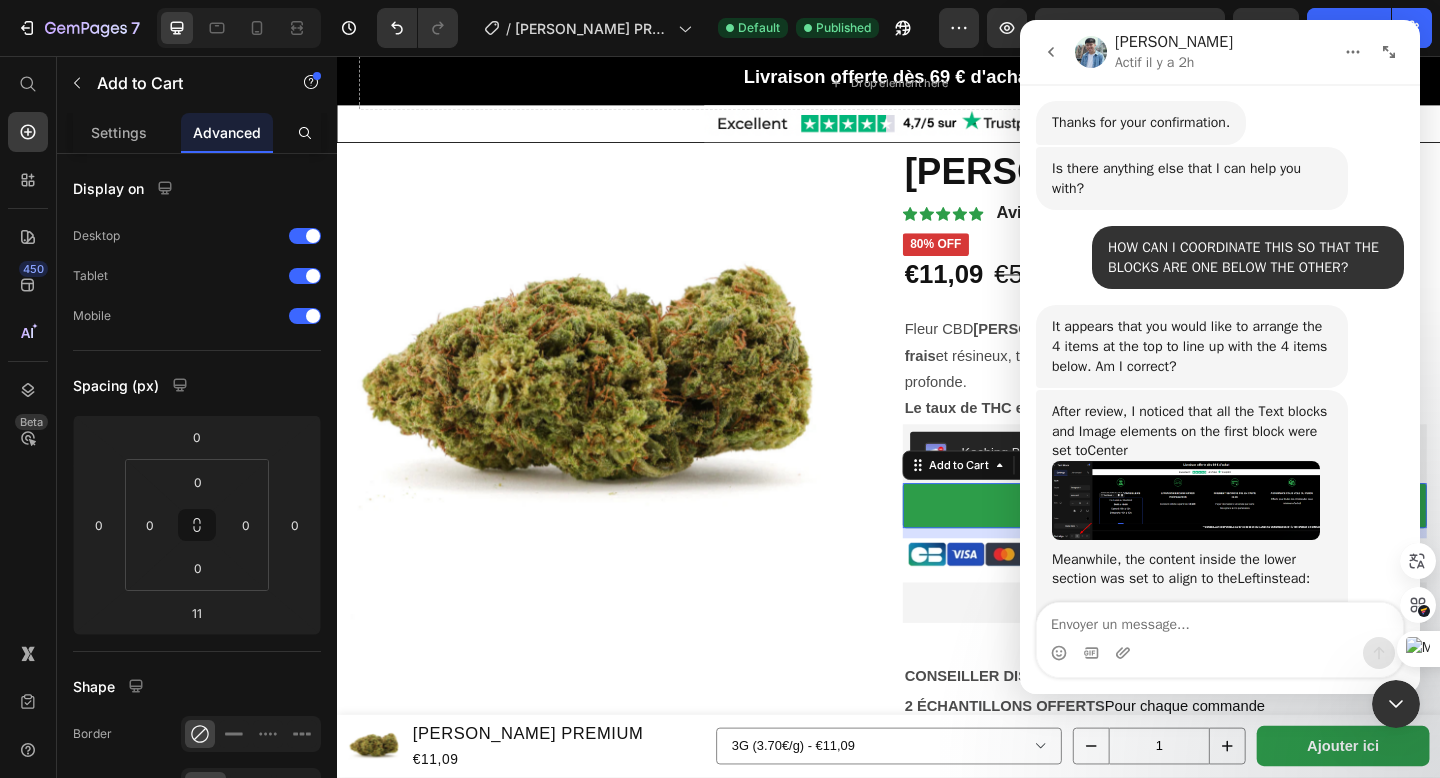 scroll, scrollTop: 11548, scrollLeft: 0, axis: vertical 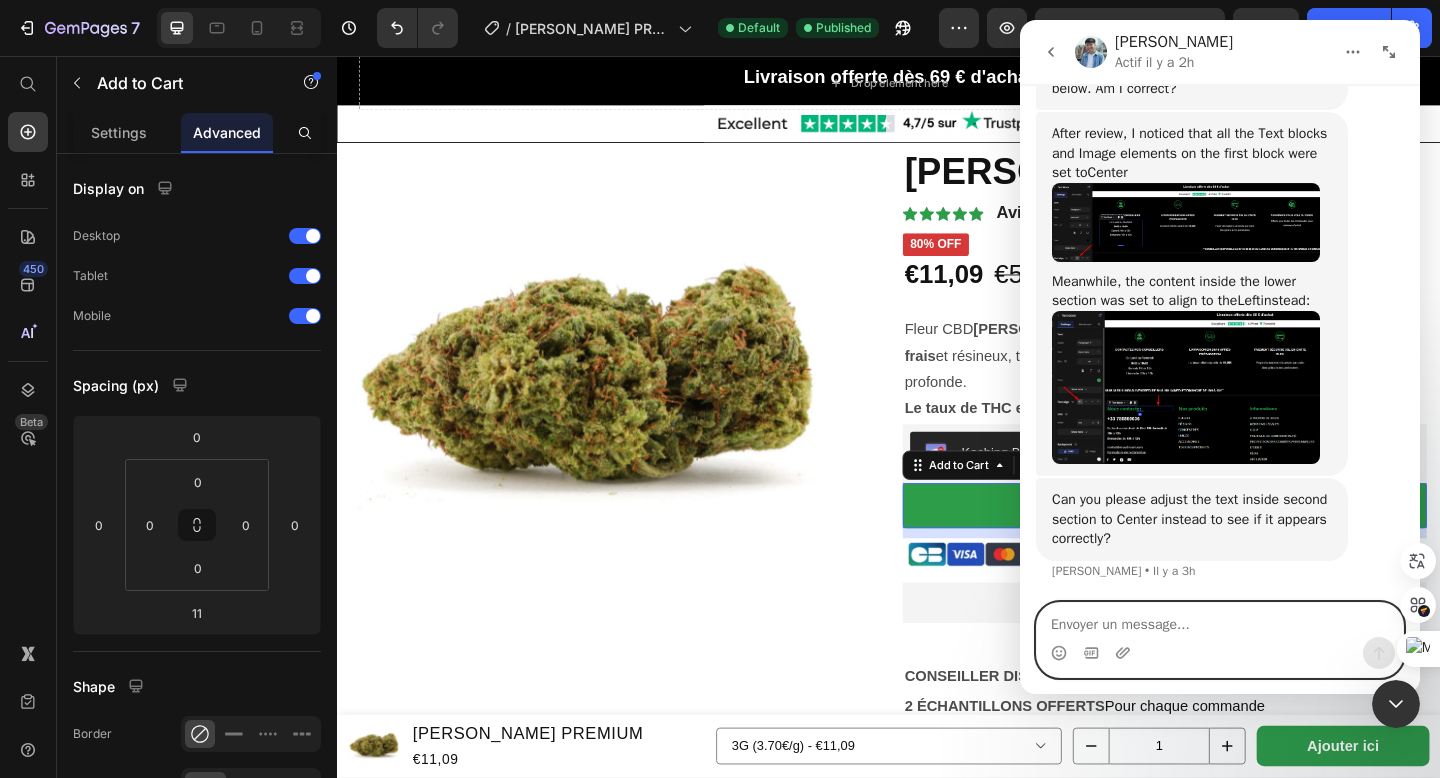 click at bounding box center (1220, 620) 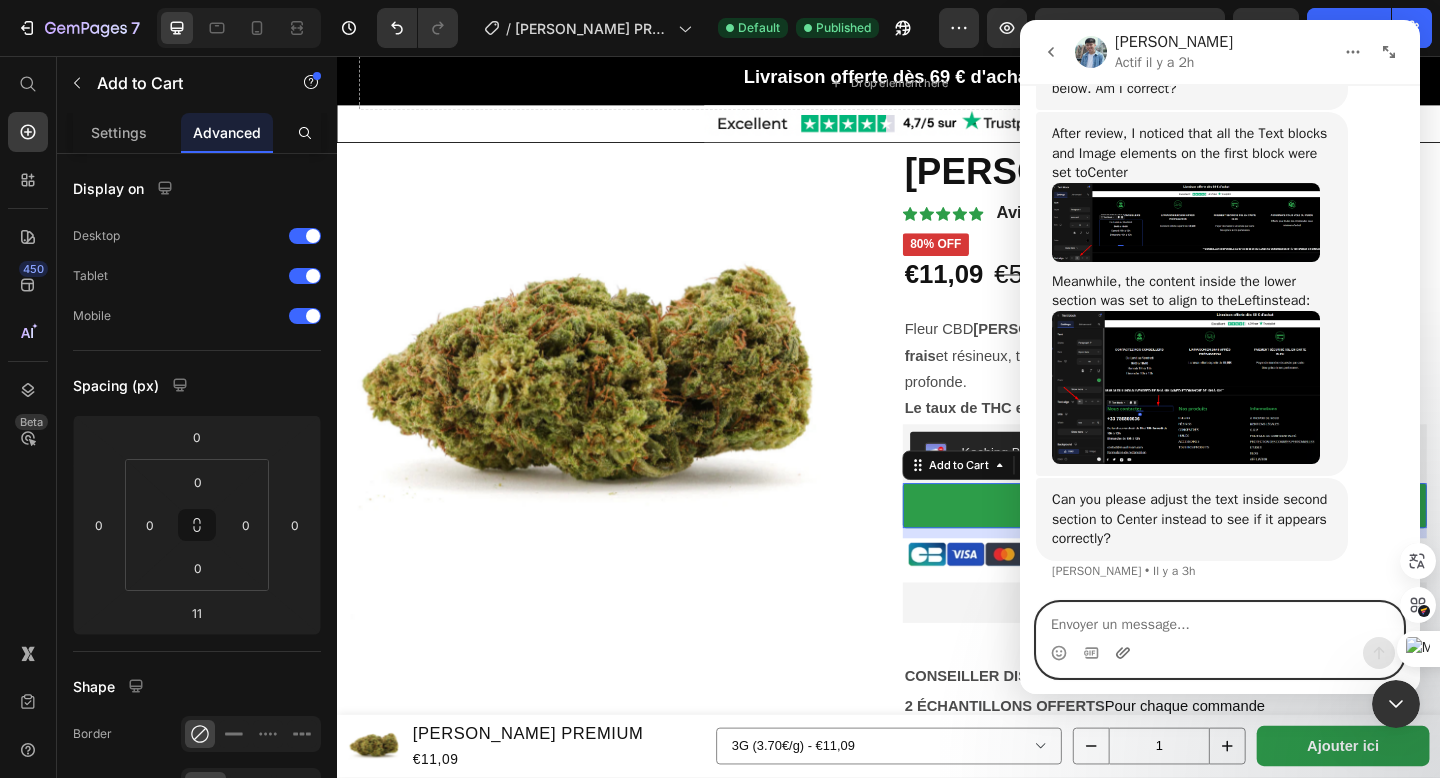 click 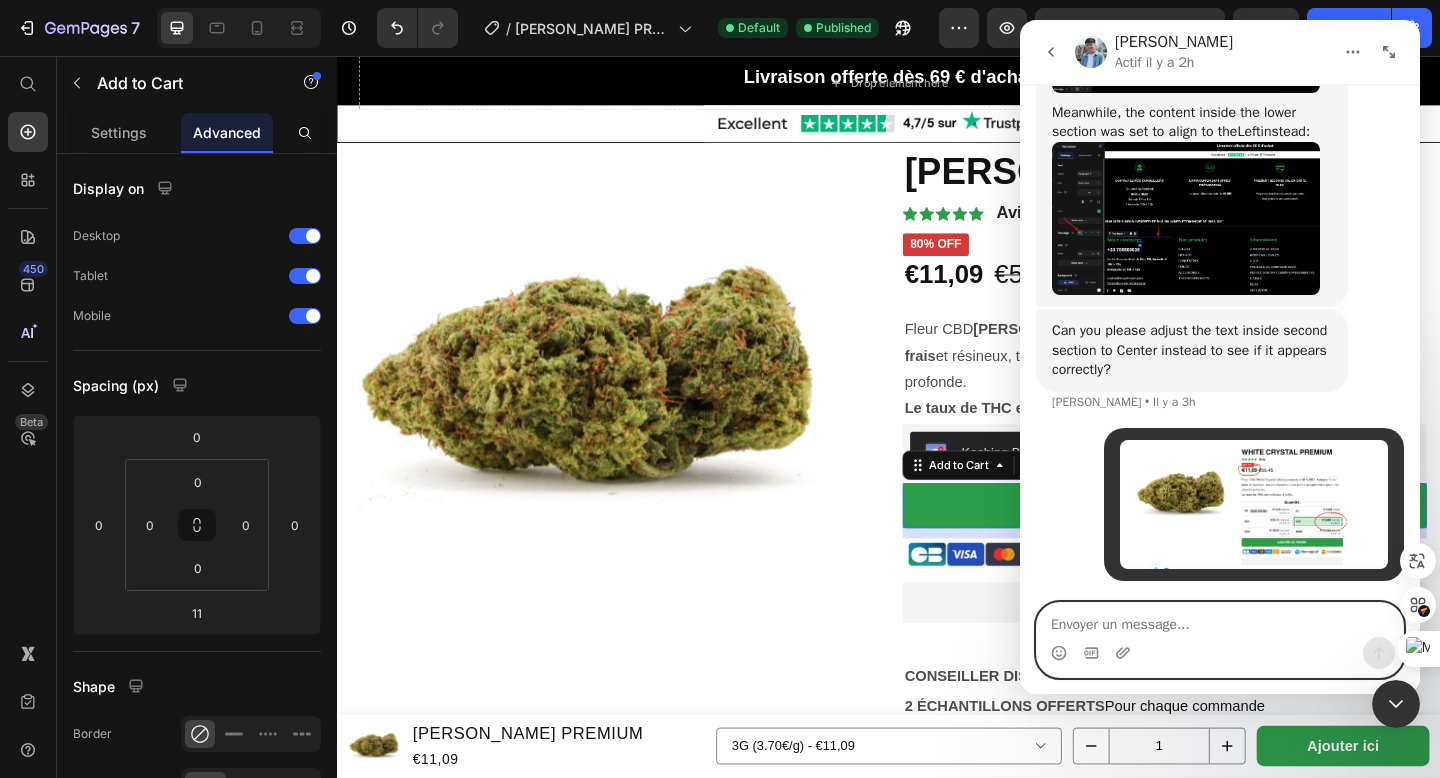 scroll, scrollTop: 11717, scrollLeft: 0, axis: vertical 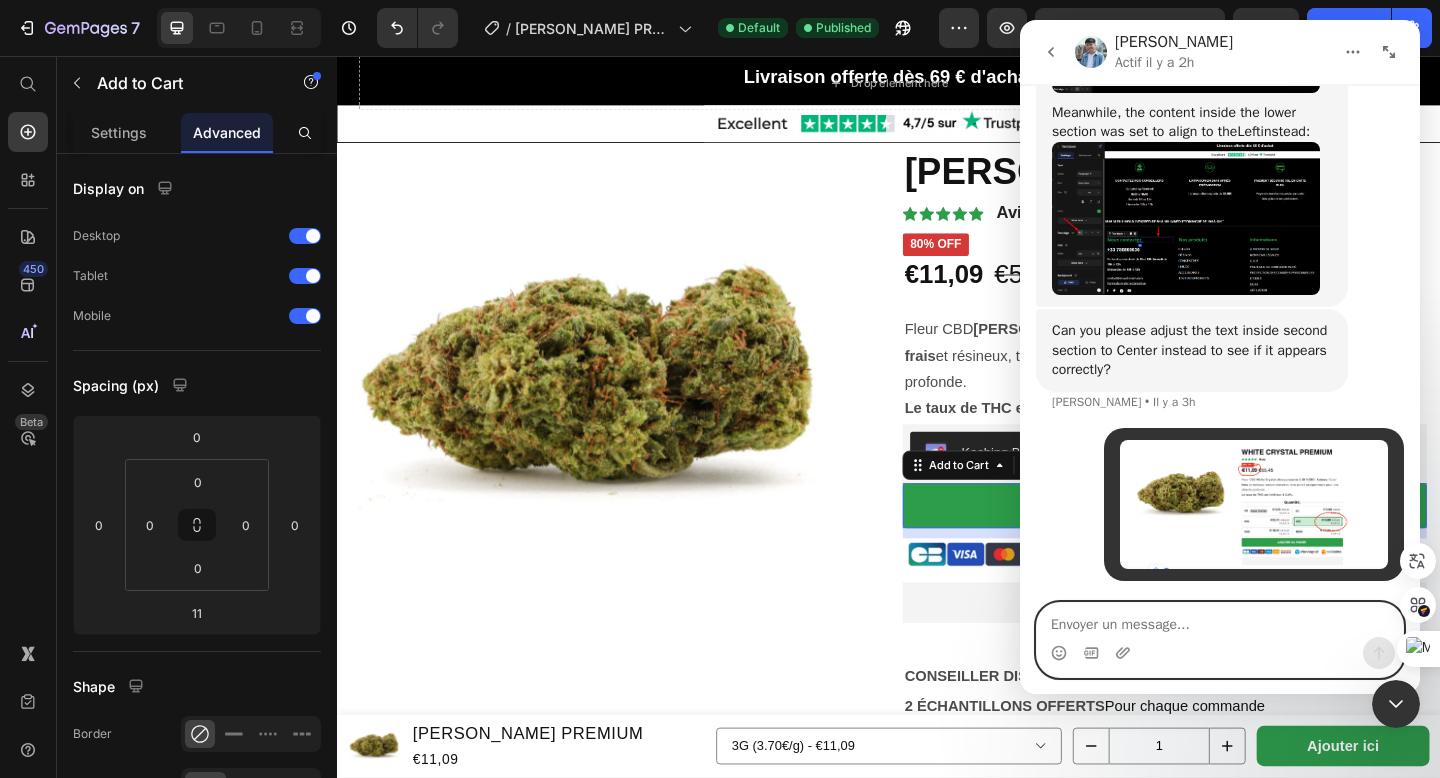 click at bounding box center [1220, 620] 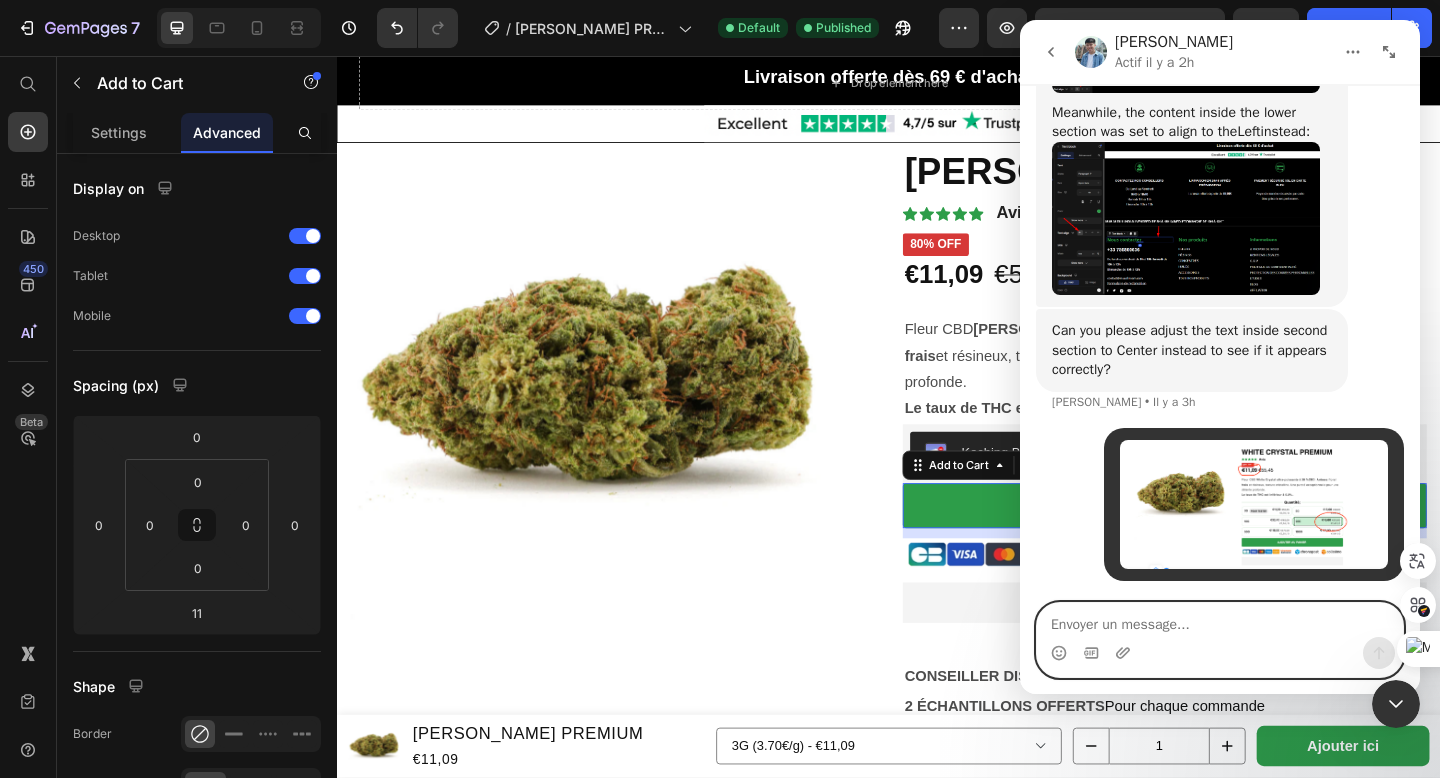 type on "question: why doesn't the price change on my product sheet?" 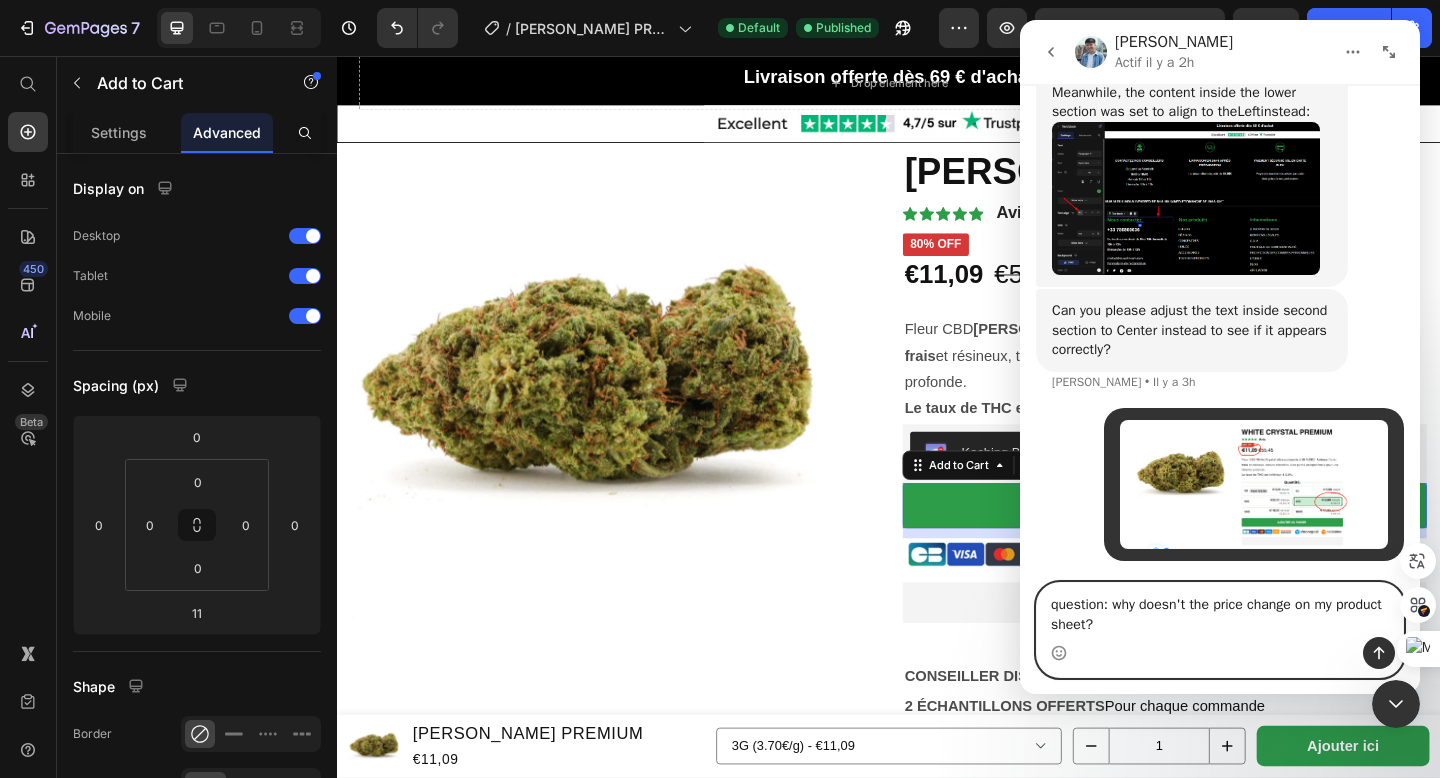 type 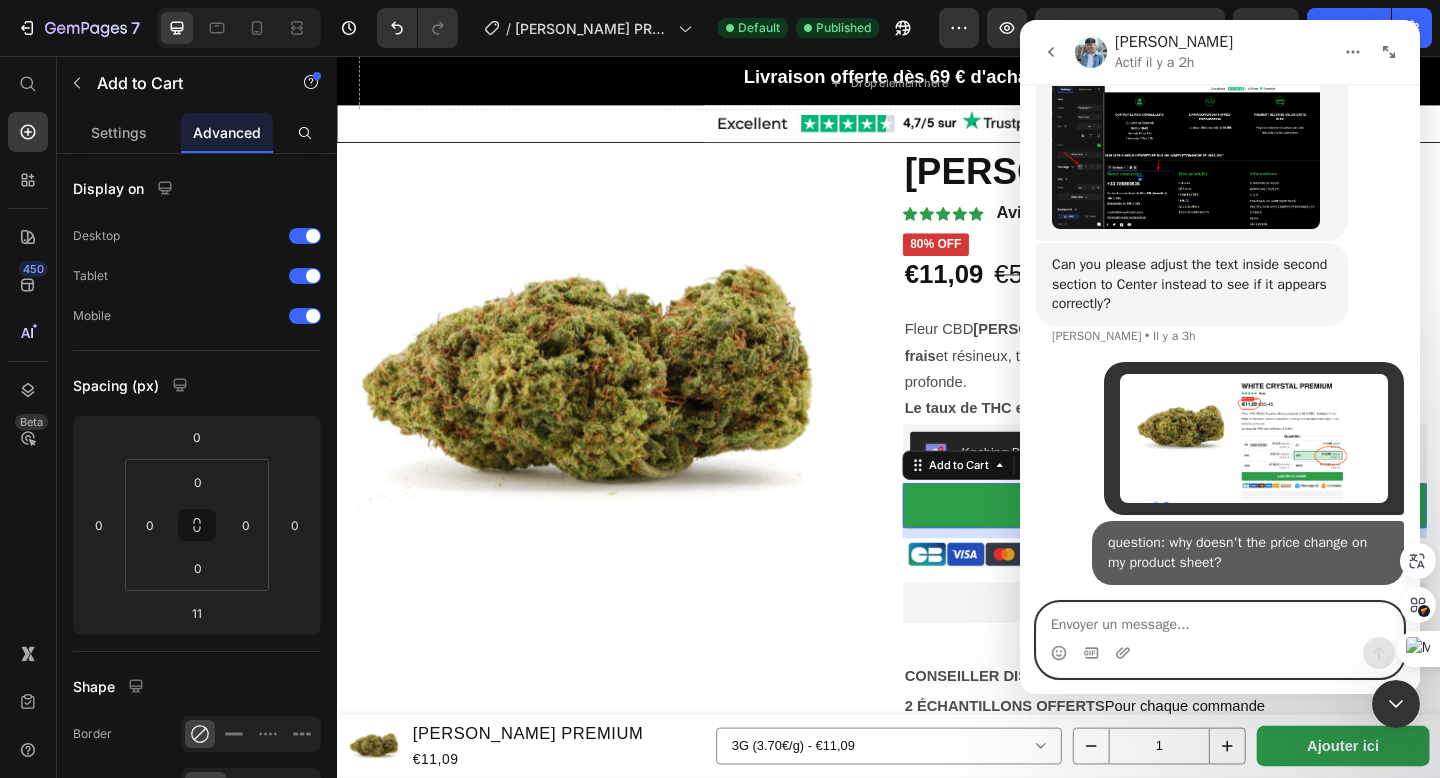 scroll, scrollTop: 11782, scrollLeft: 0, axis: vertical 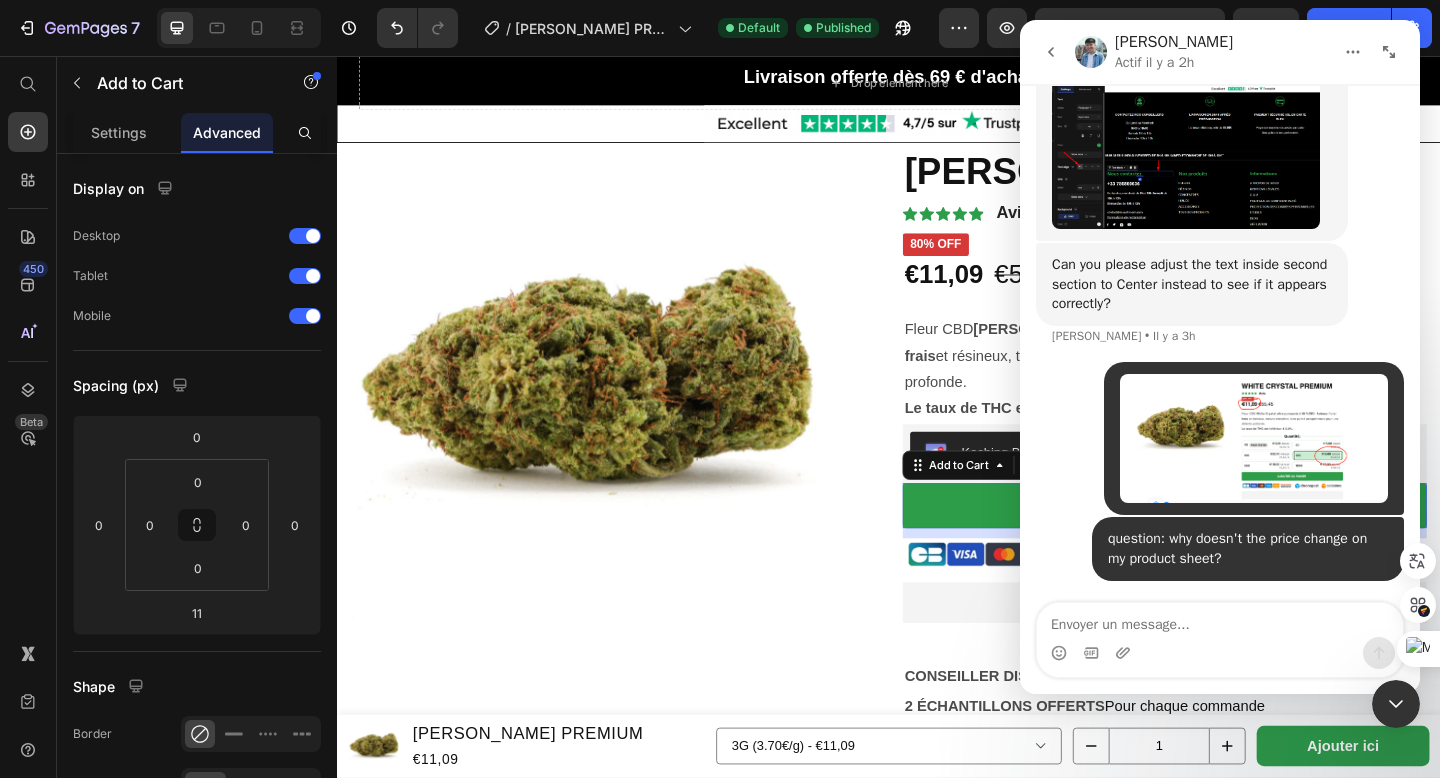 click at bounding box center [613, 415] 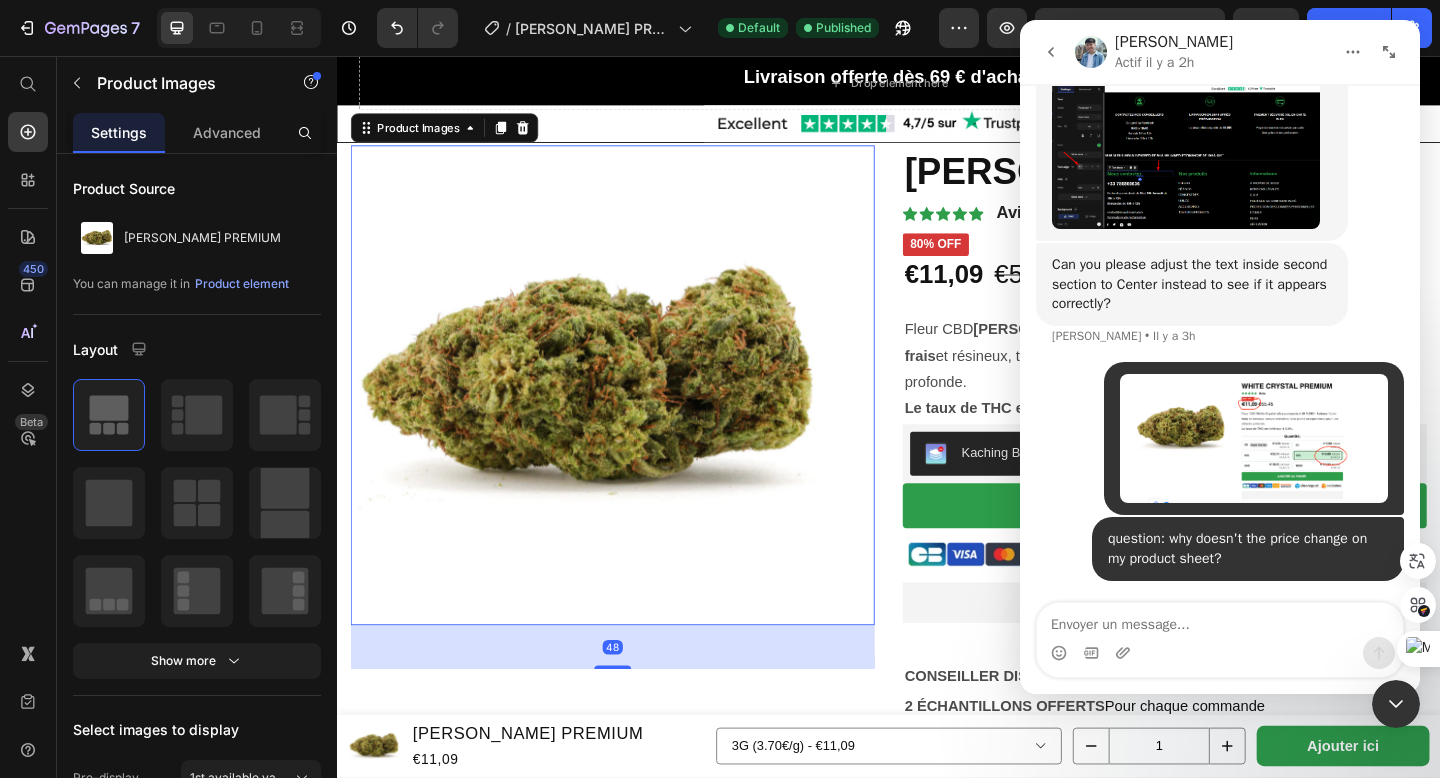 drag, startPoint x: 1398, startPoint y: 703, endPoint x: 2499, endPoint y: 1350, distance: 1277.0317 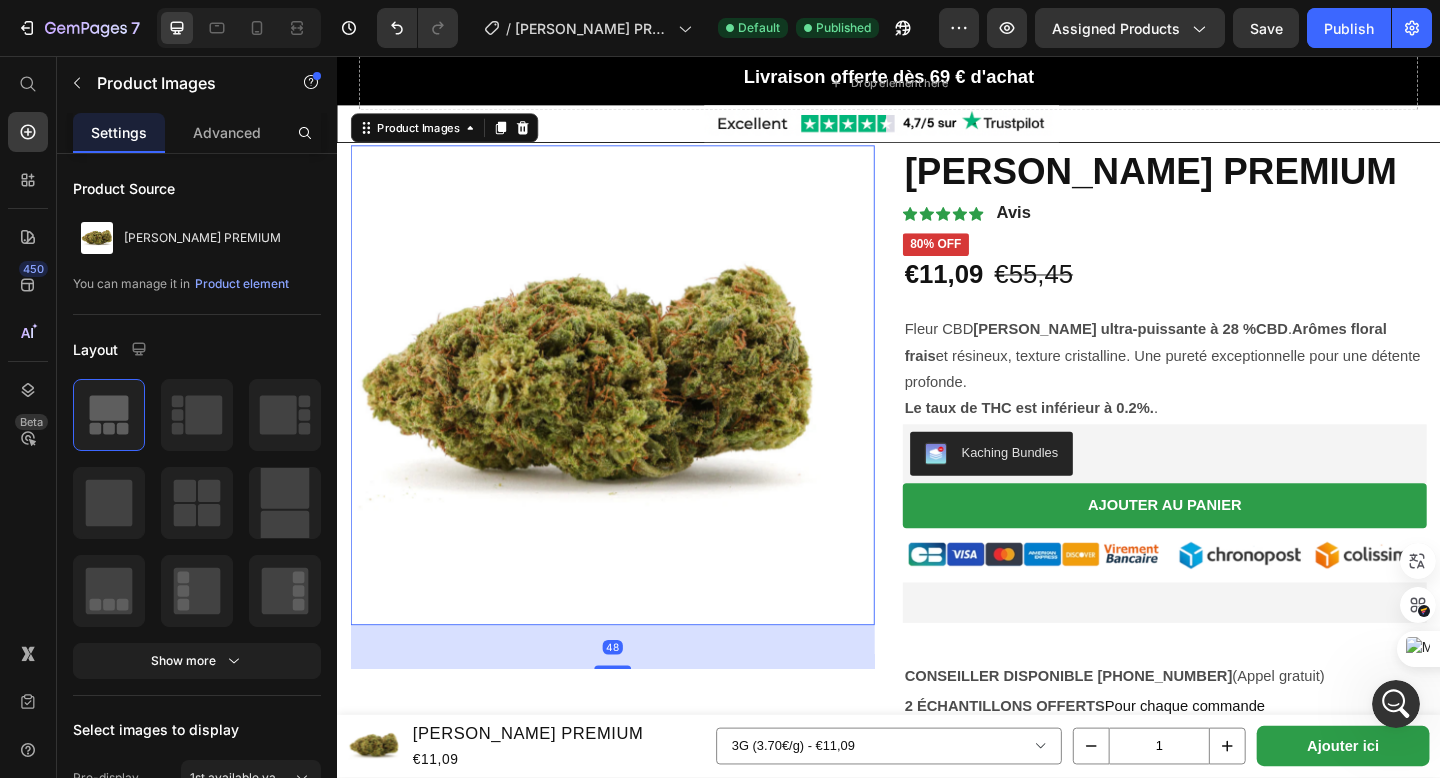 scroll, scrollTop: 0, scrollLeft: 0, axis: both 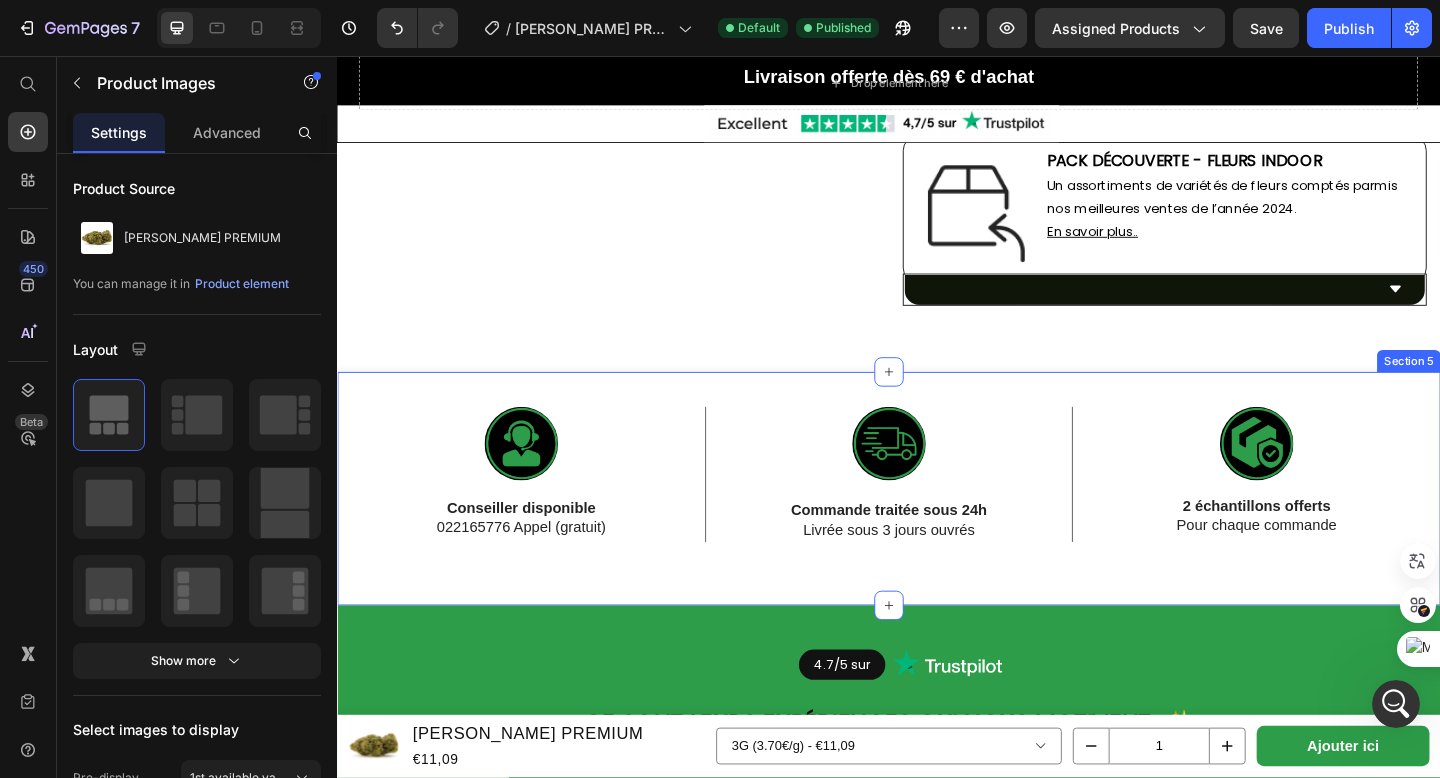 click on "Image Conseiller disponible  022165776 Appel (gratuit) Text Block 100% Text Block Lorem ipsum dolor sit amet, consectetur adipiscing elit, sed do eiusmod tempor  Text Block Row Image   Commande traitée sous 24h Livrée sous 3 jours ouvrés Text Block Row Image 2 échantillons offerts Pour chaque commande Text Block Row Row Section 5" at bounding box center (937, 527) 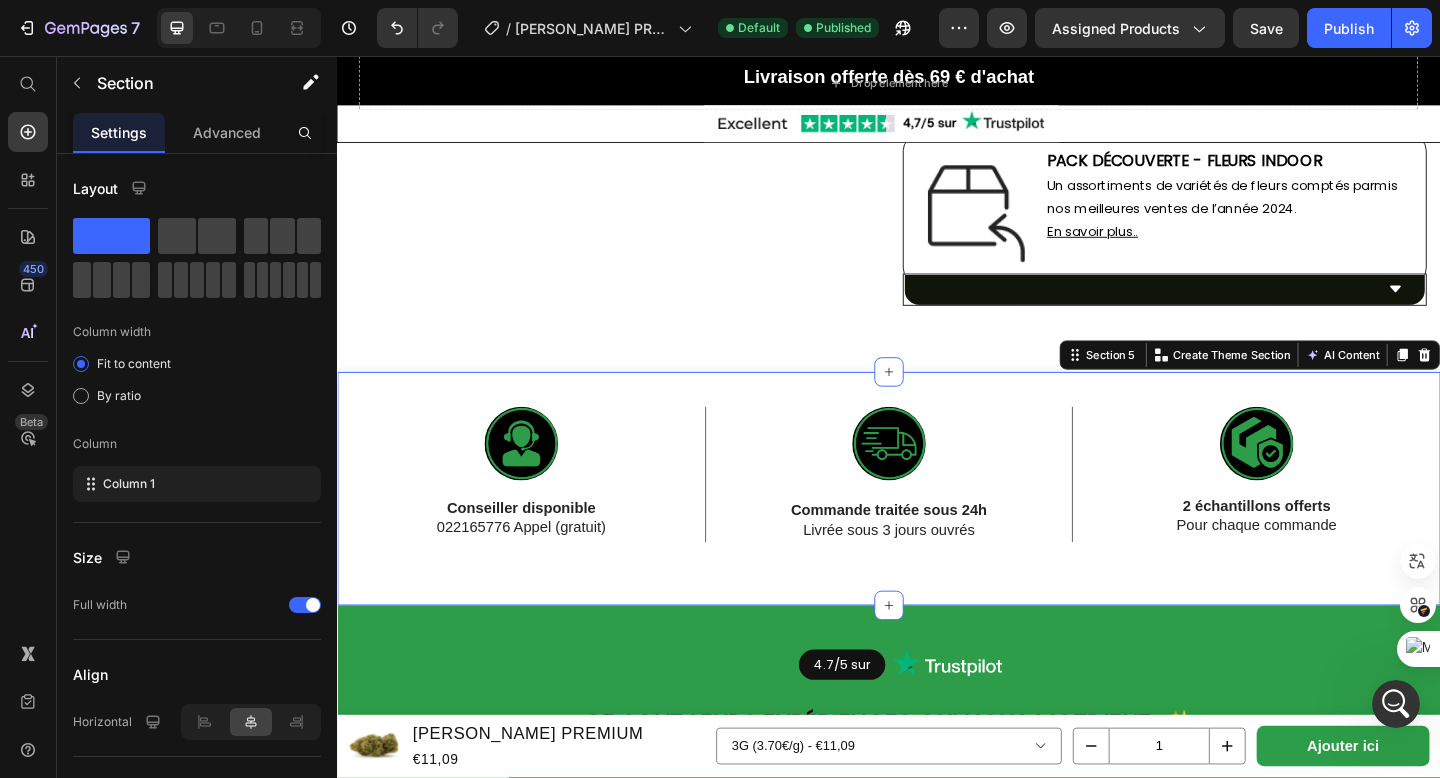 click on "Image Conseiller disponible  022165776 Appel (gratuit) Text Block 100% Text Block Lorem ipsum dolor sit amet, consectetur adipiscing elit, sed do eiusmod tempor  Text Block Row Image   Commande traitée sous 24h Livrée sous 3 jours ouvrés Text Block Row Image 2 échantillons offerts Pour chaque commande Text Block Row Row Section 5   Create Theme Section AI Content Write with GemAI What would you like to describe here? Tone and Voice Persuasive Product WHITE CRYSTAL PREMIUM Show more Generate" at bounding box center (937, 527) 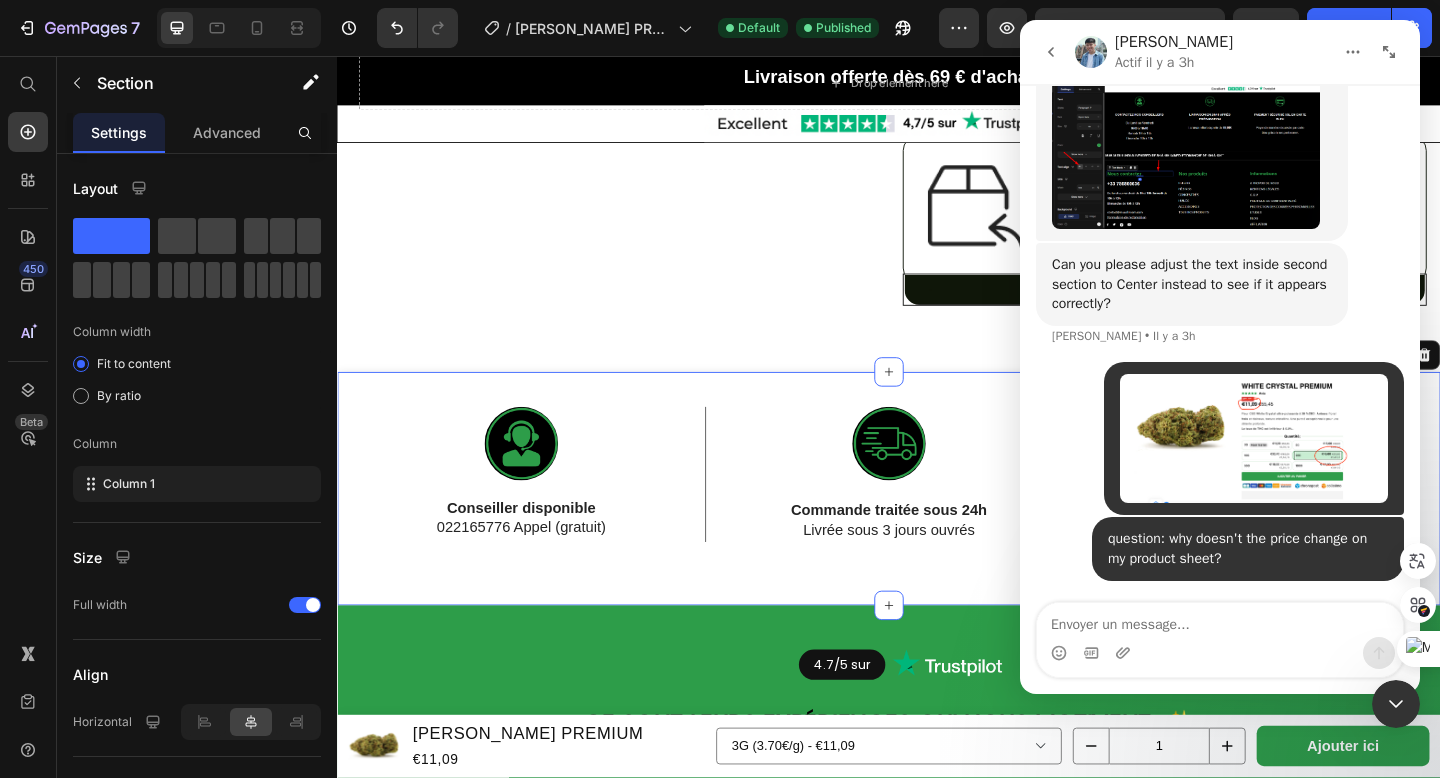 scroll, scrollTop: 11782, scrollLeft: 0, axis: vertical 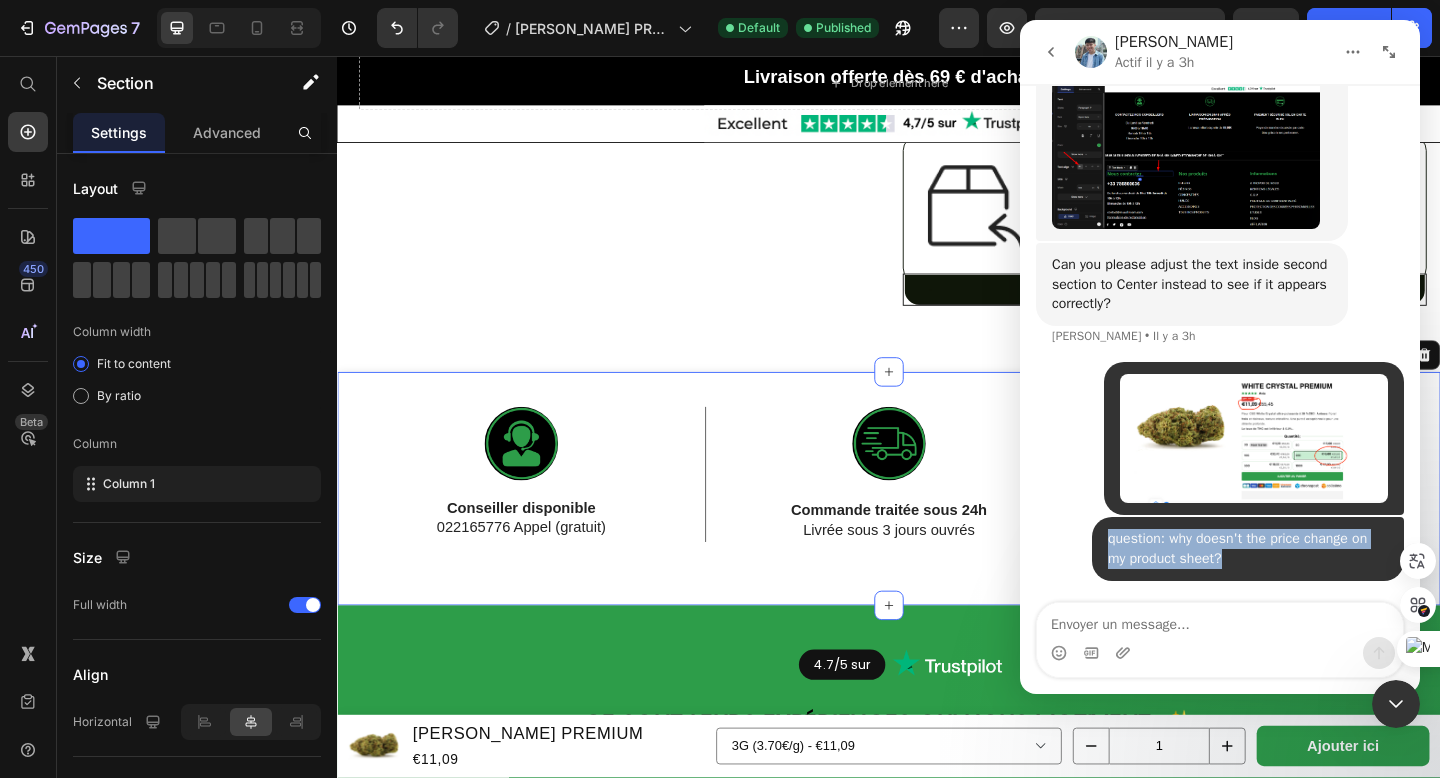 drag, startPoint x: 1098, startPoint y: 540, endPoint x: 1246, endPoint y: 561, distance: 149.48244 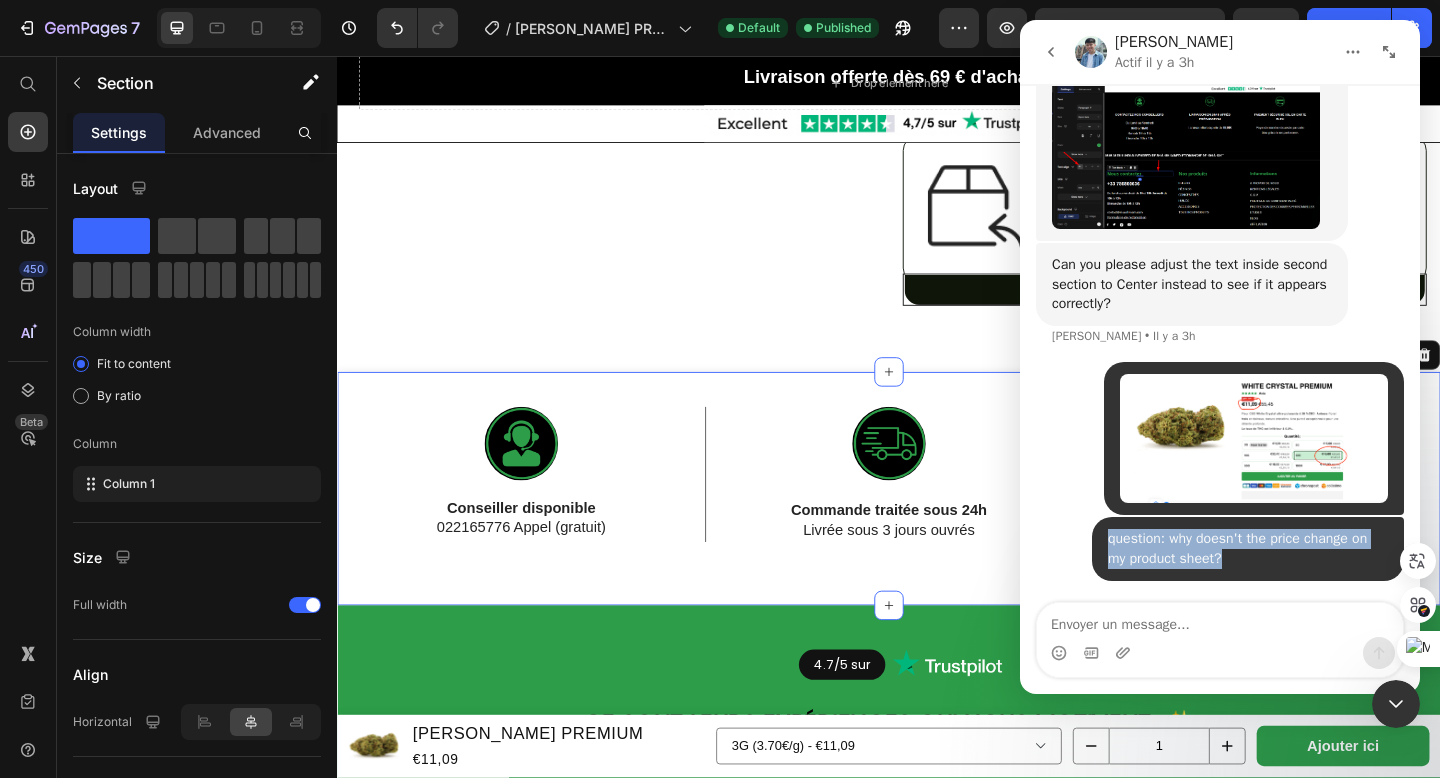 copy on "question: why doesn't the price change on my product sheet?" 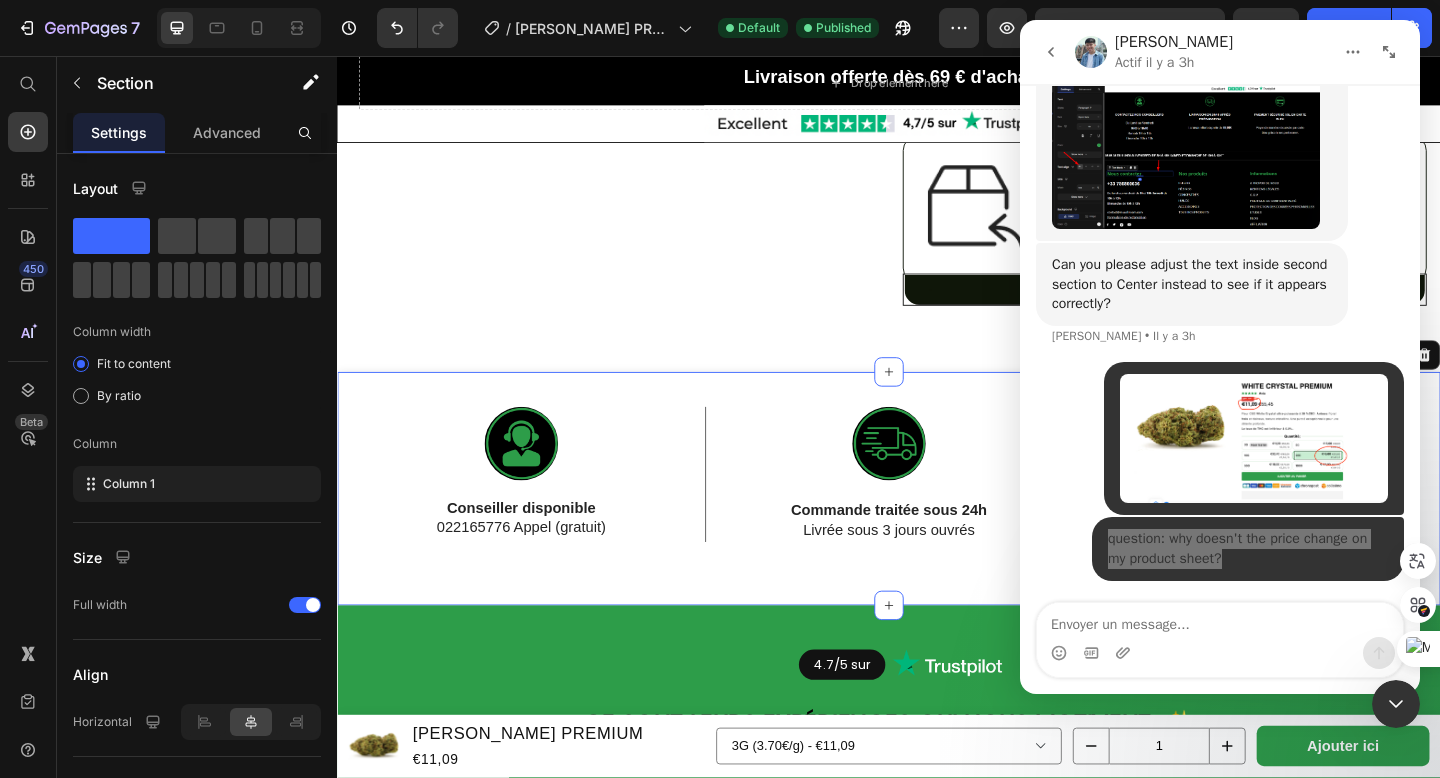 click at bounding box center [1396, 704] 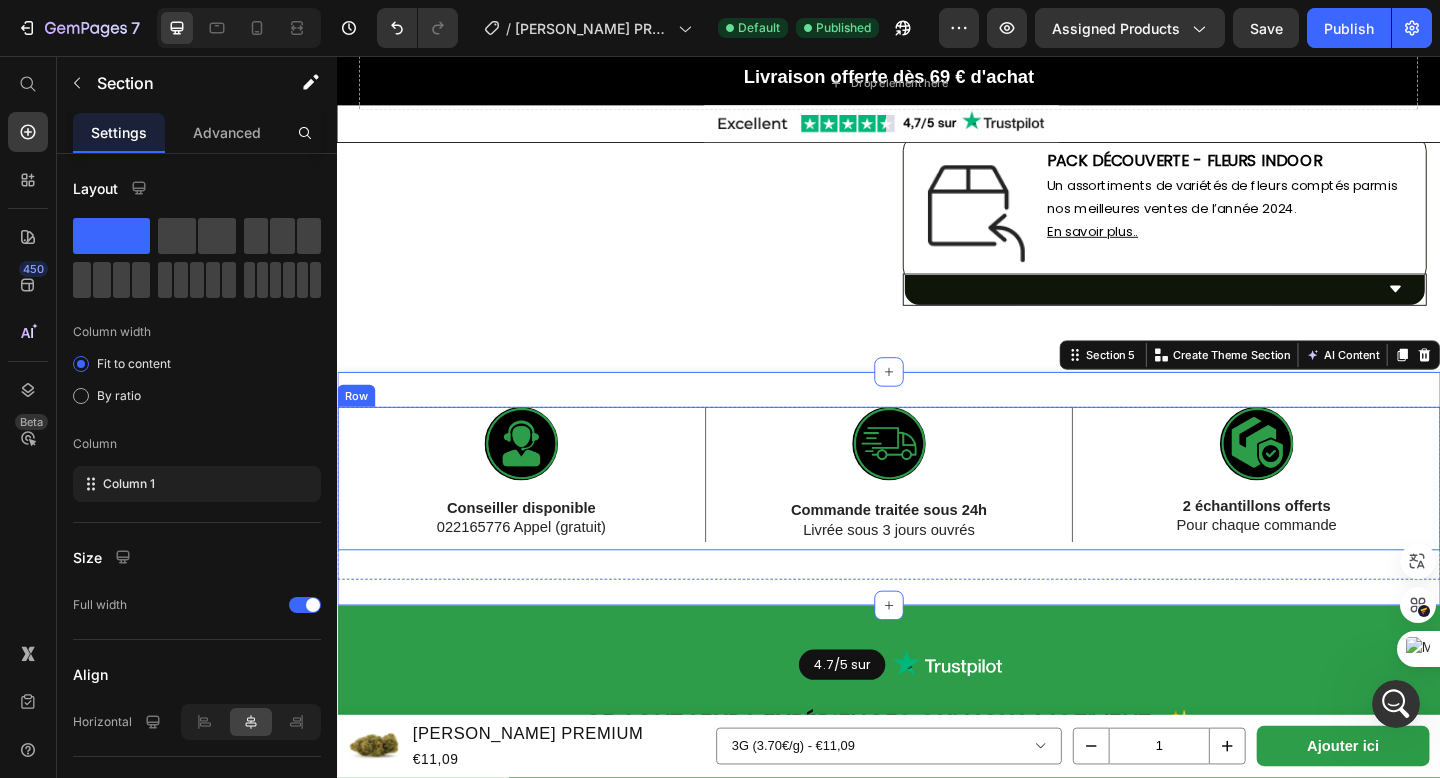 click on "Image Conseiller disponible  022165776 Appel (gratuit) Text Block" at bounding box center [537, 516] 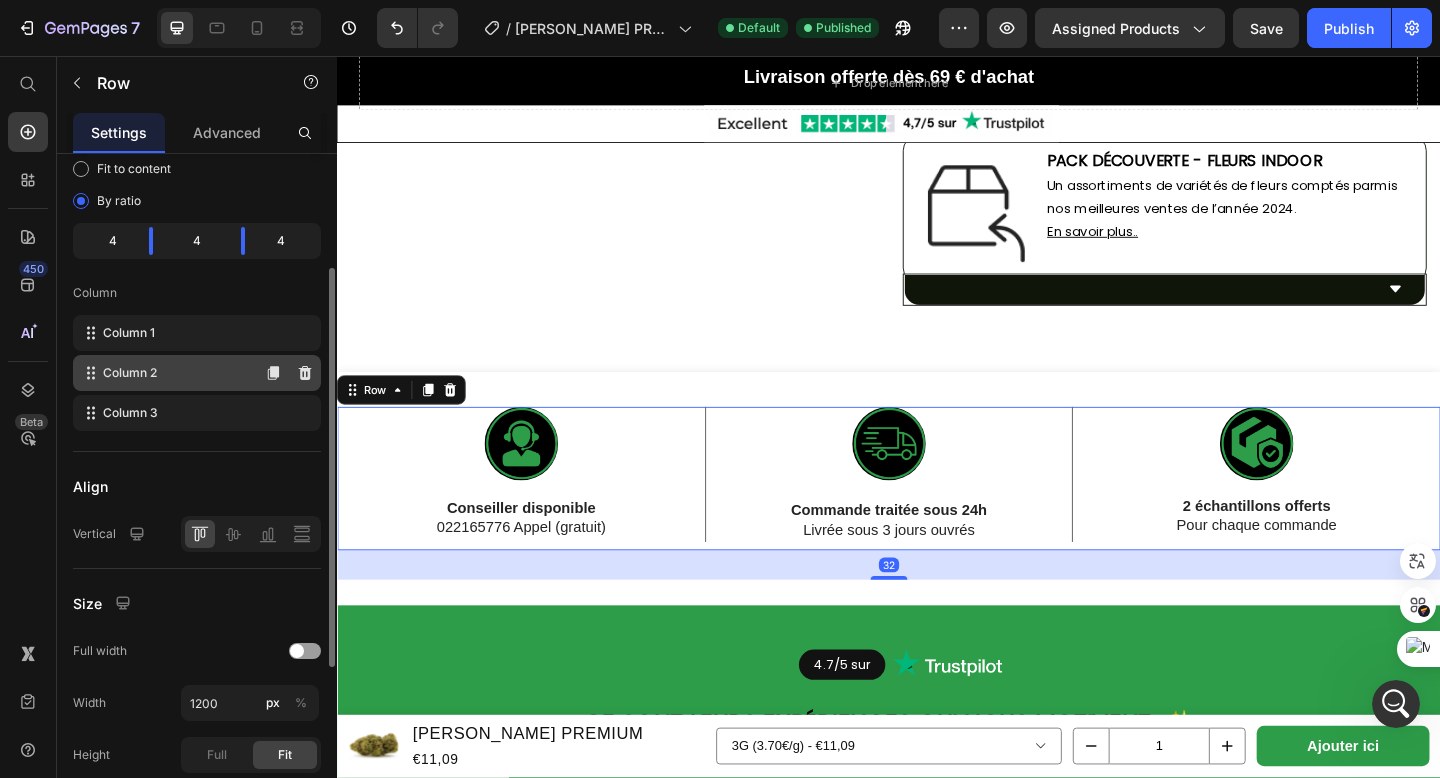 scroll, scrollTop: 206, scrollLeft: 0, axis: vertical 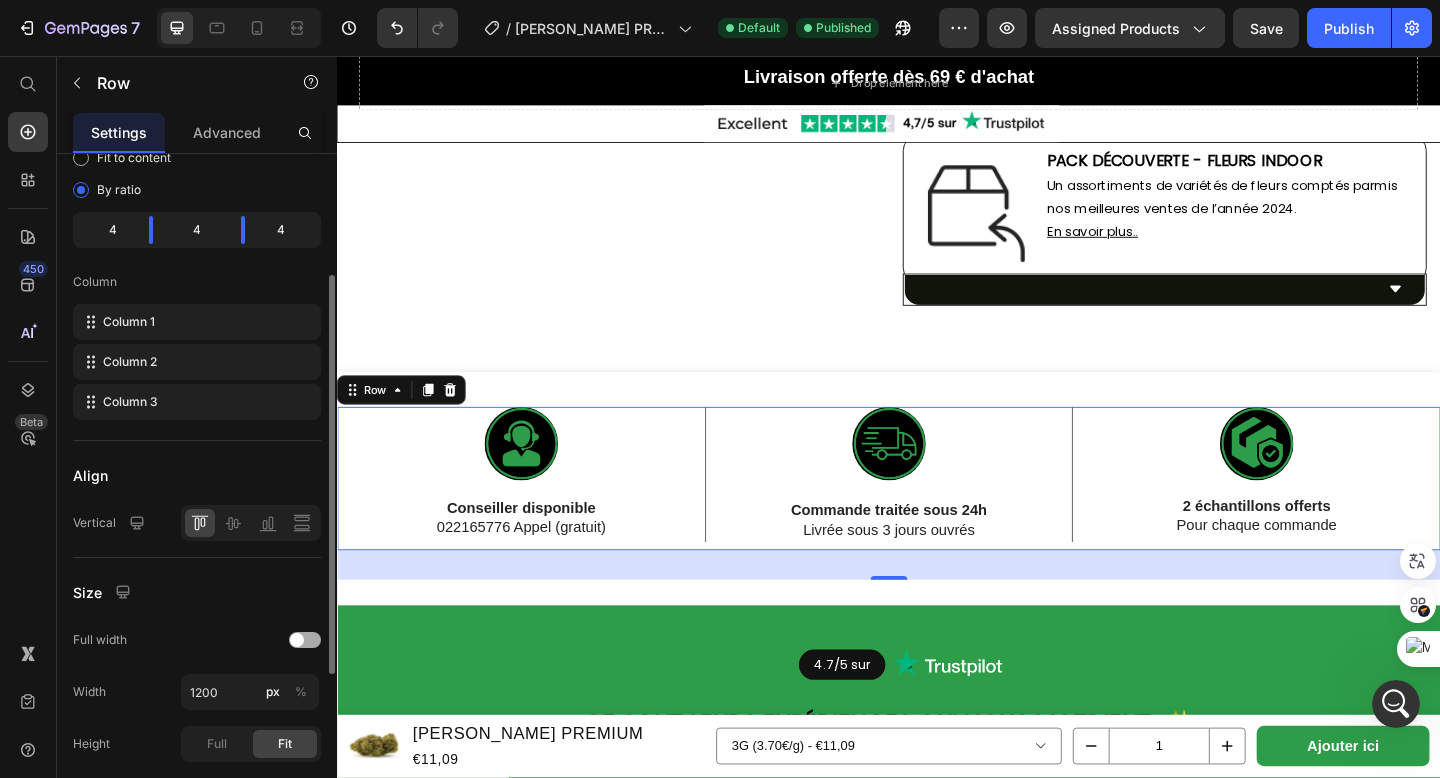 click at bounding box center (305, 640) 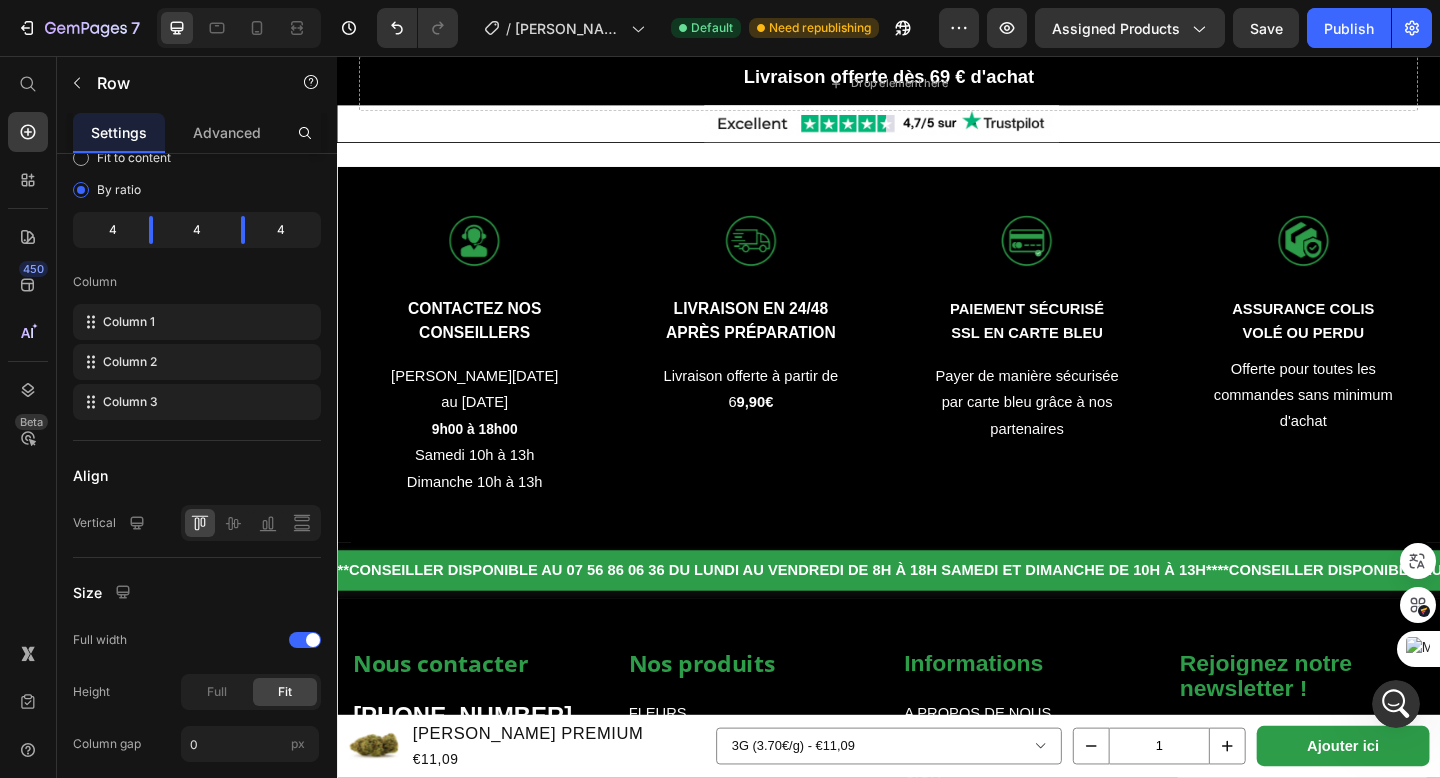 scroll, scrollTop: 5190, scrollLeft: 0, axis: vertical 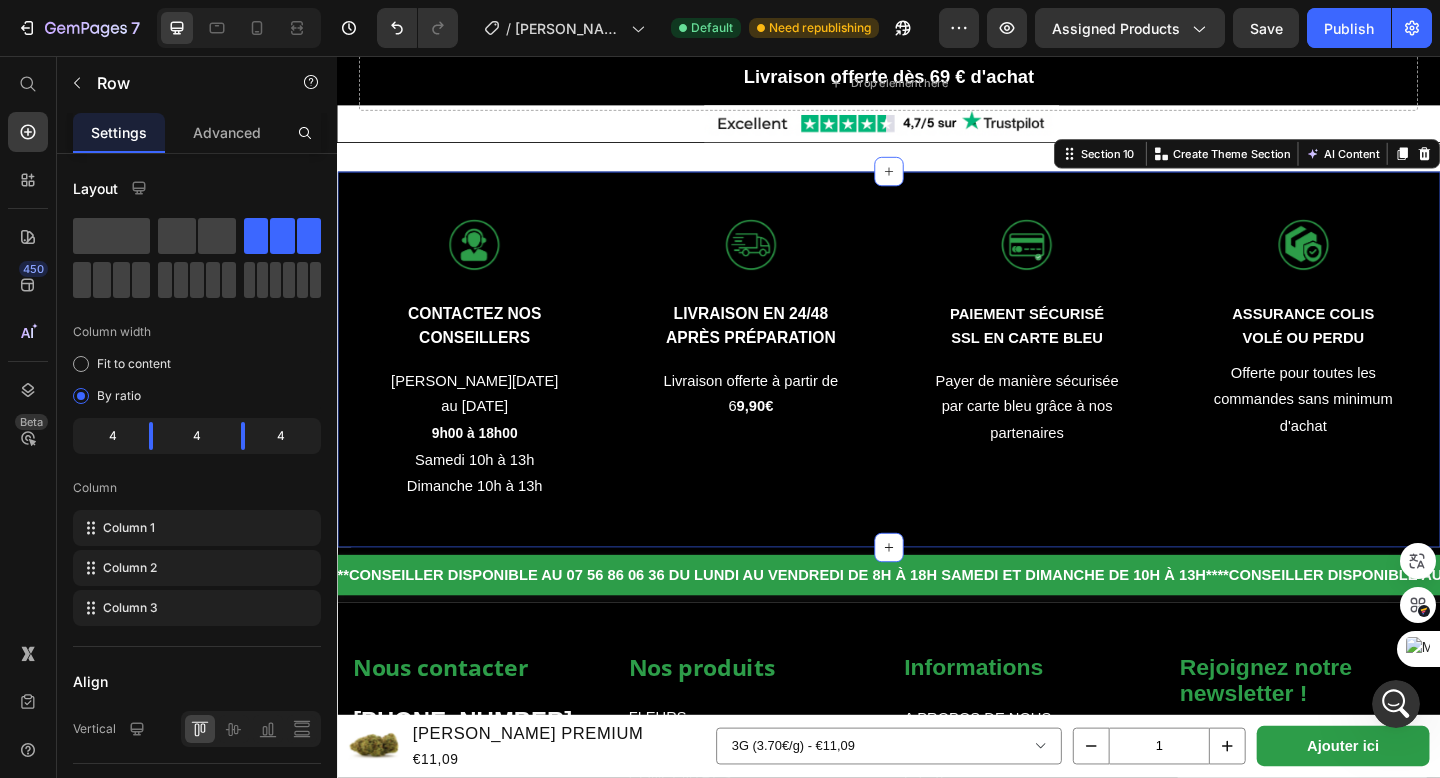 click on "Image CONTACTEZ NOS CONSEILLERS  Text Block Du Lundi au Vendredi 9h00 à 18h00 Samedi 10h à 13h Dimanche 10h à 13h   Text block Row Image LIVRAISON EN 24/48 APRÈS PRÉPARATION Text Block Livraison offerte à partir de 6 9,90€     Text block Row Image PAIEMENT SÉCURISÉ SSL EN CARTE BLEU Text Block Payer de manière sécurisée par carte bleu grâce à nos partenaires   Text block Row Image ASSURANCE COLIS VOLÉ OU PERDU Text Block Offerte pour toutes les commandes sans minimum d'achat   Text block Row Row Section 10   Create Theme Section AI Content Write with GemAI What would you like to describe here? Tone and Voice Persuasive Product WHITE CRYSTAL PREMIUM Show more Generate" at bounding box center [937, 386] 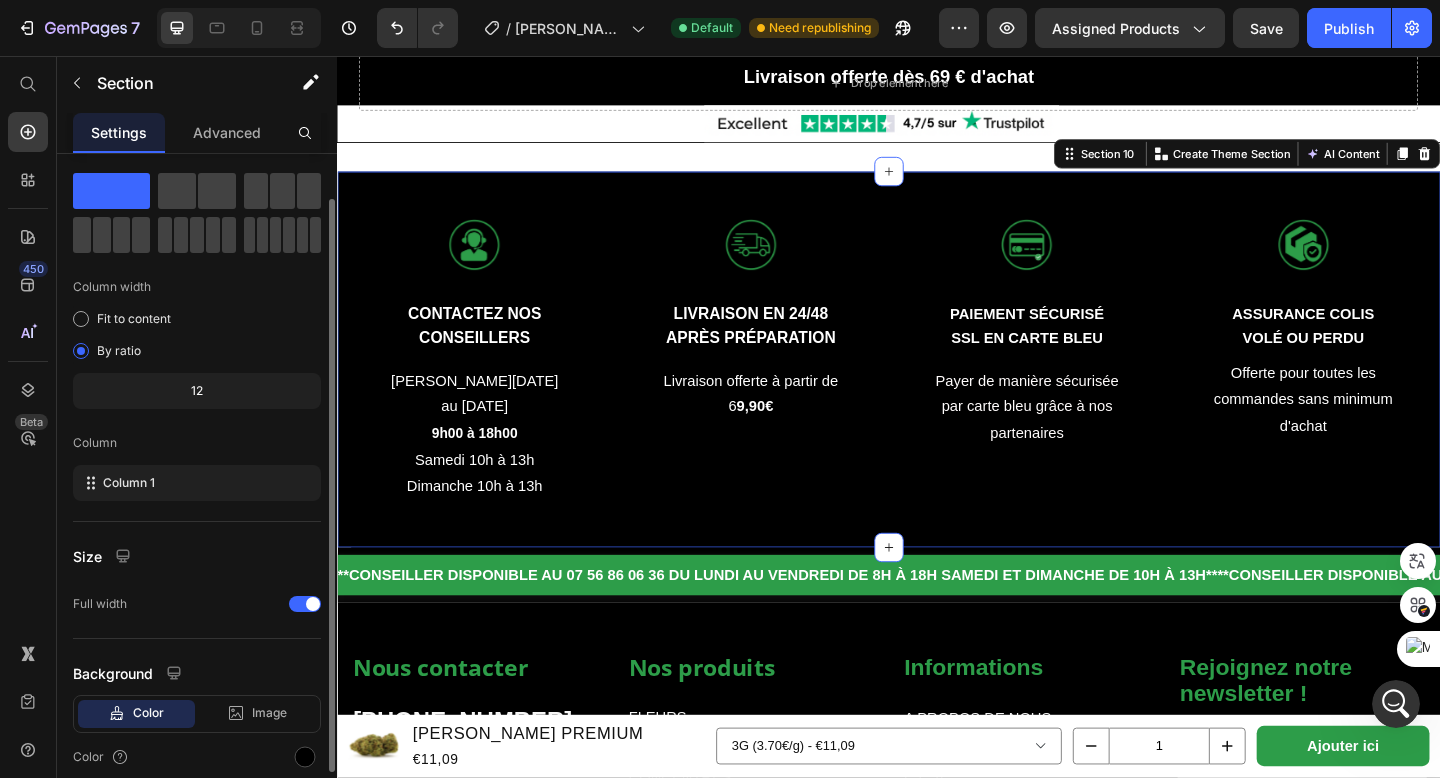 scroll, scrollTop: 49, scrollLeft: 0, axis: vertical 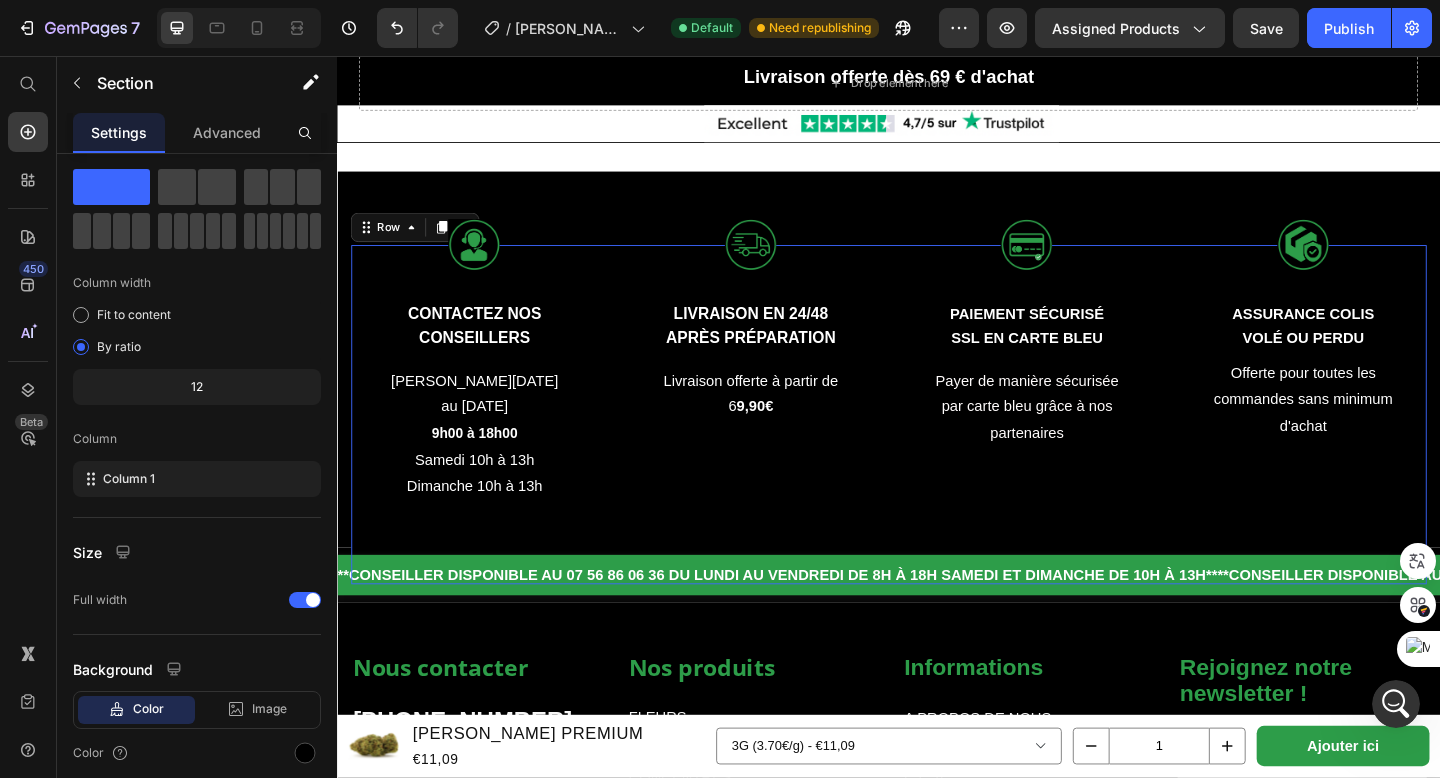 click on "Image CONTACTEZ NOS CONSEILLERS  Text Block Du Lundi au Vendredi 9h00 à 18h00 Samedi 10h à 13h Dimanche 10h à 13h   Text block Row Image LIVRAISON EN 24/48 APRÈS PRÉPARATION Text Block Livraison offerte à partir de 6 9,90€     Text block Row Image PAIEMENT SÉCURISÉ SSL EN CARTE BLEU Text Block Payer de manière sécurisée par carte bleu grâce à nos partenaires   Text block Row Image ASSURANCE COLIS VOLÉ OU PERDU Text Block Offerte pour toutes les commandes sans minimum d'achat   Text block Row Row   0" at bounding box center [937, 446] 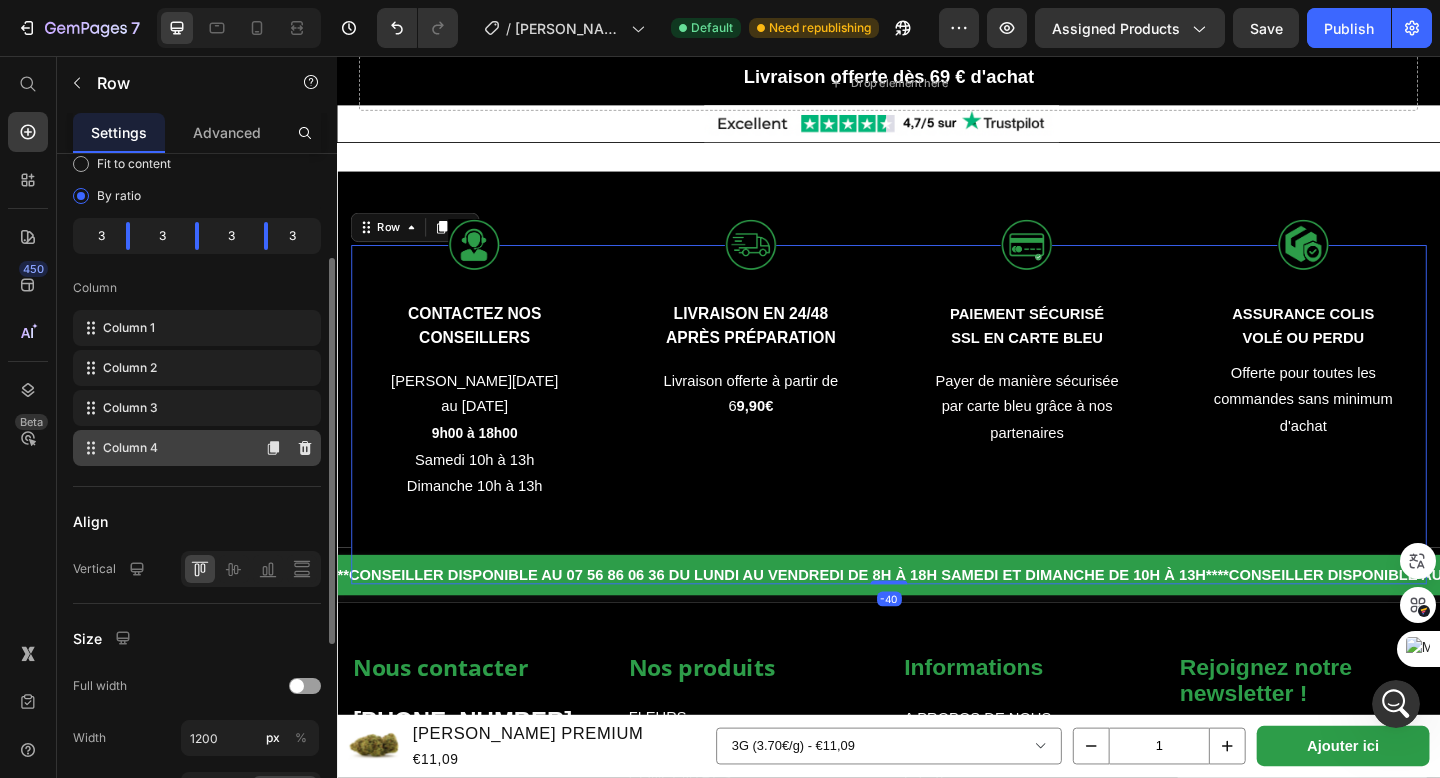 scroll, scrollTop: 201, scrollLeft: 0, axis: vertical 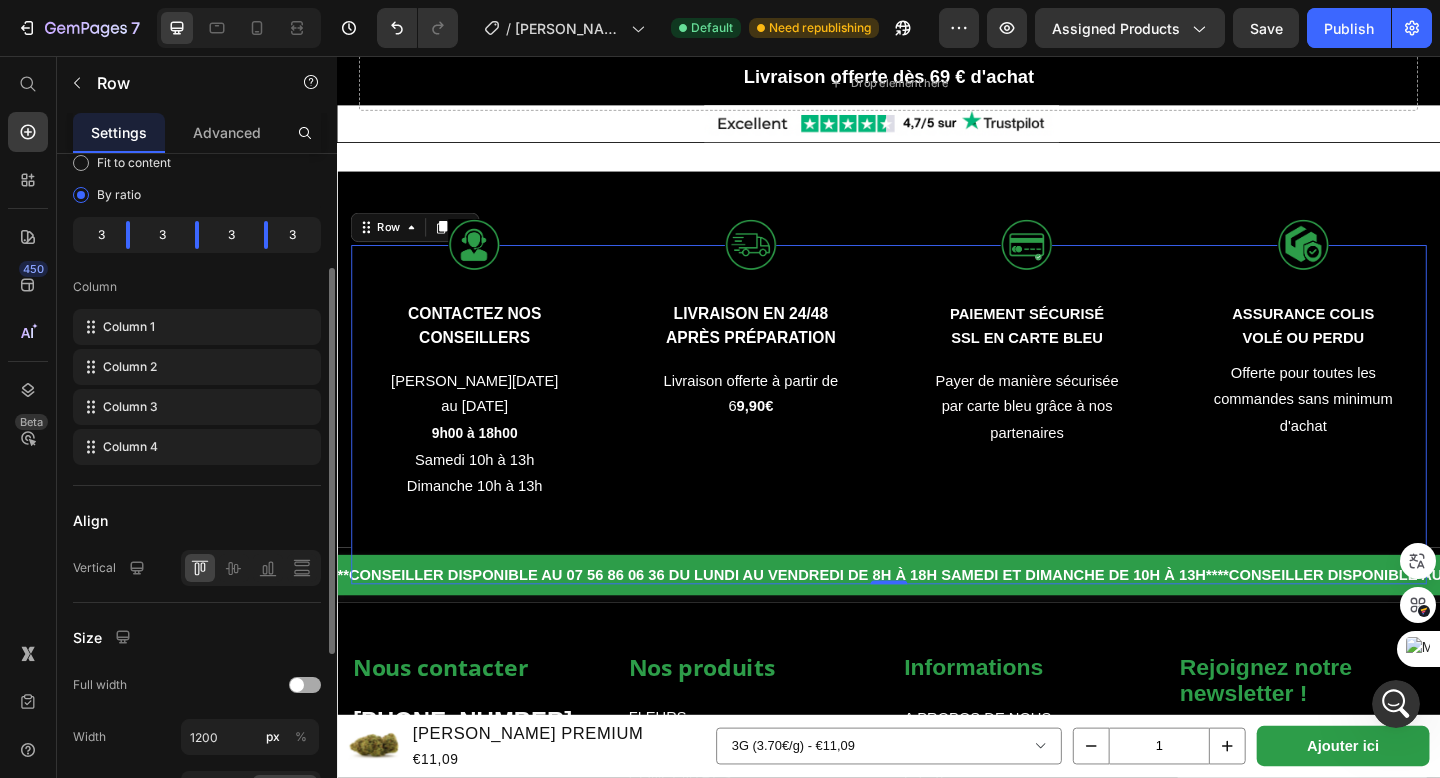 click at bounding box center [305, 685] 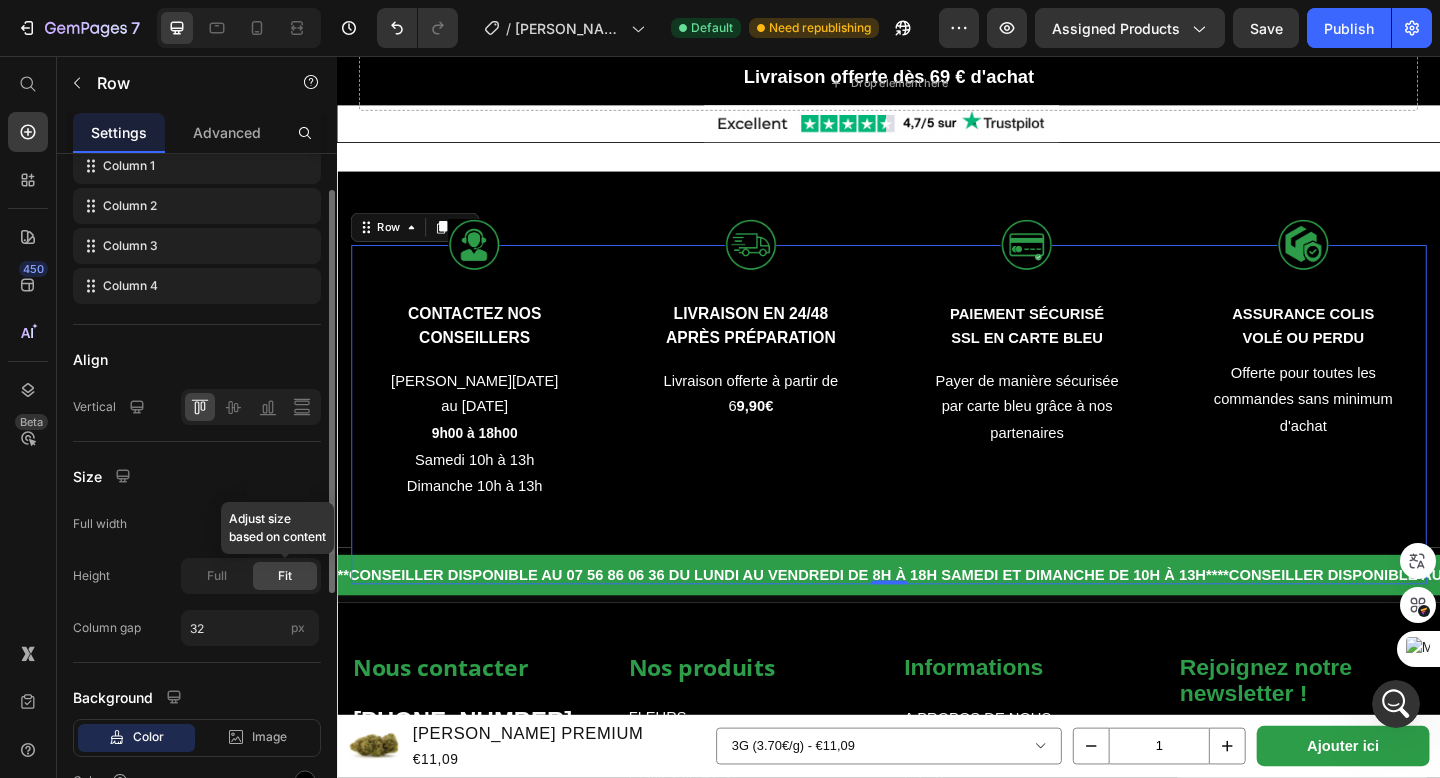 scroll, scrollTop: 385, scrollLeft: 0, axis: vertical 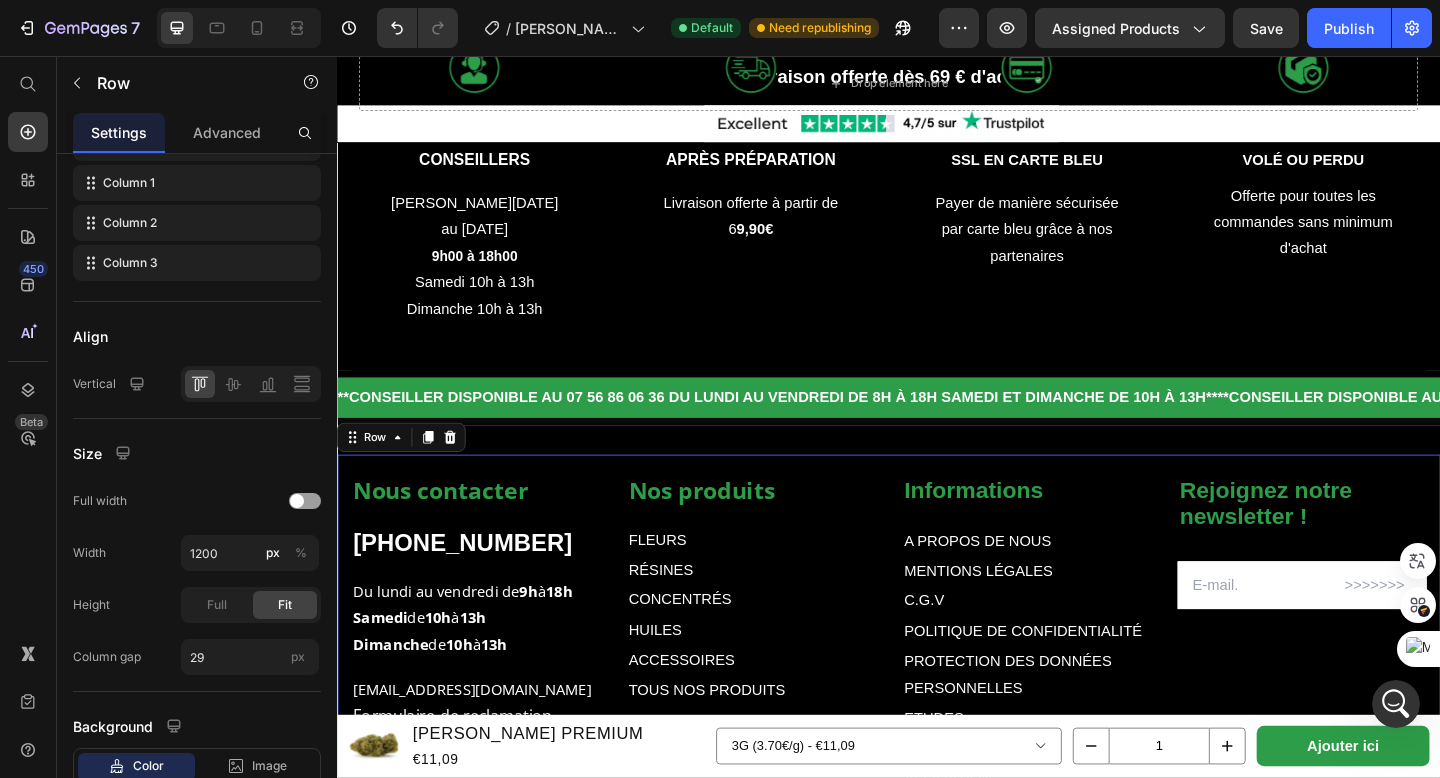 click on "Nos produits Text block FLEURS Text Block RÉSINES Text Block CONCENTRÉS Text Block HUILES Text Block ACCESSOIRES Text Block TOUS NOS PRODUITS Text Block Informations    Text block A PROPOS DE NOUS Text Block MENTIONS LÉGALES Text Block C.G.V Text Block POLITIQUE DE CONFIDENTIALITÉ Text Block PROTECTION DES DONNÉES   PERSONNELLES Text Block ETUDES Text Block BLOG Text Block AFFILIATION Text Block MANUEL Text Block NOUS CONTACTEZ Text Block F.A.Q Text Block FIDELITÉ & PARAINAGE Text Block PROGRAMME FIDELITÉ Text Block SUIVRE MON COLIS Text Block MON COMPTE Text Block Row Rejoignez notre newsletter ! Text block Email Field Row Newsletter Nous contacter Text block +322165197 Text block Du lundi au vendredi de  9h  à  18h   Samedi  de  10h  à  13h Dimanche  de  10h  à  13h Text block contact@muushroom.com Formulaire de reclamation Text block Image Image Image Image Row Row   0" at bounding box center [937, 804] 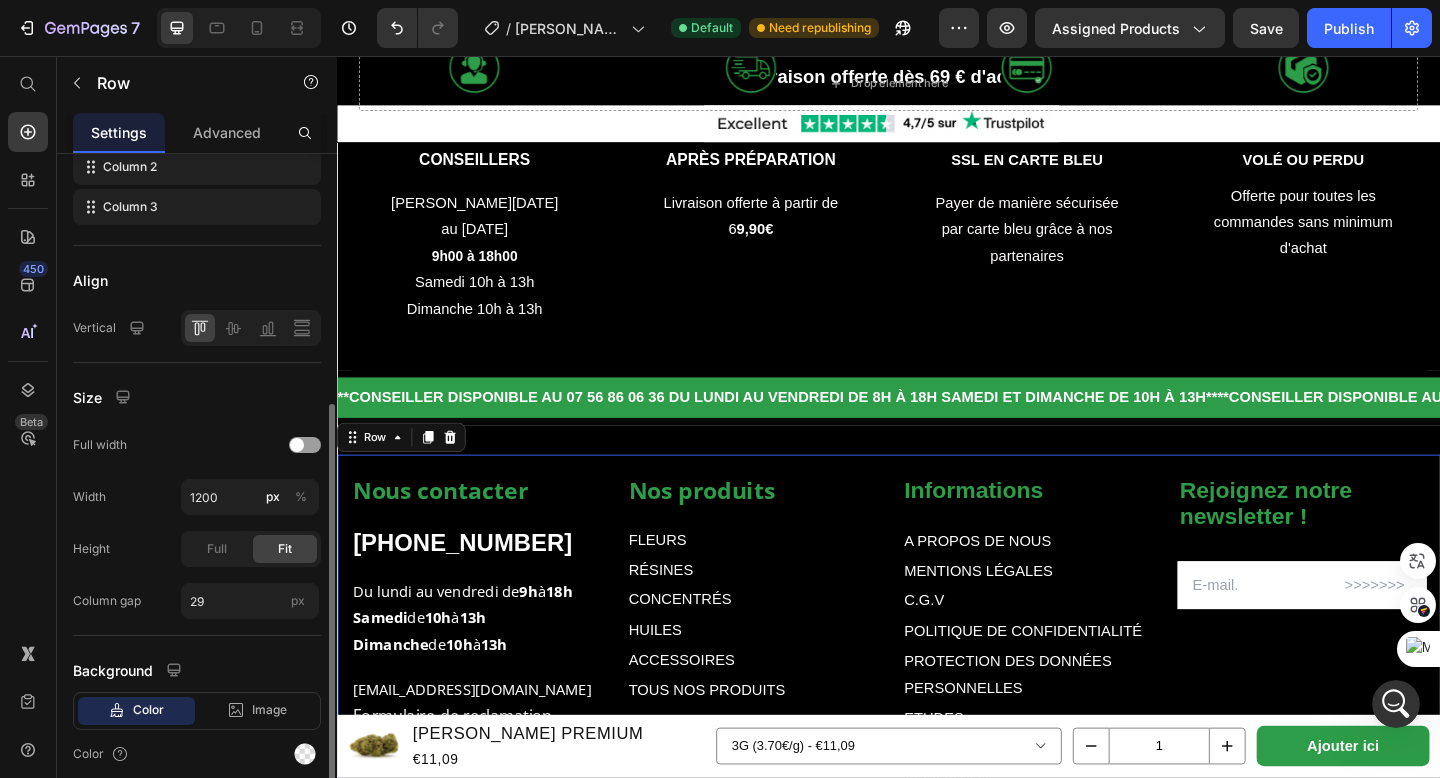 scroll, scrollTop: 446, scrollLeft: 0, axis: vertical 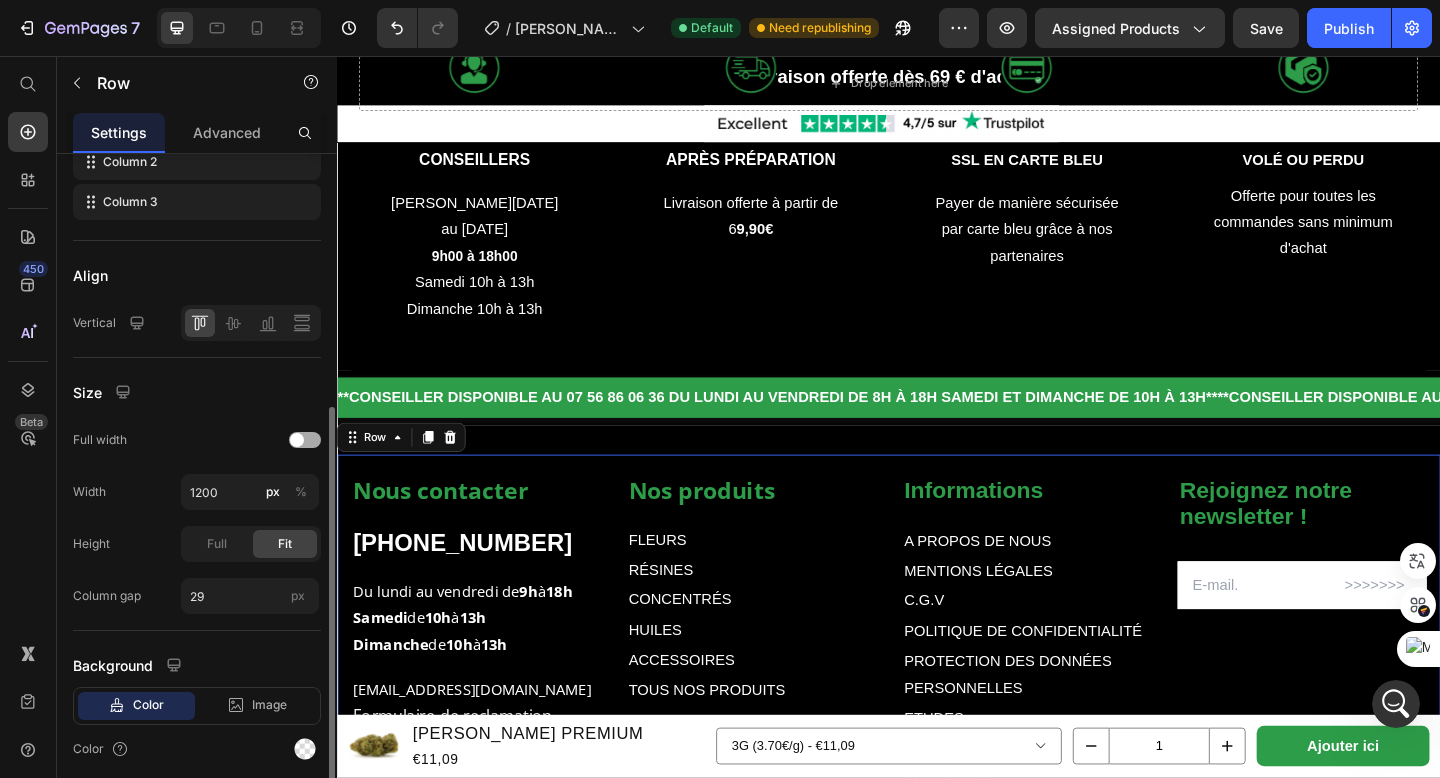 click at bounding box center (305, 440) 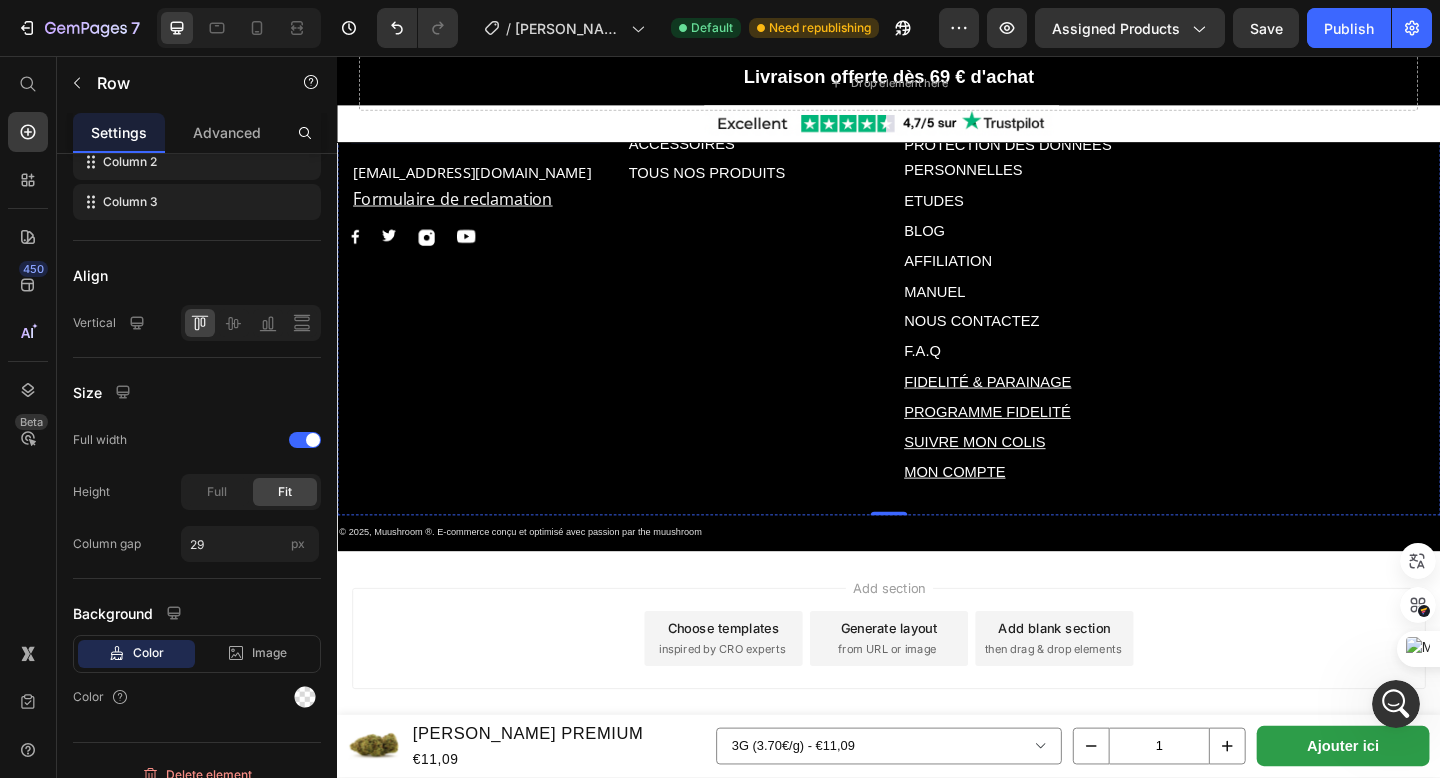 scroll, scrollTop: 5957, scrollLeft: 0, axis: vertical 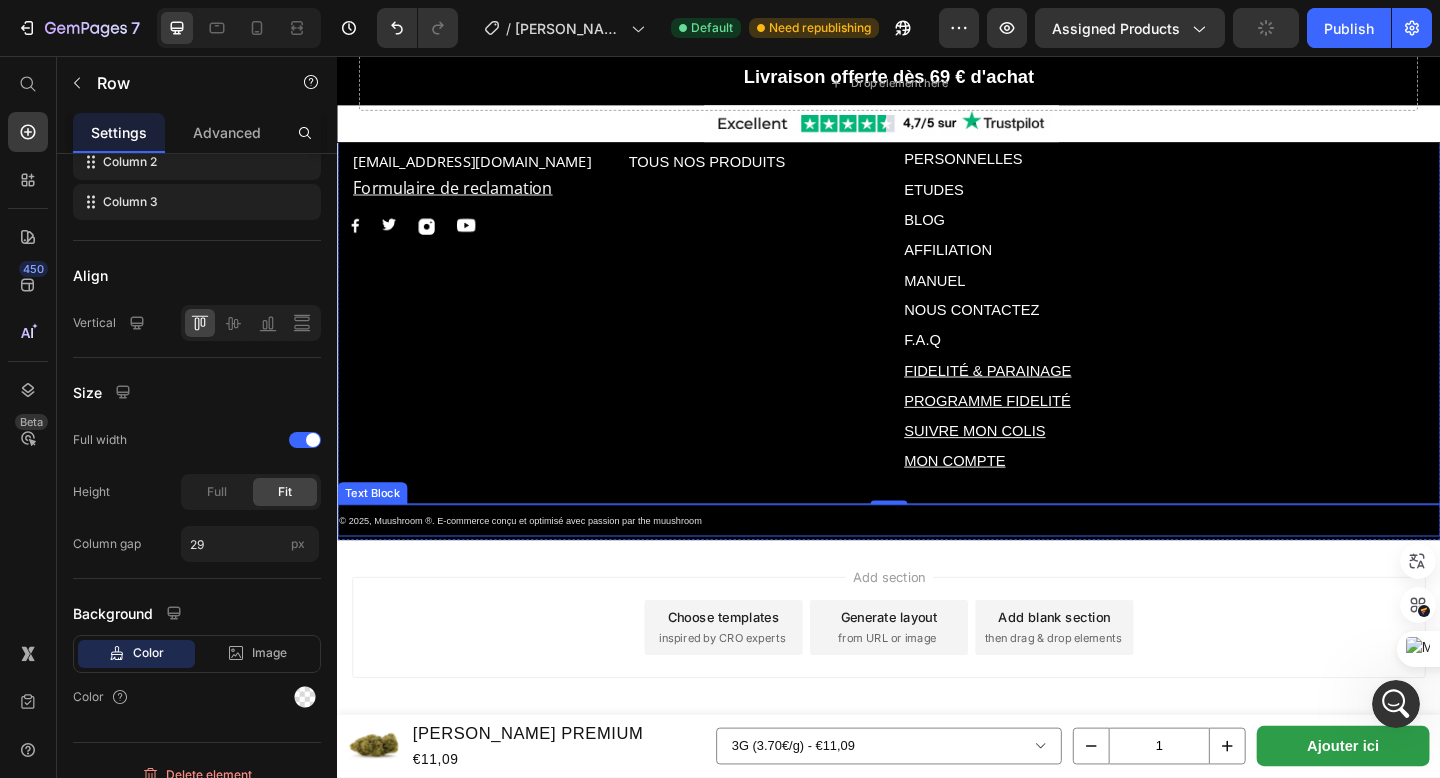 click on "© 2025, Muushroom ®. E-commerce conçu et optimisé avec passion par the muushroom" at bounding box center (536, 561) 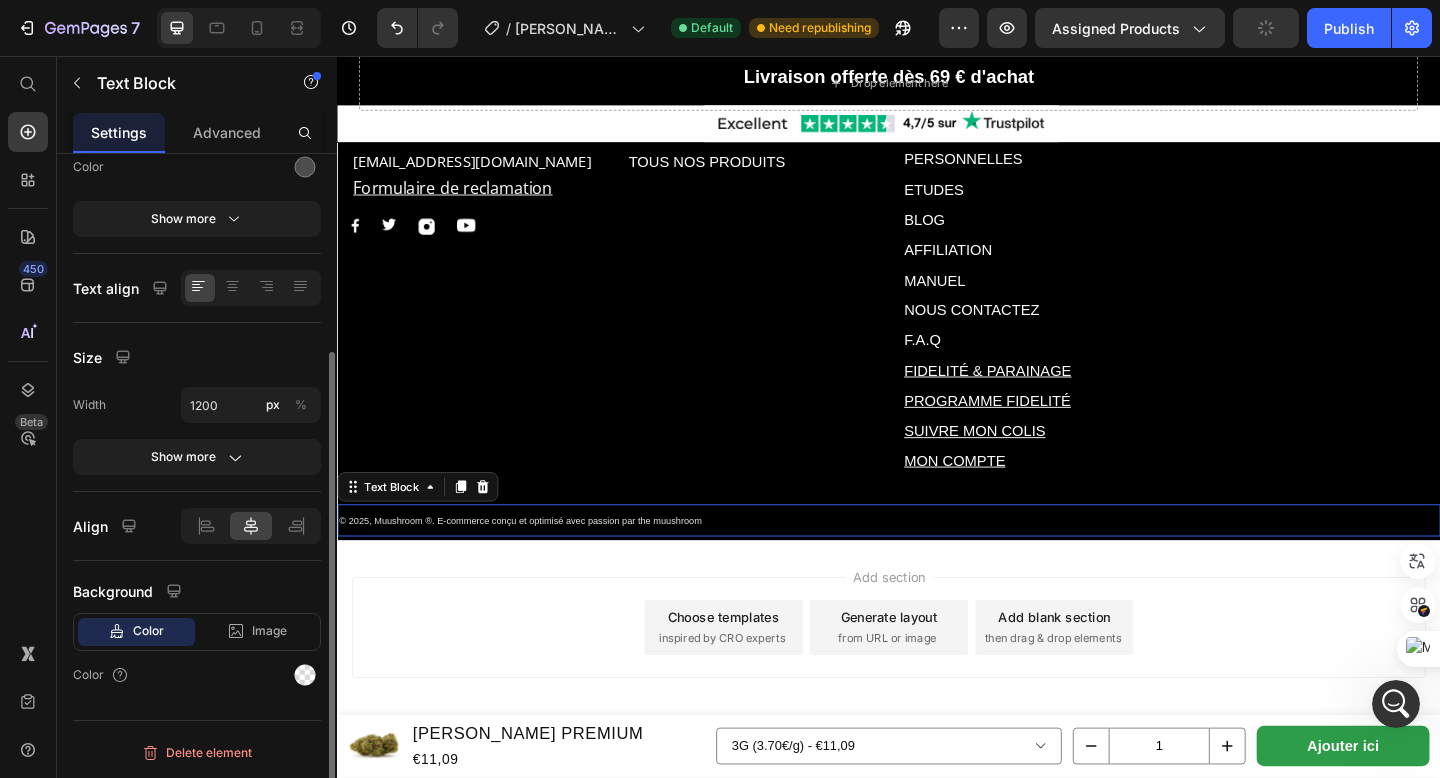 scroll, scrollTop: 0, scrollLeft: 0, axis: both 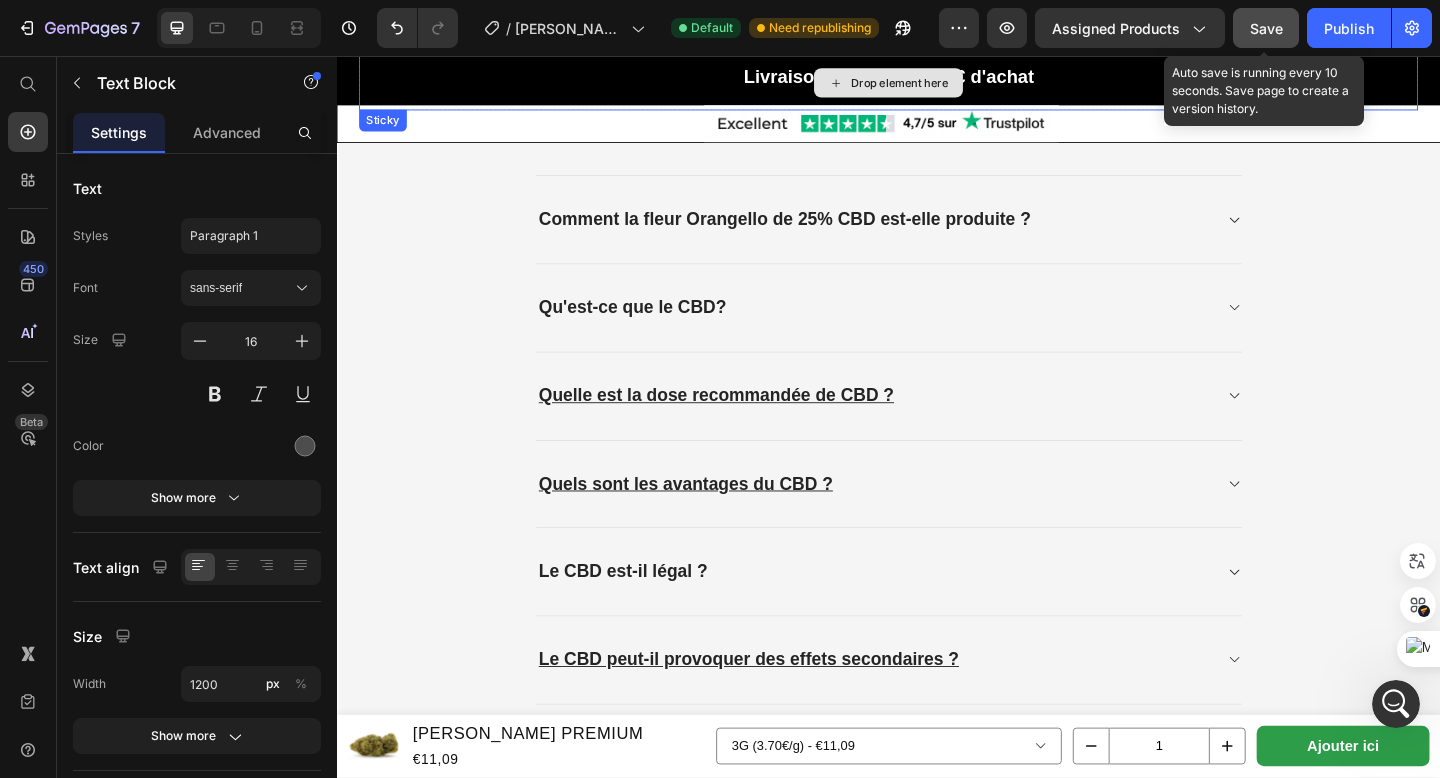 click on "Save" 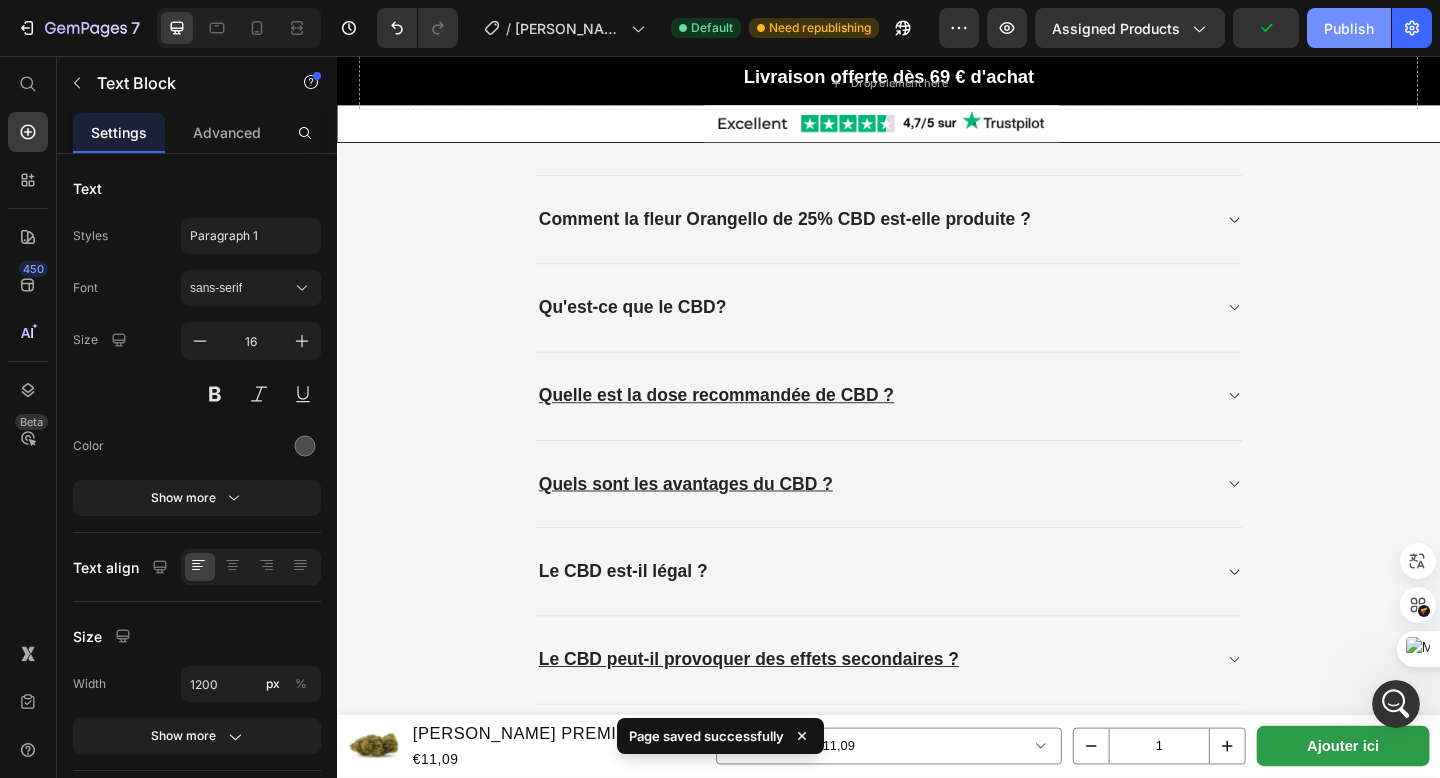 click on "Publish" 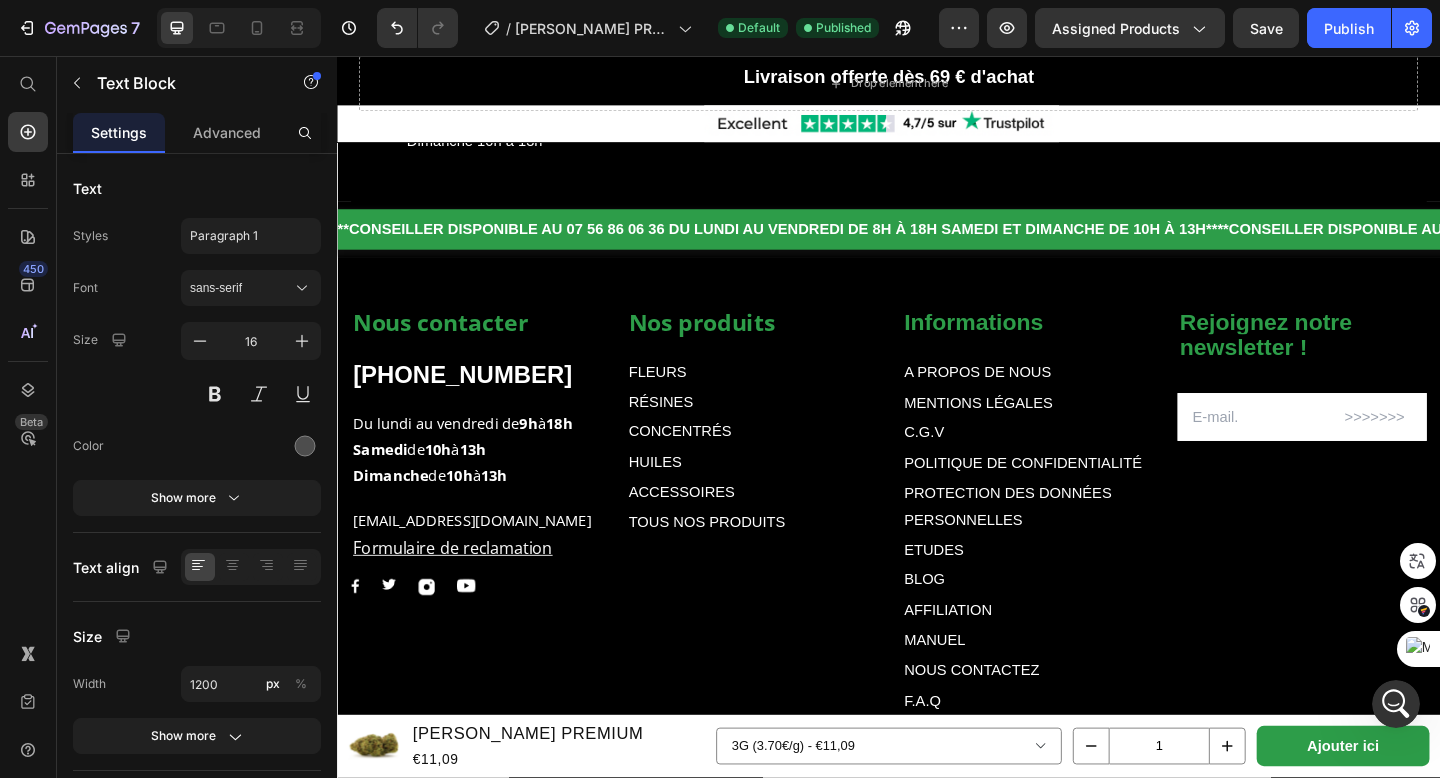 scroll, scrollTop: 5523, scrollLeft: 0, axis: vertical 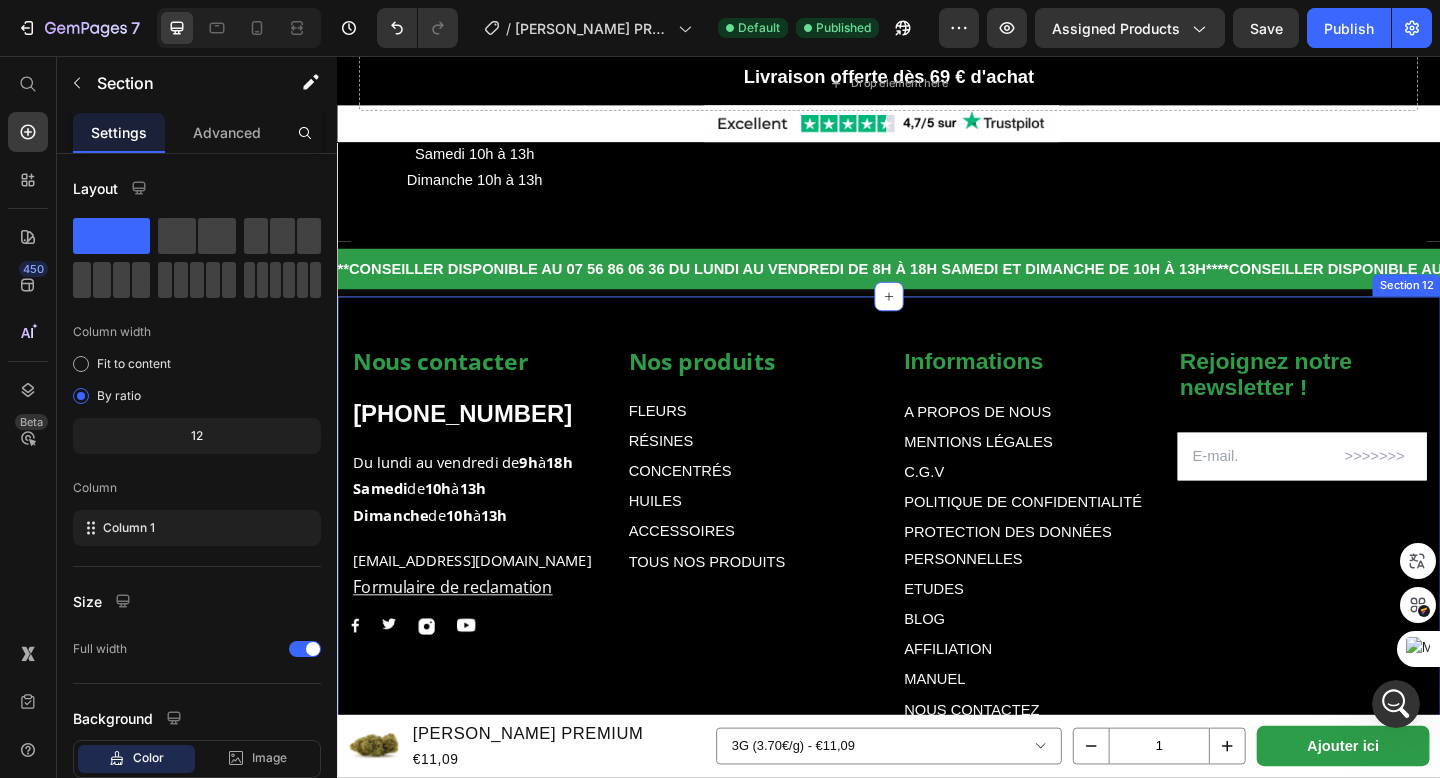 click on "Nos produits Text block FLEURS Text Block RÉSINES Text Block CONCENTRÉS Text Block HUILES Text Block ACCESSOIRES Text Block TOUS NOS PRODUITS Text Block Informations    Text block A PROPOS DE NOUS Text Block MENTIONS LÉGALES Text Block C.G.V Text Block POLITIQUE DE CONFIDENTIALITÉ Text Block PROTECTION DES DONNÉES   PERSONNELLES Text Block ETUDES Text Block BLOG Text Block AFFILIATION Text Block MANUEL Text Block NOUS CONTACTEZ Text Block F.A.Q Text Block FIDELITÉ & PARAINAGE Text Block PROGRAMME FIDELITÉ Text Block SUIVRE MON COLIS Text Block MON COMPTE Text Block Row Rejoignez notre newsletter ! Text block Email Field Row Newsletter Nous contacter Text block +322165197 Text block Du lundi au vendredi de  9h  à  18h   Samedi  de  10h  à  13h Dimanche  de  10h  à  13h Text block contact@muushroom.com Formulaire de reclamation Text block Image Image Image Image Row Row Text Block Text Block Row Section 12" at bounding box center [937, 667] 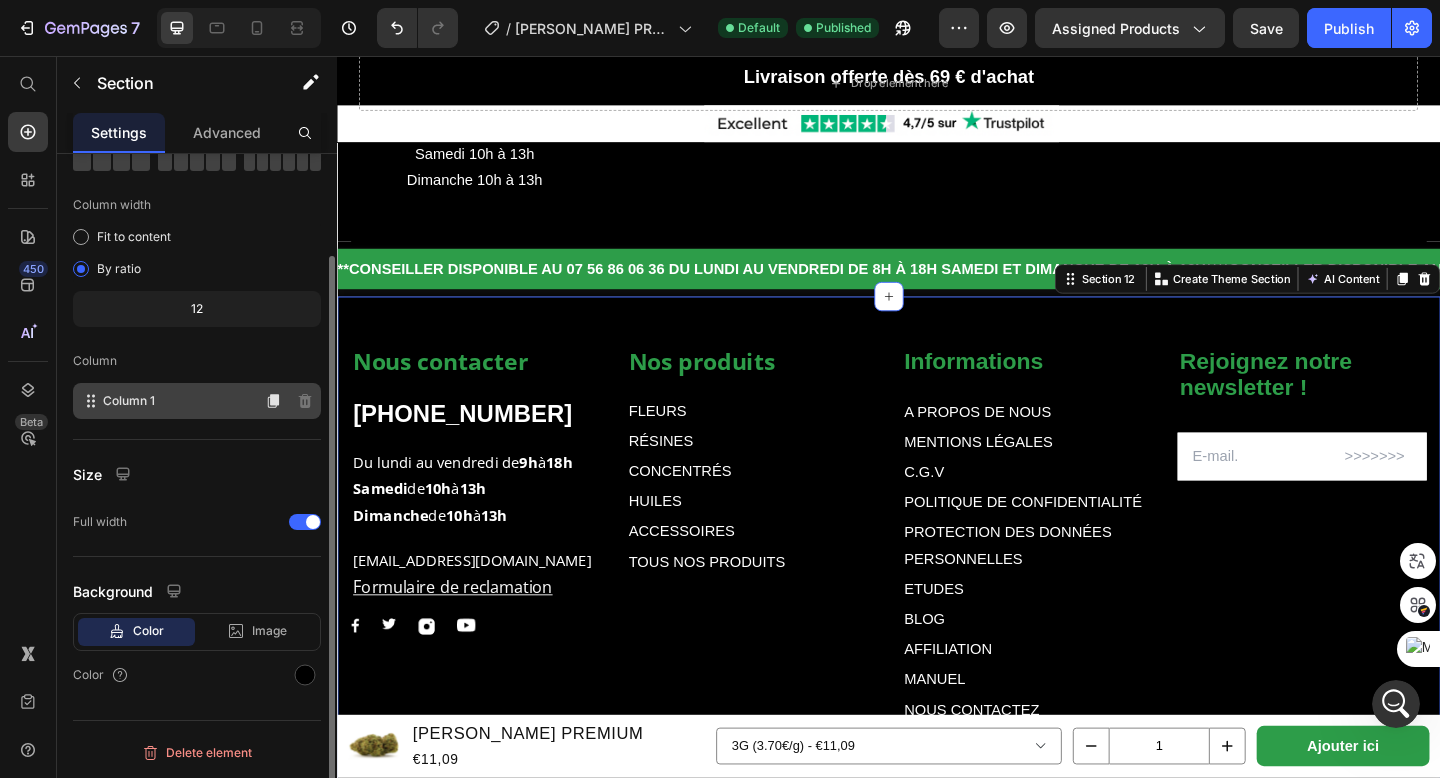 scroll, scrollTop: 0, scrollLeft: 0, axis: both 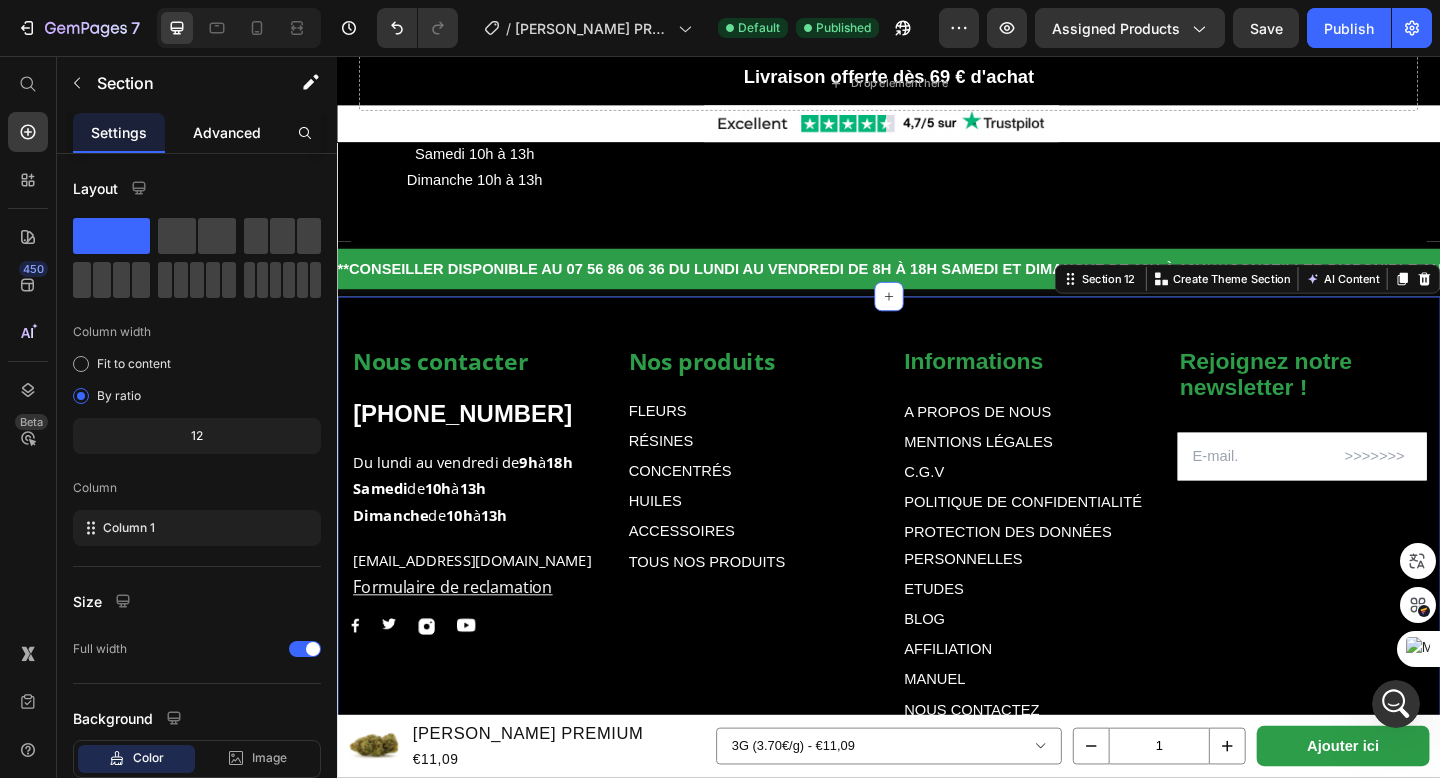 click on "Advanced" at bounding box center (227, 132) 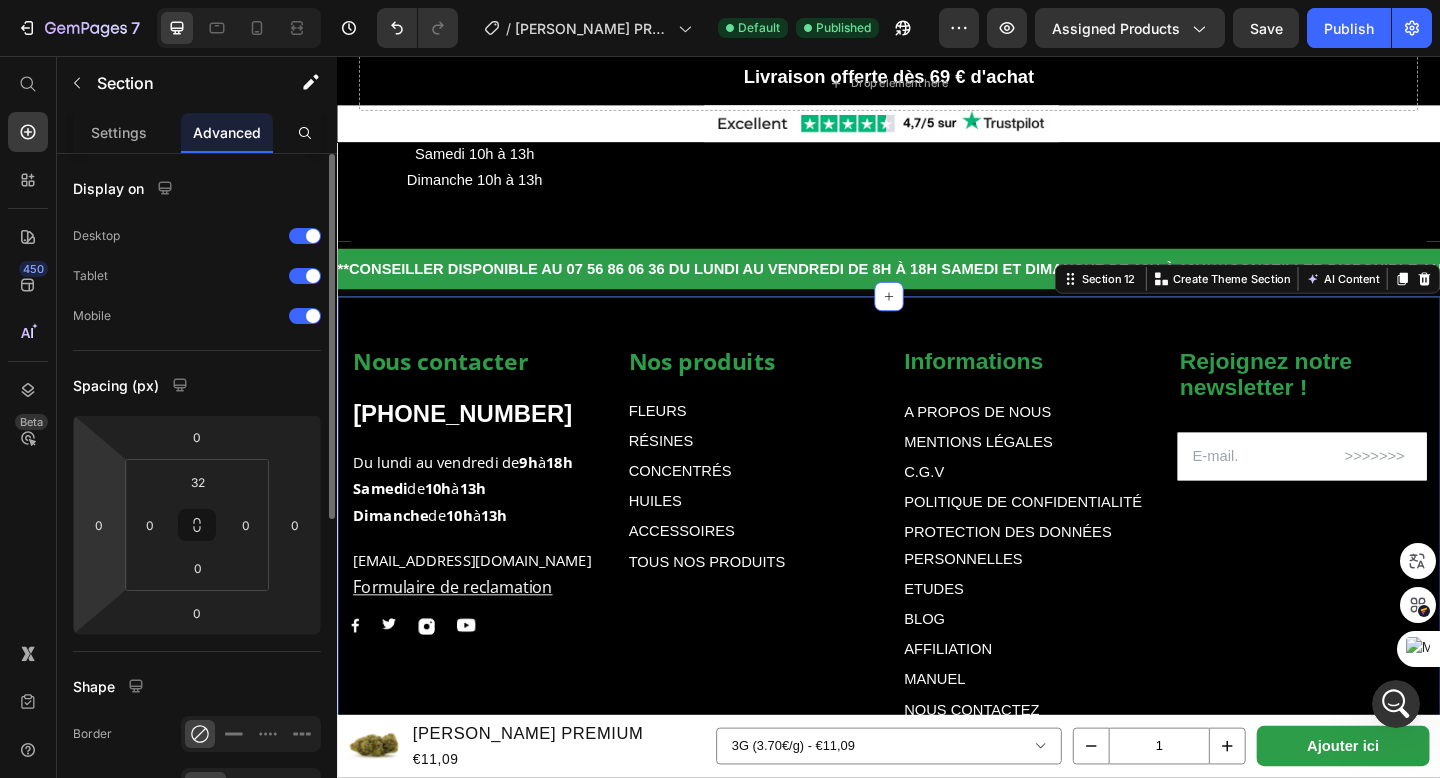 click on "7  Version history  /  WHITE CRYSTAL PREMIUM Default Published Preview Assigned Products  Save   Publish  450 Beta Shopify Apps Sections Elements Hero Section Product Detail Brands Trusted Badges Guarantee Product Breakdown How to use Testimonials Compare Bundle FAQs Social Proof Brand Story Product List Collection Blog List Contact Sticky Add to Cart Custom Footer Browse Library 450 Layout
Row
Row
Row
Row Text
Heading
Text Block Button
Button
Button
Sticky Back to top Media" at bounding box center [720, 0] 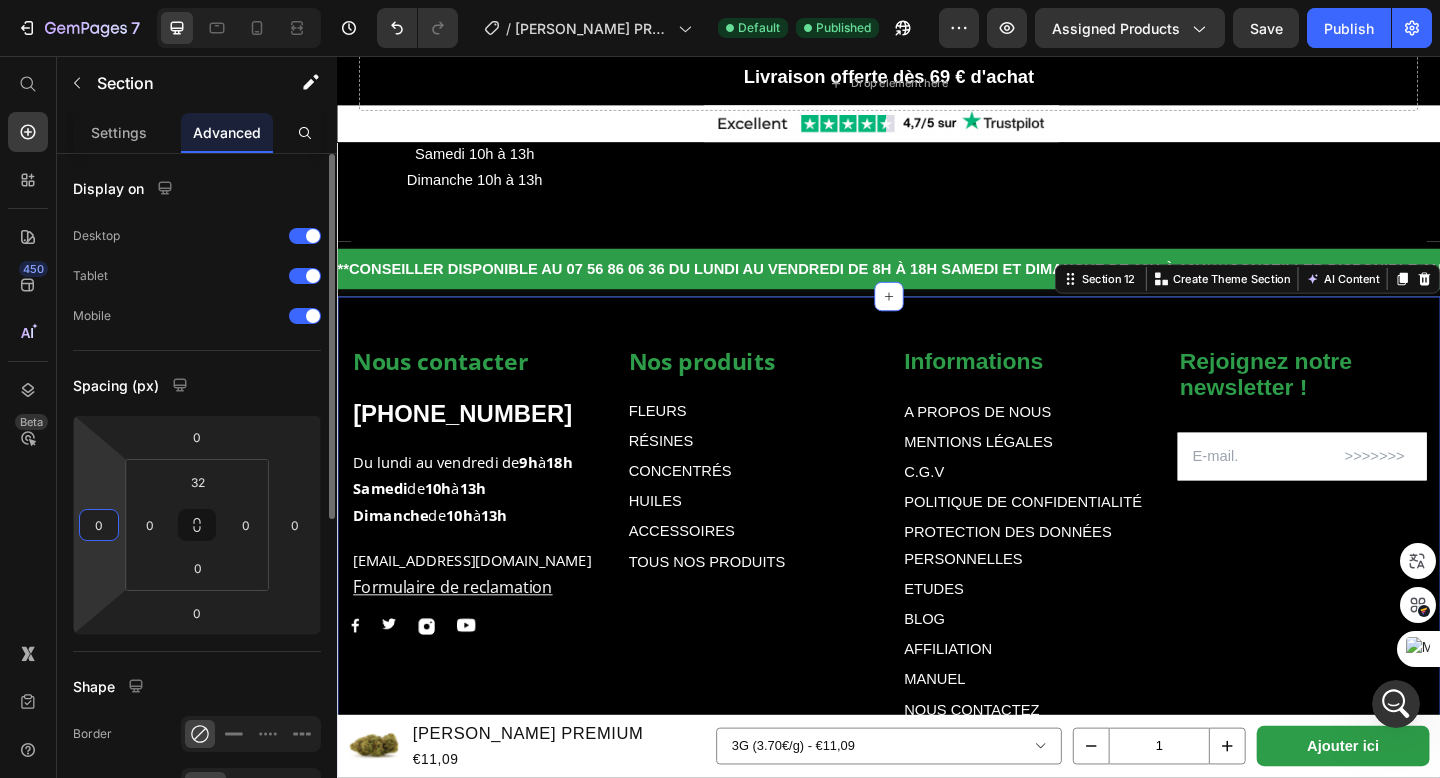 click on "0" at bounding box center (99, 525) 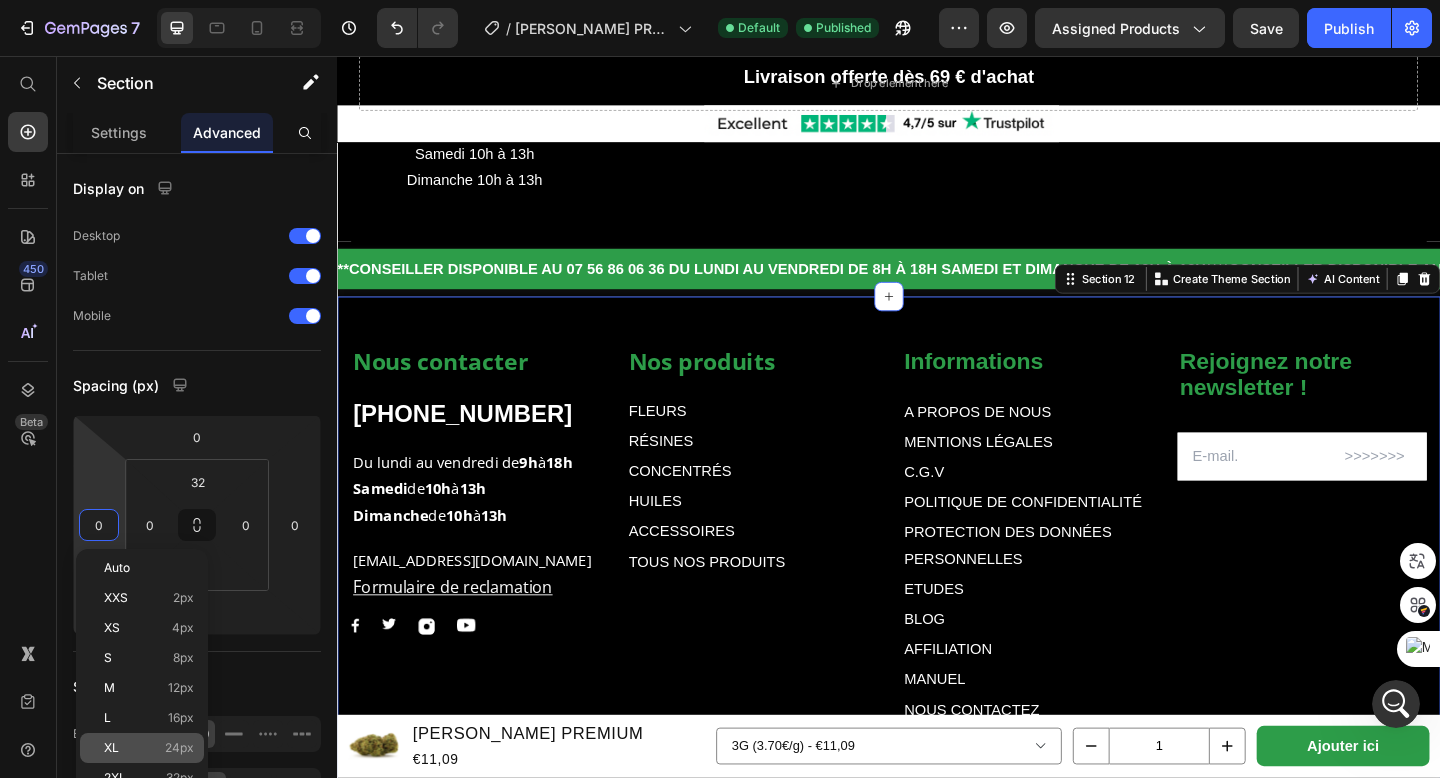click on "24px" at bounding box center [179, 748] 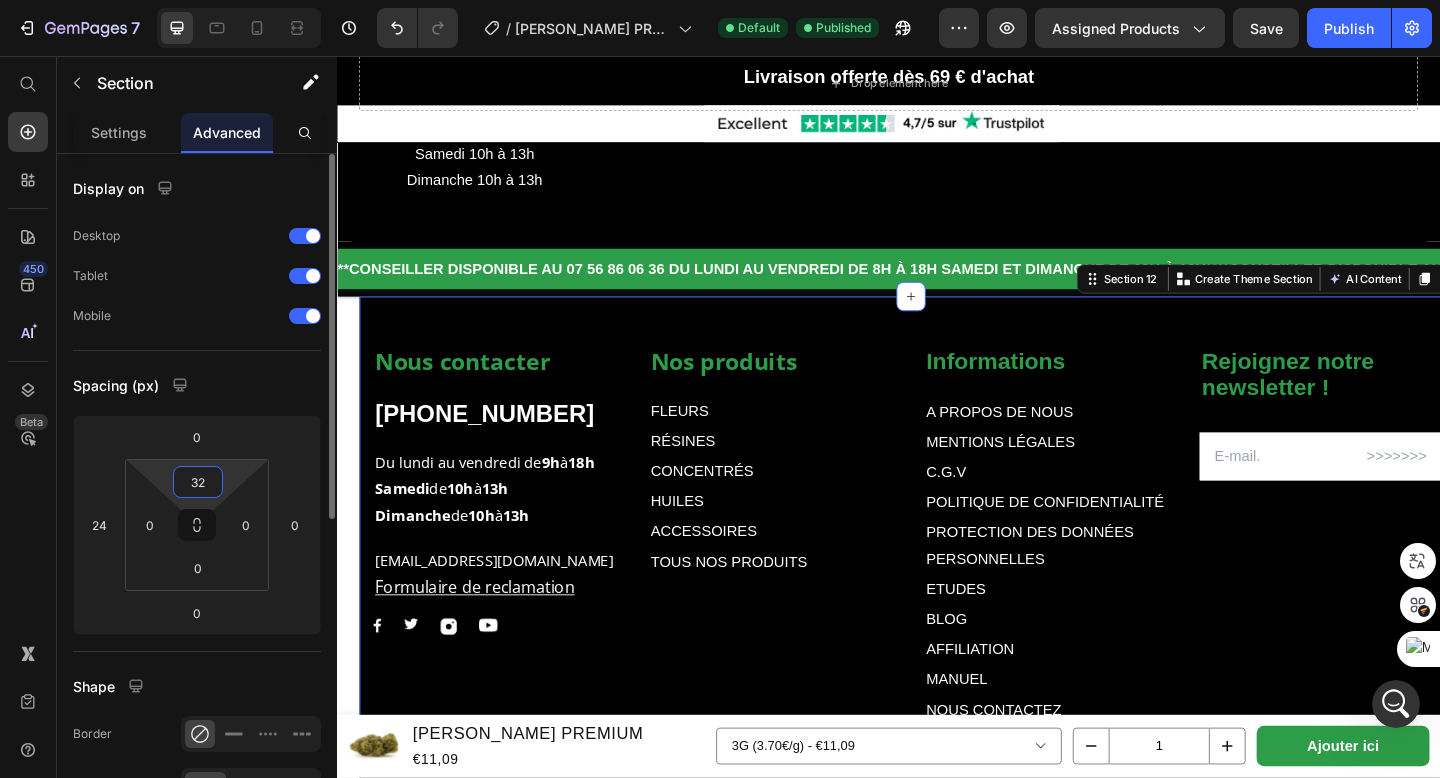 click on "32" at bounding box center (198, 482) 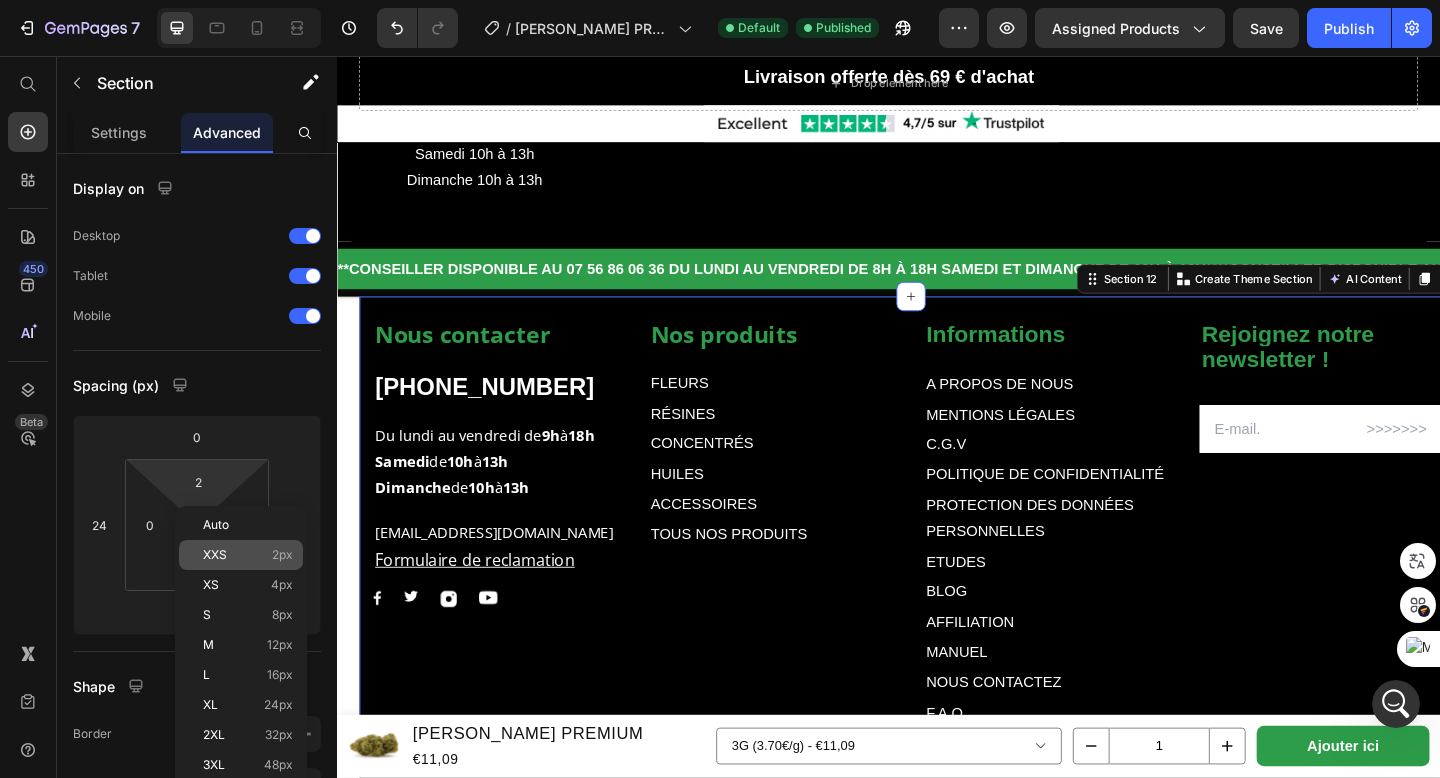 click on "XXS 2px" 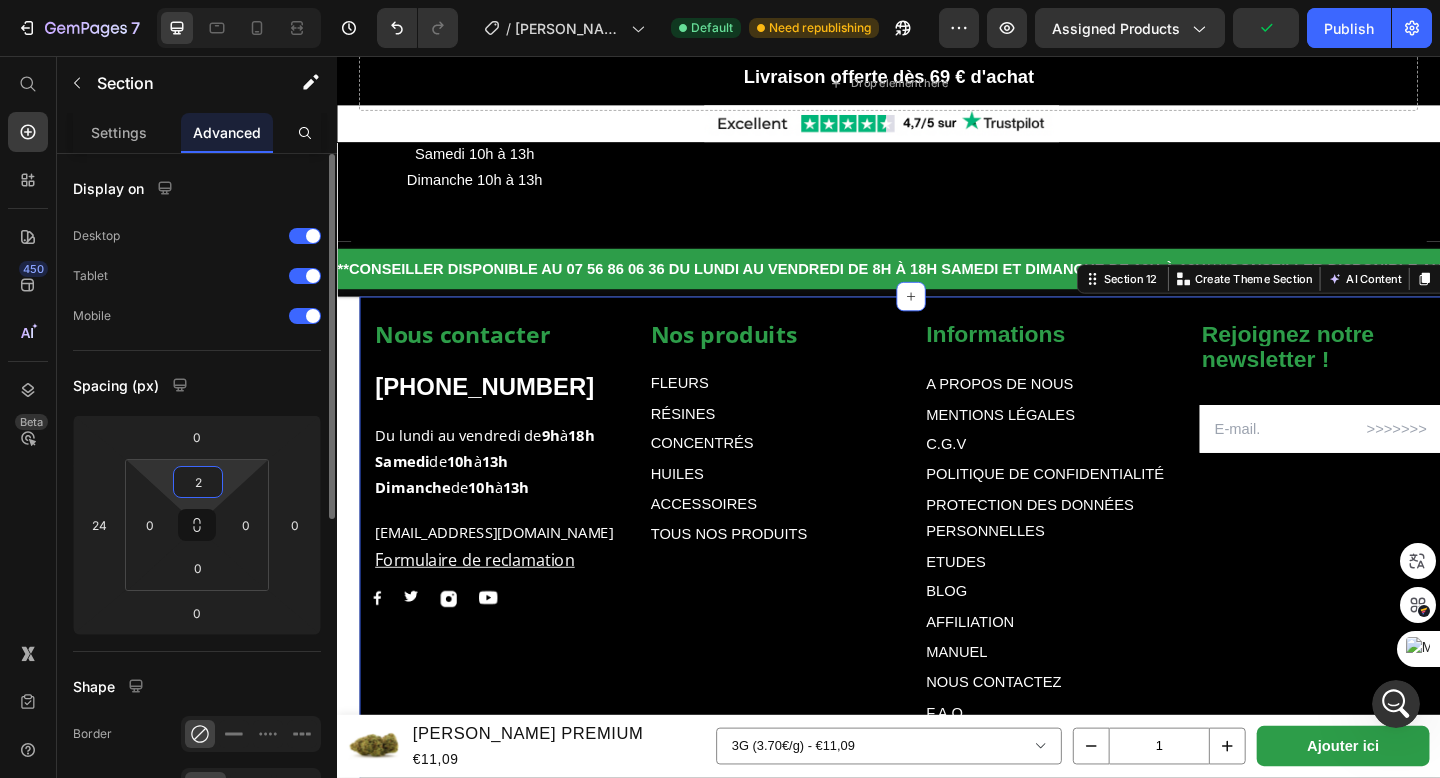 click on "2" at bounding box center (198, 482) 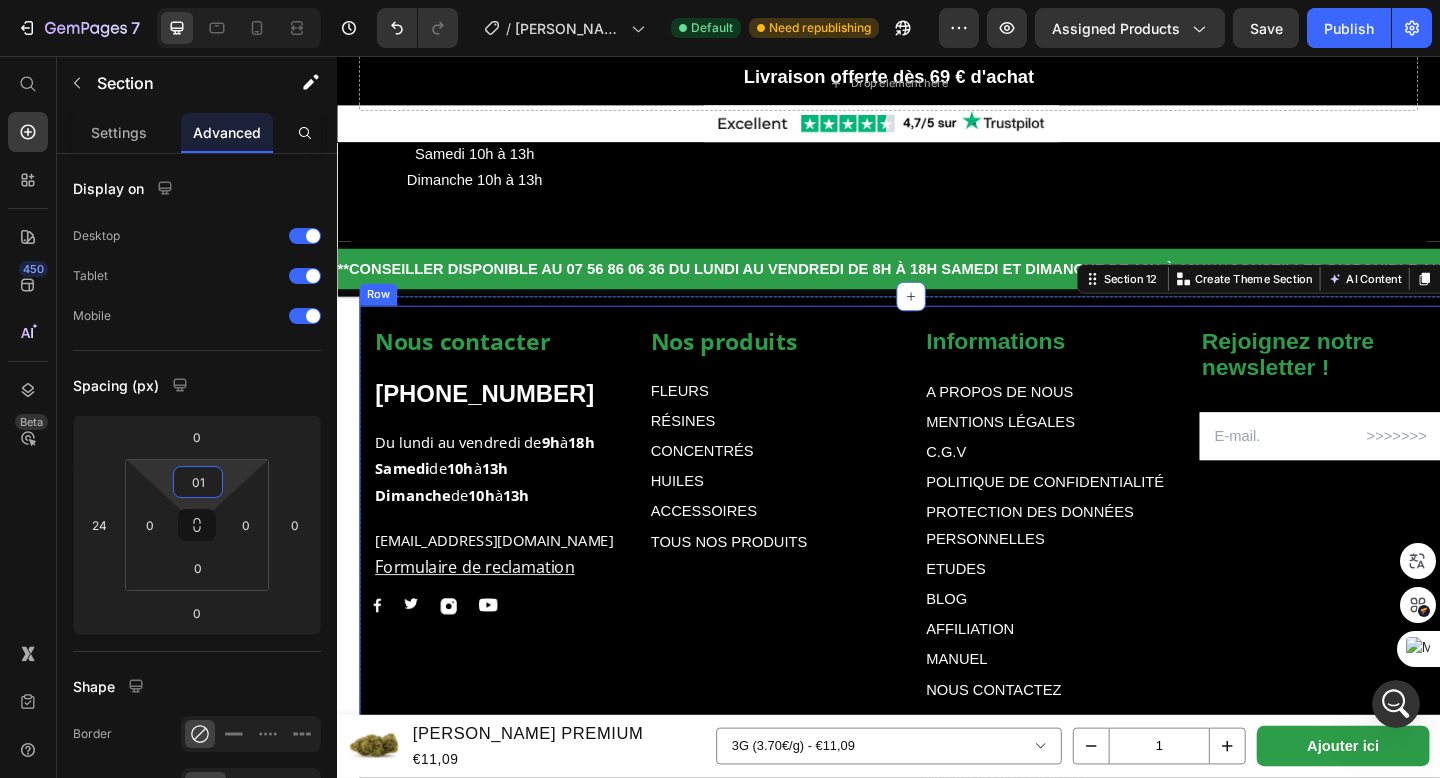 type on "0" 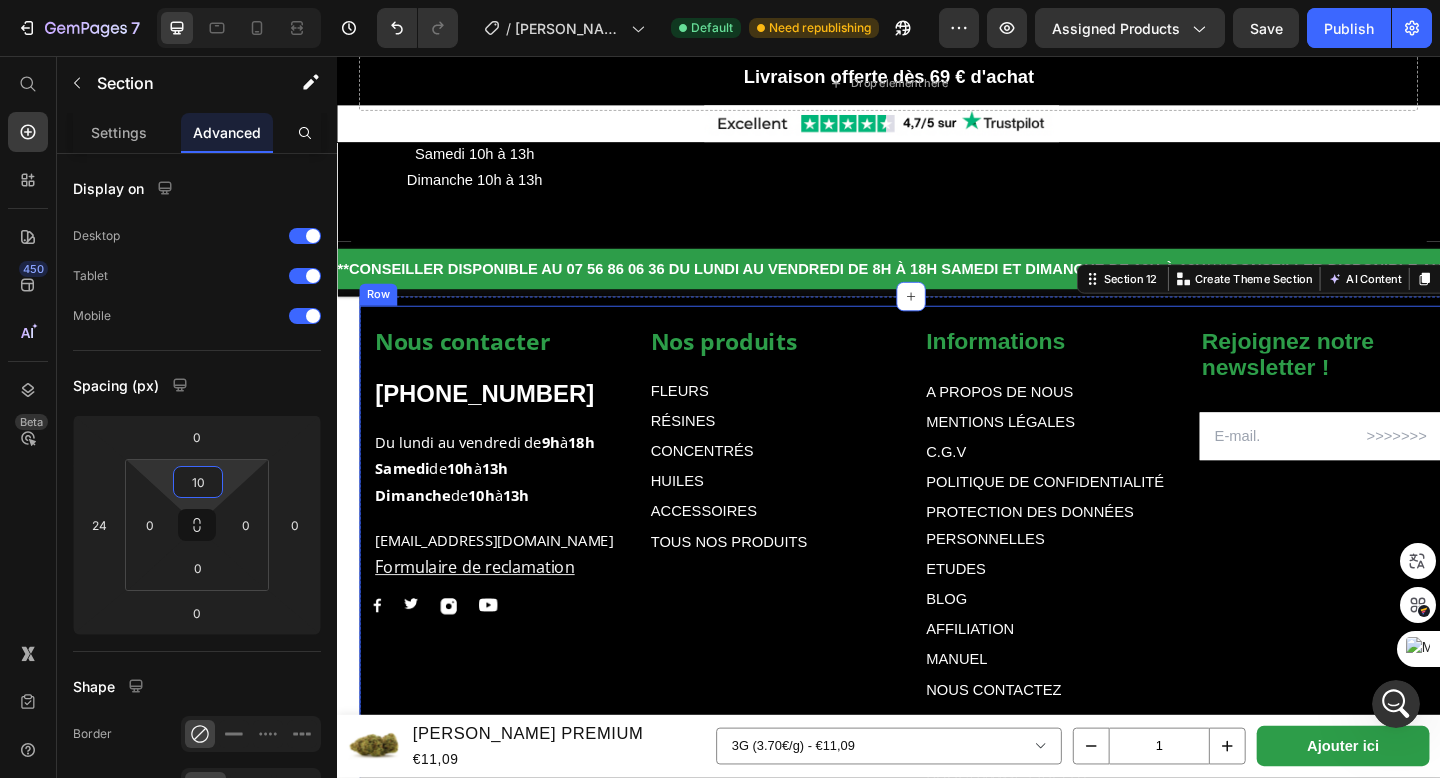 type on "1" 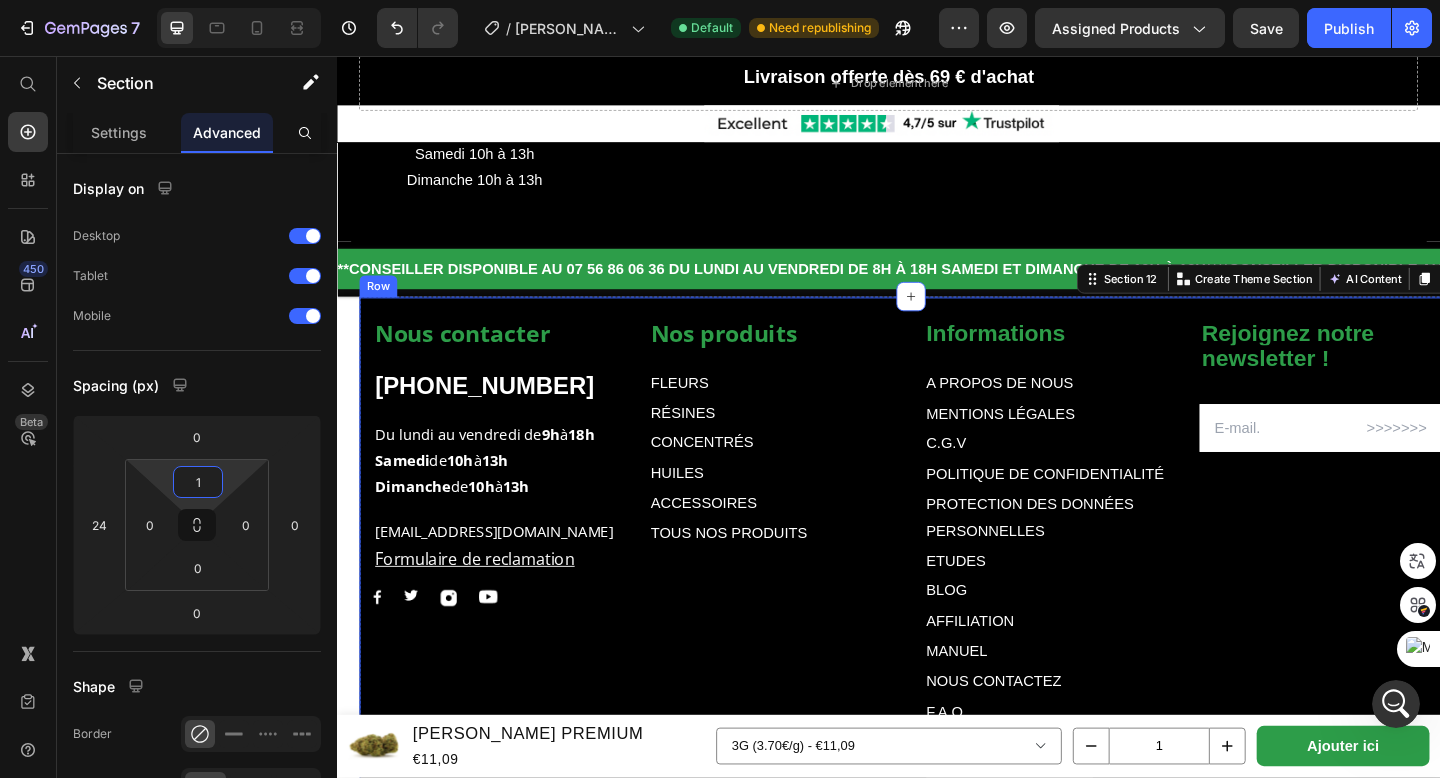 type 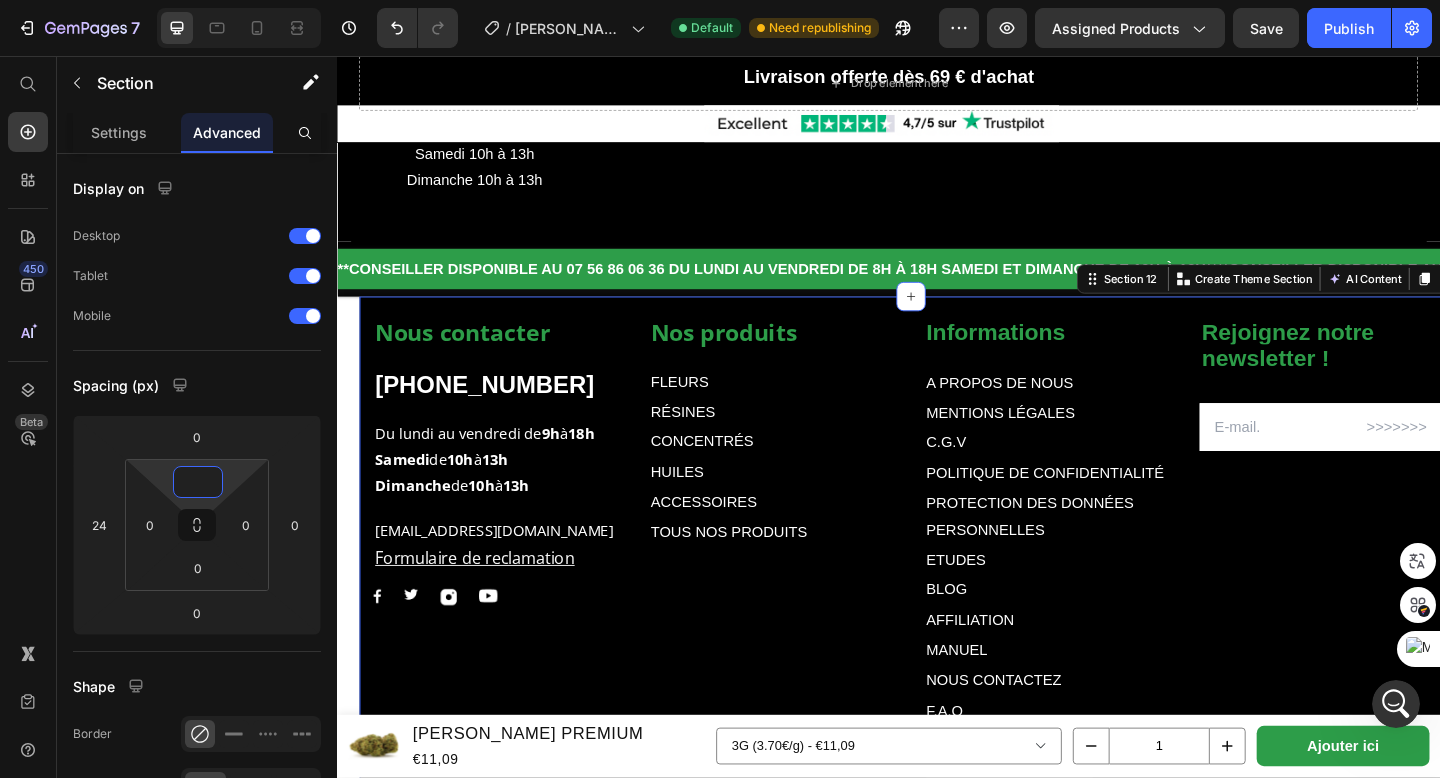 click on "Nos produits Text block FLEURS Text Block RÉSINES Text Block CONCENTRÉS Text Block HUILES Text Block ACCESSOIRES Text Block TOUS NOS PRODUITS Text Block Informations    Text block A PROPOS DE NOUS Text Block MENTIONS LÉGALES Text Block C.G.V Text Block POLITIQUE DE CONFIDENTIALITÉ Text Block PROTECTION DES DONNÉES   PERSONNELLES Text Block ETUDES Text Block BLOG Text Block AFFILIATION Text Block MANUEL Text Block NOUS CONTACTEZ Text Block F.A.Q Text Block FIDELITÉ & PARAINAGE Text Block PROGRAMME FIDELITÉ Text Block SUIVRE MON COLIS Text Block MON COMPTE Text Block Row Rejoignez notre newsletter ! Text block Email Field Row Newsletter Nous contacter Text block +322165197 Text block Du lundi au vendredi de  9h  à  18h   Samedi  de  10h  à  13h Dimanche  de  10h  à  13h Text block contact@muushroom.com Formulaire de reclamation Text block Image Image Image Image Row Row Text Block Text Block Row Section 12   Create Theme Section AI Content Write with GemAI What would you like to describe here?" at bounding box center (937, 651) 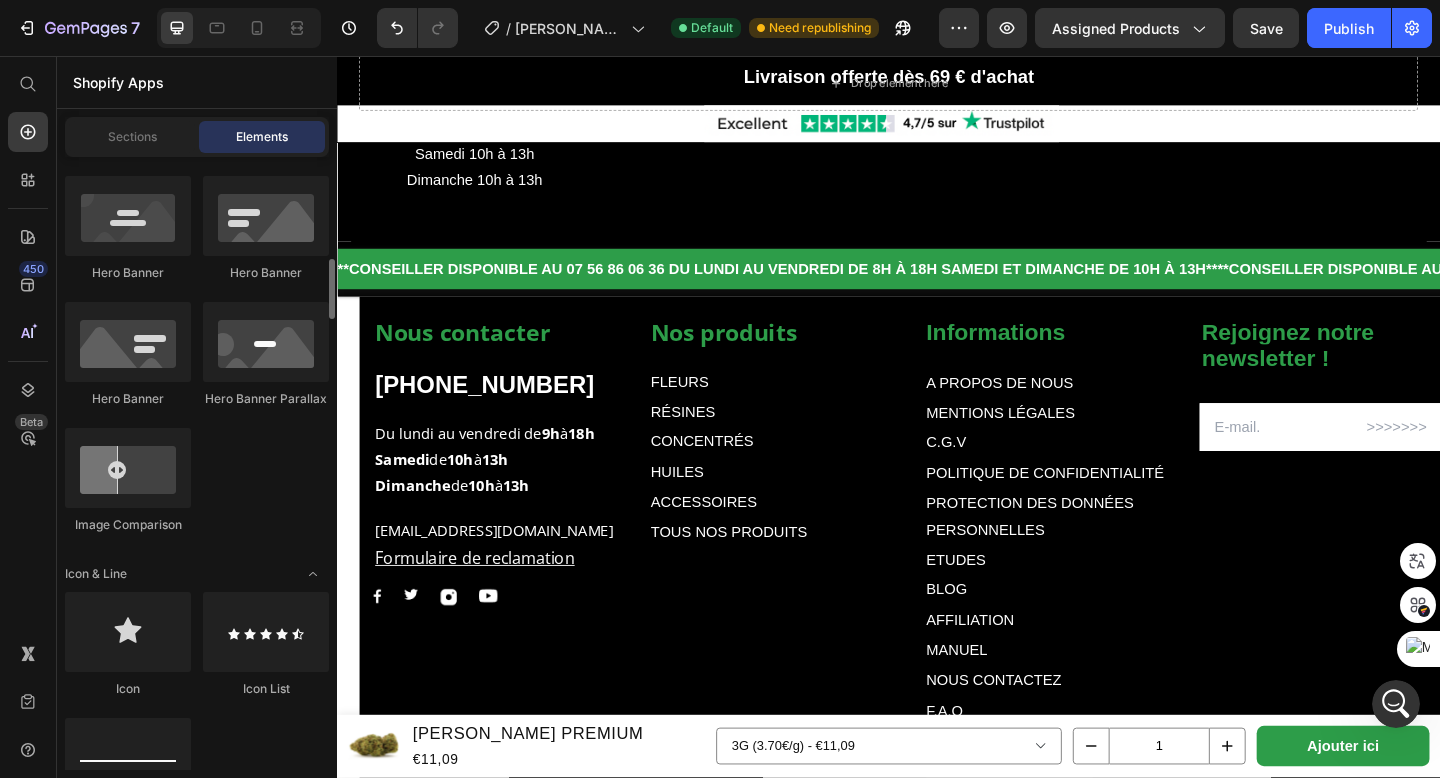 scroll, scrollTop: 1029, scrollLeft: 0, axis: vertical 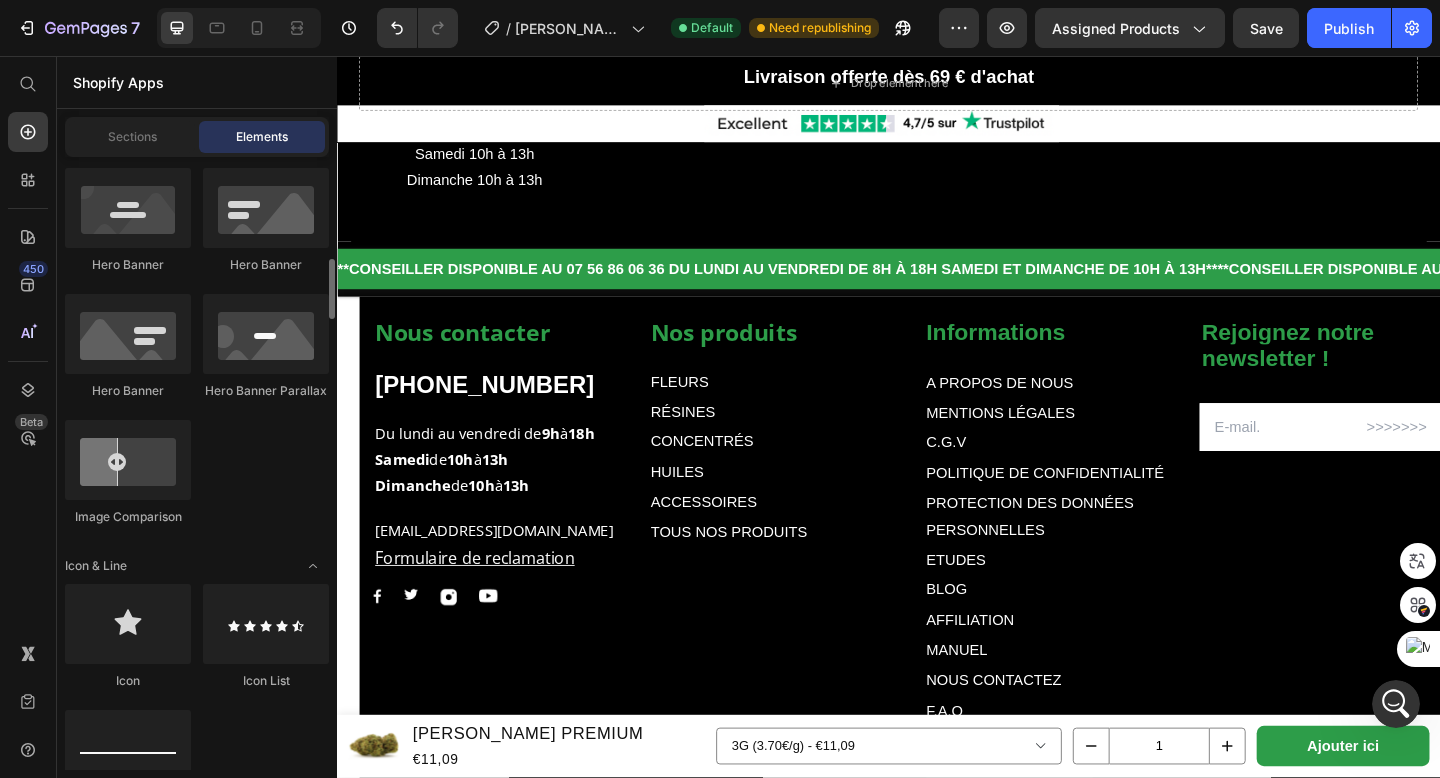 click on "Nos produits Text block FLEURS Text Block RÉSINES Text Block CONCENTRÉS Text Block HUILES Text Block ACCESSOIRES Text Block TOUS NOS PRODUITS Text Block Informations    Text block A PROPOS DE NOUS Text Block MENTIONS LÉGALES Text Block C.G.V Text Block POLITIQUE DE CONFIDENTIALITÉ Text Block PROTECTION DES DONNÉES   PERSONNELLES Text Block ETUDES Text Block BLOG Text Block AFFILIATION Text Block MANUEL Text Block NOUS CONTACTEZ Text Block F.A.Q Text Block FIDELITÉ & PARAINAGE Text Block PROGRAMME FIDELITÉ Text Block SUIVRE MON COLIS Text Block MON COMPTE Text Block Row Rejoignez notre newsletter ! Text block Email Field Row Newsletter Nous contacter Text block +322165197 Text block Du lundi au vendredi de  9h  à  18h   Samedi  de  10h  à  13h Dimanche  de  10h  à  13h Text block contact@muushroom.com Formulaire de reclamation Text block Image Image Image Image Row Row Text Block Text Block Row Section 12" at bounding box center [937, 651] 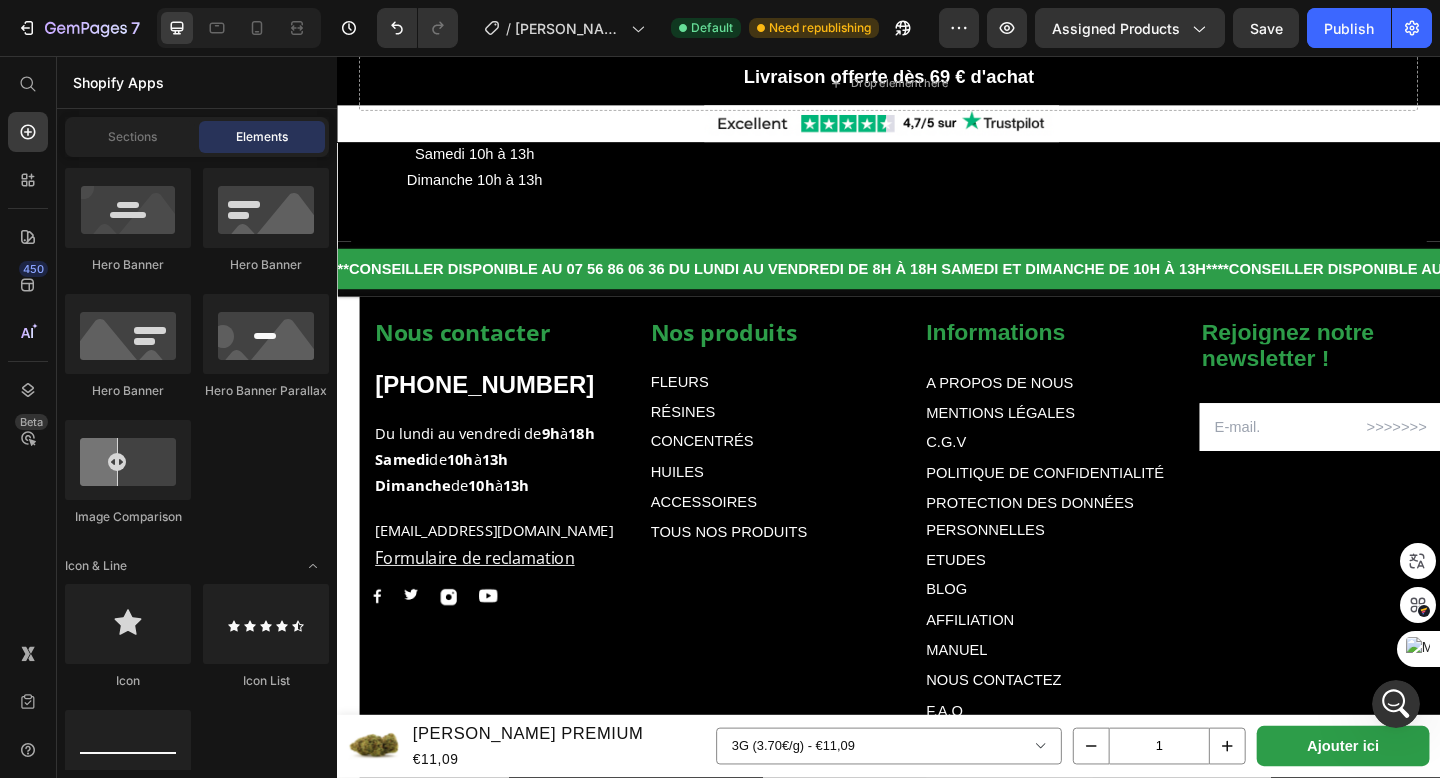 click on "Nos produits Text block FLEURS Text Block RÉSINES Text Block CONCENTRÉS Text Block HUILES Text Block ACCESSOIRES Text Block TOUS NOS PRODUITS Text Block Informations    Text block A PROPOS DE NOUS Text Block MENTIONS LÉGALES Text Block C.G.V Text Block POLITIQUE DE CONFIDENTIALITÉ Text Block PROTECTION DES DONNÉES   PERSONNELLES Text Block ETUDES Text Block BLOG Text Block AFFILIATION Text Block MANUEL Text Block NOUS CONTACTEZ Text Block F.A.Q Text Block FIDELITÉ & PARAINAGE Text Block PROGRAMME FIDELITÉ Text Block SUIVRE MON COLIS Text Block MON COMPTE Text Block Row Rejoignez notre newsletter ! Text block Email Field Row Newsletter Nous contacter Text block +322165197 Text block Du lundi au vendredi de  9h  à  18h   Samedi  de  10h  à  13h Dimanche  de  10h  à  13h Text block contact@muushroom.com Formulaire de reclamation Text block Image Image Image Image Row Row Text Block Text Block Row Section 12" at bounding box center (937, 651) 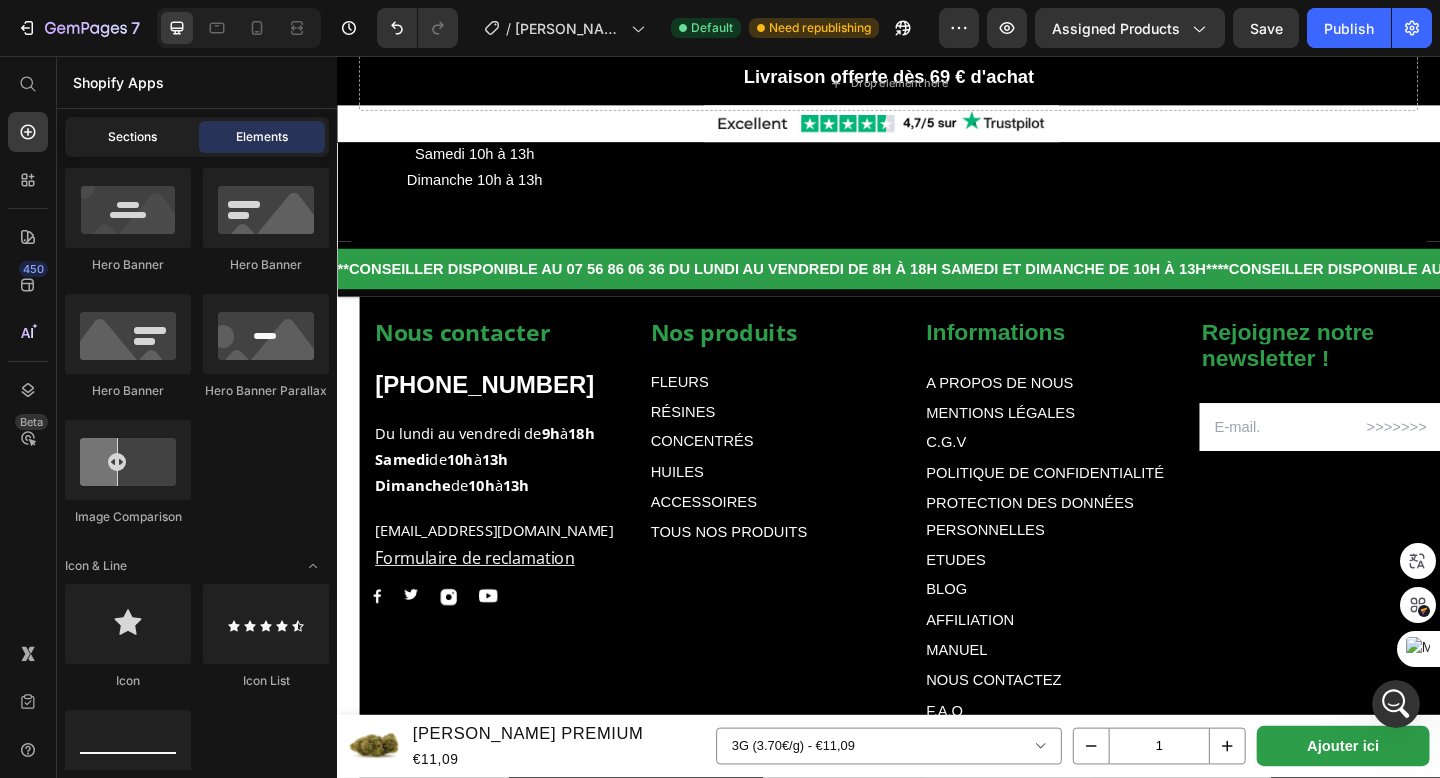 click on "Sections" 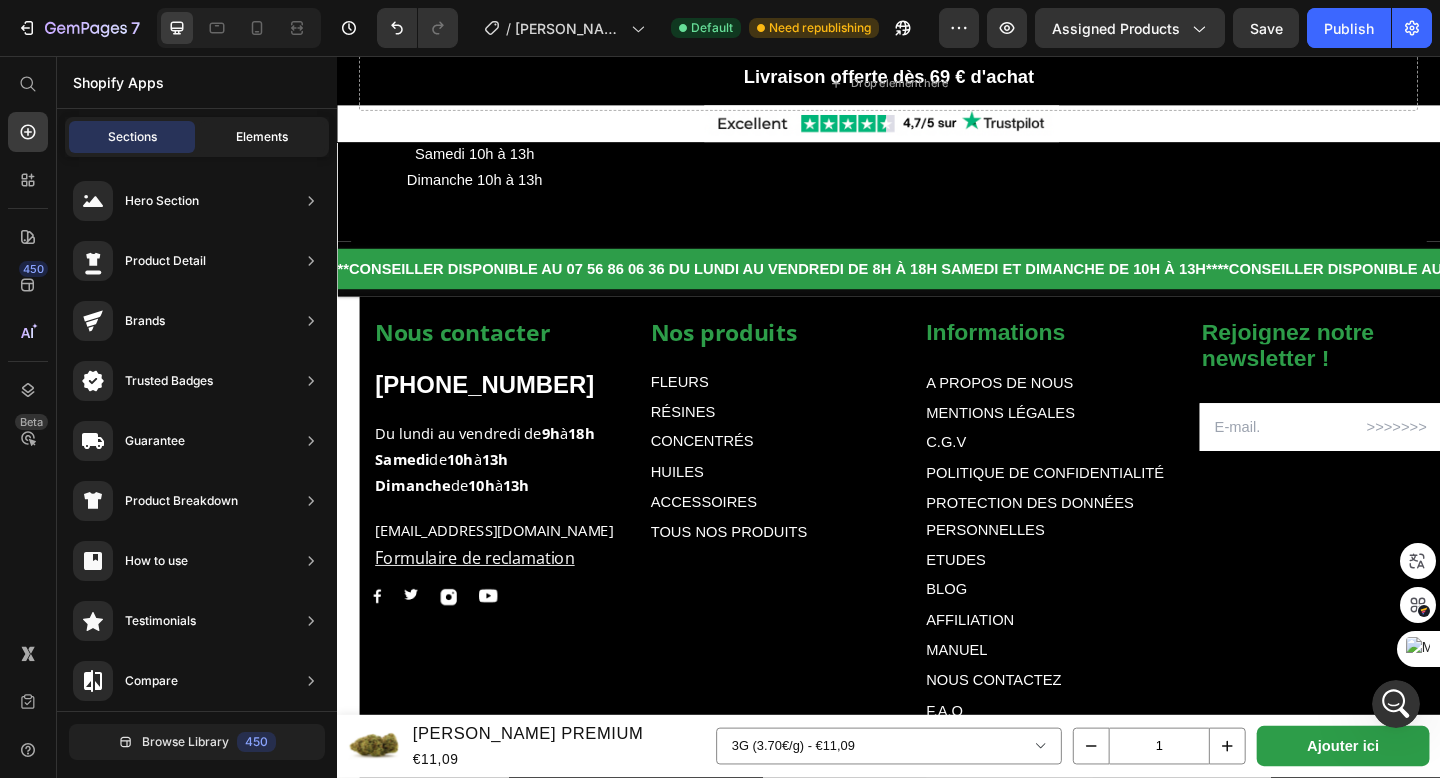 click on "Elements" at bounding box center [262, 137] 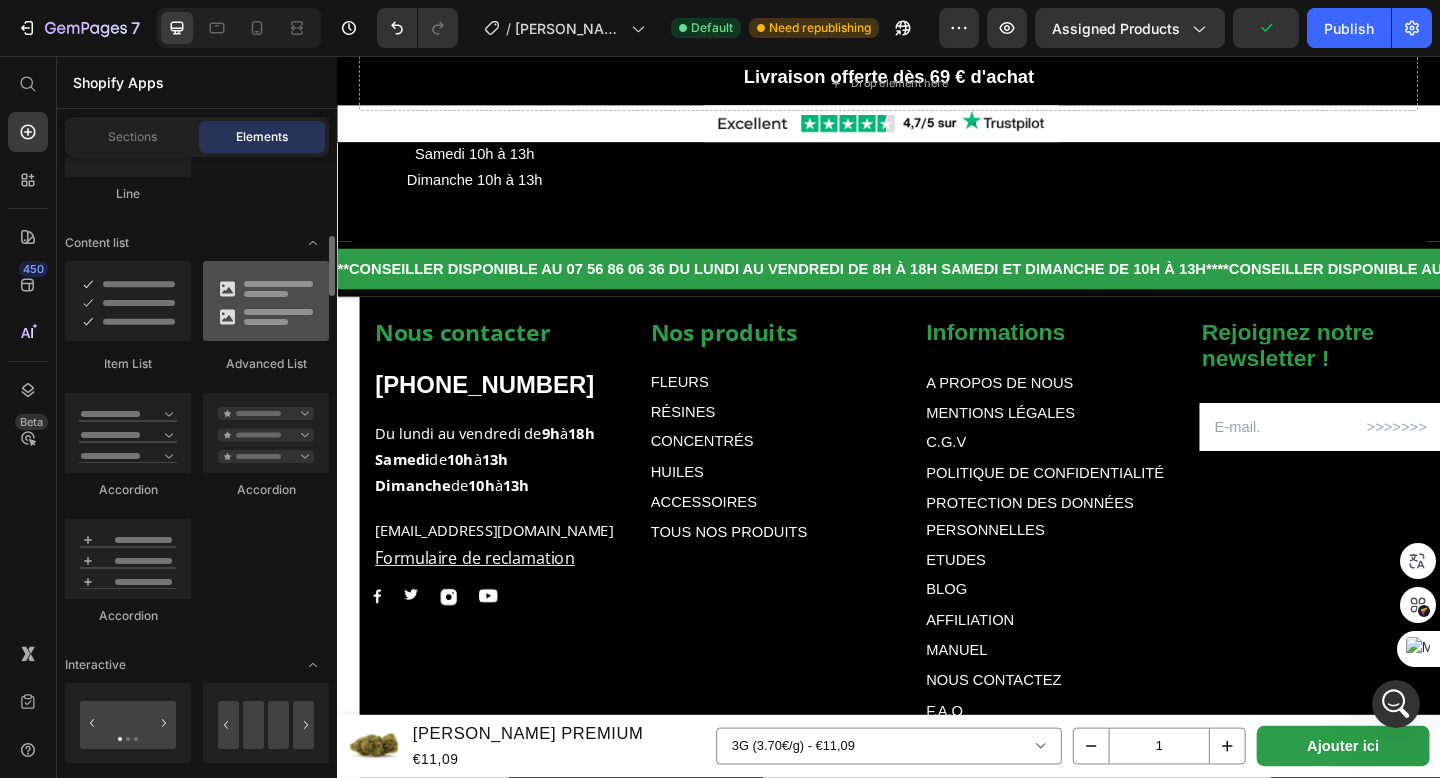 scroll, scrollTop: 1566, scrollLeft: 0, axis: vertical 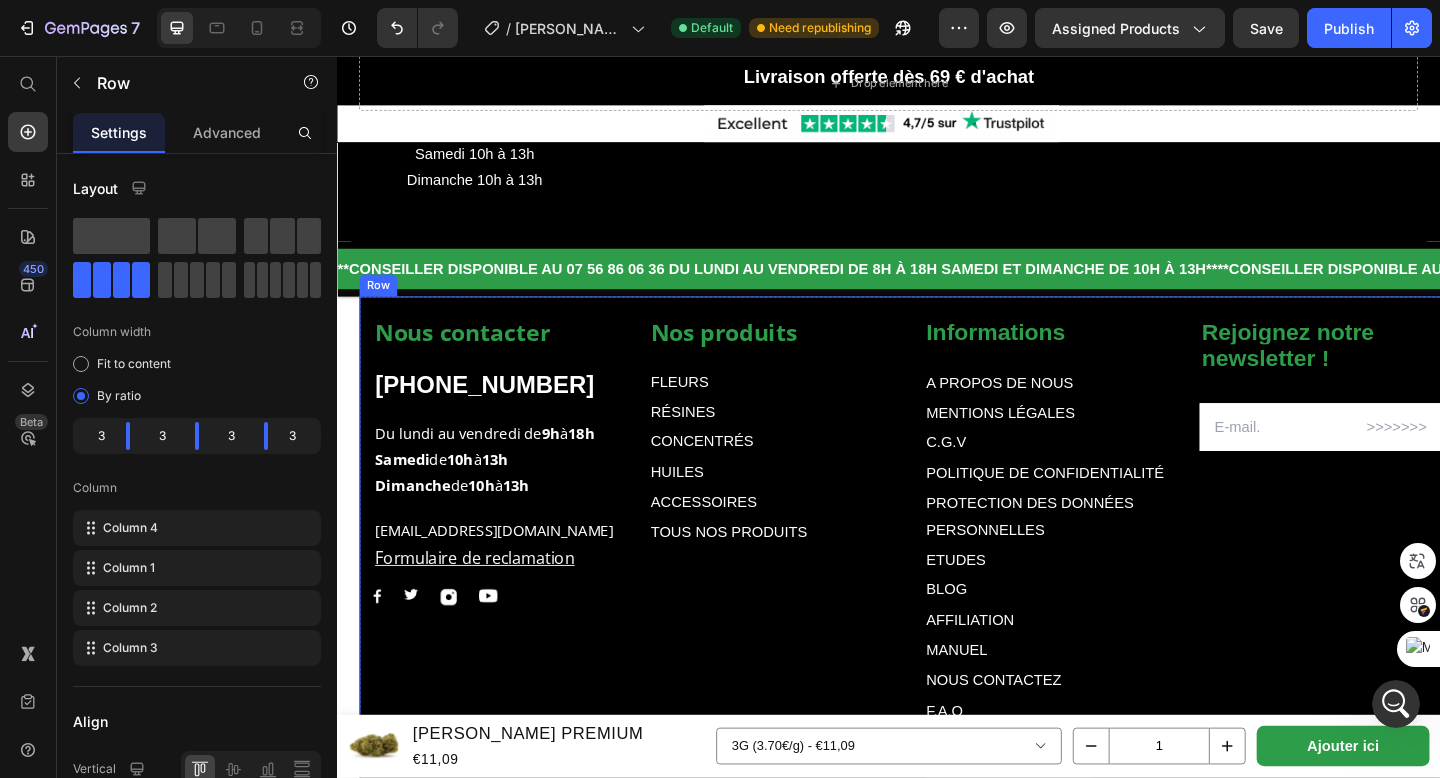 click on "Nos produits Text block FLEURS Text Block RÉSINES Text Block CONCENTRÉS Text Block HUILES Text Block ACCESSOIRES Text Block TOUS NOS PRODUITS Text Block Informations    Text block A PROPOS DE NOUS Text Block MENTIONS LÉGALES Text Block C.G.V Text Block POLITIQUE DE CONFIDENTIALITÉ Text Block PROTECTION DES DONNÉES   PERSONNELLES Text Block ETUDES Text Block BLOG Text Block AFFILIATION Text Block MANUEL Text Block NOUS CONTACTEZ Text Block F.A.Q Text Block FIDELITÉ & PARAINAGE Text Block PROGRAMME FIDELITÉ Text Block SUIVRE MON COLIS Text Block MON COMPTE Text Block Row Rejoignez notre newsletter ! Text block Email Field Row Newsletter Nous contacter Text block +322165197 Text block Du lundi au vendredi de  9h  à  18h   Samedi  de  10h  à  13h Dimanche  de  10h  à  13h Text block contact@muushroom.com Formulaire de reclamation Text block Image Image Image Image Row Row" at bounding box center (961, 632) 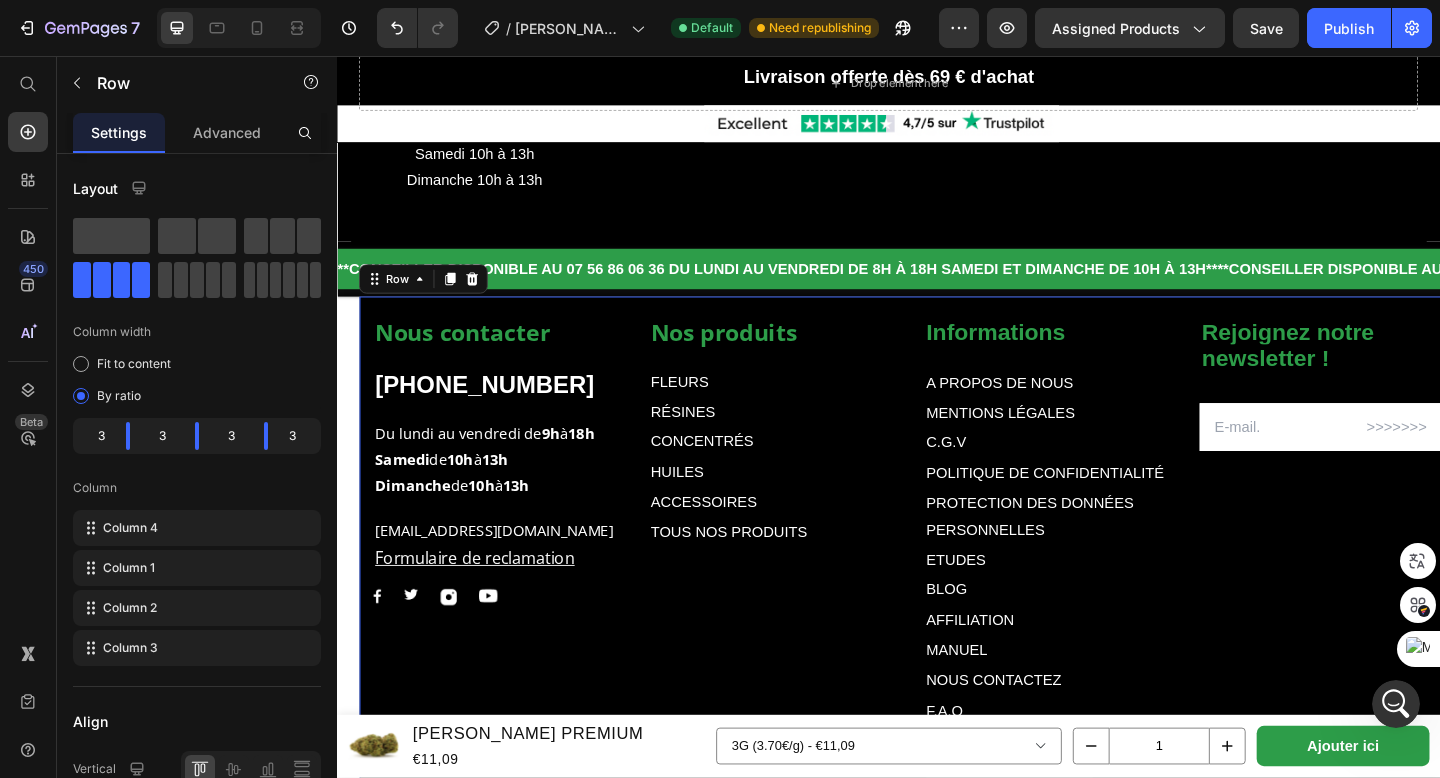 click on "Nos produits Text block FLEURS Text Block RÉSINES Text Block CONCENTRÉS Text Block HUILES Text Block ACCESSOIRES Text Block TOUS NOS PRODUITS Text Block Informations    Text block A PROPOS DE NOUS Text Block MENTIONS LÉGALES Text Block C.G.V Text Block POLITIQUE DE CONFIDENTIALITÉ Text Block PROTECTION DES DONNÉES   PERSONNELLES Text Block ETUDES Text Block BLOG Text Block AFFILIATION Text Block MANUEL Text Block NOUS CONTACTEZ Text Block F.A.Q Text Block FIDELITÉ & PARAINAGE Text Block PROGRAMME FIDELITÉ Text Block SUIVRE MON COLIS Text Block MON COMPTE Text Block Row Rejoignez notre newsletter ! Text block Email Field Row Newsletter Nous contacter Text block +322165197 Text block Du lundi au vendredi de  9h  à  18h   Samedi  de  10h  à  13h Dimanche  de  10h  à  13h Text block contact@muushroom.com Formulaire de reclamation Text block Image Image Image Image Row Row   0" at bounding box center [961, 632] 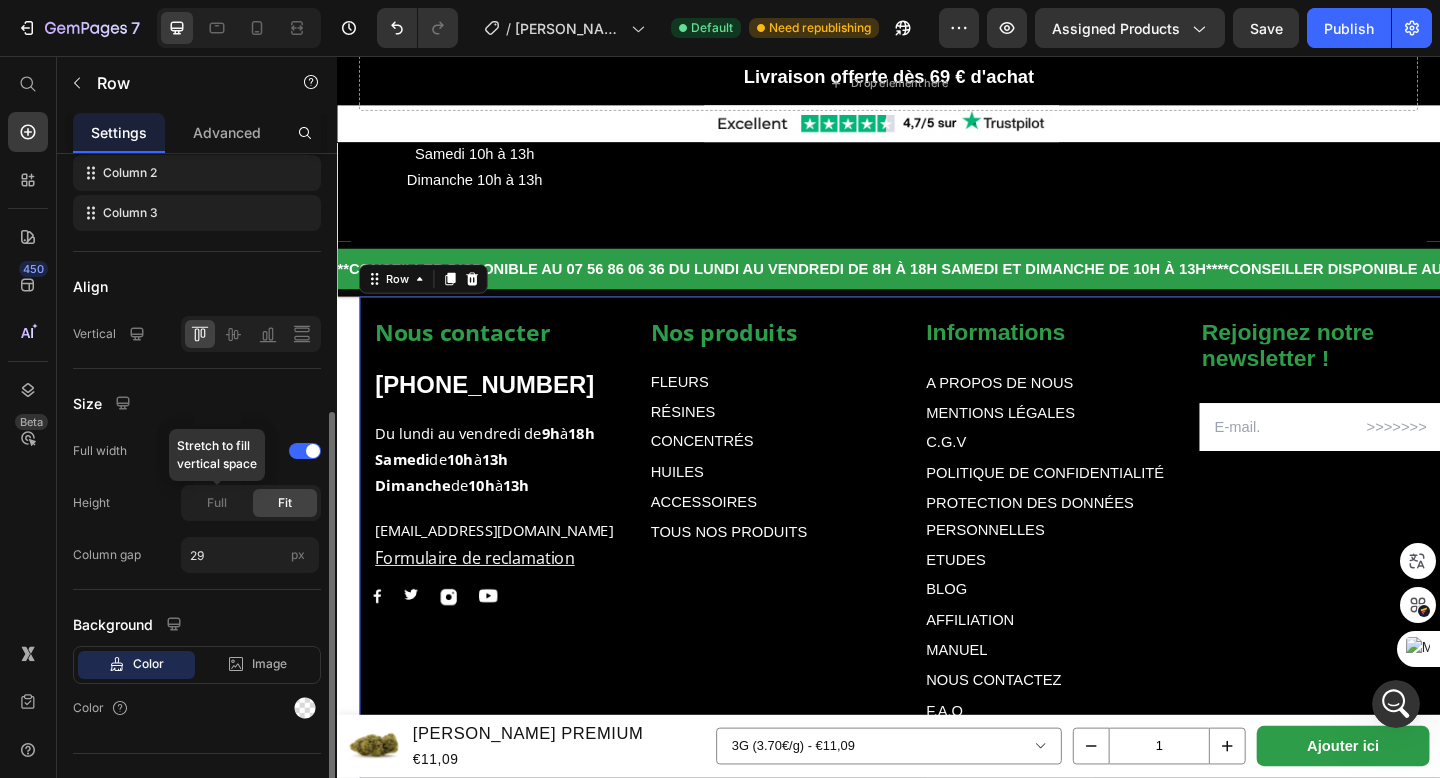 scroll, scrollTop: 468, scrollLeft: 0, axis: vertical 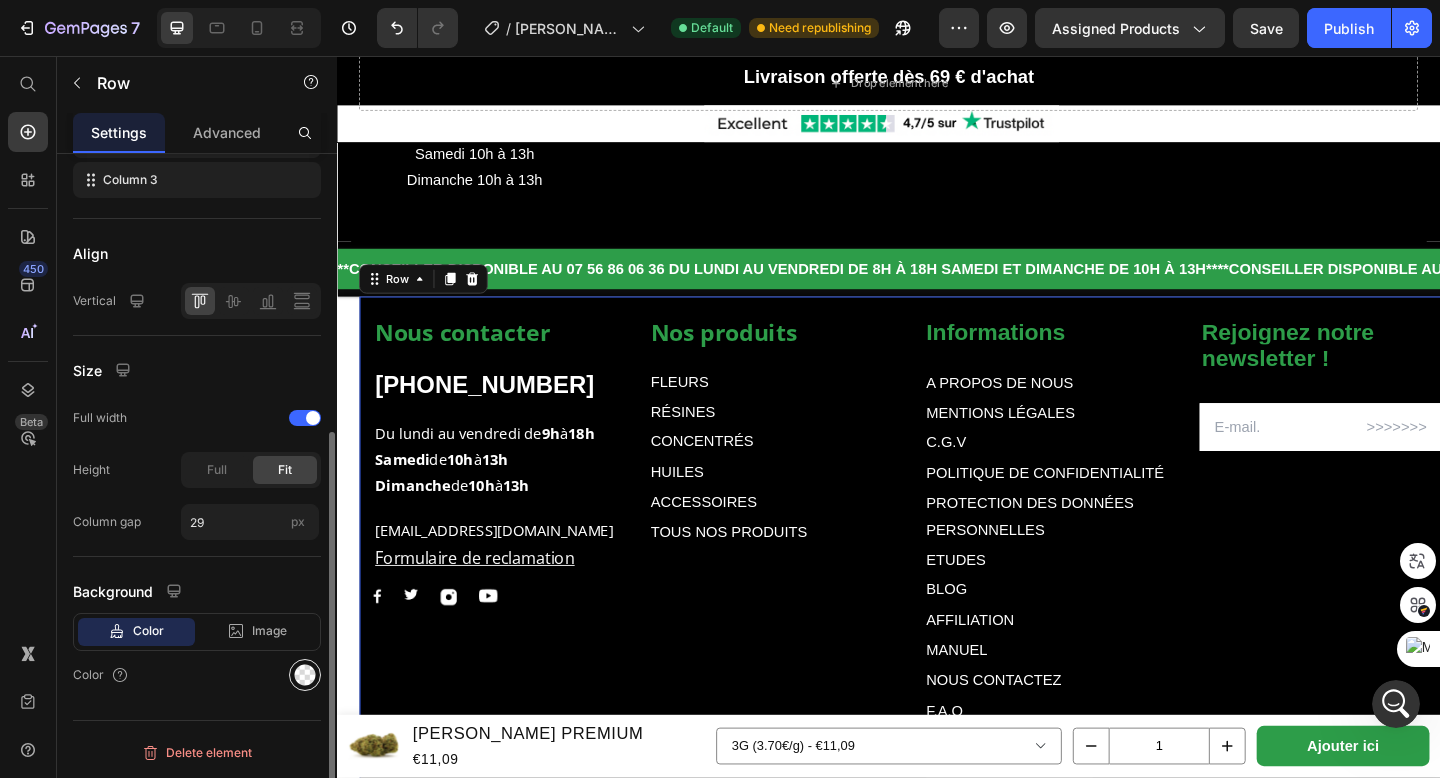 click at bounding box center (305, 675) 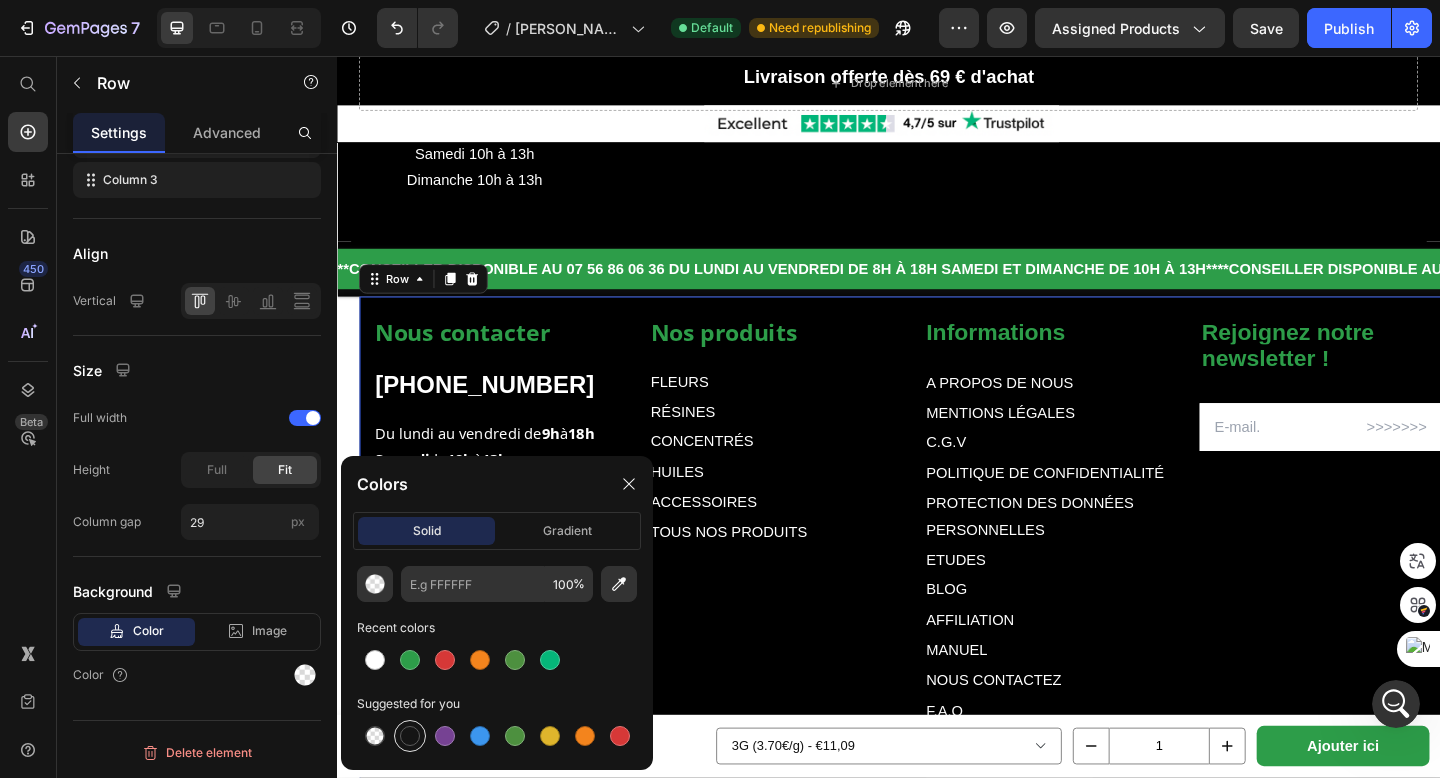 click at bounding box center [410, 736] 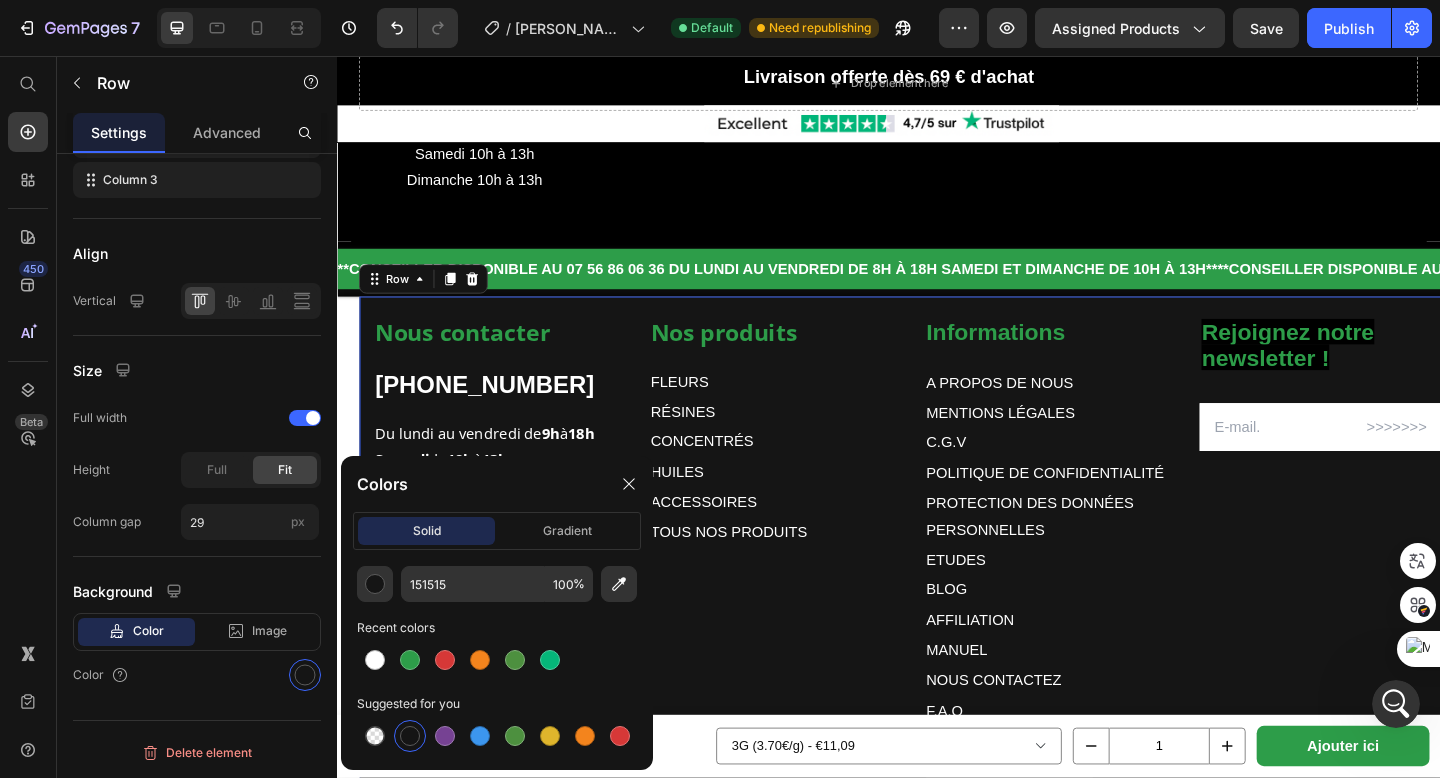 click at bounding box center [410, 736] 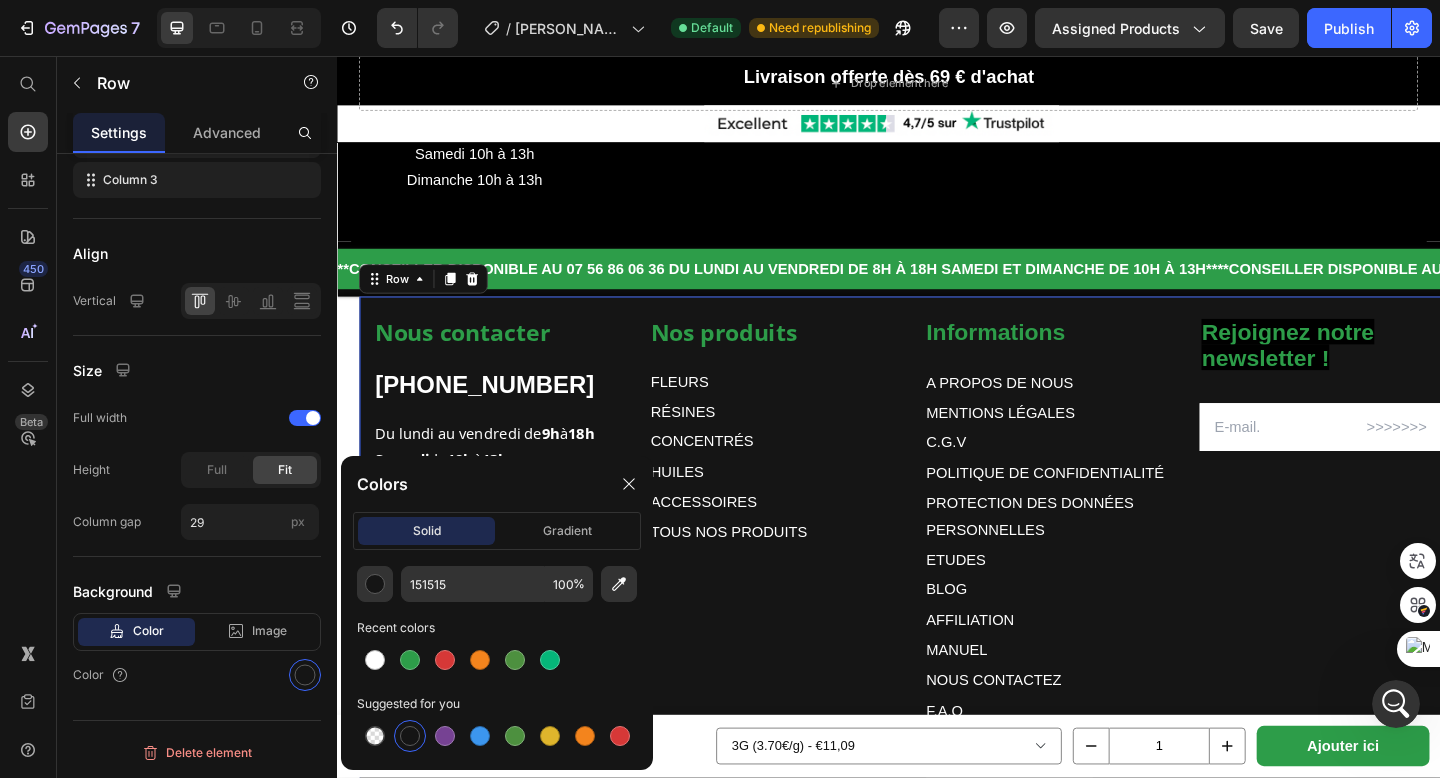 click on "Nos produits Text block FLEURS Text Block RÉSINES Text Block CONCENTRÉS Text Block HUILES Text Block ACCESSOIRES Text Block TOUS NOS PRODUITS Text Block" at bounding box center (811, 629) 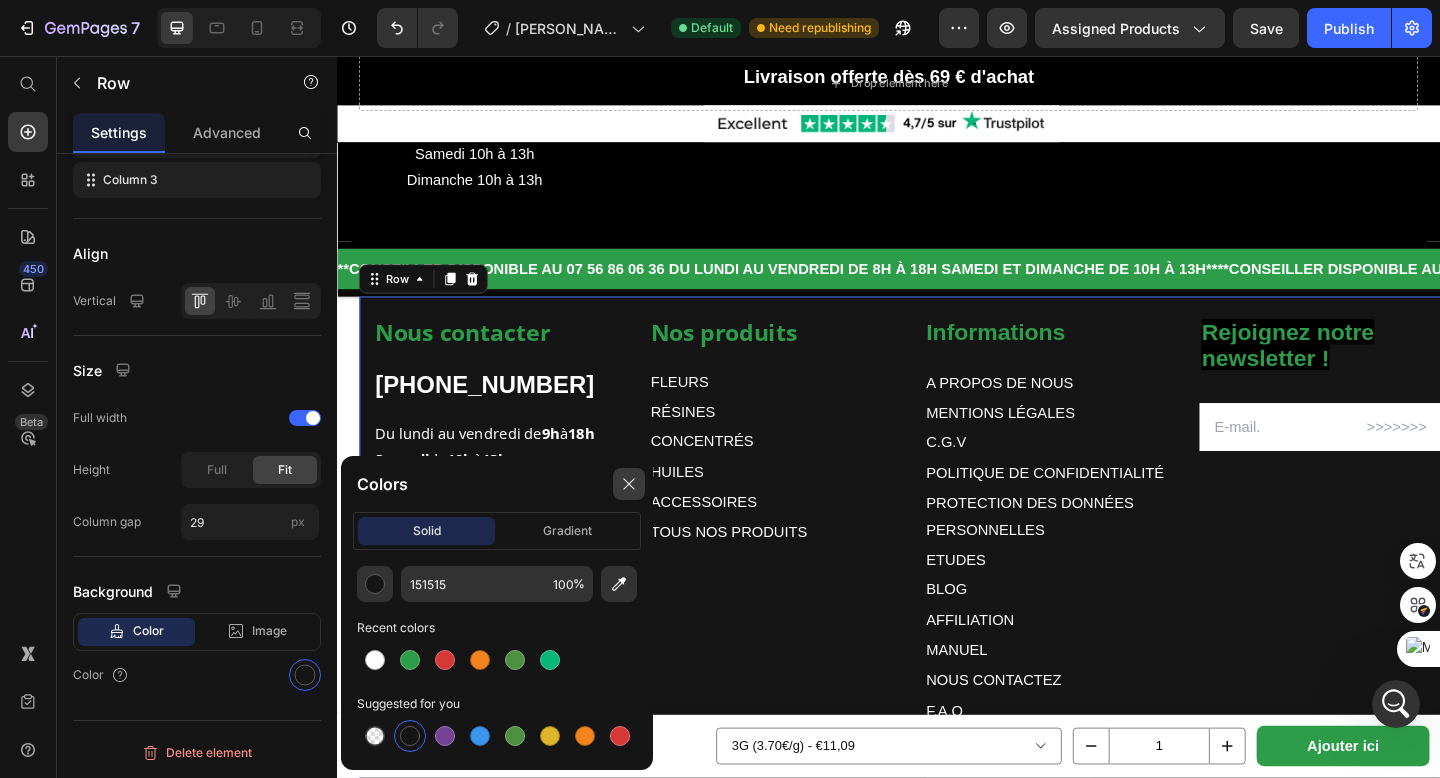 click 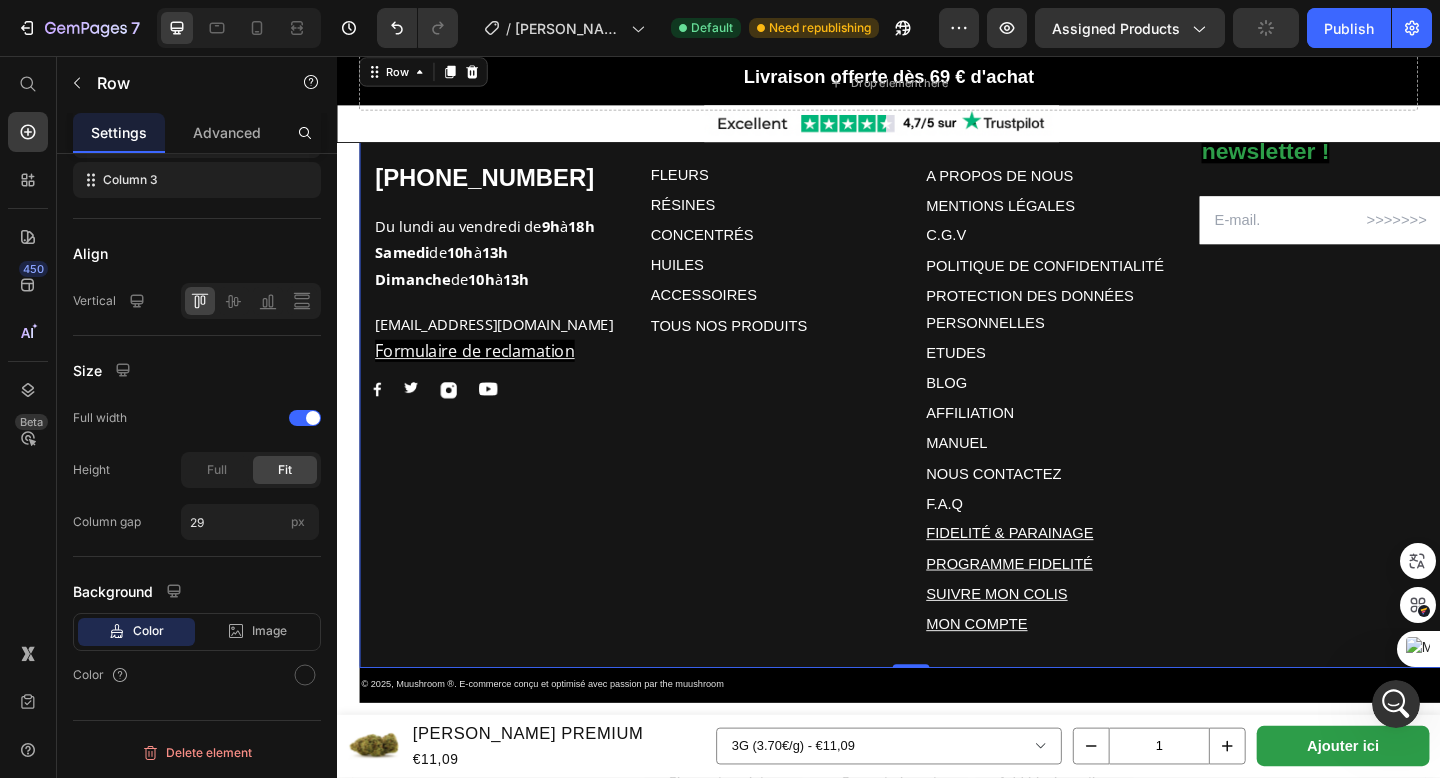 scroll, scrollTop: 5737, scrollLeft: 0, axis: vertical 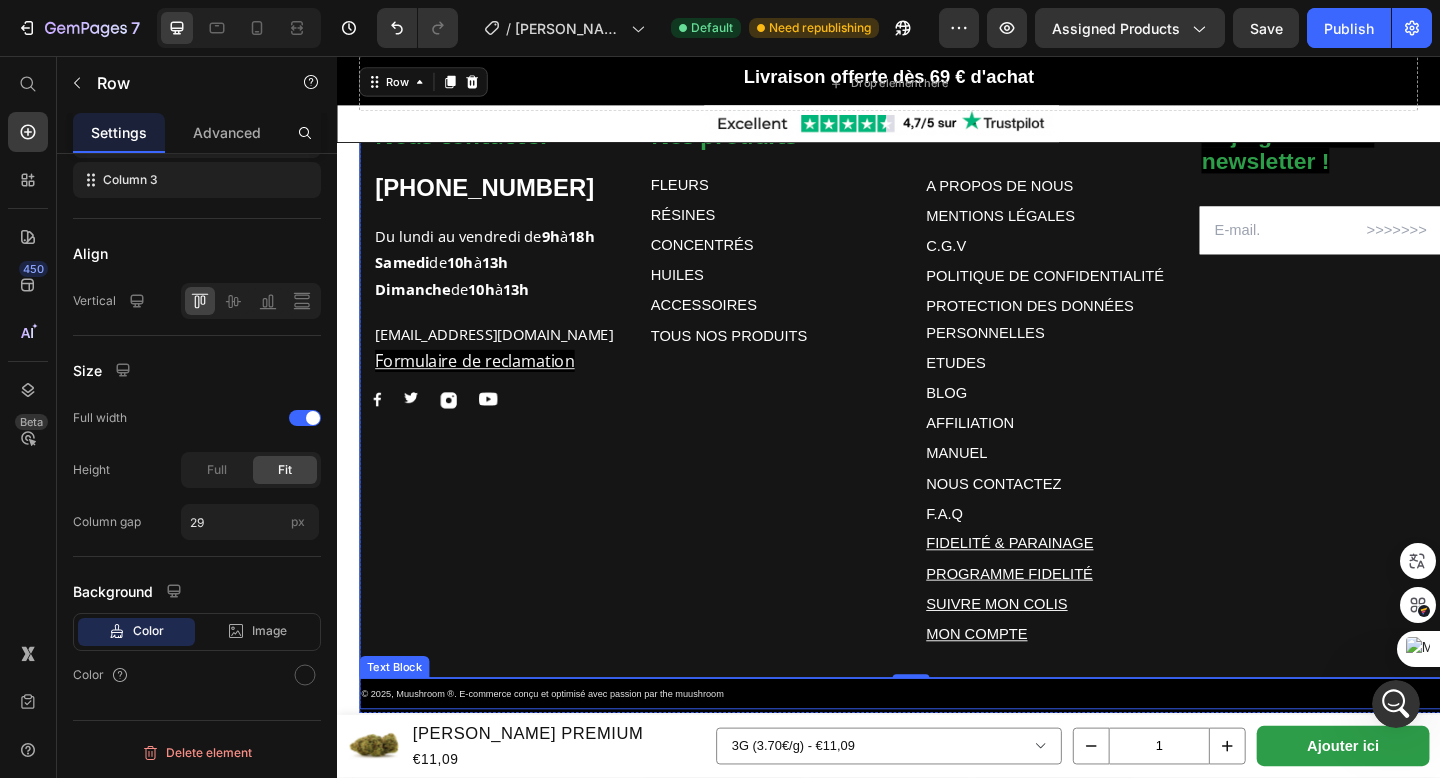 click on "© 2025, Muushroom ®. E-commerce conçu et optimisé avec passion par the muushroom" at bounding box center [560, 750] 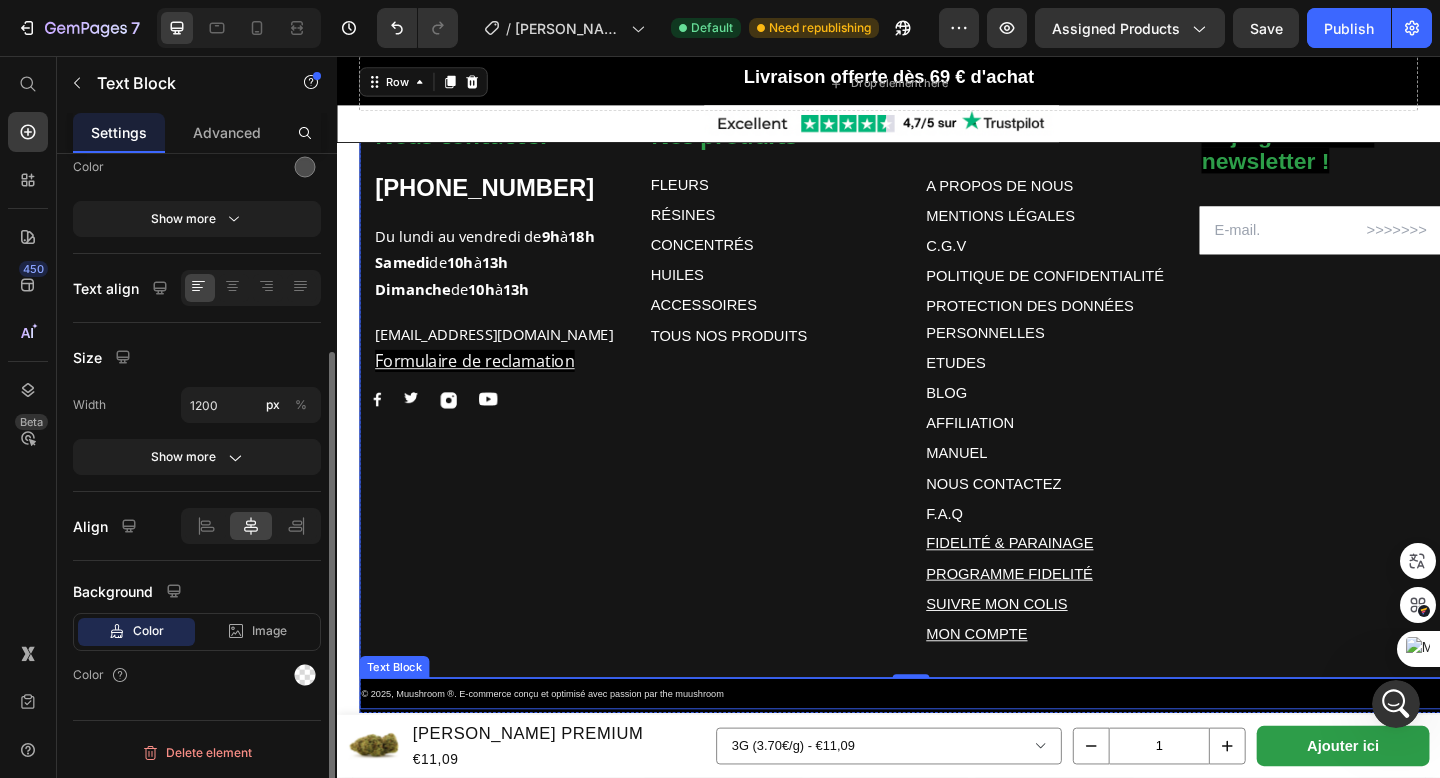 scroll, scrollTop: 0, scrollLeft: 0, axis: both 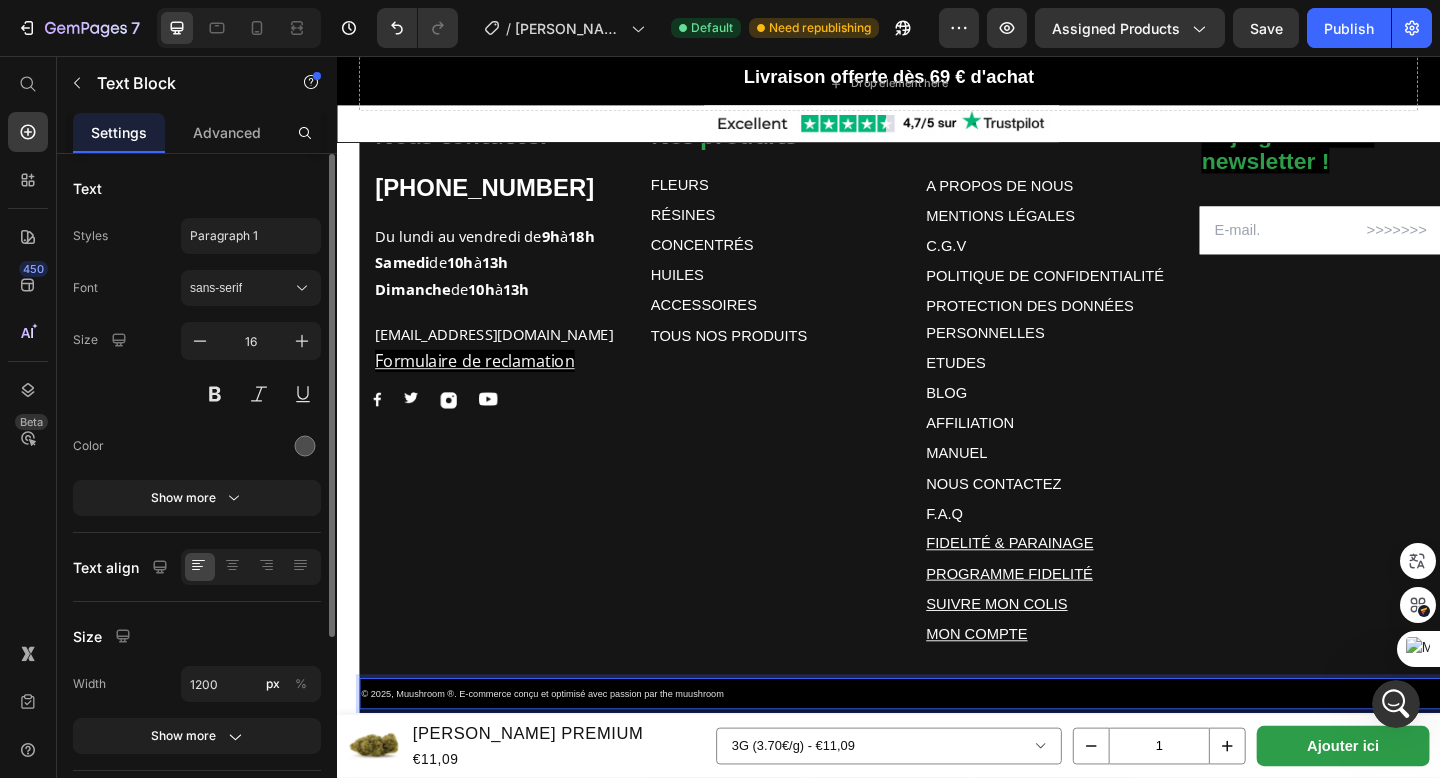 click on "© 2025, Muushroom ®. E-commerce conçu et optimisé avec passion par the muushroom" at bounding box center [560, 750] 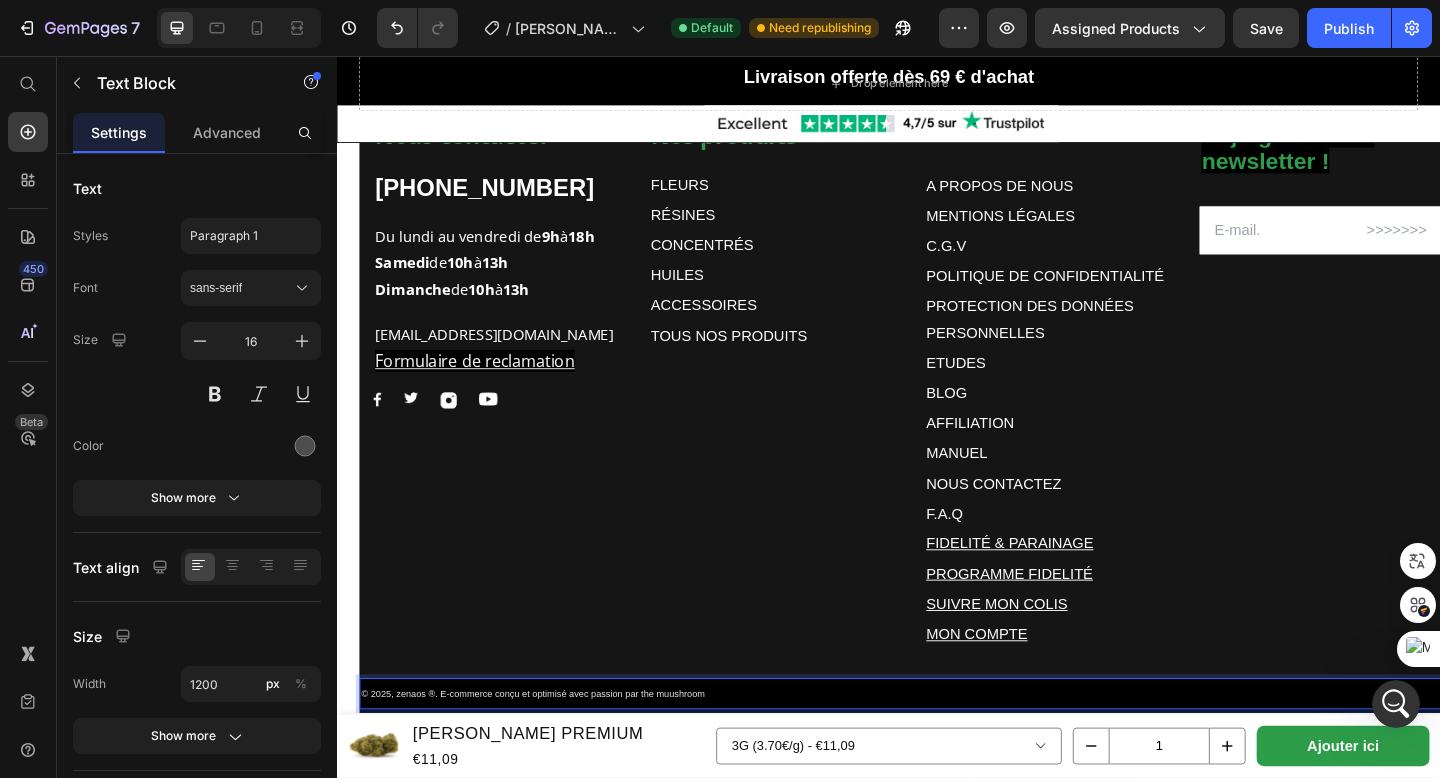 click on "© 2025, zenaos ®. E-commerce conçu et optimisé avec passion par the muushroom" at bounding box center (550, 750) 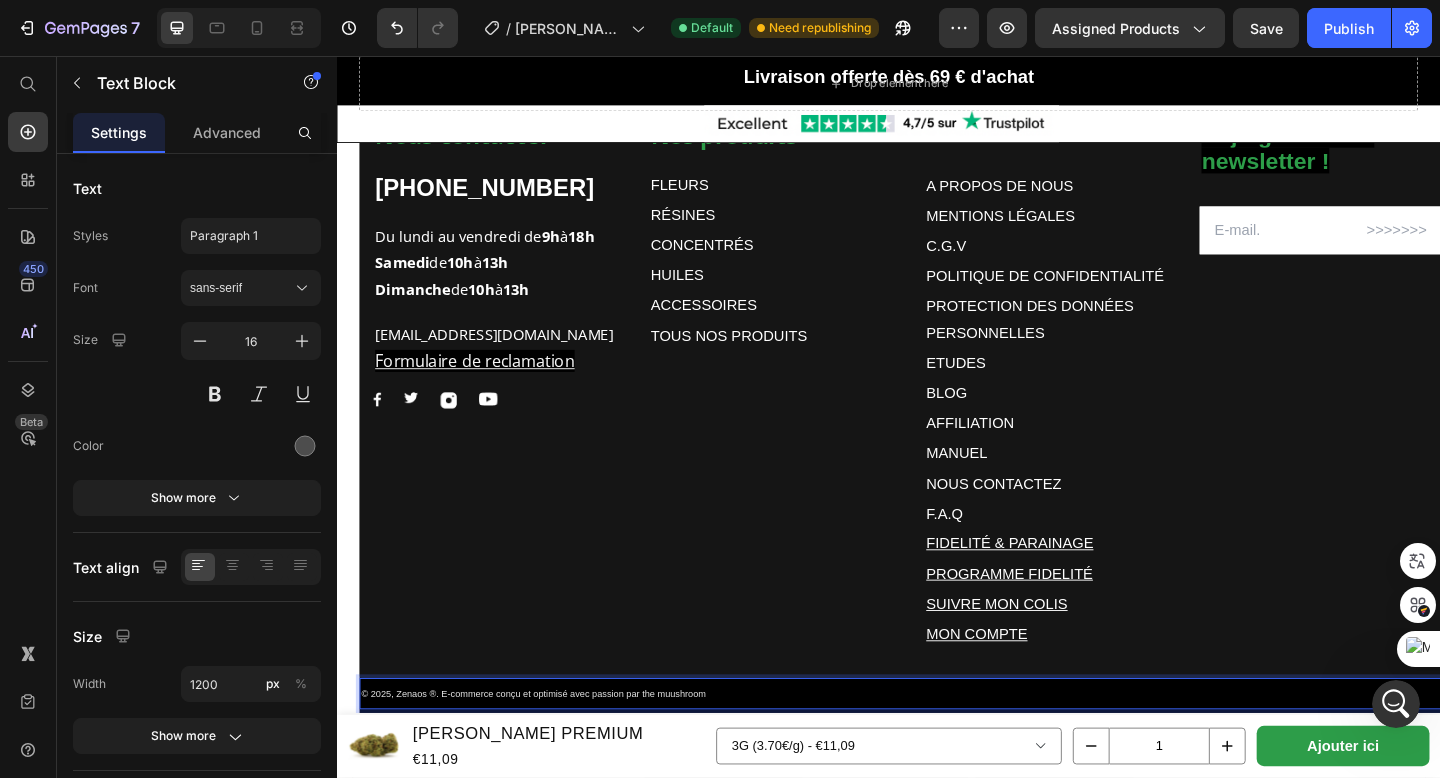 click on "© 2025, Zenaos ®. E-commerce conçu et optimisé avec passion par the muushroom" at bounding box center (961, 750) 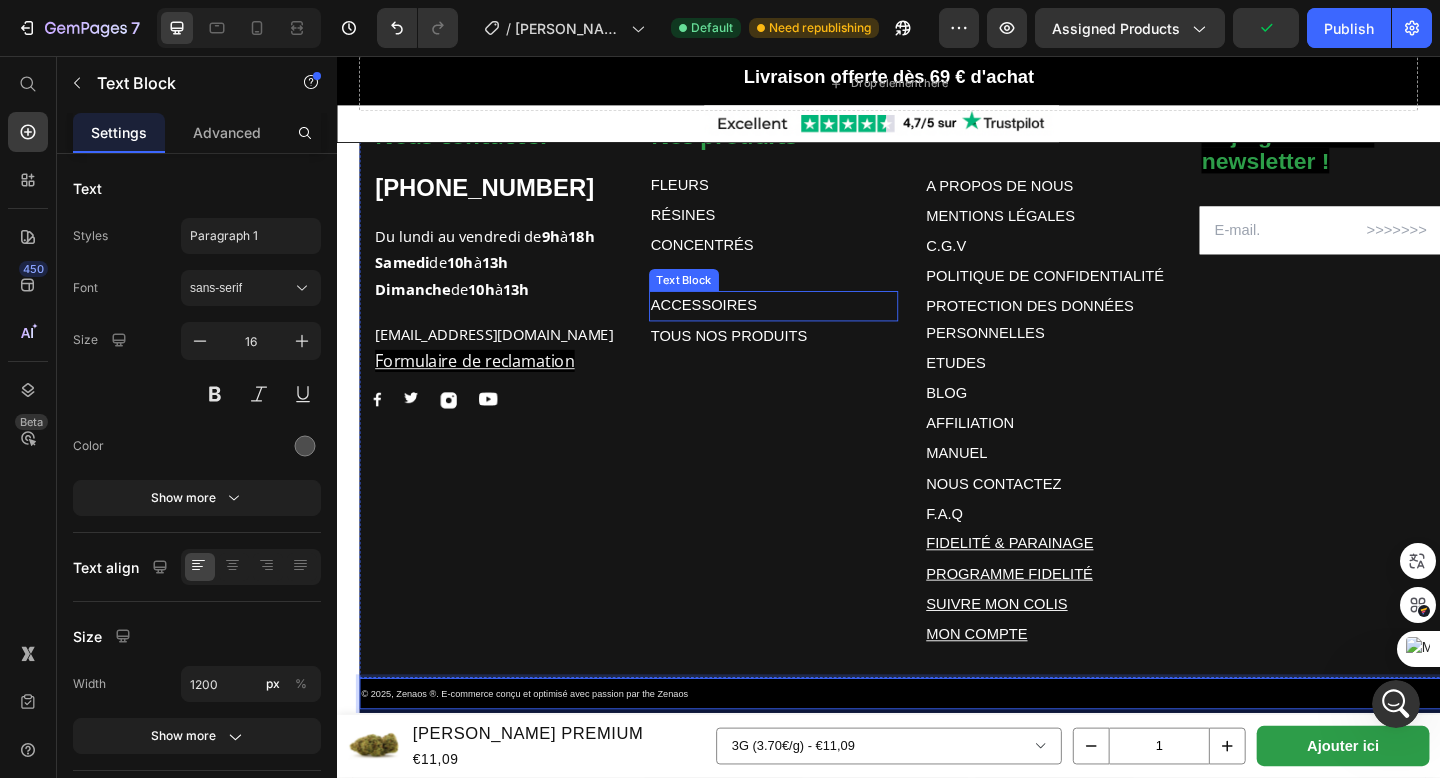scroll, scrollTop: 5590, scrollLeft: 0, axis: vertical 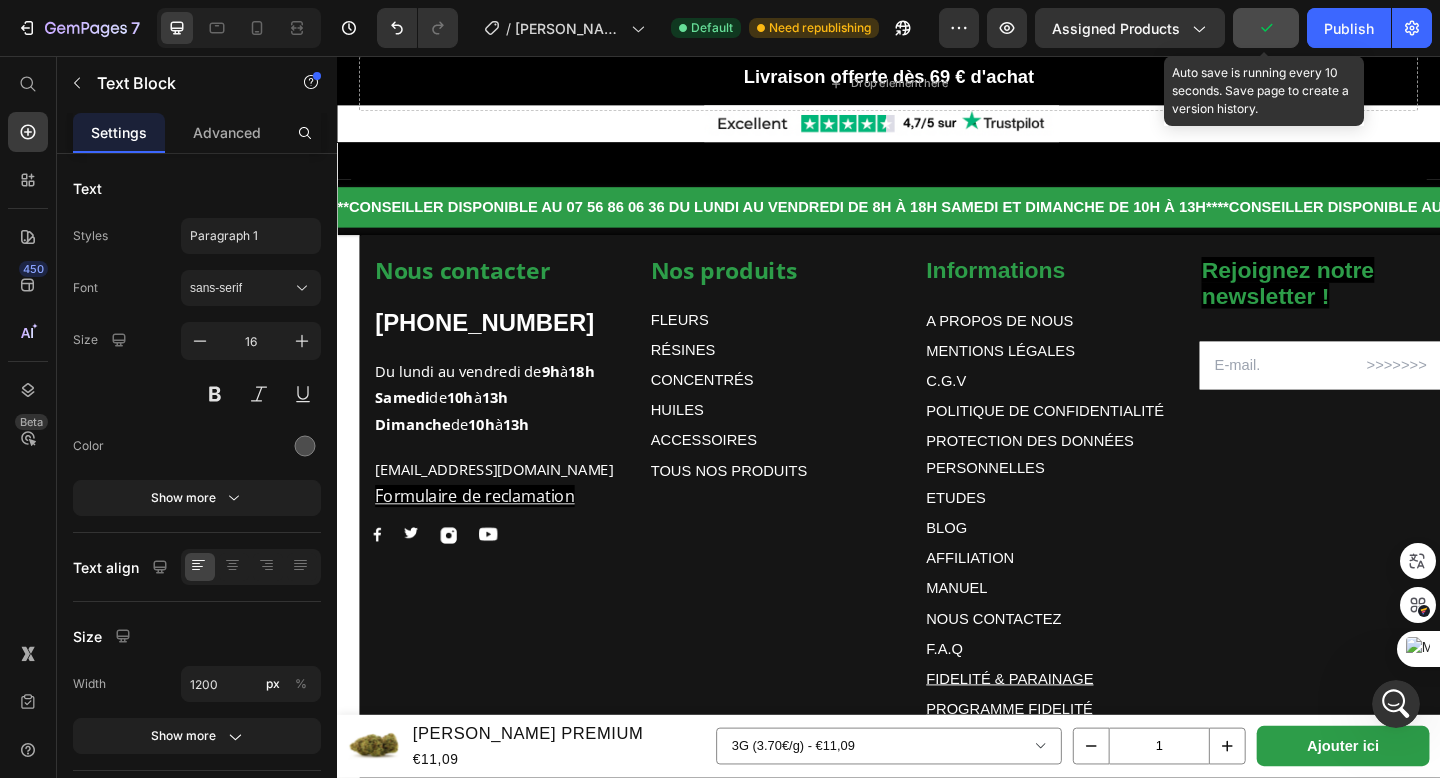 click 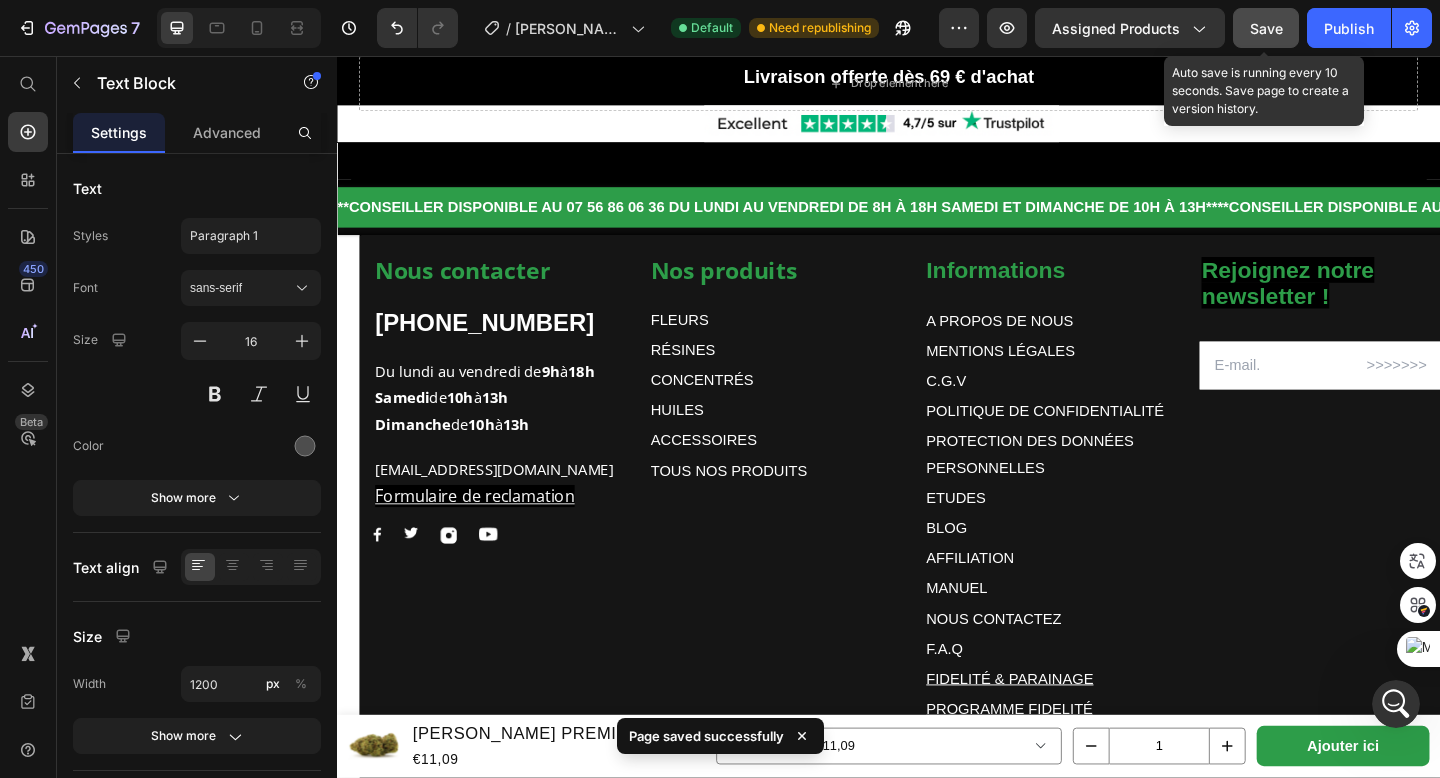 click on "Save" at bounding box center [1266, 28] 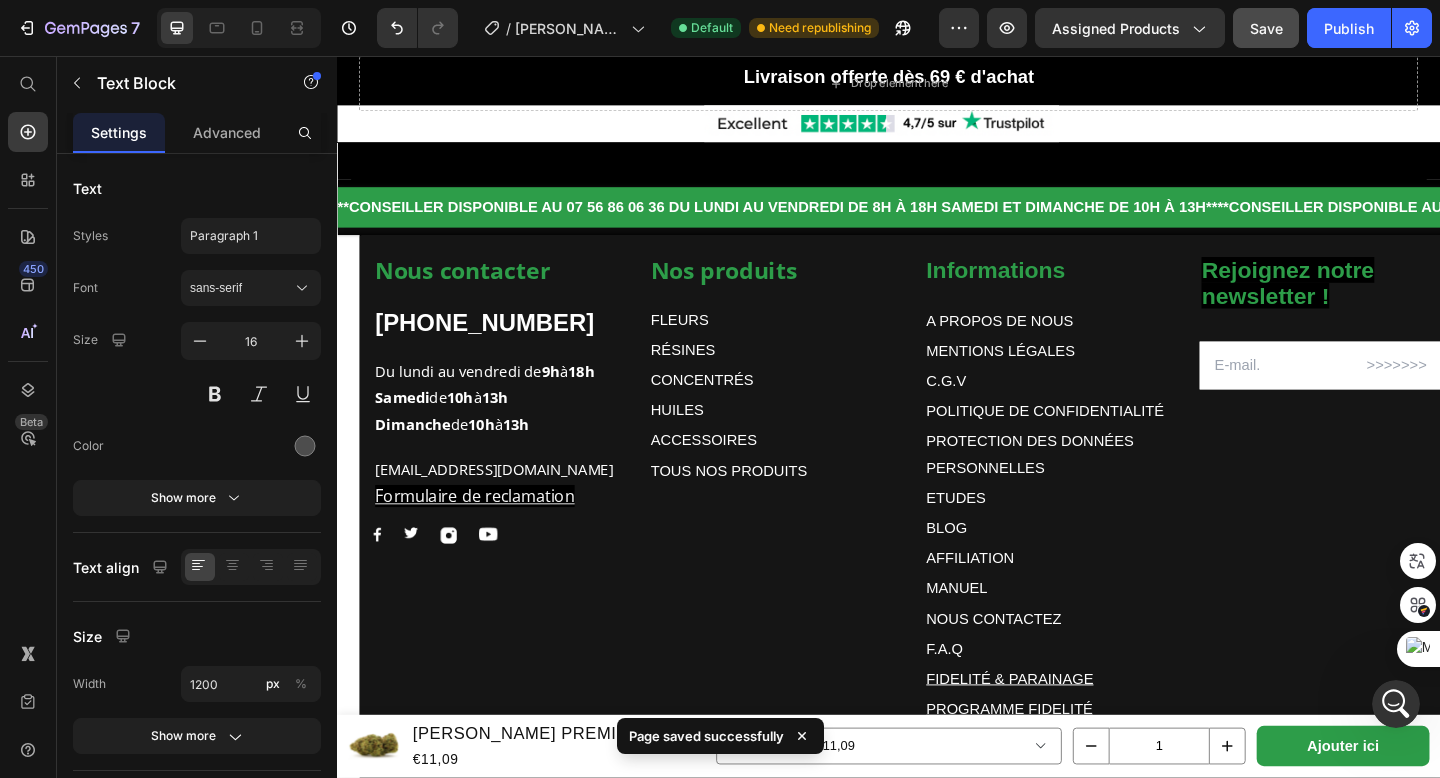 click on "7  Version history  /  WHITE CRYSTAL PREMIUM Default Need republishing Preview Assigned Products  Save   Publish" 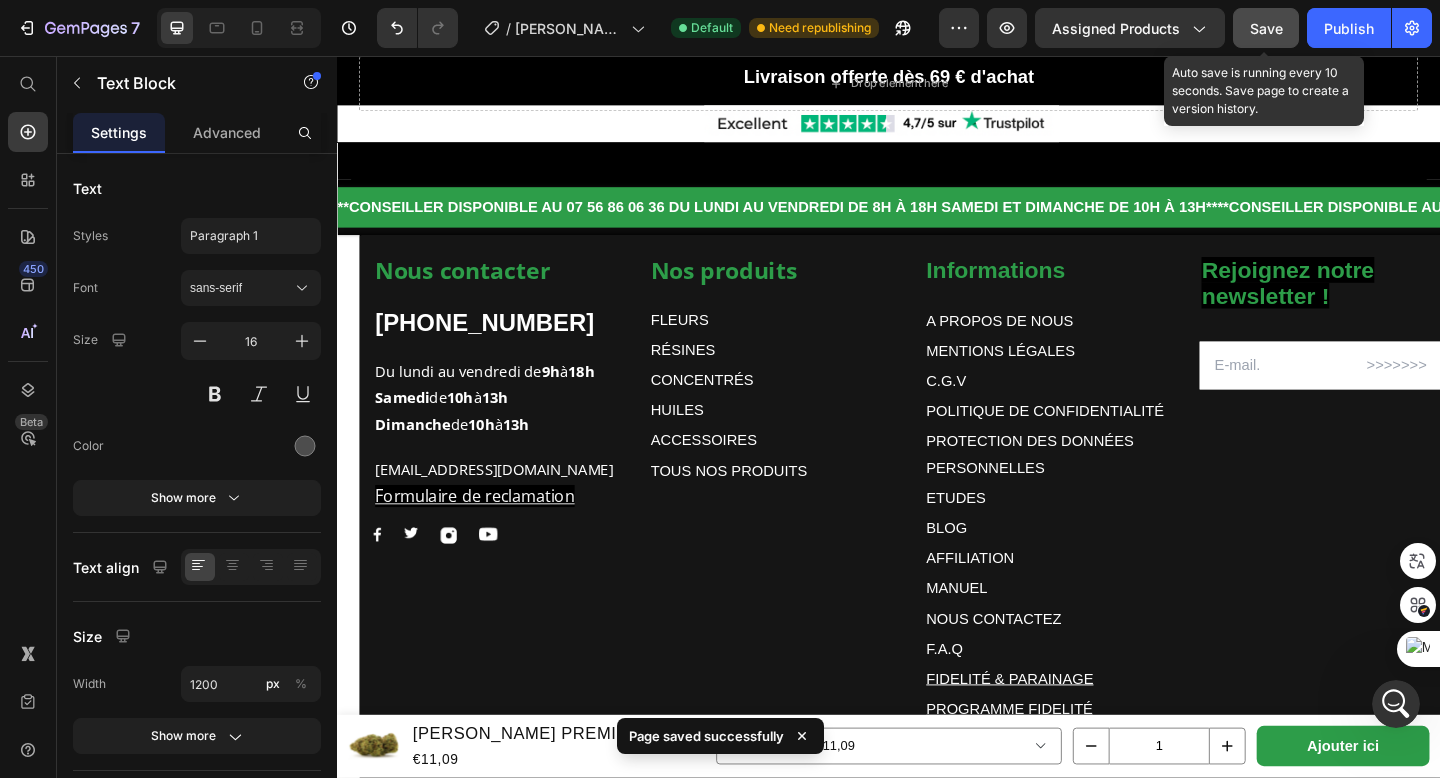 click on "Save" at bounding box center [1266, 28] 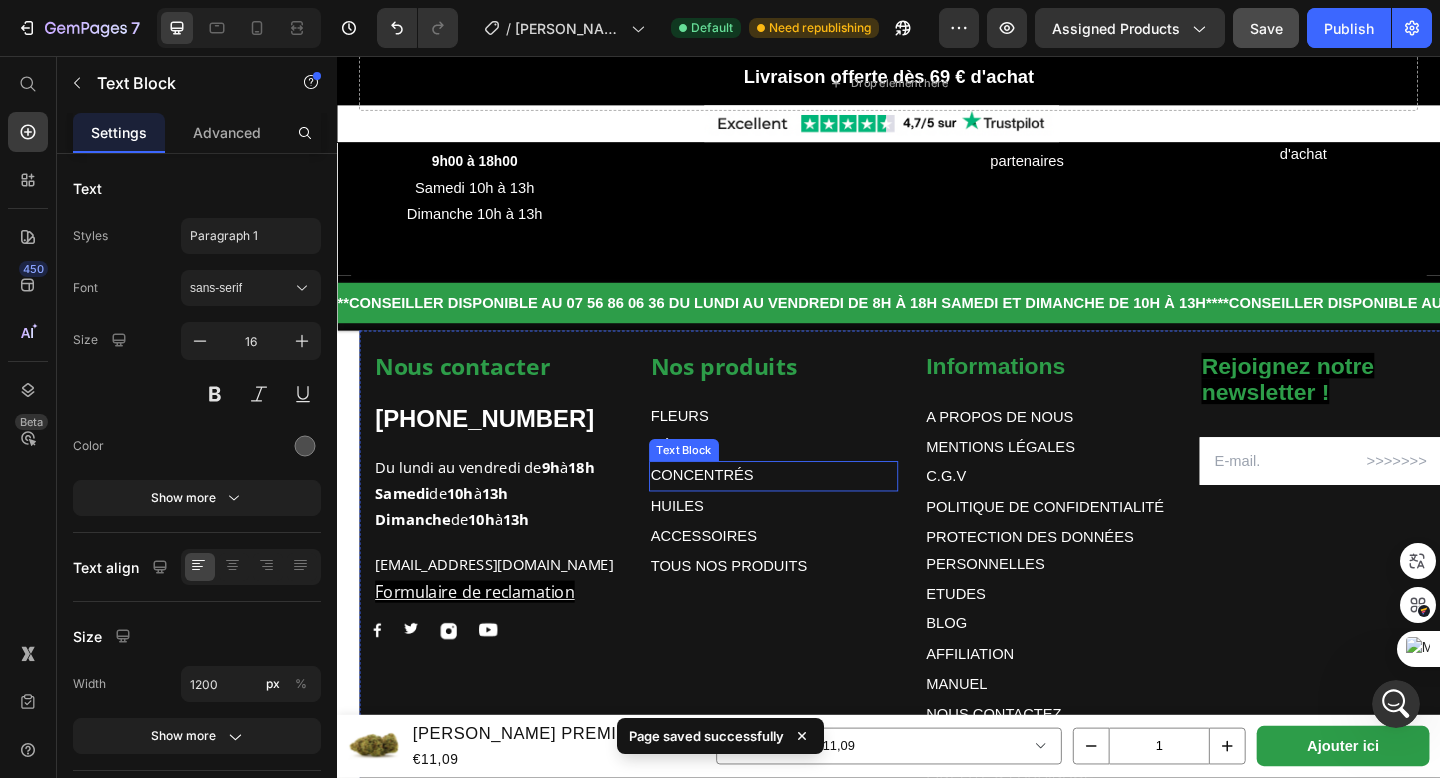 scroll, scrollTop: 5504, scrollLeft: 0, axis: vertical 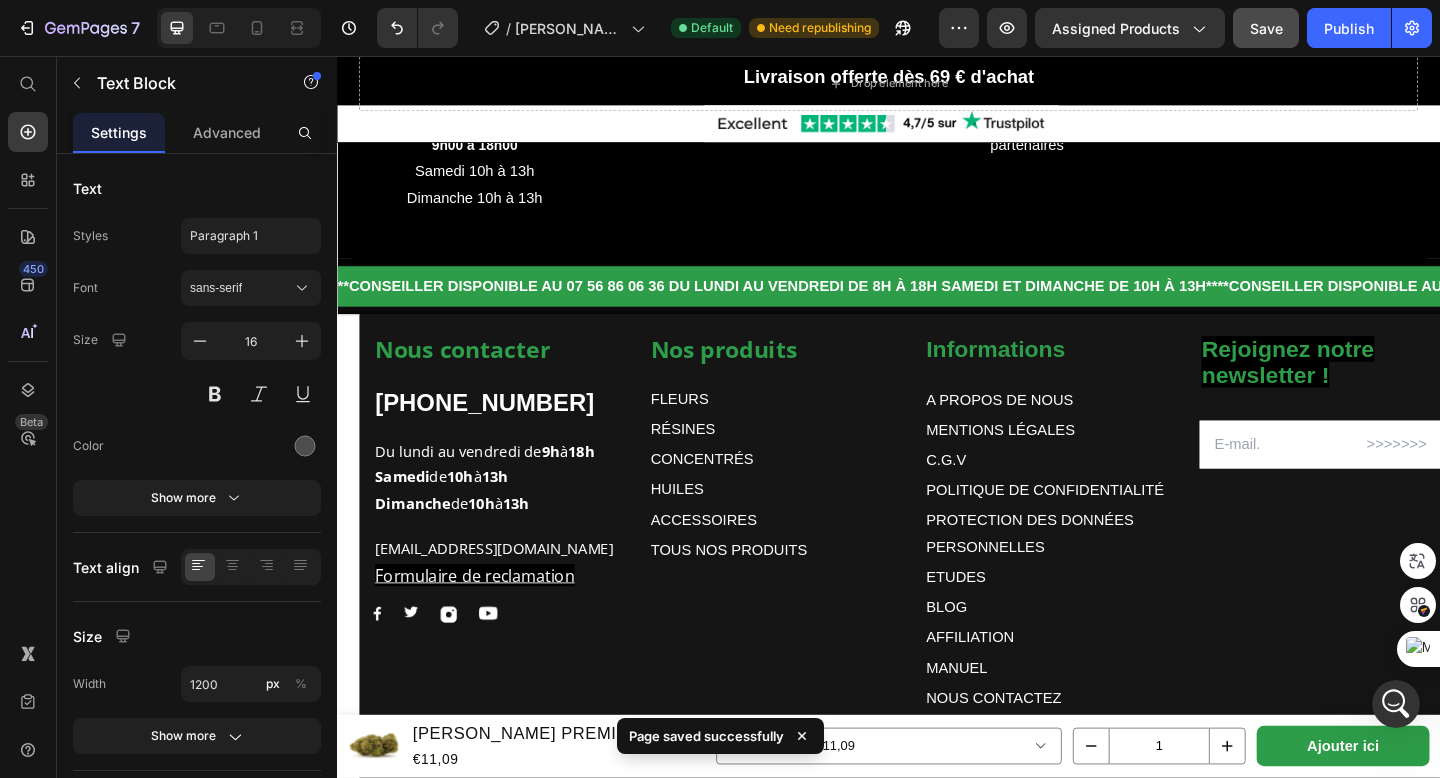 click on "Nos produits Text block FLEURS Text Block RÉSINES Text Block CONCENTRÉS Text Block HUILES Text Block ACCESSOIRES Text Block TOUS NOS PRODUITS Text Block Informations    Text block A PROPOS DE NOUS Text Block MENTIONS LÉGALES Text Block C.G.V Text Block POLITIQUE DE CONFIDENTIALITÉ Text Block PROTECTION DES DONNÉES   PERSONNELLES Text Block ETUDES Text Block BLOG Text Block AFFILIATION Text Block MANUEL Text Block NOUS CONTACTEZ Text Block F.A.Q Text Block FIDELITÉ & PARAINAGE Text Block PROGRAMME FIDELITÉ Text Block SUIVRE MON COLIS Text Block MON COMPTE Text Block Row Rejoignez notre newsletter ! Text block Email Field Row Newsletter Nous contacter Text block +322165197 Text block Du lundi au vendredi de  9h  à  18h   Samedi  de  10h  à  13h Dimanche  de  10h  à  13h Text block contact@muushroom.com Formulaire de reclamation Text block Image Image Image Image Row Row Text Block Text Block Row Section 12" at bounding box center (937, 670) 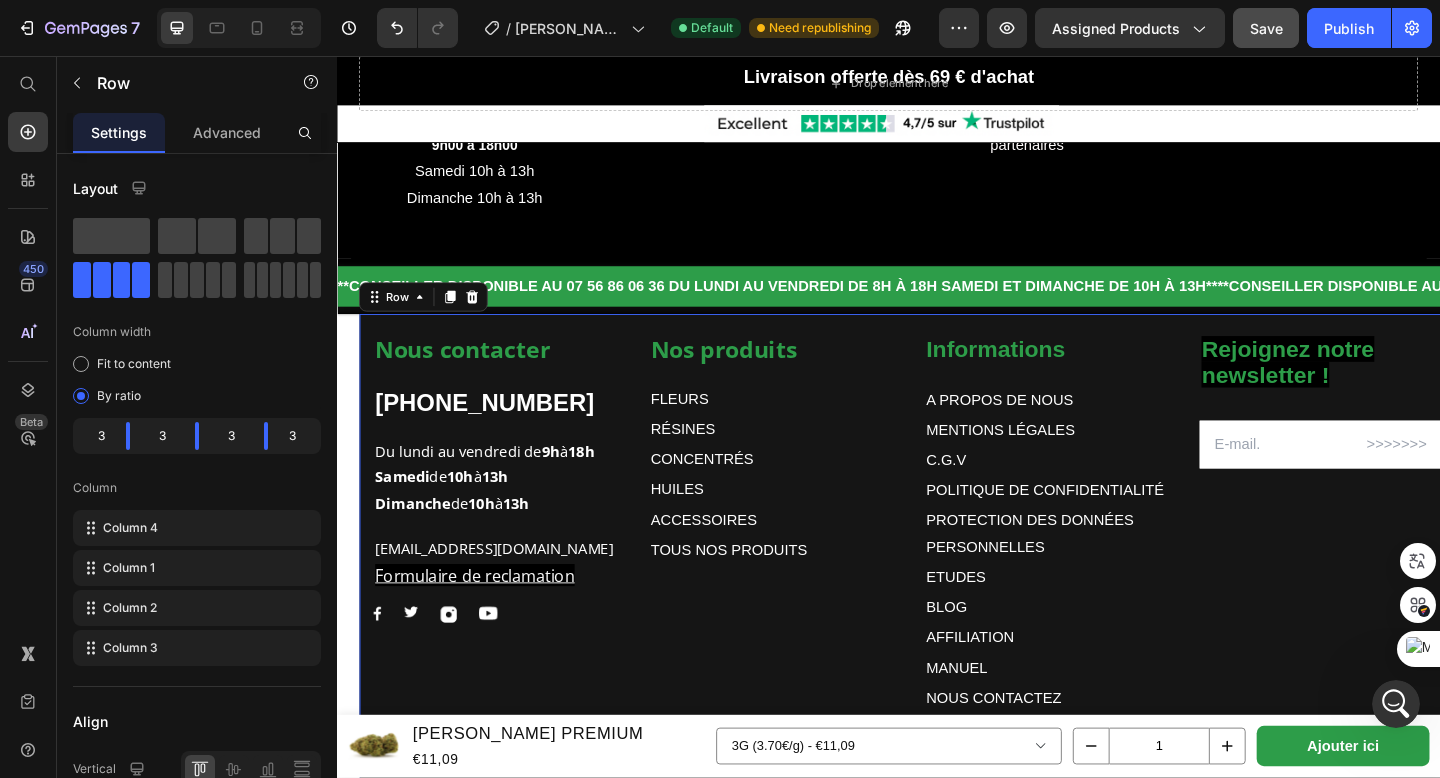 click on "Nos produits Text block FLEURS Text Block RÉSINES Text Block CONCENTRÉS Text Block HUILES Text Block ACCESSOIRES Text Block TOUS NOS PRODUITS Text Block Informations    Text block A PROPOS DE NOUS Text Block MENTIONS LÉGALES Text Block C.G.V Text Block POLITIQUE DE CONFIDENTIALITÉ Text Block PROTECTION DES DONNÉES   PERSONNELLES Text Block ETUDES Text Block BLOG Text Block AFFILIATION Text Block MANUEL Text Block NOUS CONTACTEZ Text Block F.A.Q Text Block FIDELITÉ & PARAINAGE Text Block PROGRAMME FIDELITÉ Text Block SUIVRE MON COLIS Text Block MON COMPTE Text Block Row Rejoignez notre newsletter ! Text block Email Field Row Newsletter Nous contacter Text block +322165197 Text block Du lundi au vendredi de  9h  à  18h   Samedi  de  10h  à  13h Dimanche  de  10h  à  13h Text block contact@muushroom.com Formulaire de reclamation Text block Image Image Image Image Row Row   0" at bounding box center [961, 651] 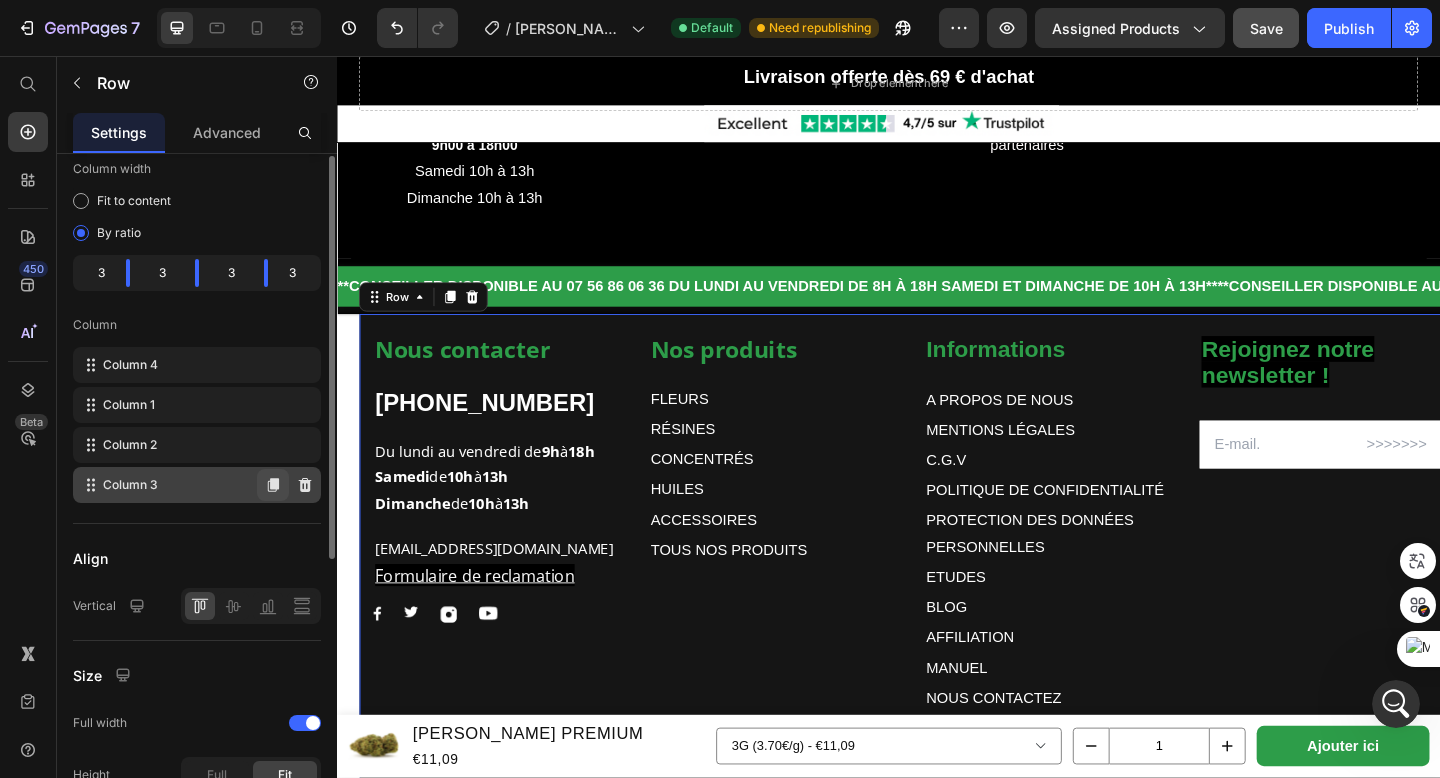 scroll, scrollTop: 0, scrollLeft: 0, axis: both 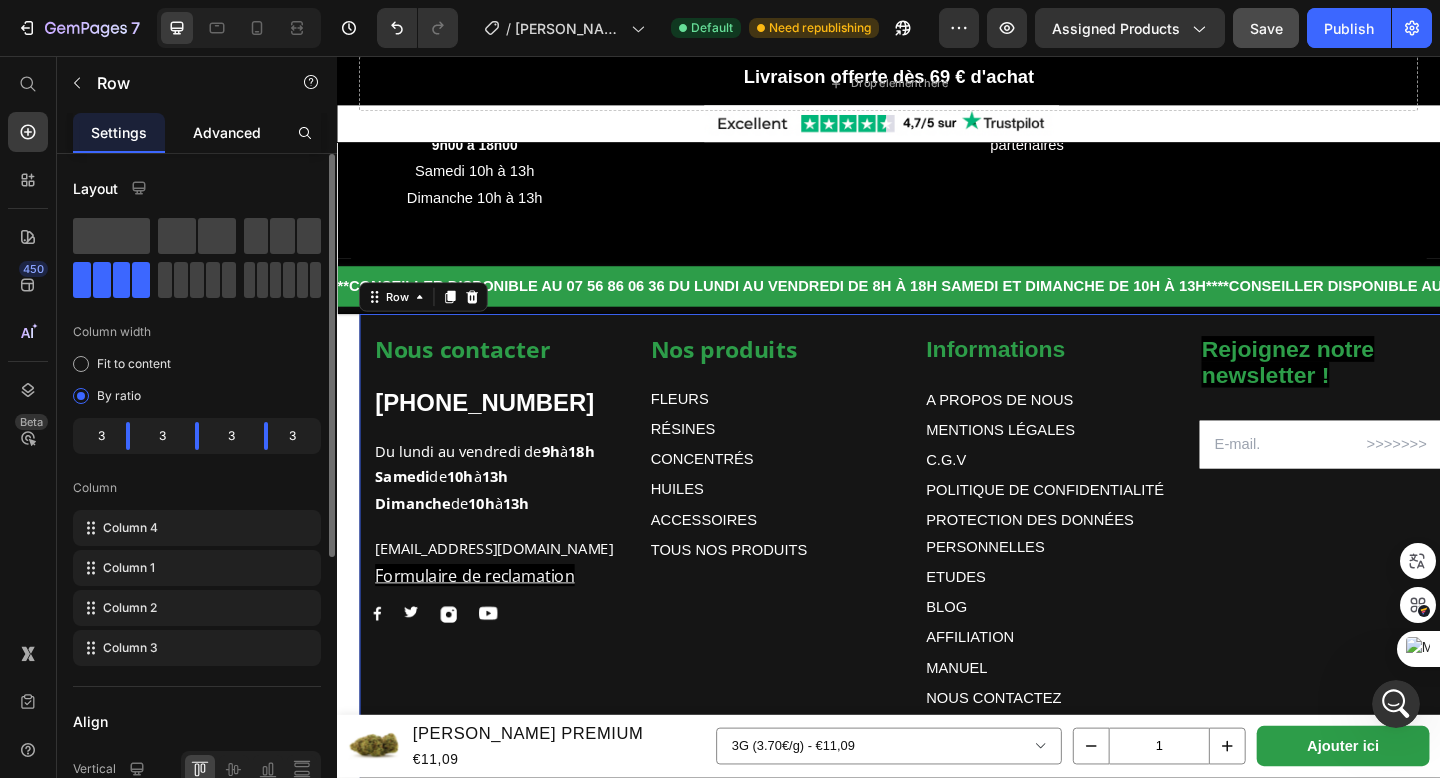 click on "Advanced" at bounding box center (227, 132) 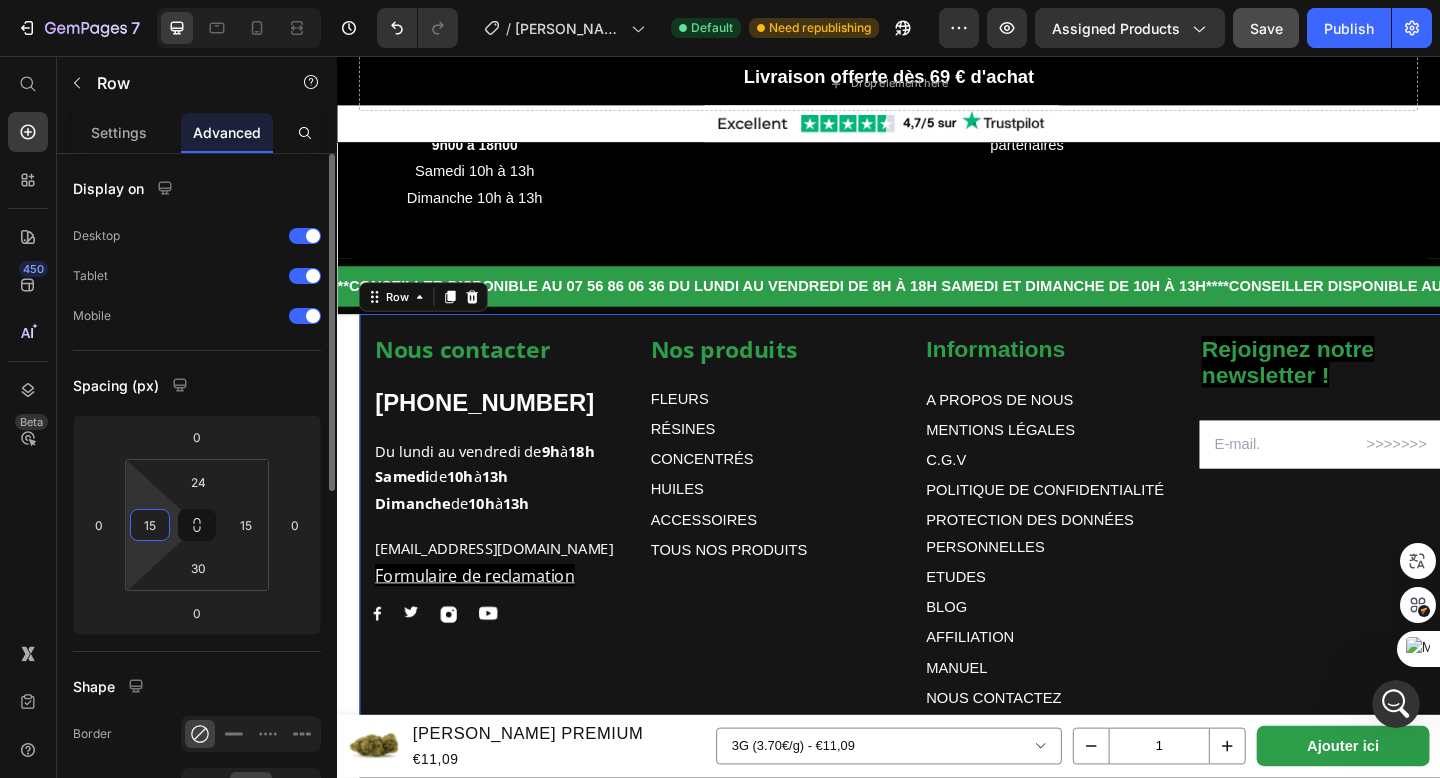 click on "15" at bounding box center [150, 525] 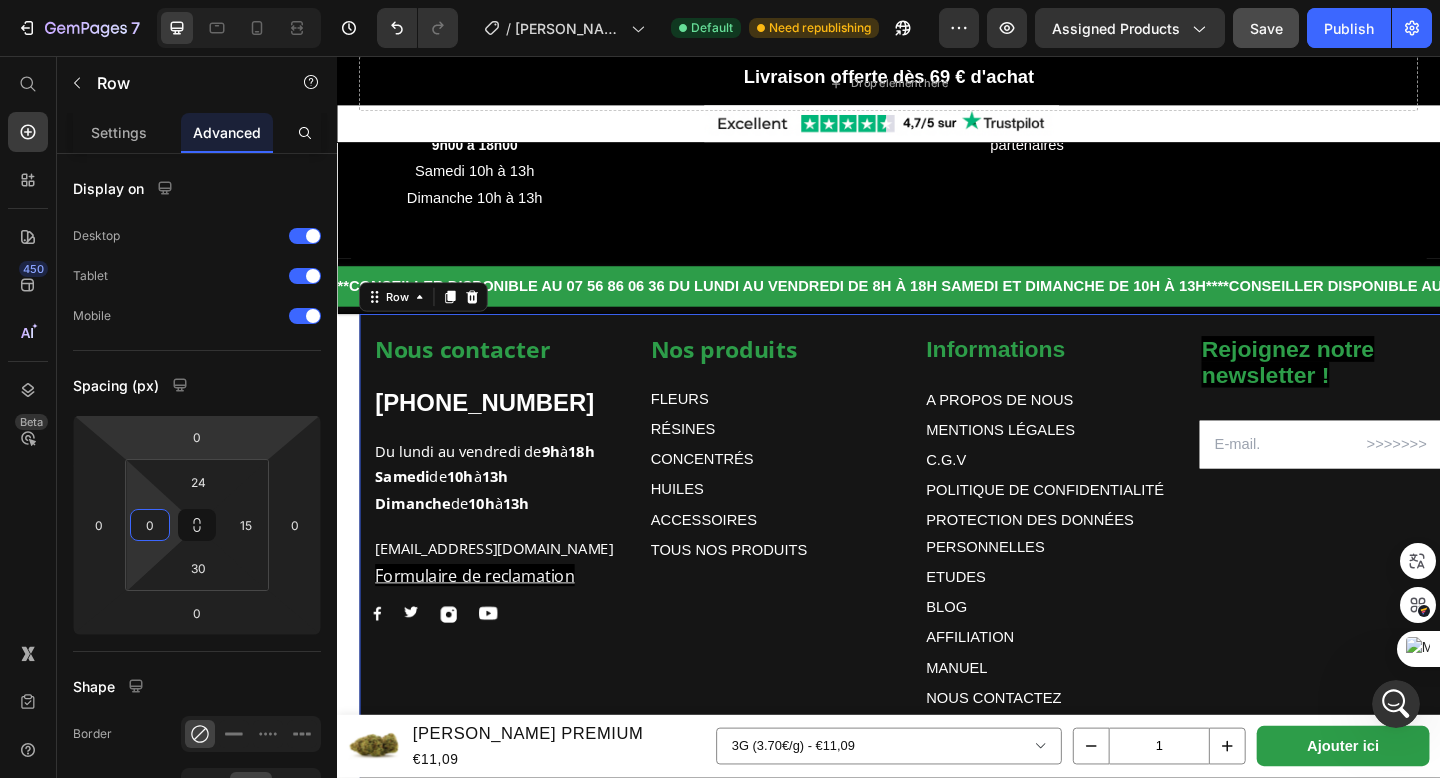 type on "0" 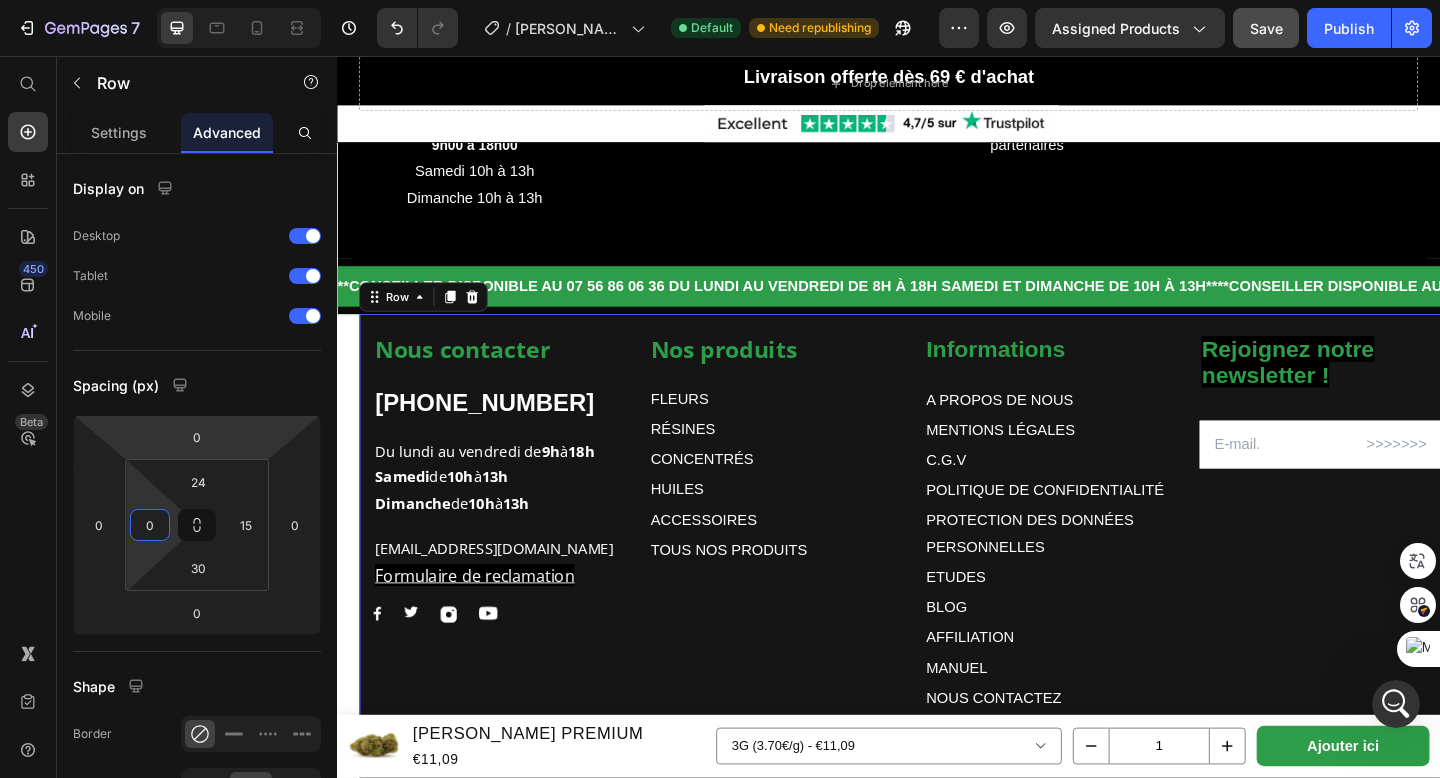 click on "Nos produits Text block FLEURS Text Block RÉSINES Text Block CONCENTRÉS Text Block HUILES Text Block ACCESSOIRES Text Block TOUS NOS PRODUITS Text Block Informations    Text block A PROPOS DE NOUS Text Block MENTIONS LÉGALES Text Block C.G.V Text Block POLITIQUE DE CONFIDENTIALITÉ Text Block PROTECTION DES DONNÉES   PERSONNELLES Text Block ETUDES Text Block BLOG Text Block AFFILIATION Text Block MANUEL Text Block NOUS CONTACTEZ Text Block F.A.Q Text Block FIDELITÉ & PARAINAGE Text Block PROGRAMME FIDELITÉ Text Block SUIVRE MON COLIS Text Block MON COMPTE Text Block Row Rejoignez notre newsletter ! Text block Email Field Row Newsletter Nous contacter Text block +322165197 Text block Du lundi au vendredi de  9h  à  18h   Samedi  de  10h  à  13h Dimanche  de  10h  à  13h Text block contact@muushroom.com Formulaire de reclamation Text block Image Image Image Image Row Row   0" at bounding box center [961, 651] 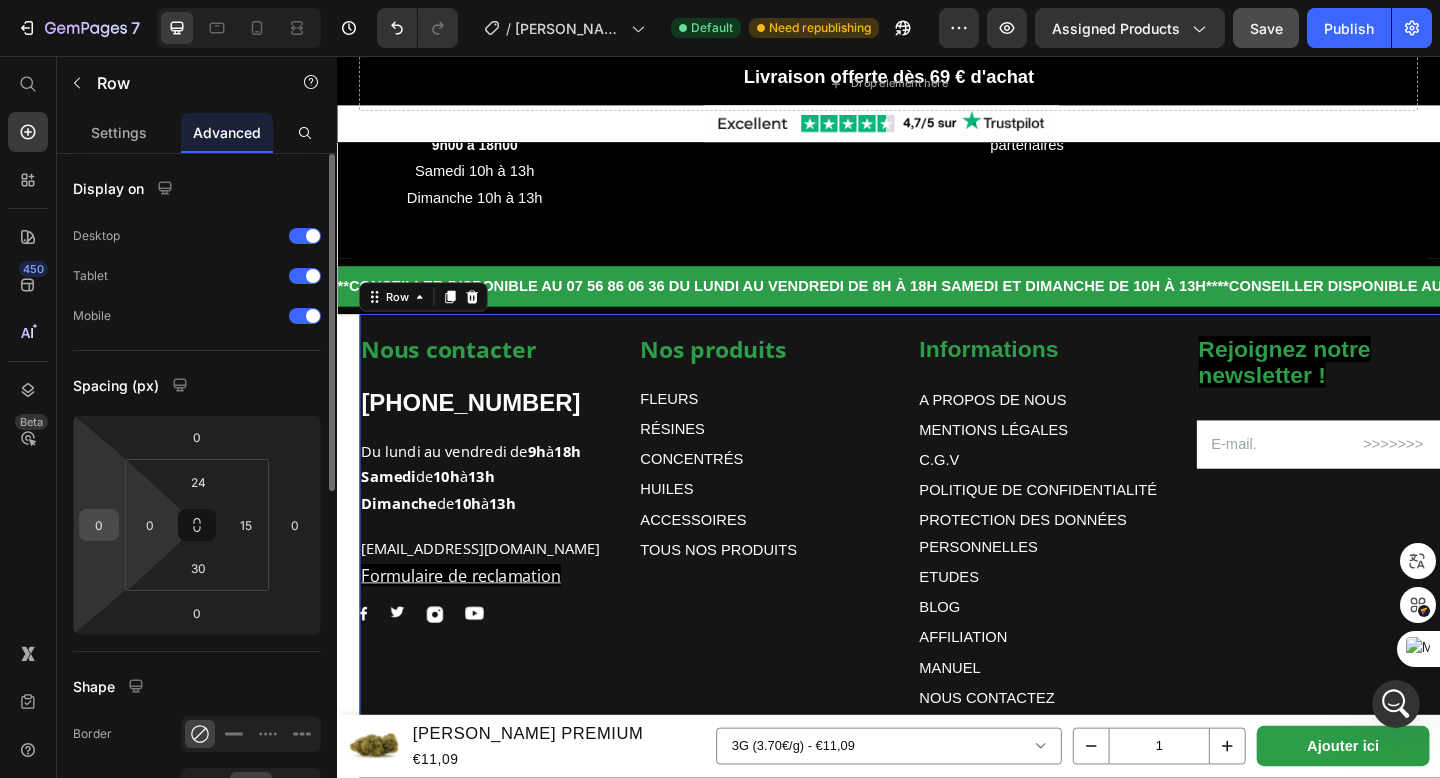 click on "0" at bounding box center [99, 525] 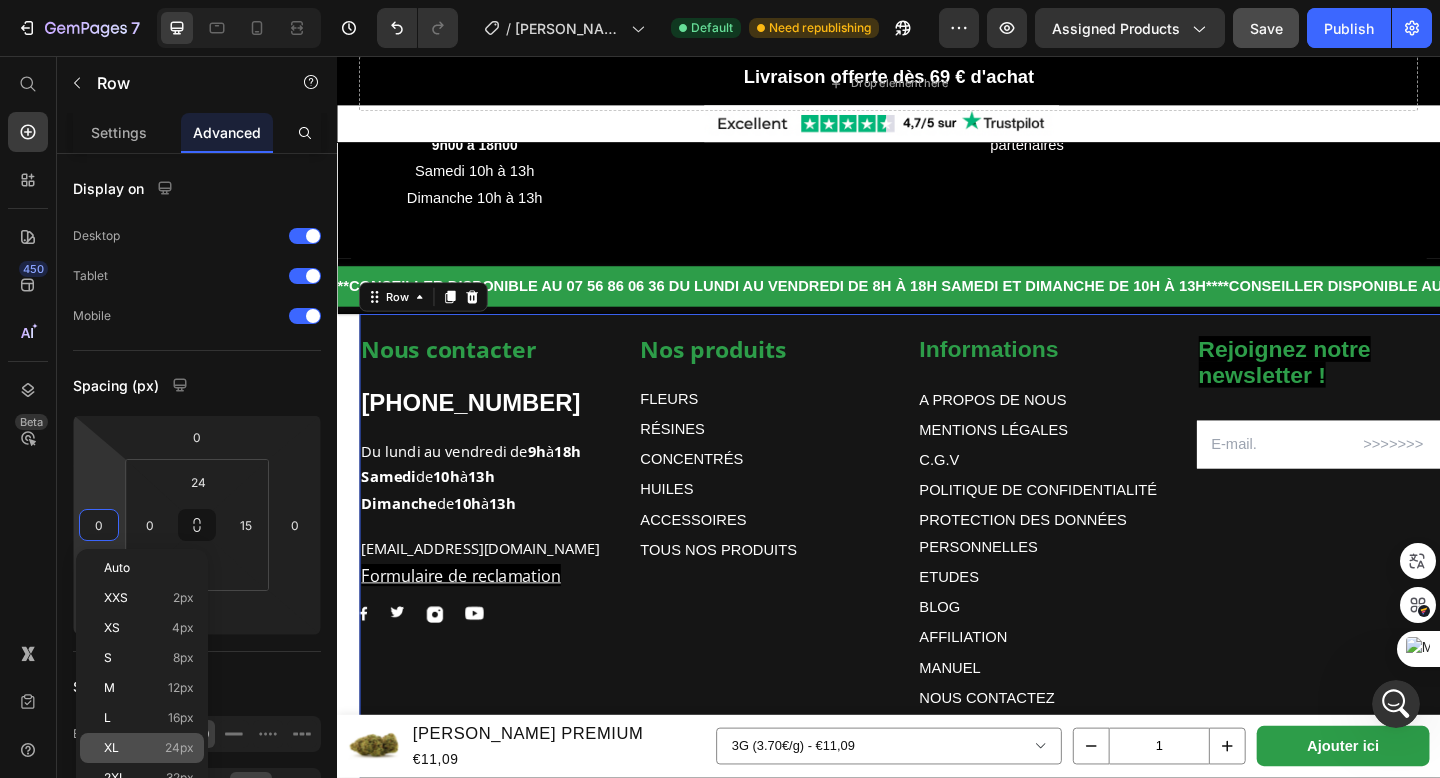 click on "24px" at bounding box center [179, 748] 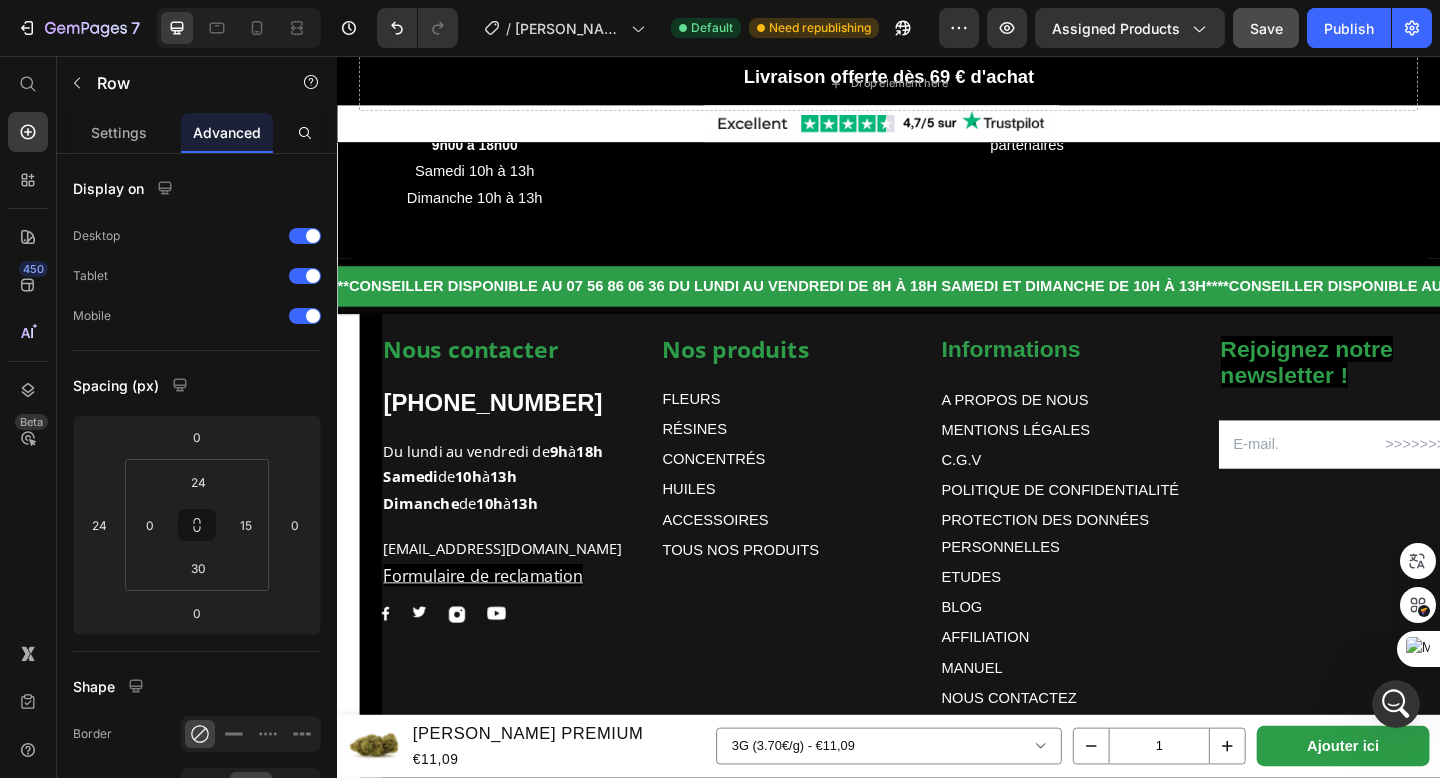 click on "Nos produits Text block FLEURS Text Block RÉSINES Text Block CONCENTRÉS Text Block HUILES Text Block ACCESSOIRES Text Block TOUS NOS PRODUITS Text Block Informations    Text block A PROPOS DE NOUS Text Block MENTIONS LÉGALES Text Block C.G.V Text Block POLITIQUE DE CONFIDENTIALITÉ Text Block PROTECTION DES DONNÉES   PERSONNELLES Text Block ETUDES Text Block BLOG Text Block AFFILIATION Text Block MANUEL Text Block NOUS CONTACTEZ Text Block F.A.Q Text Block FIDELITÉ & PARAINAGE Text Block PROGRAMME FIDELITÉ Text Block SUIVRE MON COLIS Text Block MON COMPTE Text Block Row Rejoignez notre newsletter ! Text block Email Field Row Newsletter Nous contacter Text block +322165197 Text block Du lundi au vendredi de  9h  à  18h   Samedi  de  10h  à  13h Dimanche  de  10h  à  13h Text block contact@muushroom.com Formulaire de reclamation Text block Image Image Image Image Row Row Text Block Text Block Row Section 12" at bounding box center (937, 670) 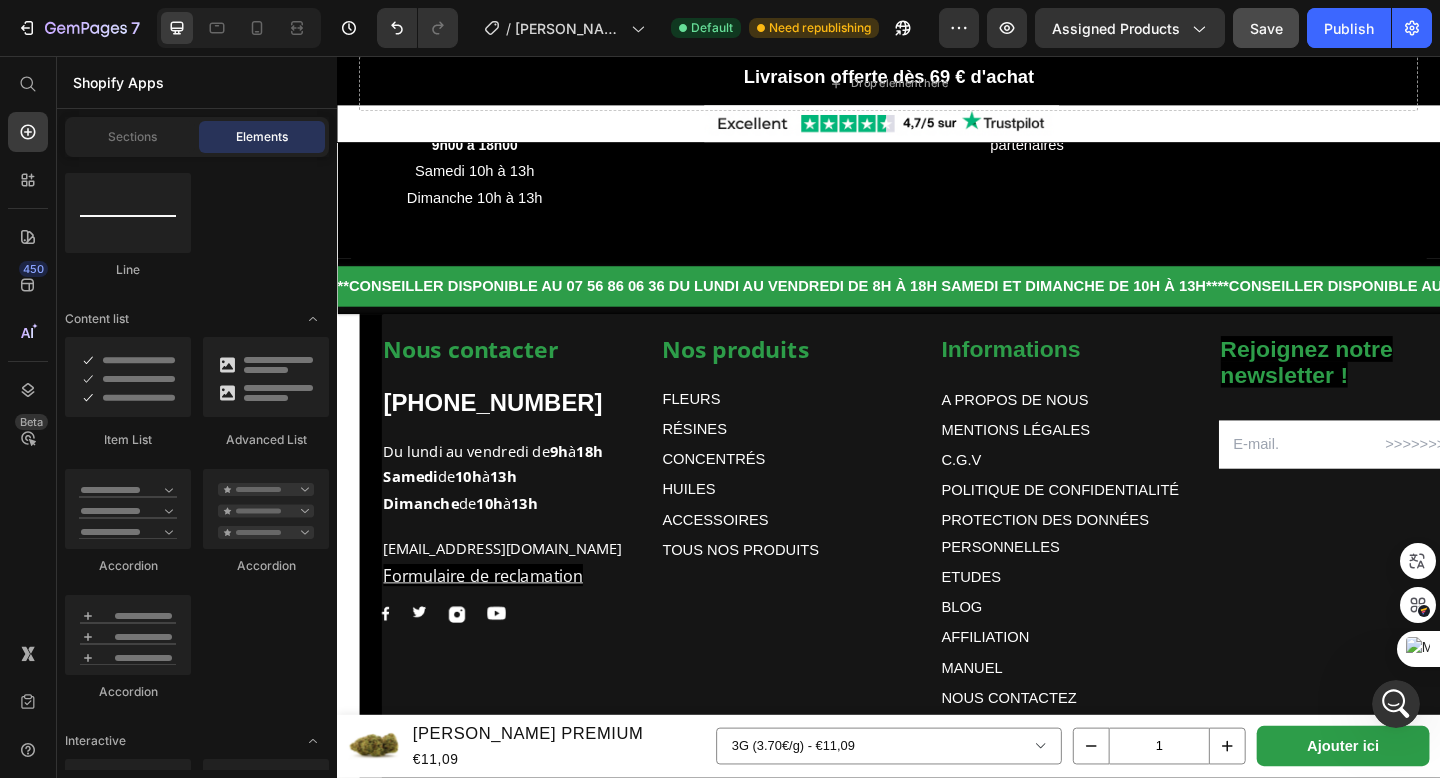 click on "Nos produits Text block FLEURS Text Block RÉSINES Text Block CONCENTRÉS Text Block HUILES Text Block ACCESSOIRES Text Block TOUS NOS PRODUITS Text Block Informations    Text block A PROPOS DE NOUS Text Block MENTIONS LÉGALES Text Block C.G.V Text Block POLITIQUE DE CONFIDENTIALITÉ Text Block PROTECTION DES DONNÉES   PERSONNELLES Text Block ETUDES Text Block BLOG Text Block AFFILIATION Text Block MANUEL Text Block NOUS CONTACTEZ Text Block F.A.Q Text Block FIDELITÉ & PARAINAGE Text Block PROGRAMME FIDELITÉ Text Block SUIVRE MON COLIS Text Block MON COMPTE Text Block Row Rejoignez notre newsletter ! Text block Email Field Row Newsletter Nous contacter Text block +322165197 Text block Du lundi au vendredi de  9h  à  18h   Samedi  de  10h  à  13h Dimanche  de  10h  à  13h Text block contact@muushroom.com Formulaire de reclamation Text block Image Image Image Image Row Row Text Block Text Block Row Section 12" at bounding box center [937, 670] 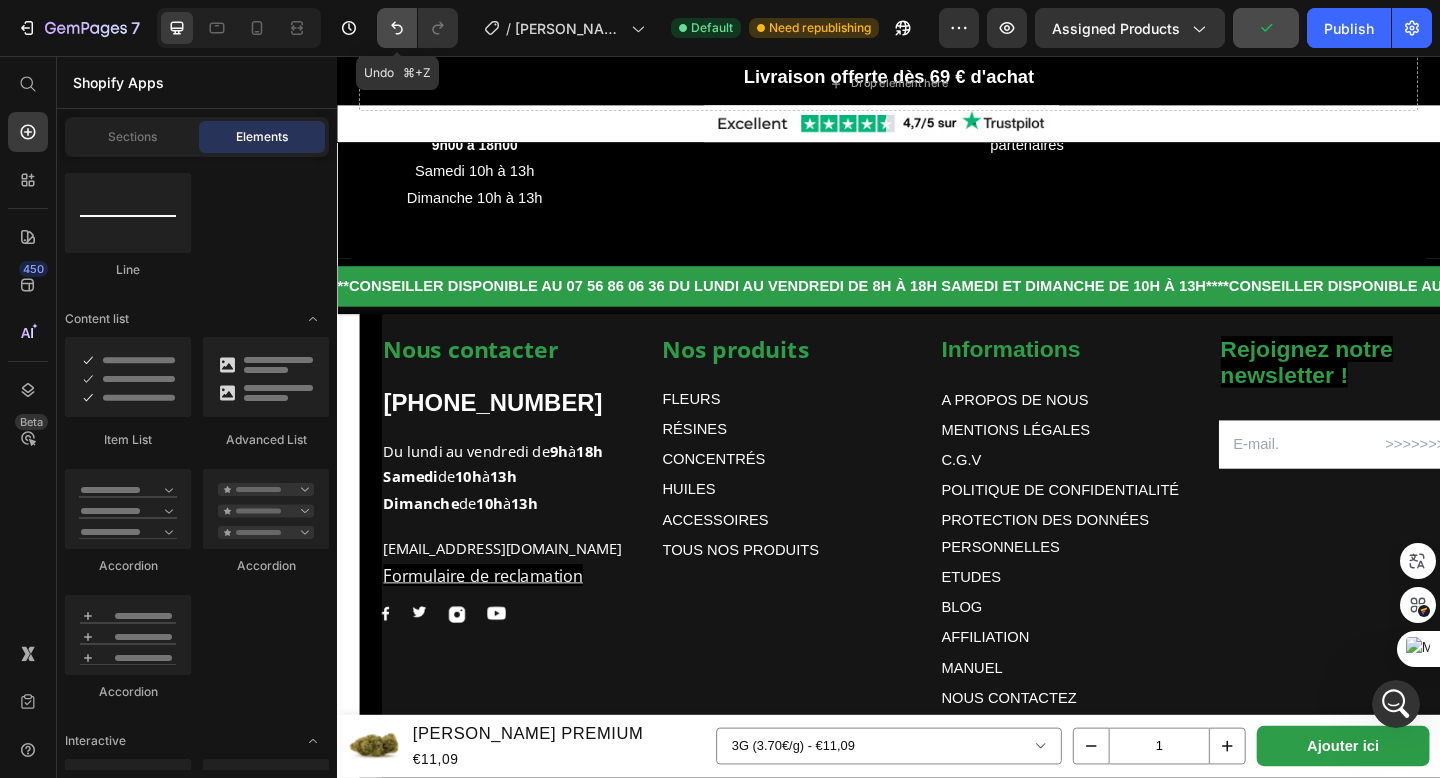 click 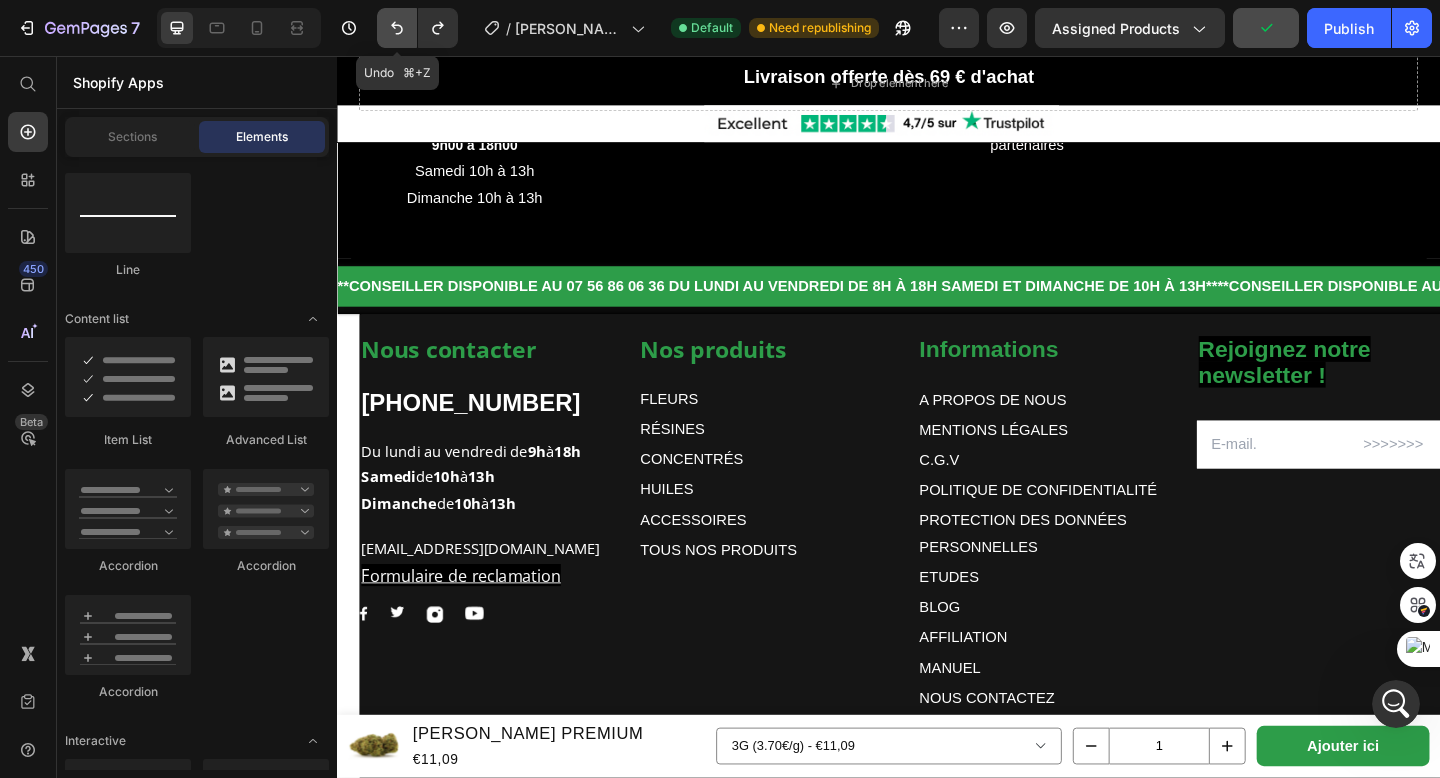 click 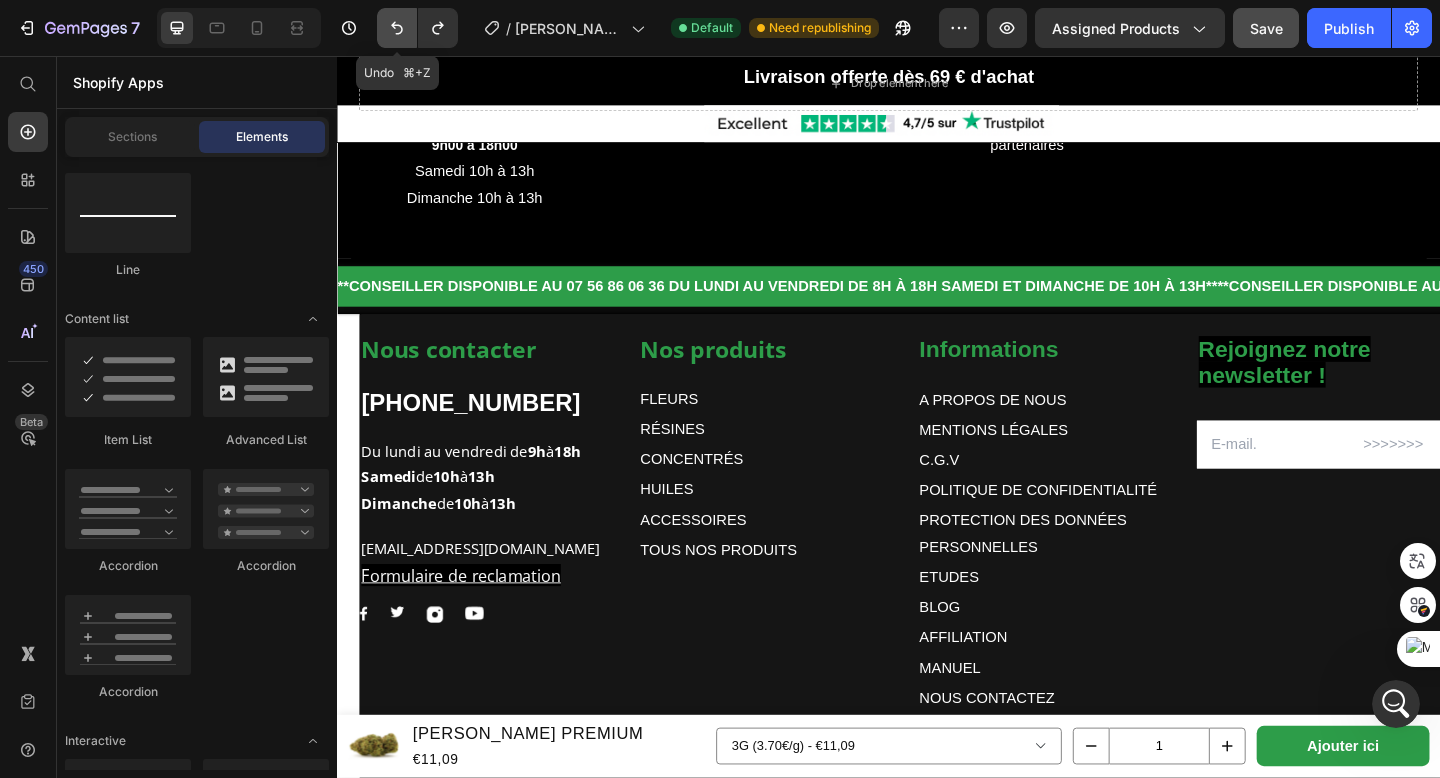 click 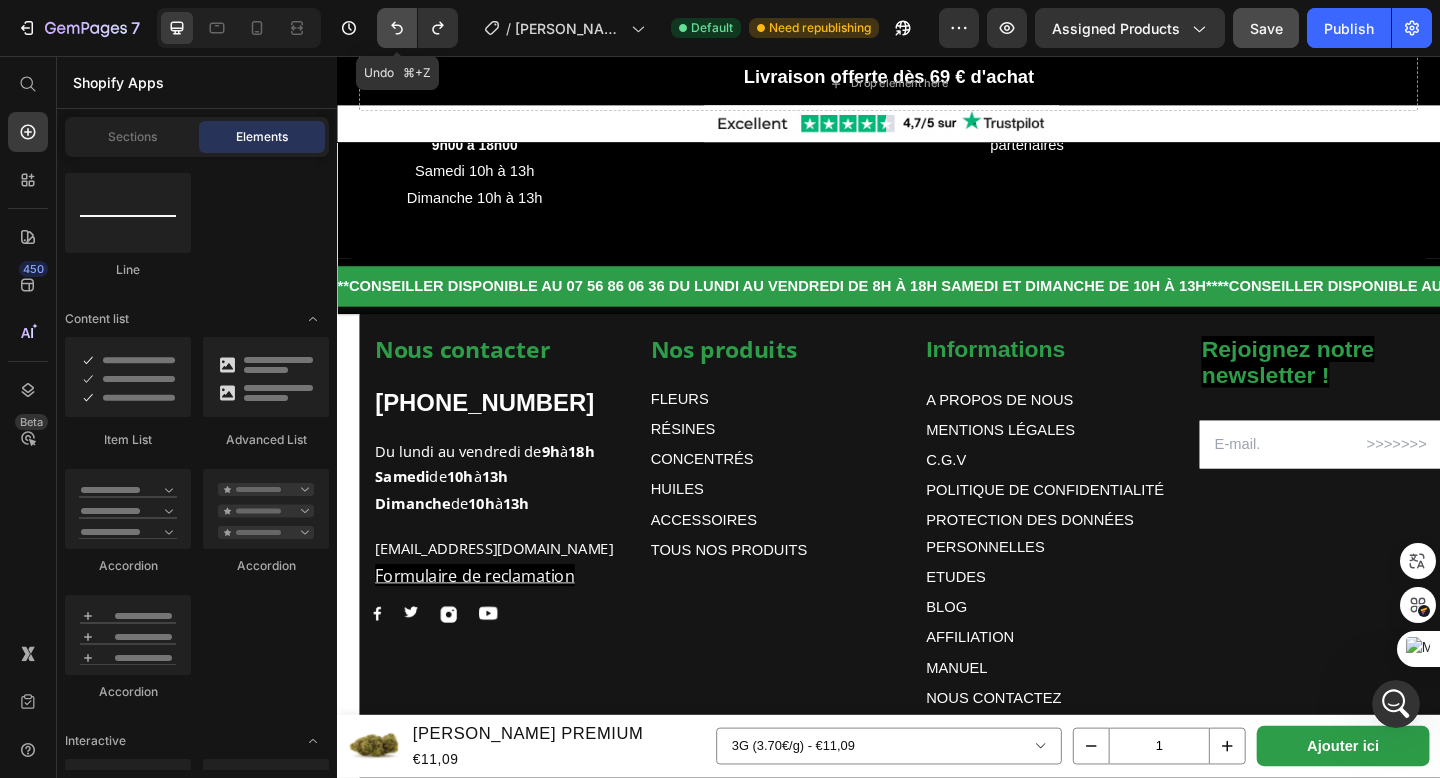 click 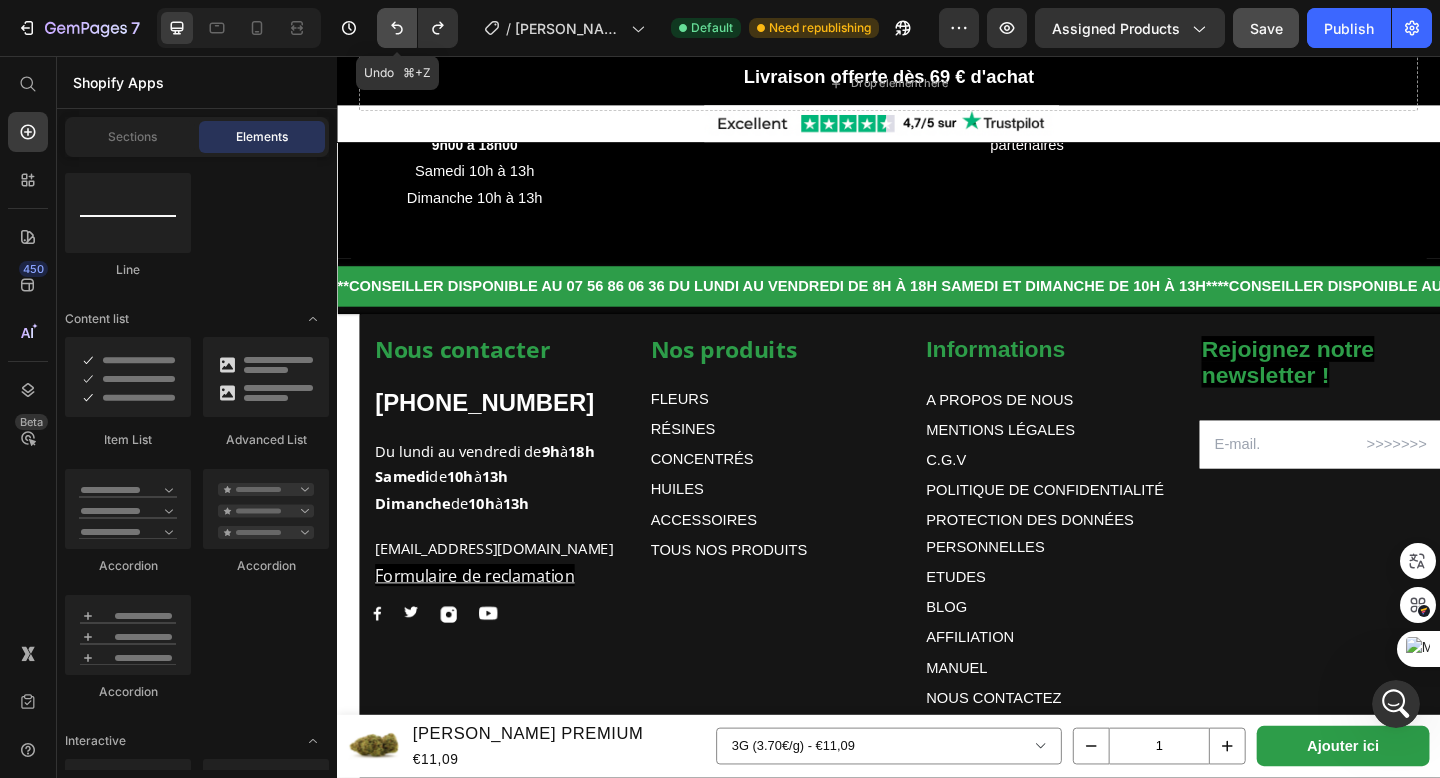 click 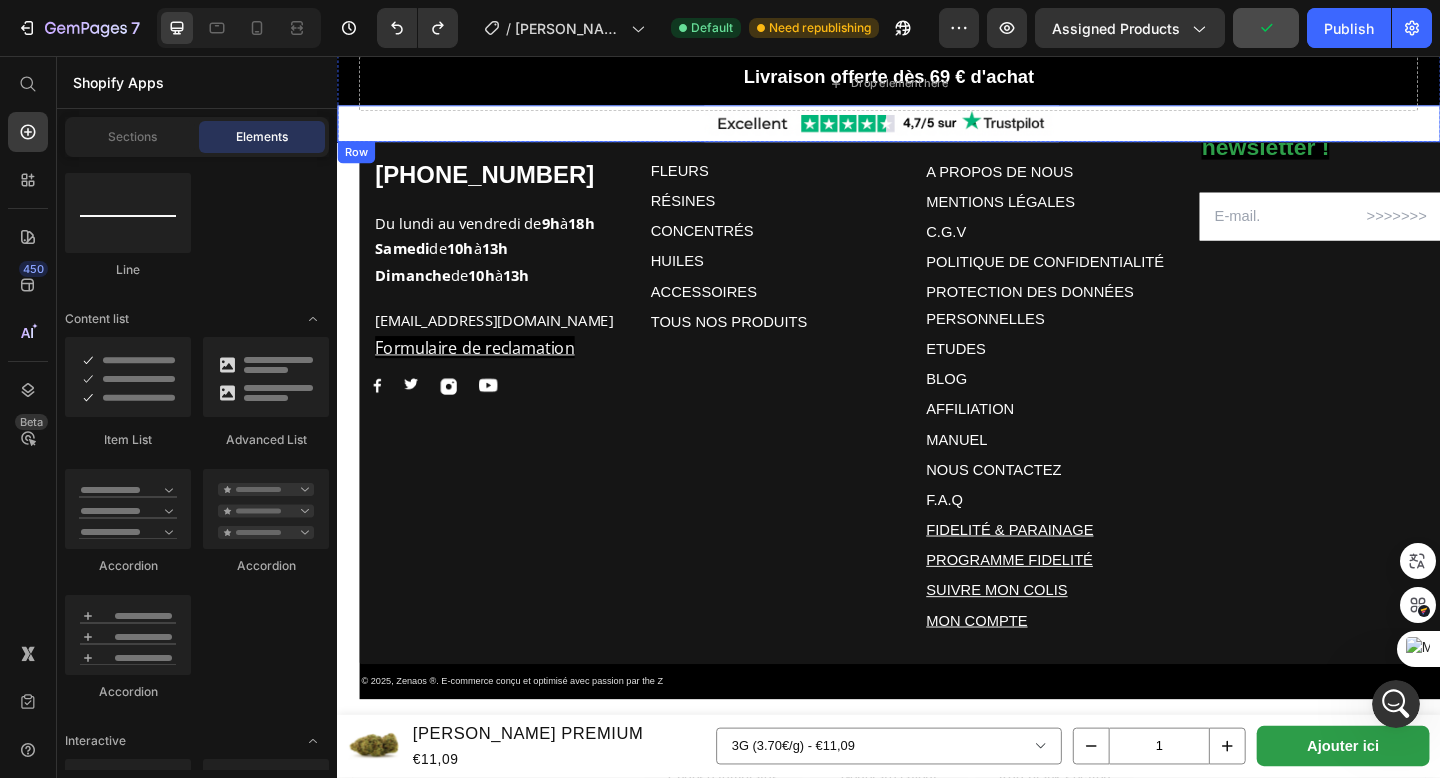 scroll, scrollTop: 5759, scrollLeft: 0, axis: vertical 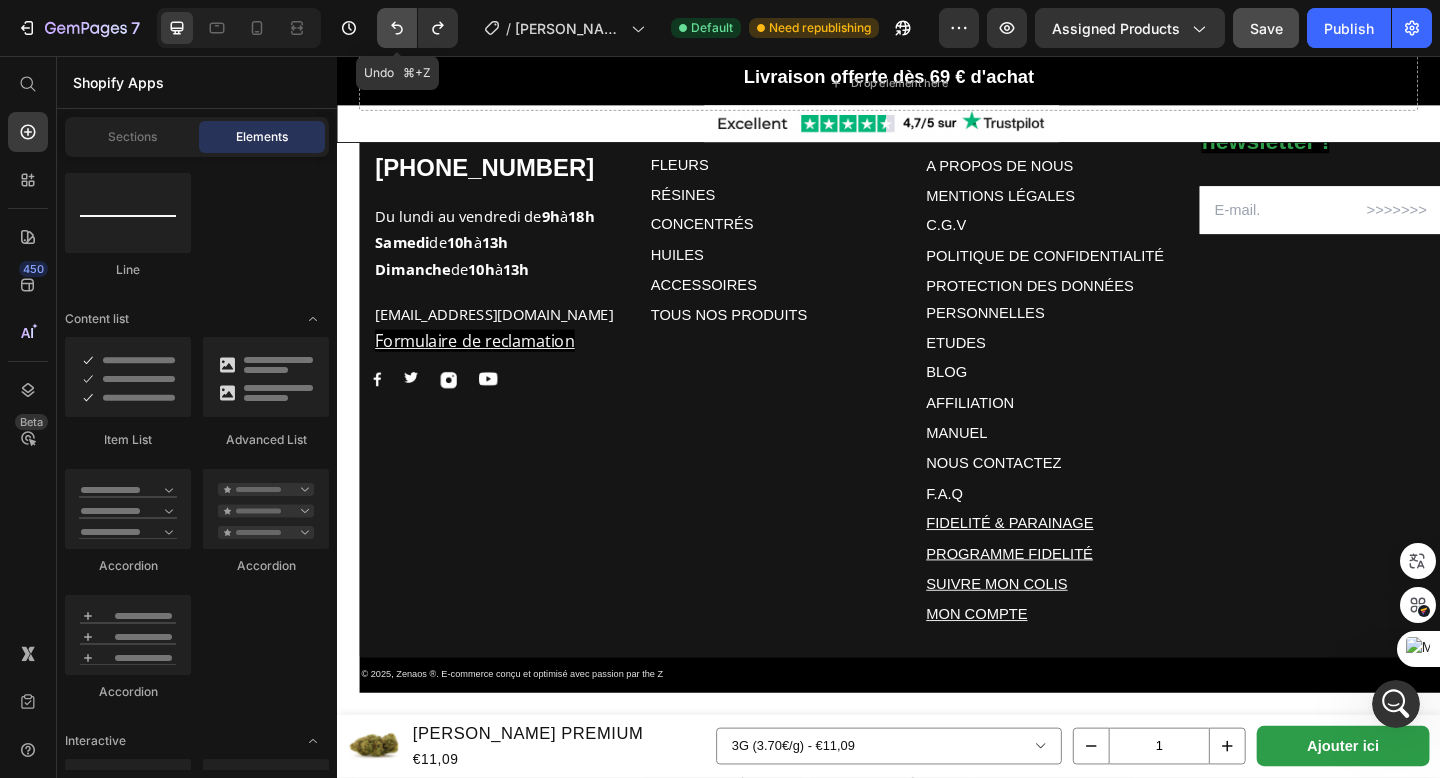 click 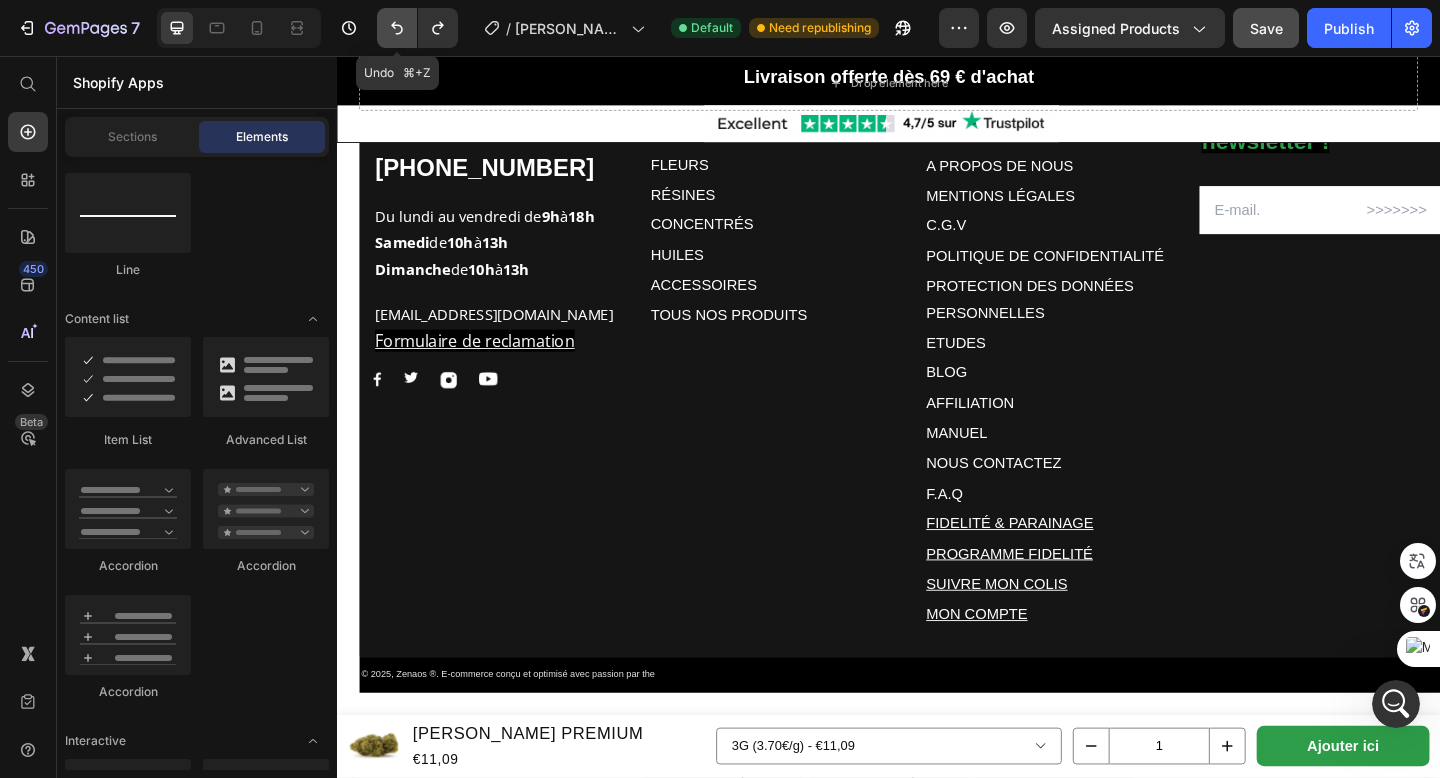 click 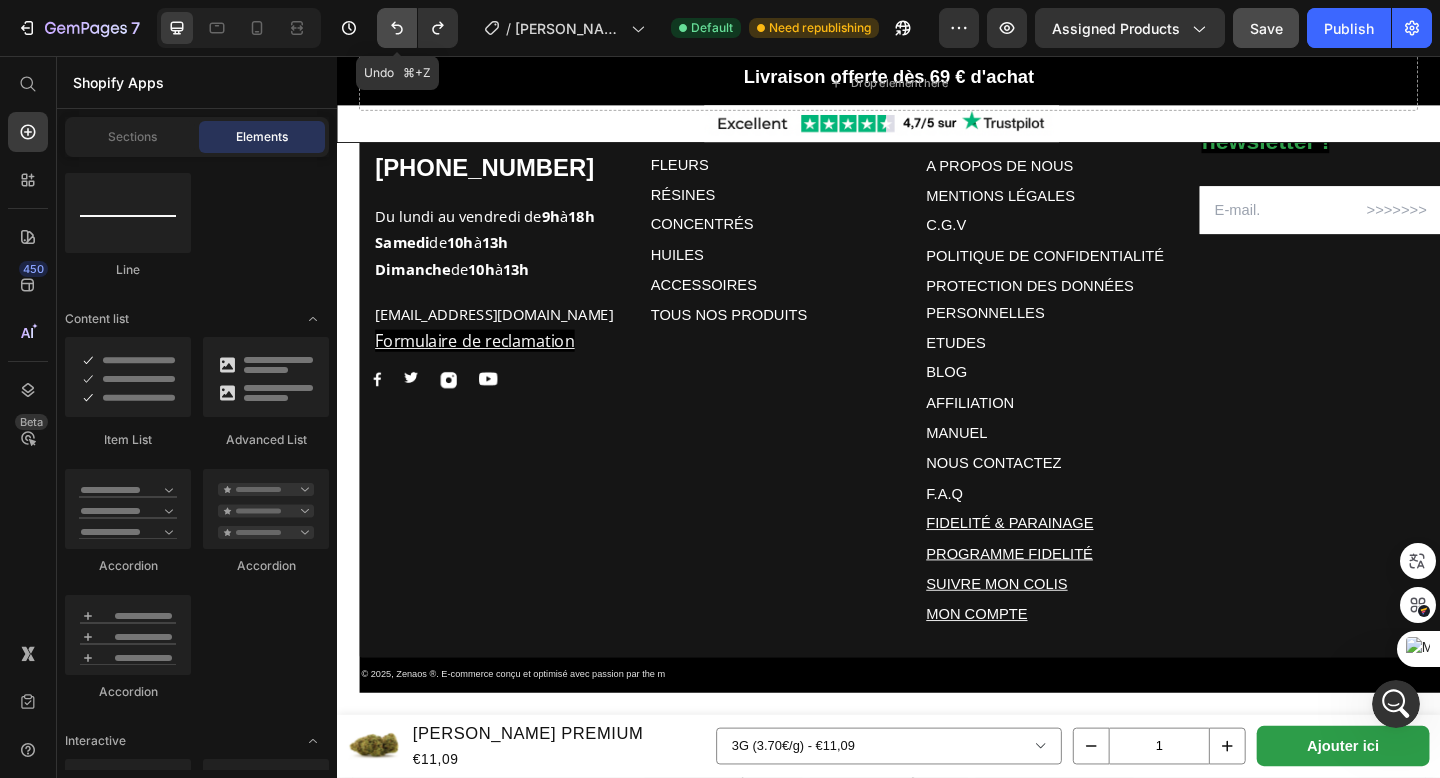 click 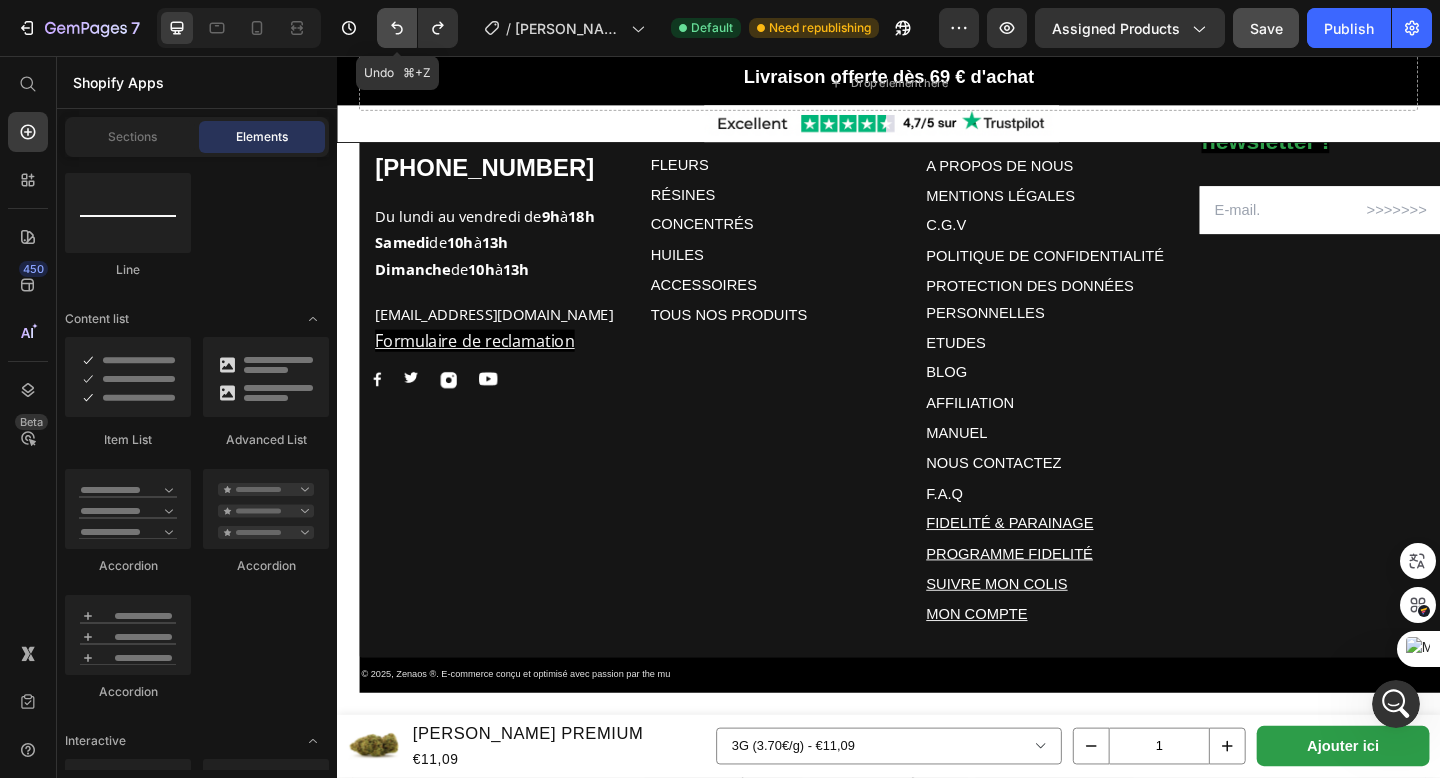 click 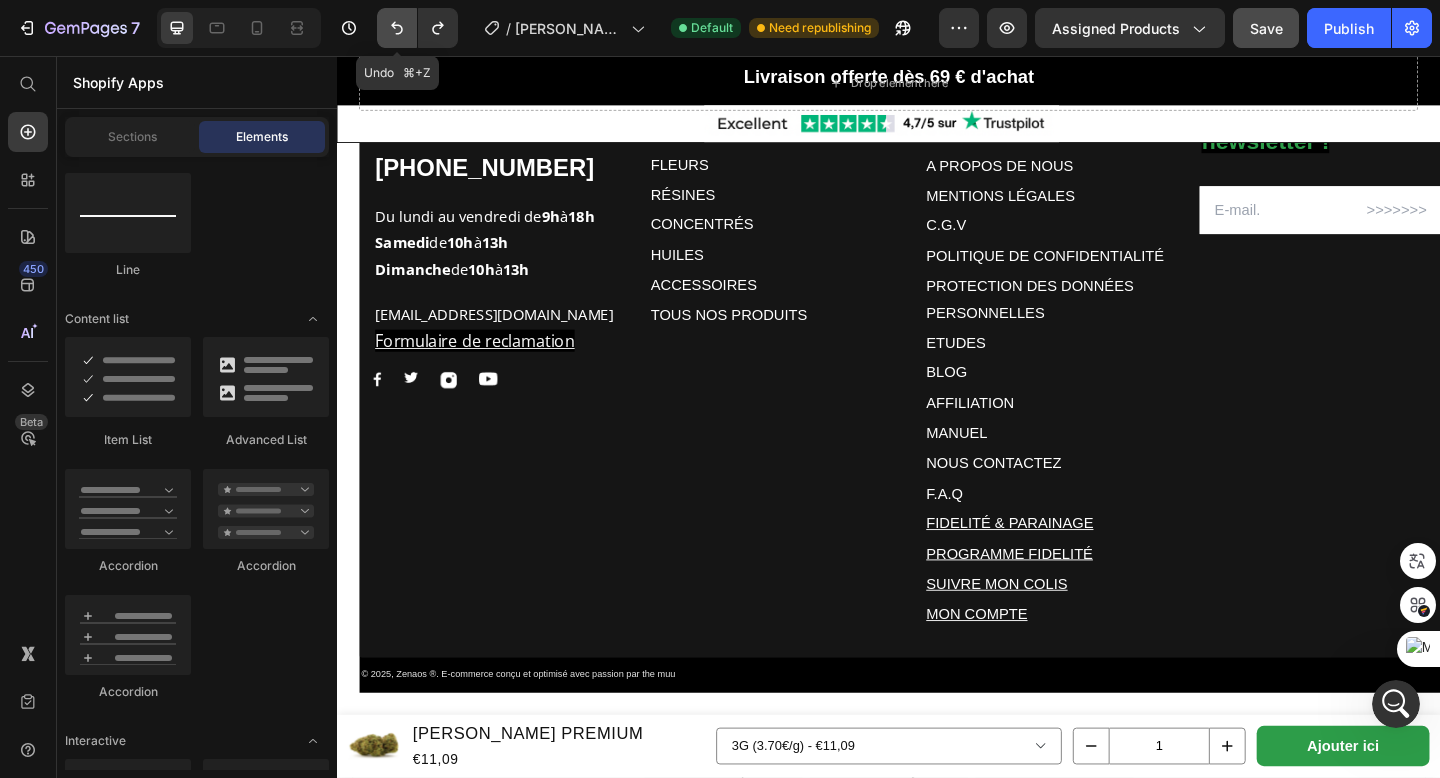 click 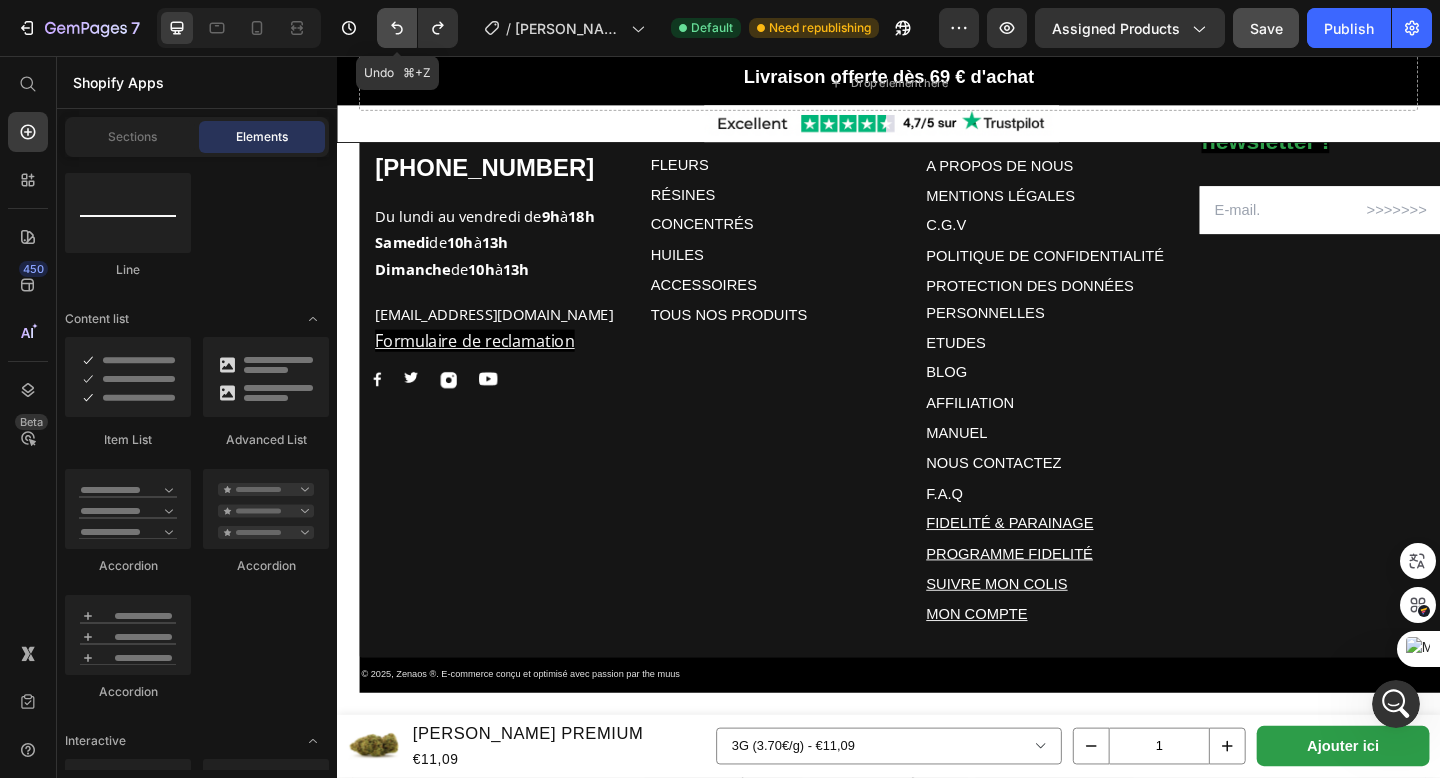 click 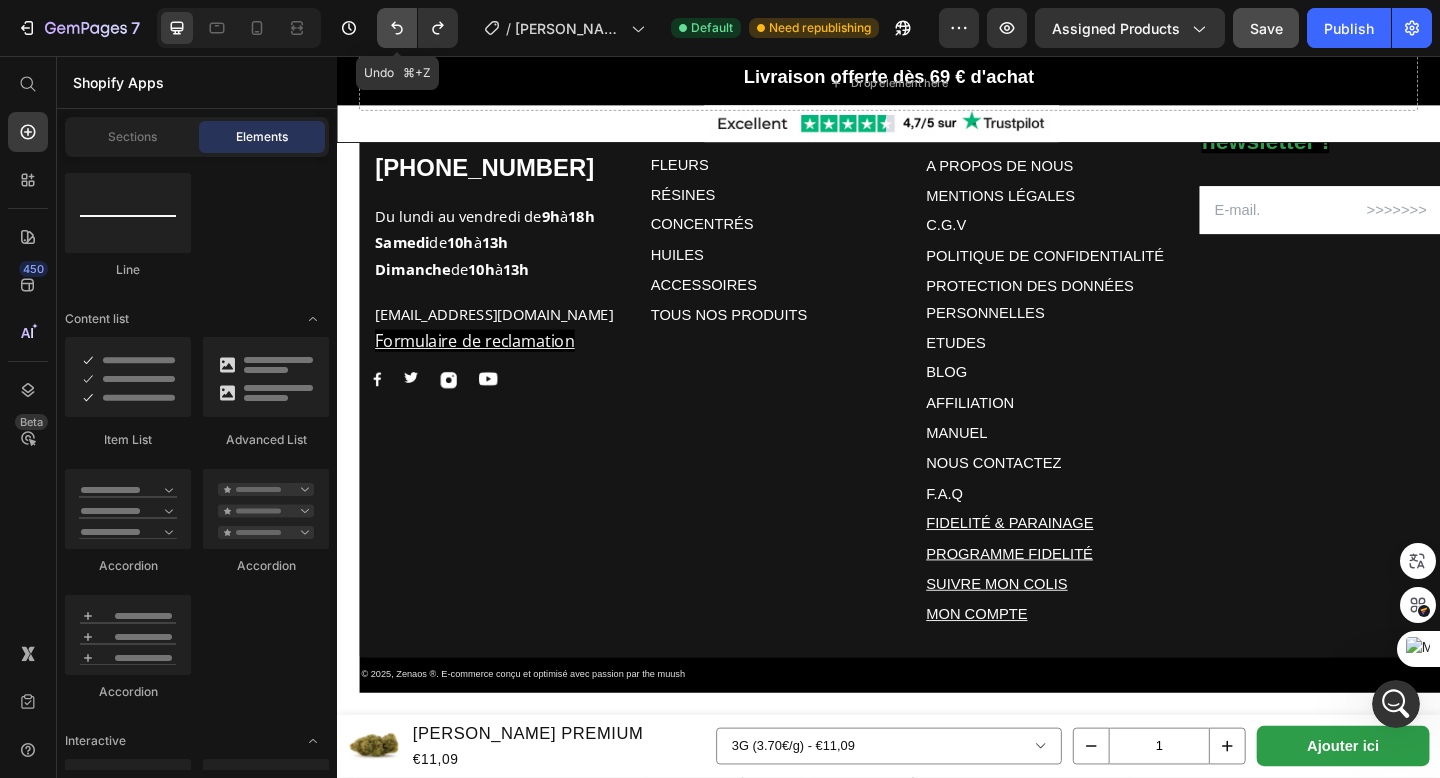 click 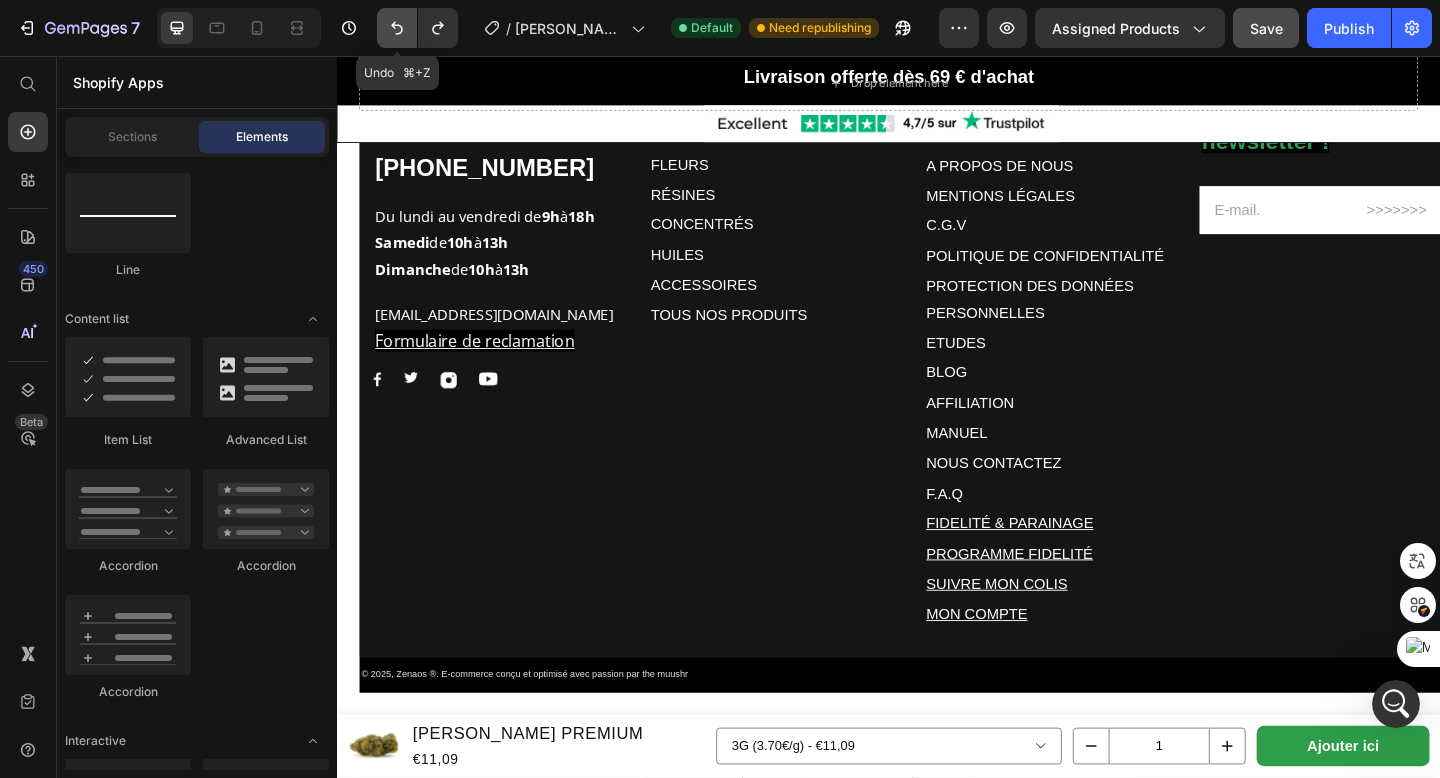 click 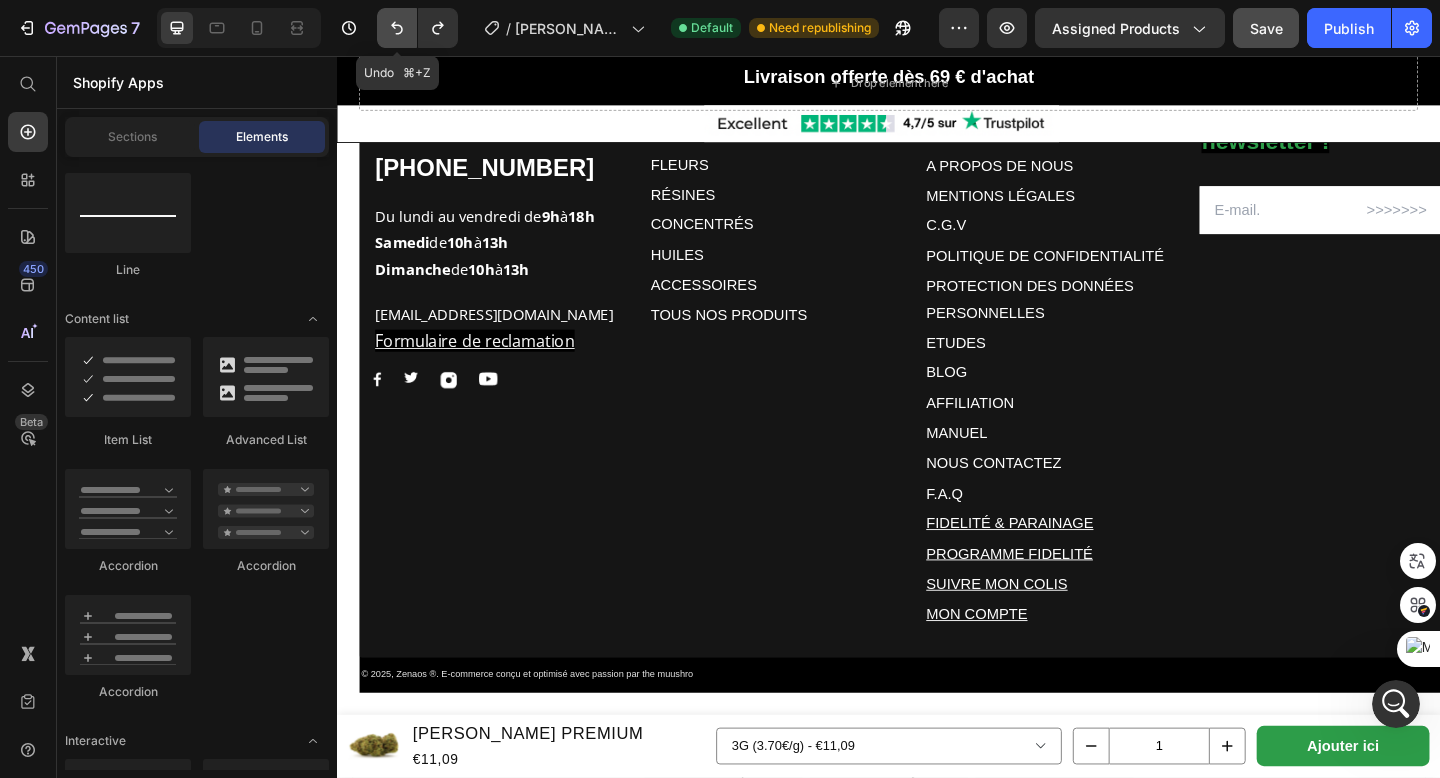 click 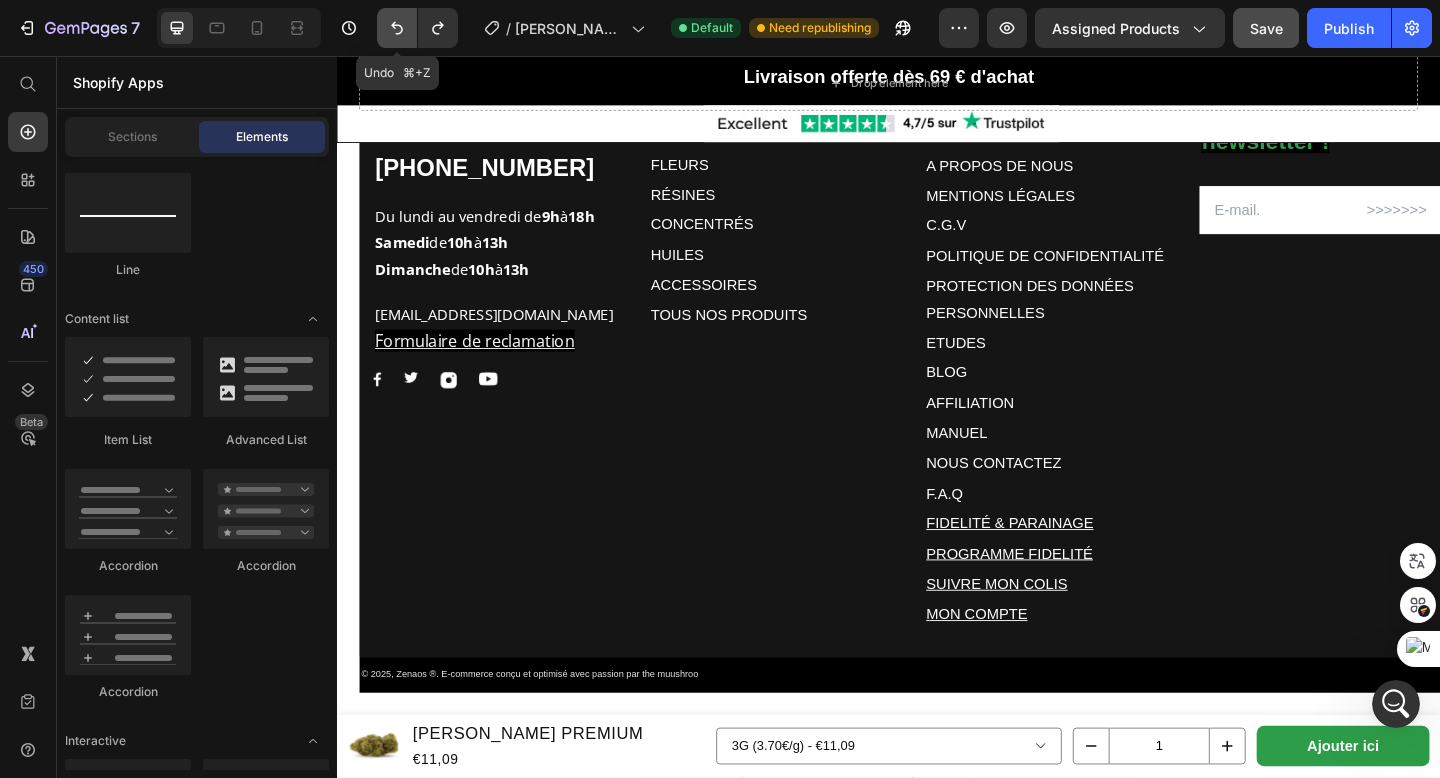 click 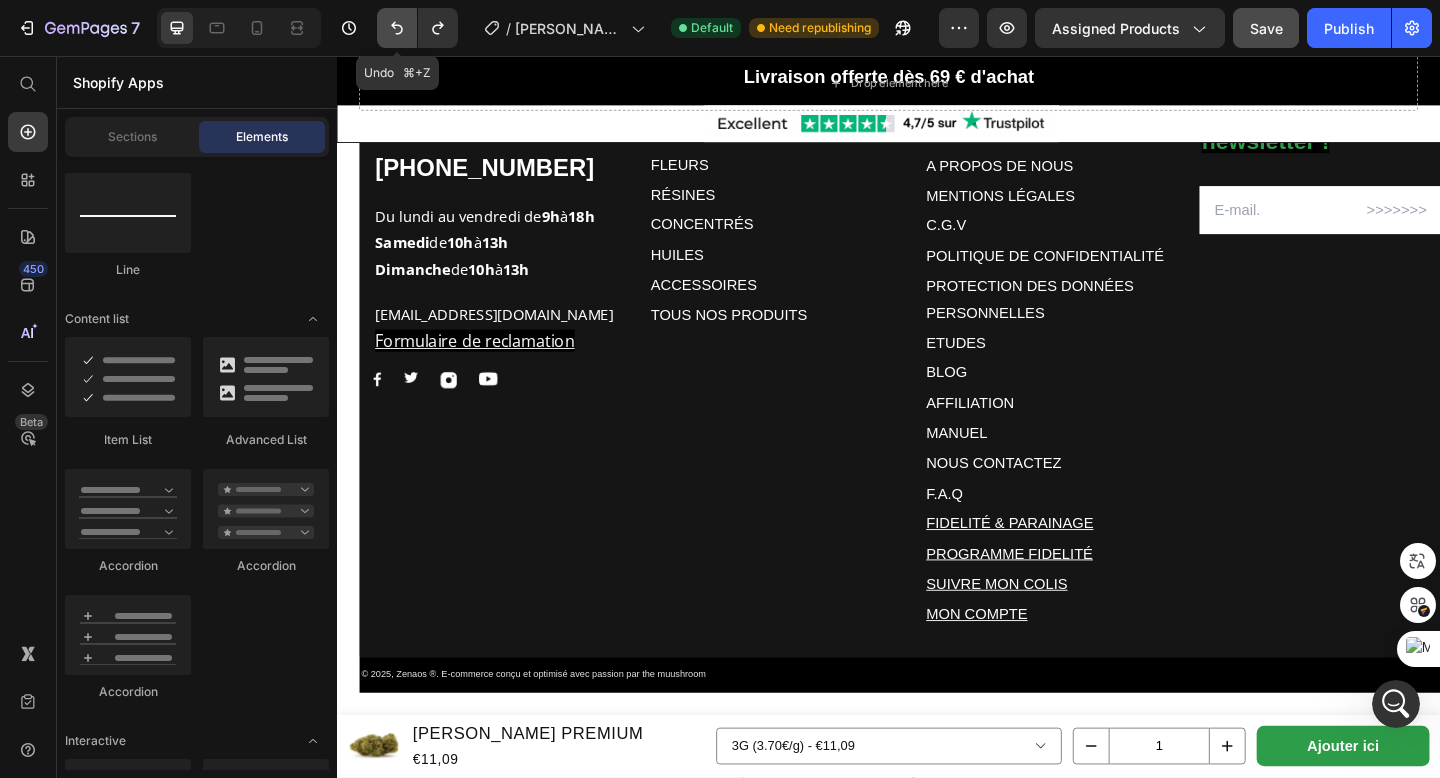 click 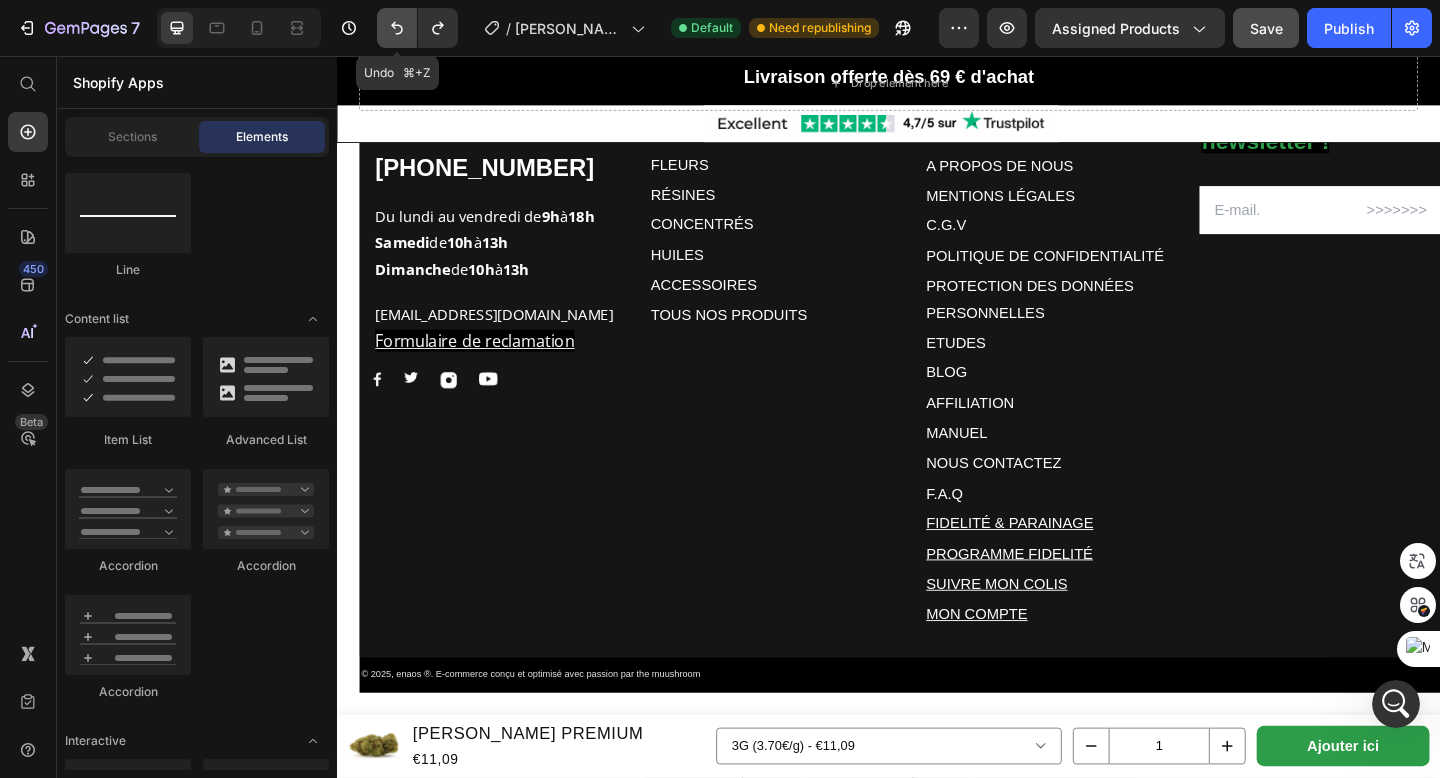 click 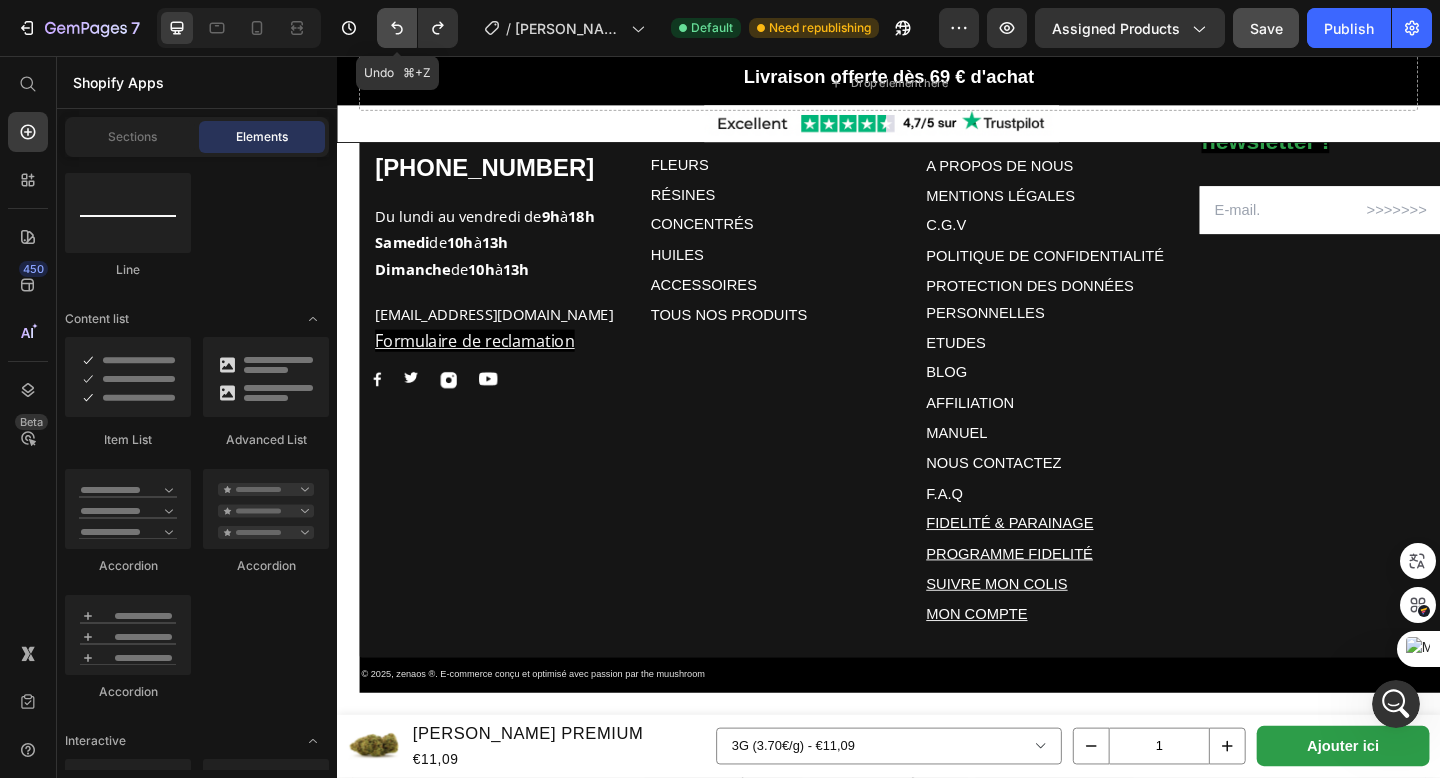 click 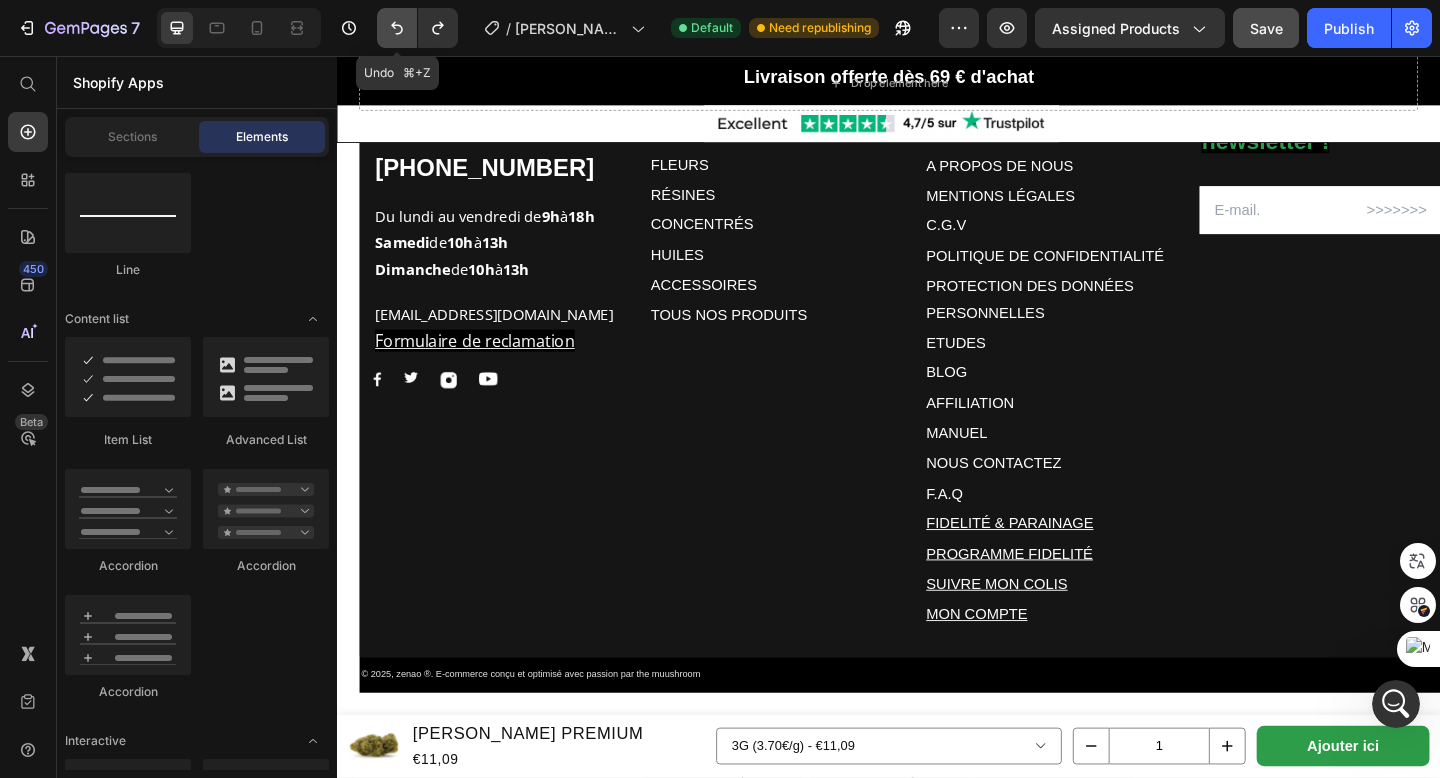 click 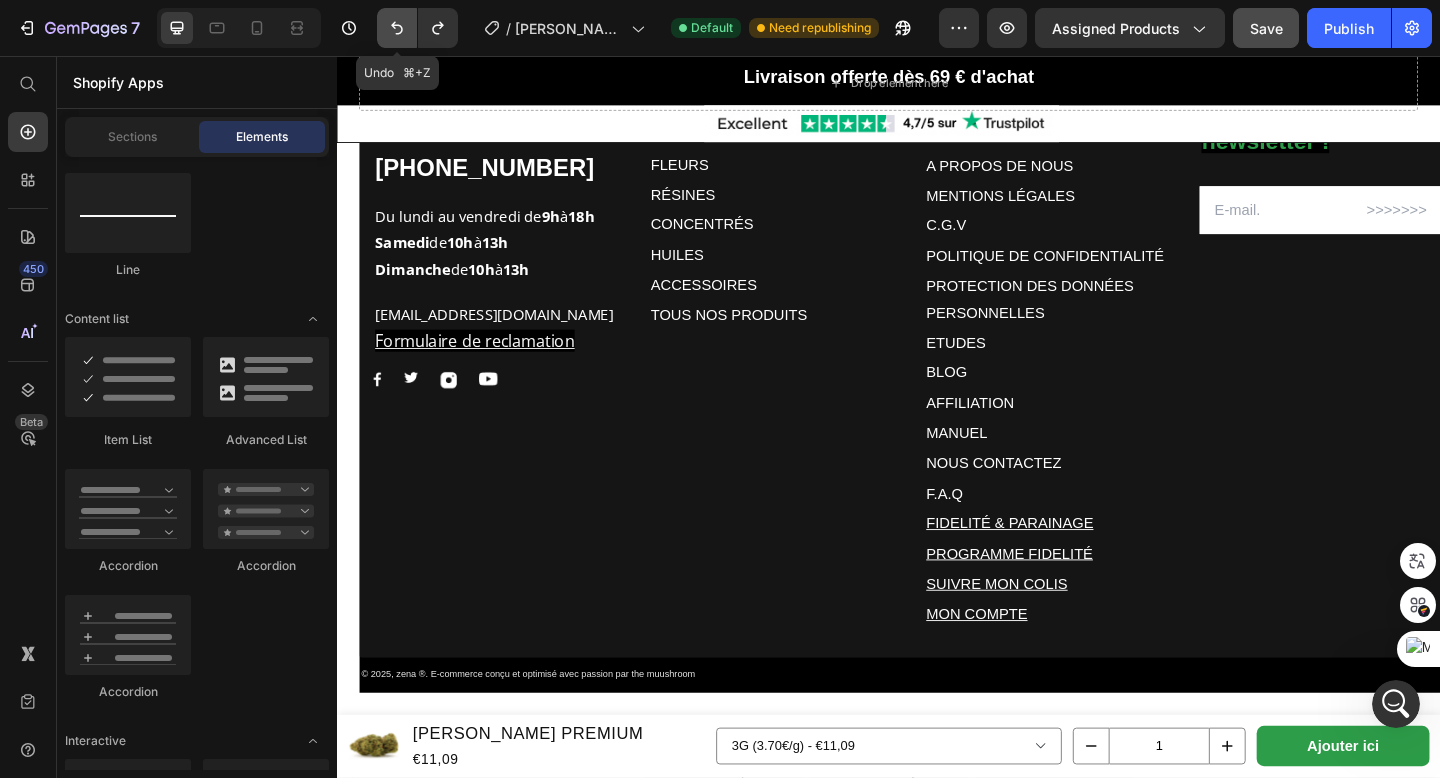 click 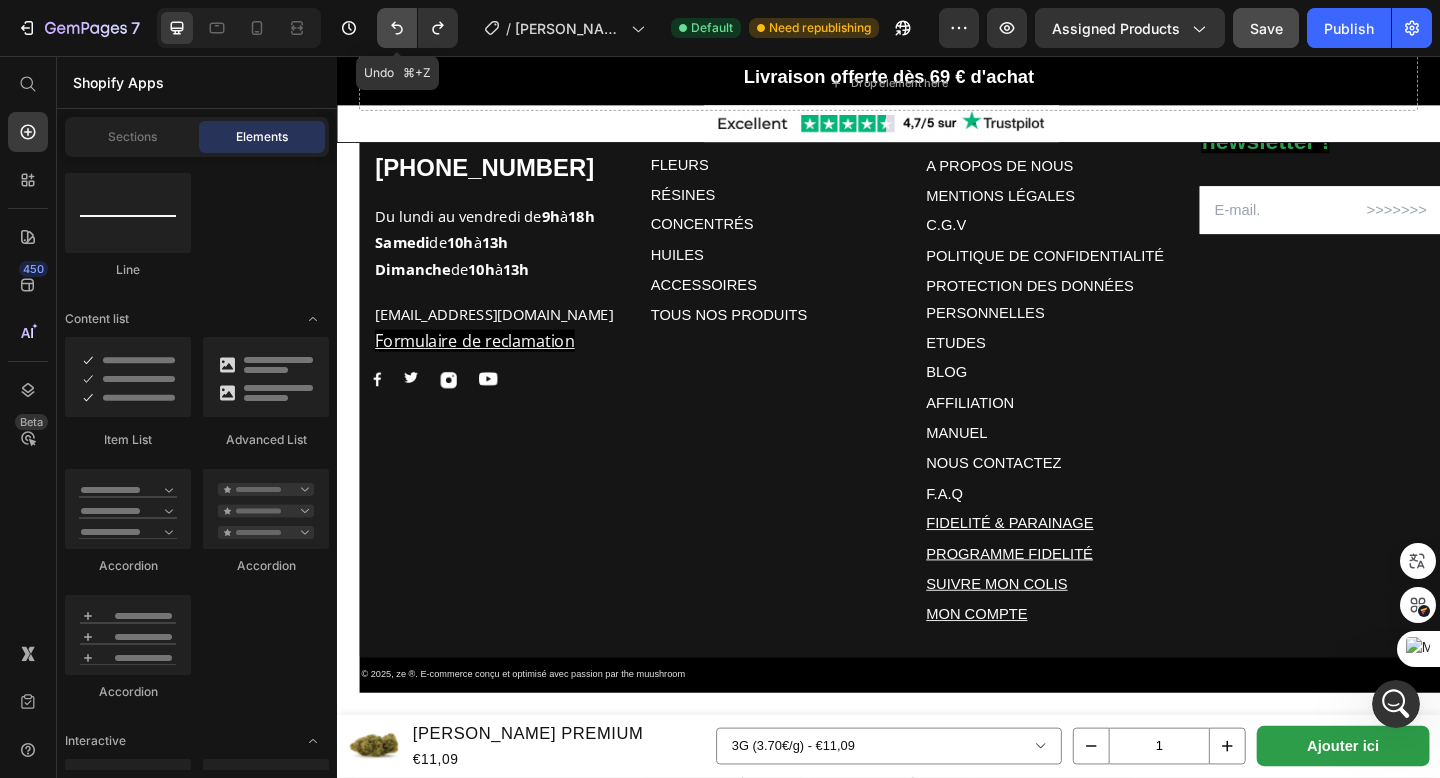 click 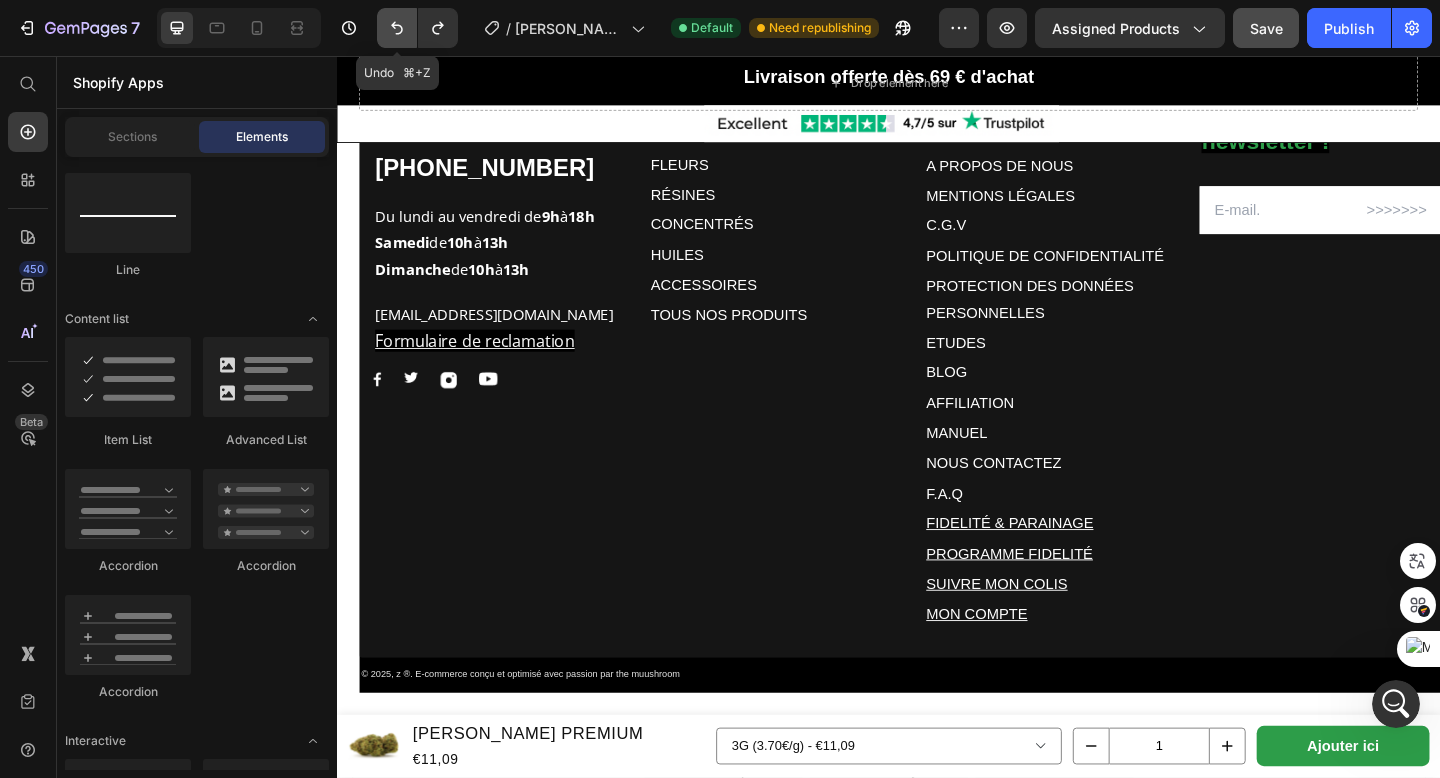 click 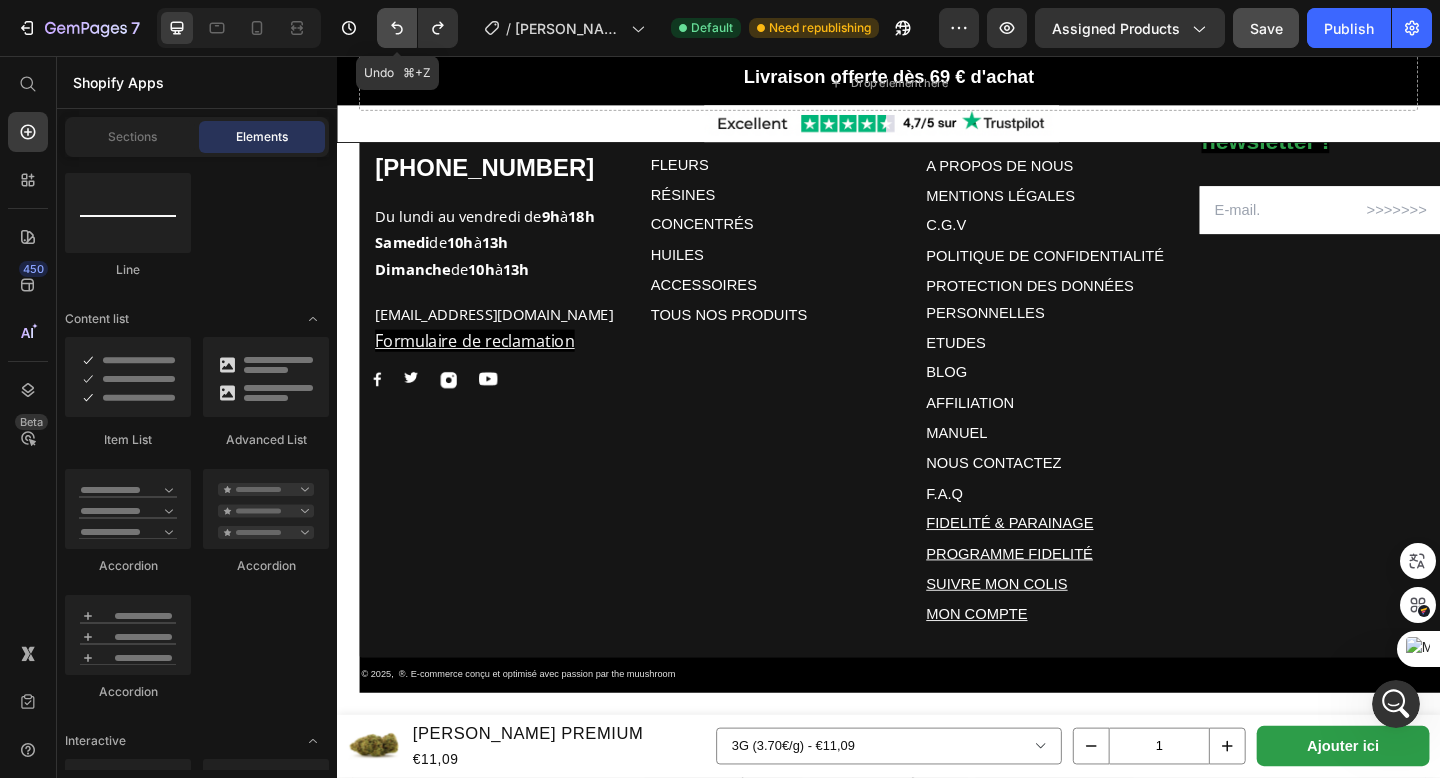 click 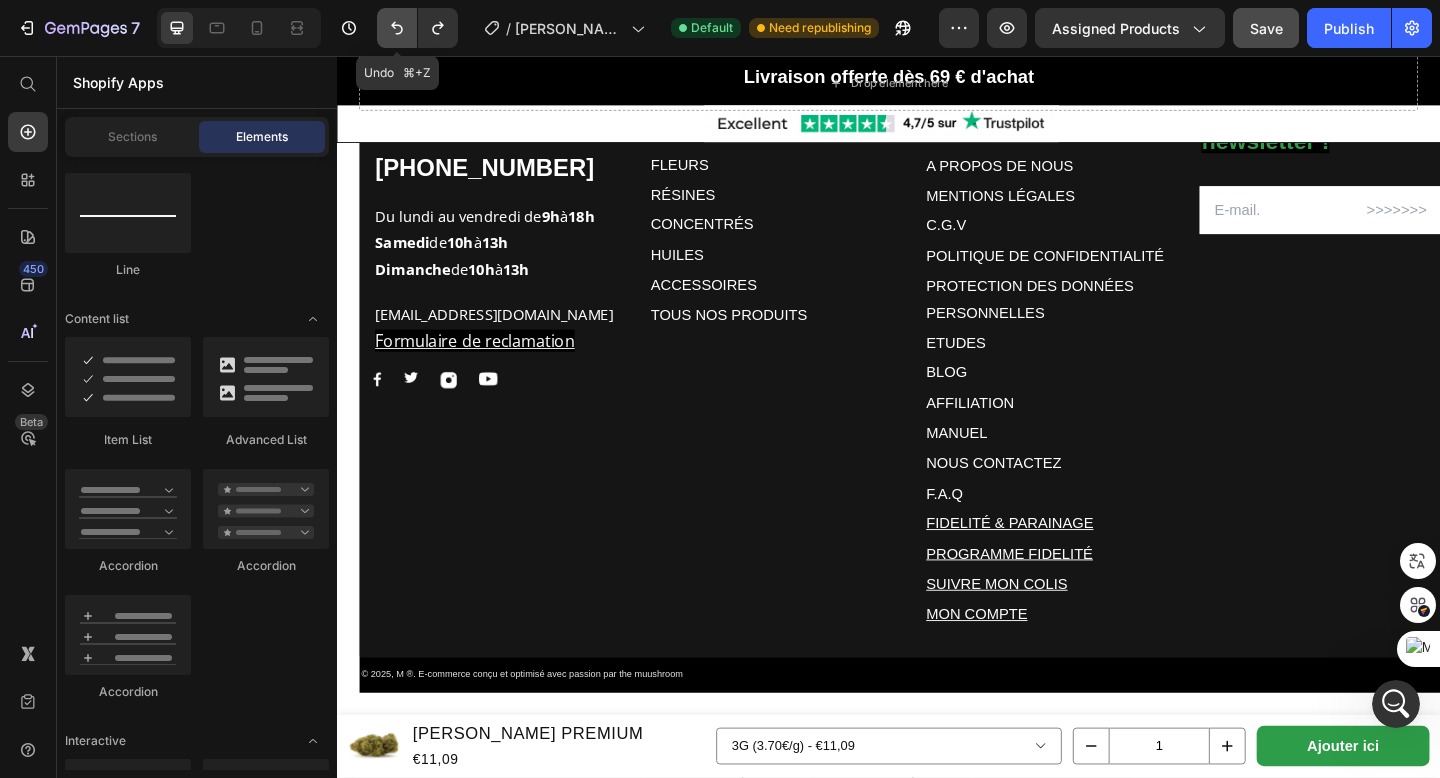 click 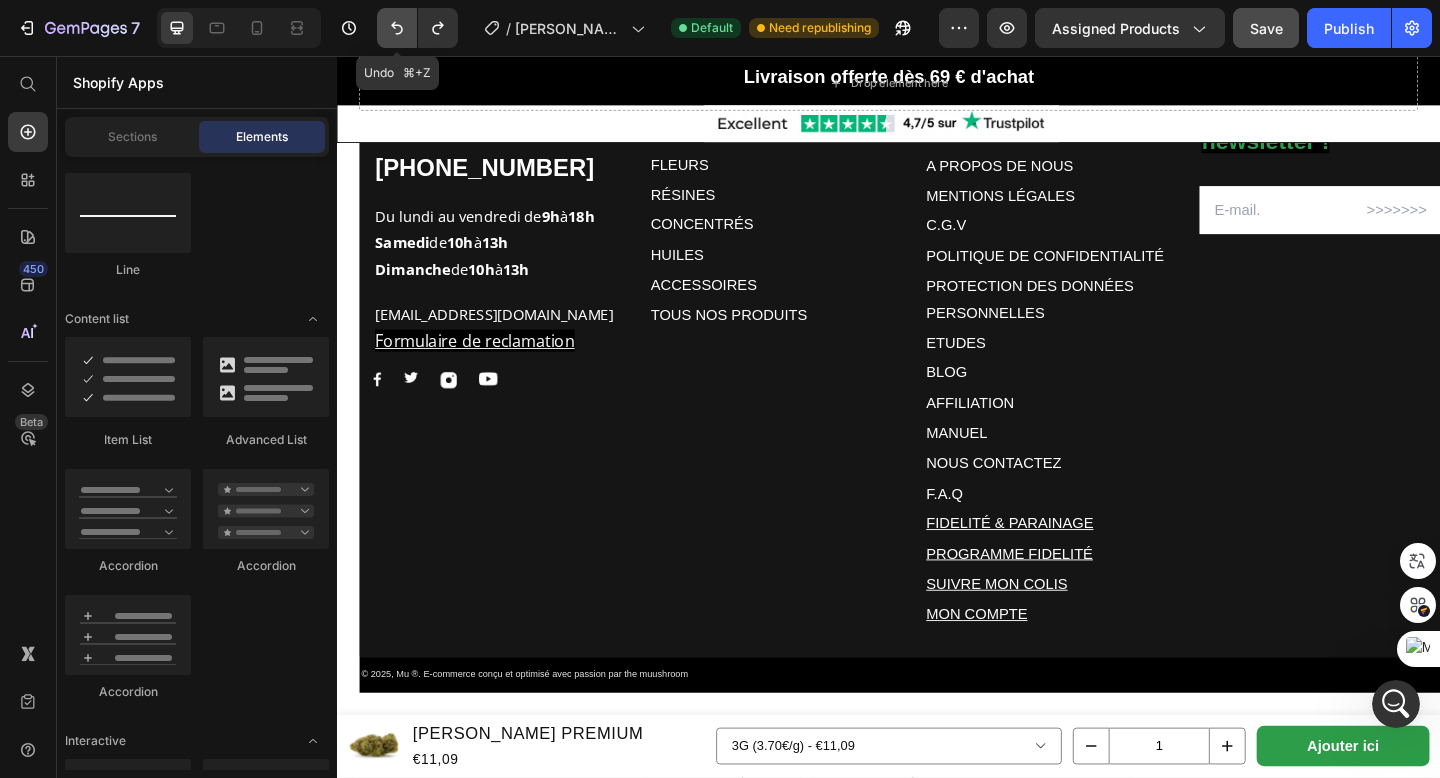 click 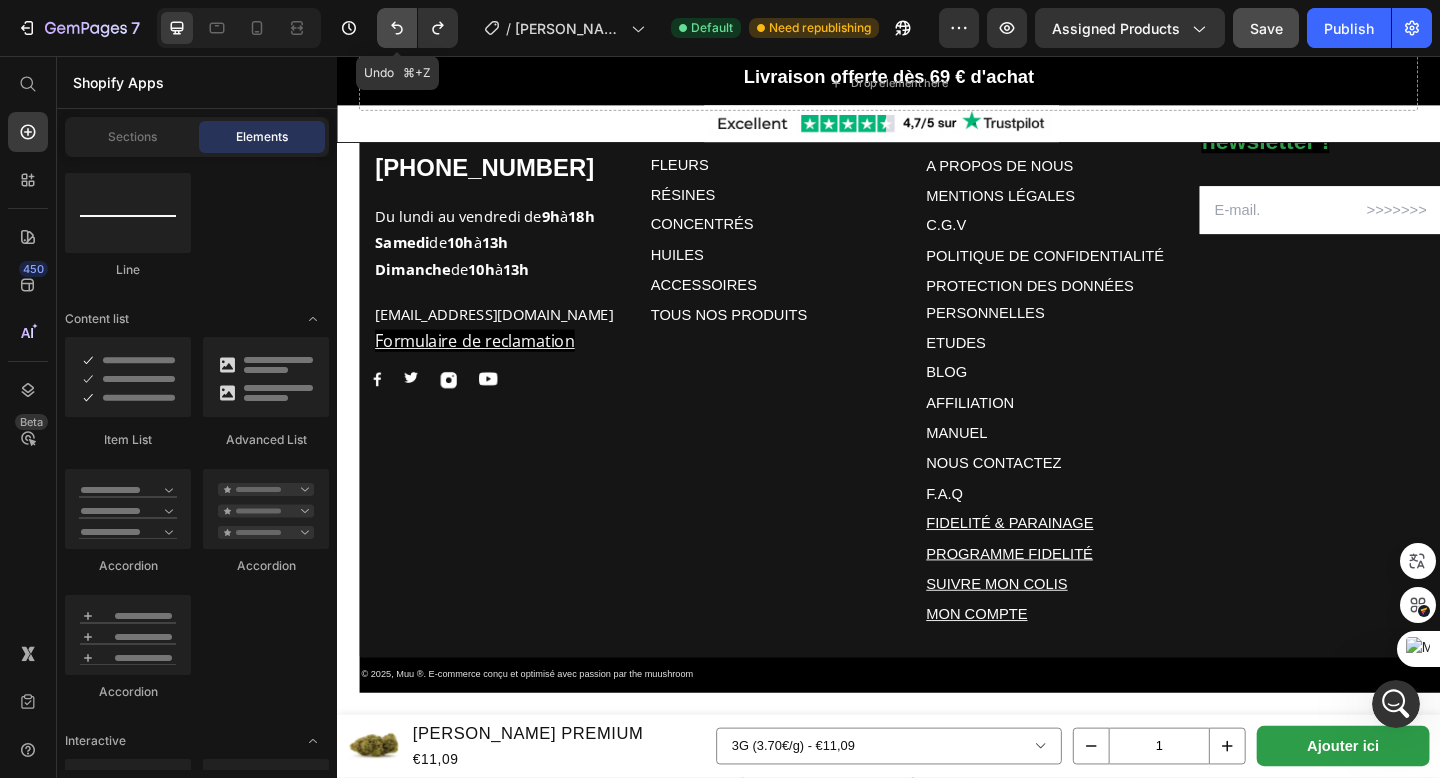 click 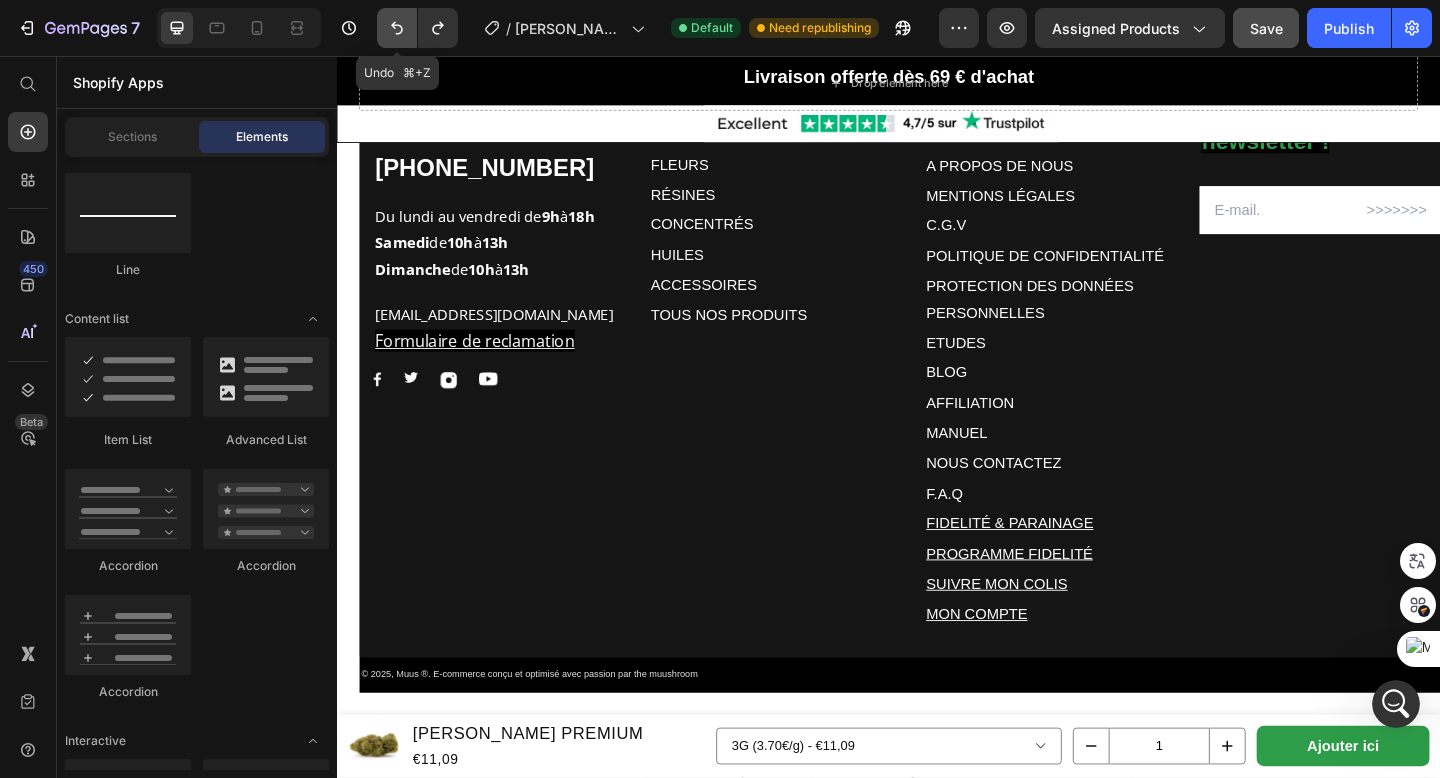 click 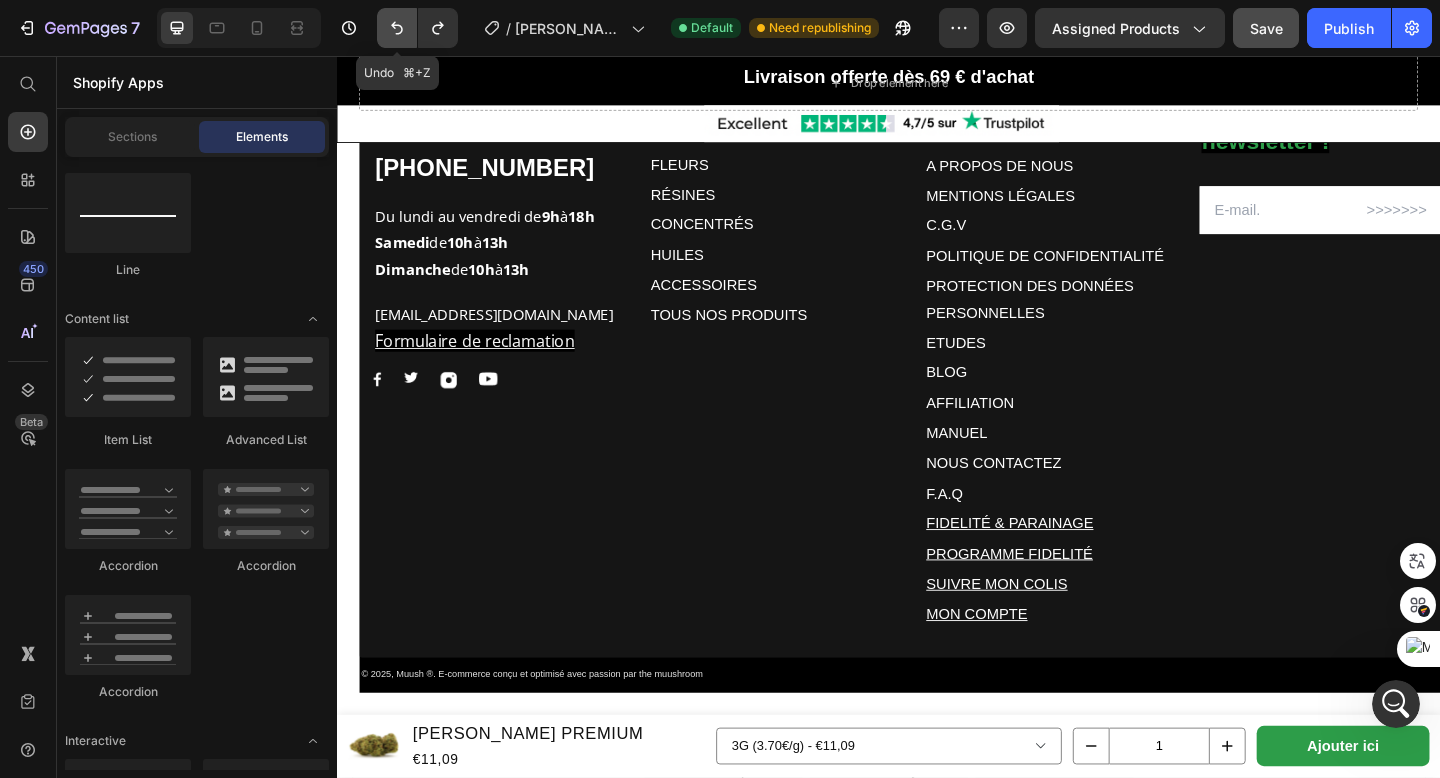 click 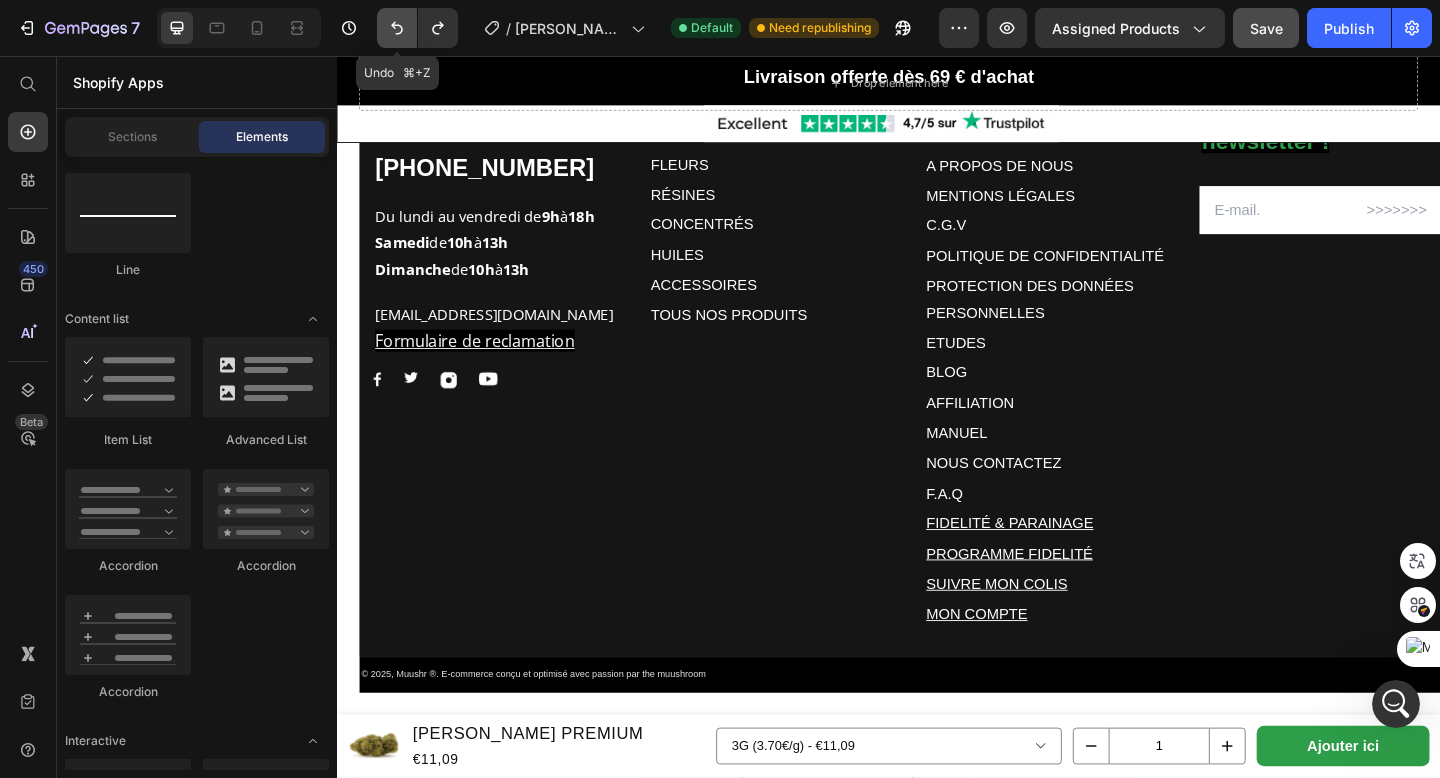 click 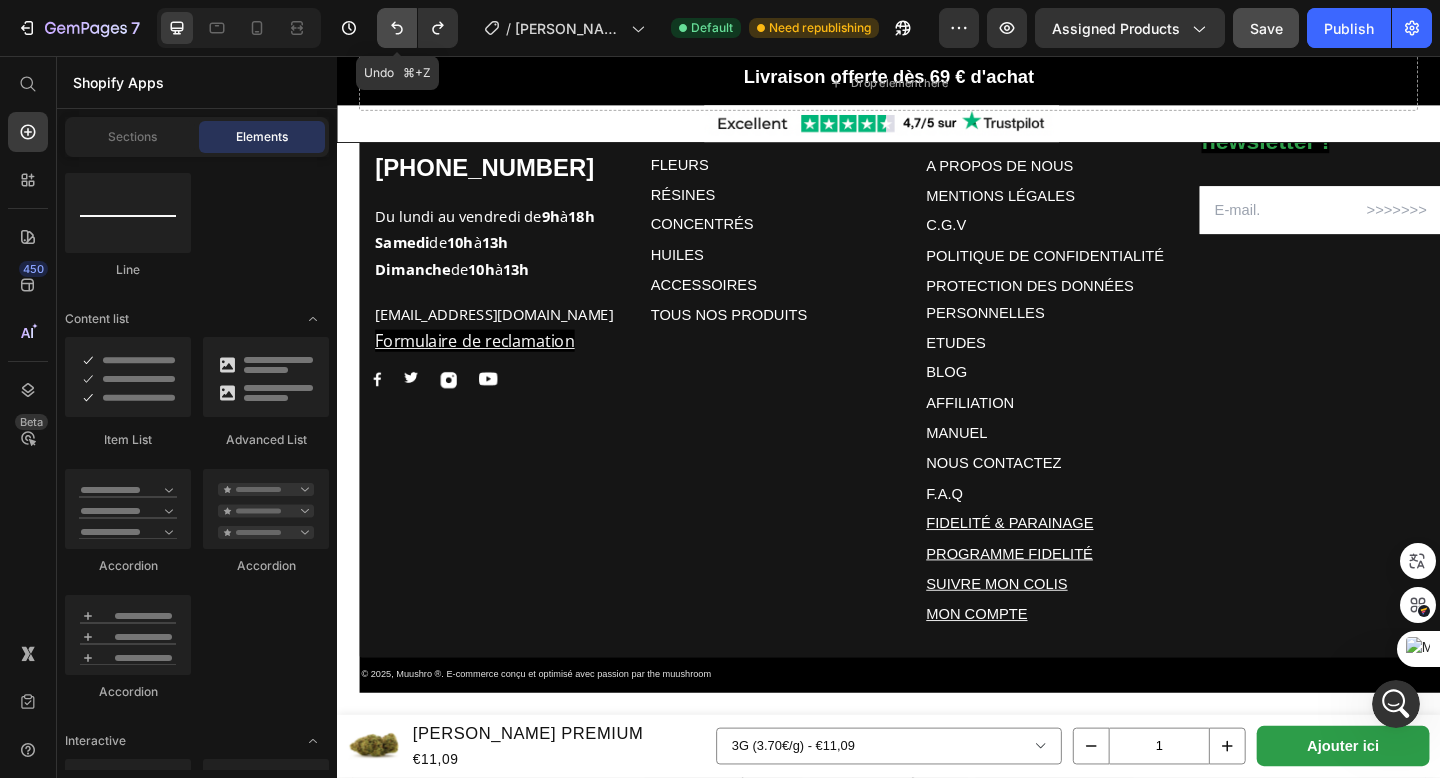 click 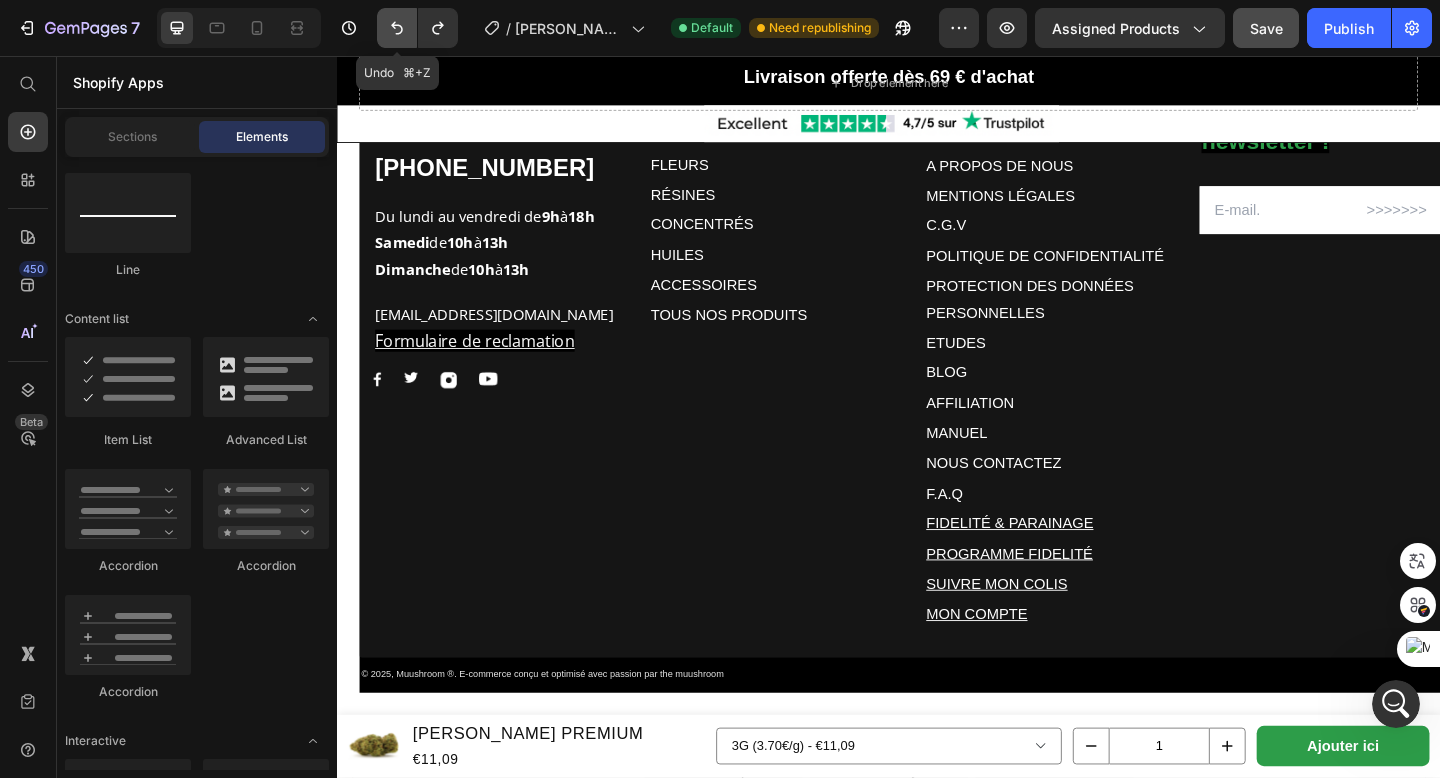 click 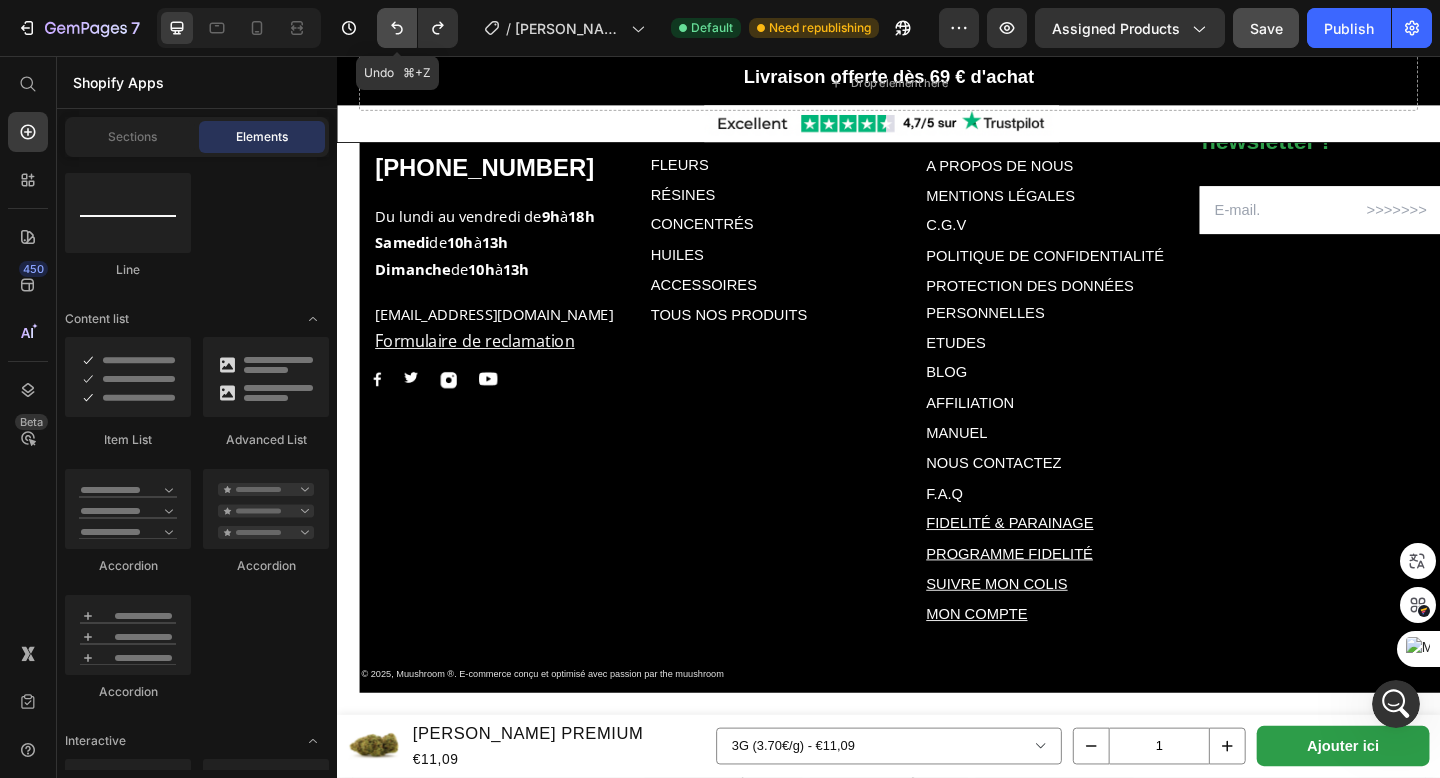 click 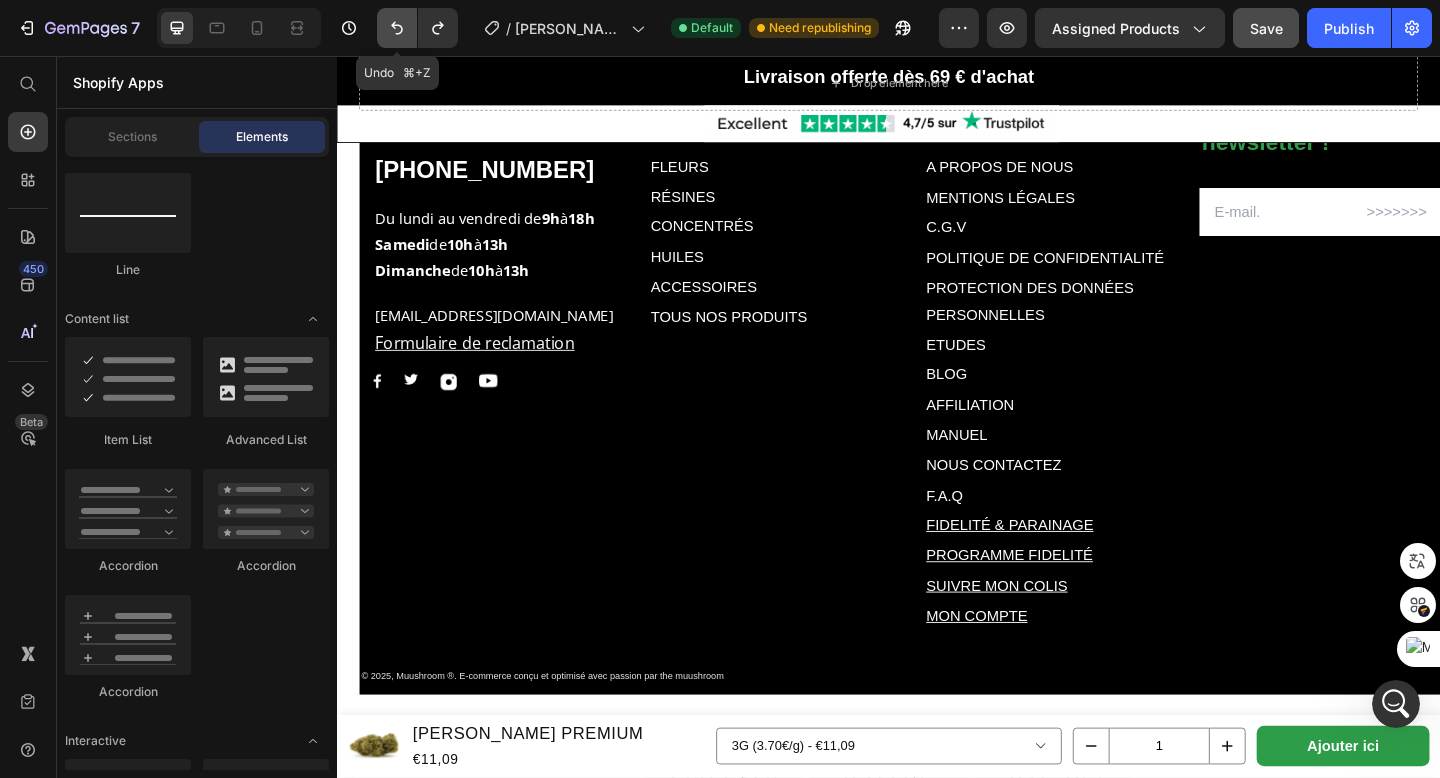 click 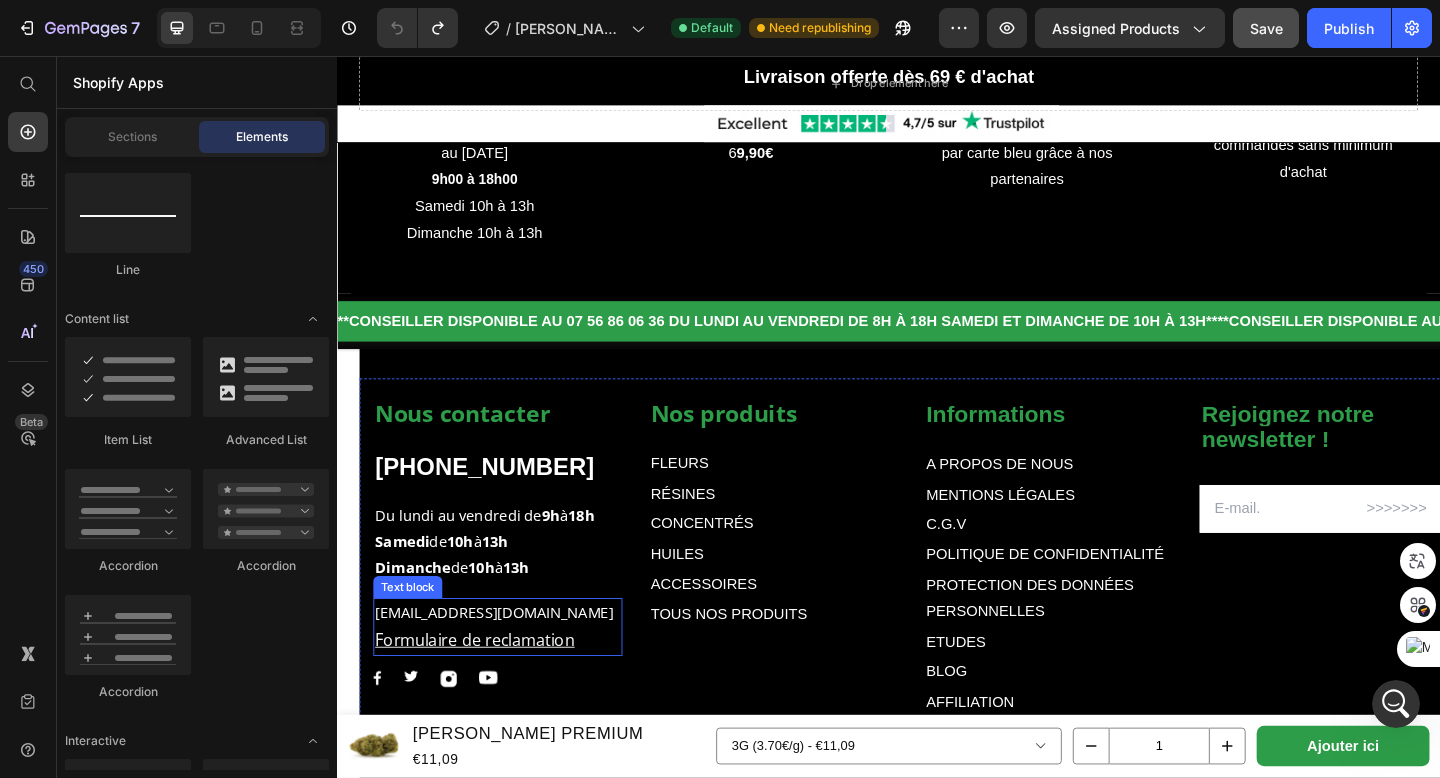 scroll, scrollTop: 5489, scrollLeft: 0, axis: vertical 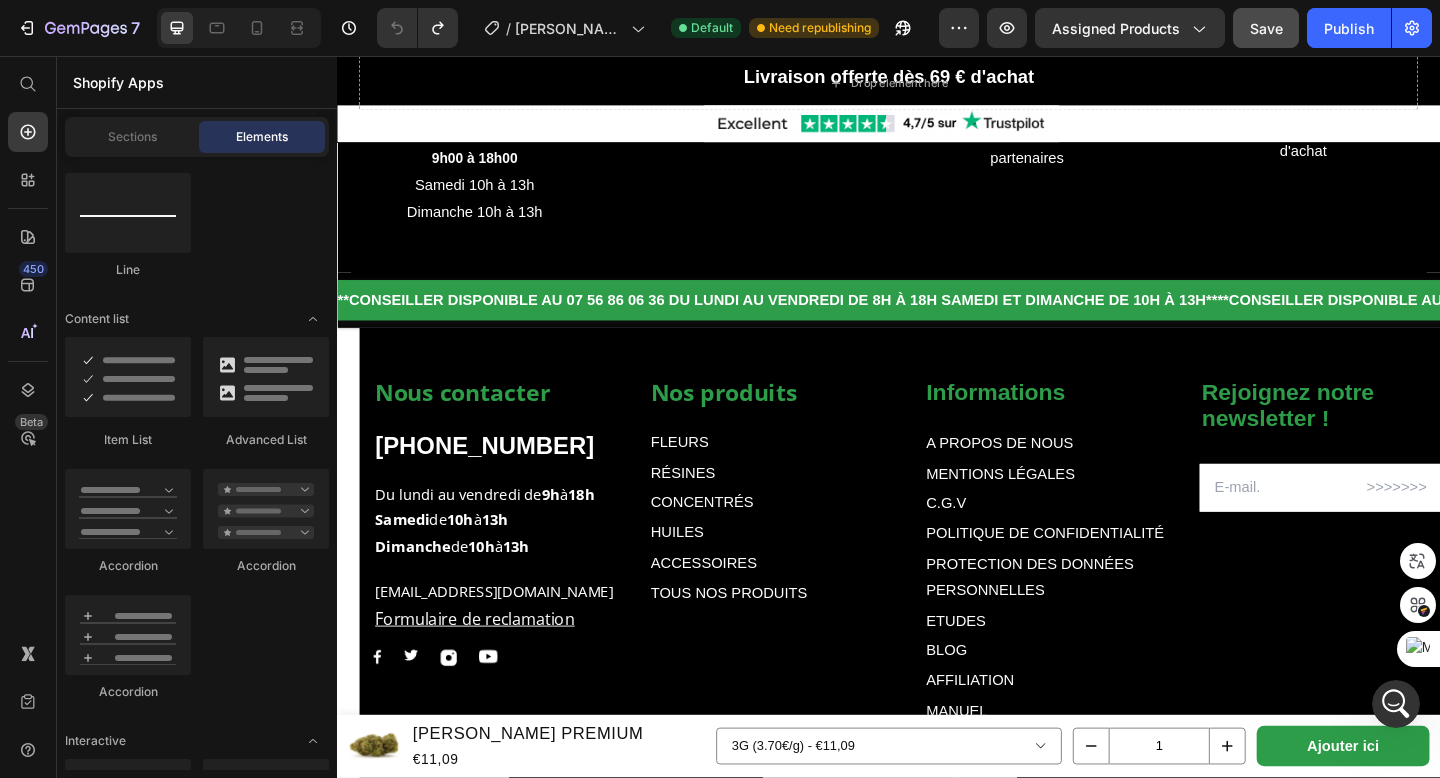 click on "Nos produits Text block FLEURS Text Block RÉSINES Text Block CONCENTRÉS Text Block HUILES Text Block ACCESSOIRES Text Block TOUS NOS PRODUITS Text Block Informations    Text block A PROPOS DE NOUS Text Block MENTIONS LÉGALES Text Block C.G.V Text Block POLITIQUE DE CONFIDENTIALITÉ Text Block PROTECTION DES DONNÉES   PERSONNELLES Text Block ETUDES Text Block BLOG Text Block AFFILIATION Text Block MANUEL Text Block NOUS CONTACTEZ Text Block F.A.Q Text Block FIDELITÉ & PARAINAGE Text Block PROGRAMME FIDELITÉ Text Block SUIVRE MON COLIS Text Block MON COMPTE Text Block Row Rejoignez notre newsletter ! Text block Email Field Row Newsletter Nous contacter Text block +322165197 Text block Du lundi au vendredi de  9h  à  18h   Samedi  de  10h  à  13h Dimanche  de  10h  à  13h Text block contact@muushroom.com Formulaire de reclamation Text block Image Image Image Image Row Row Text Block Text Block Row Section 12" at bounding box center (937, 701) 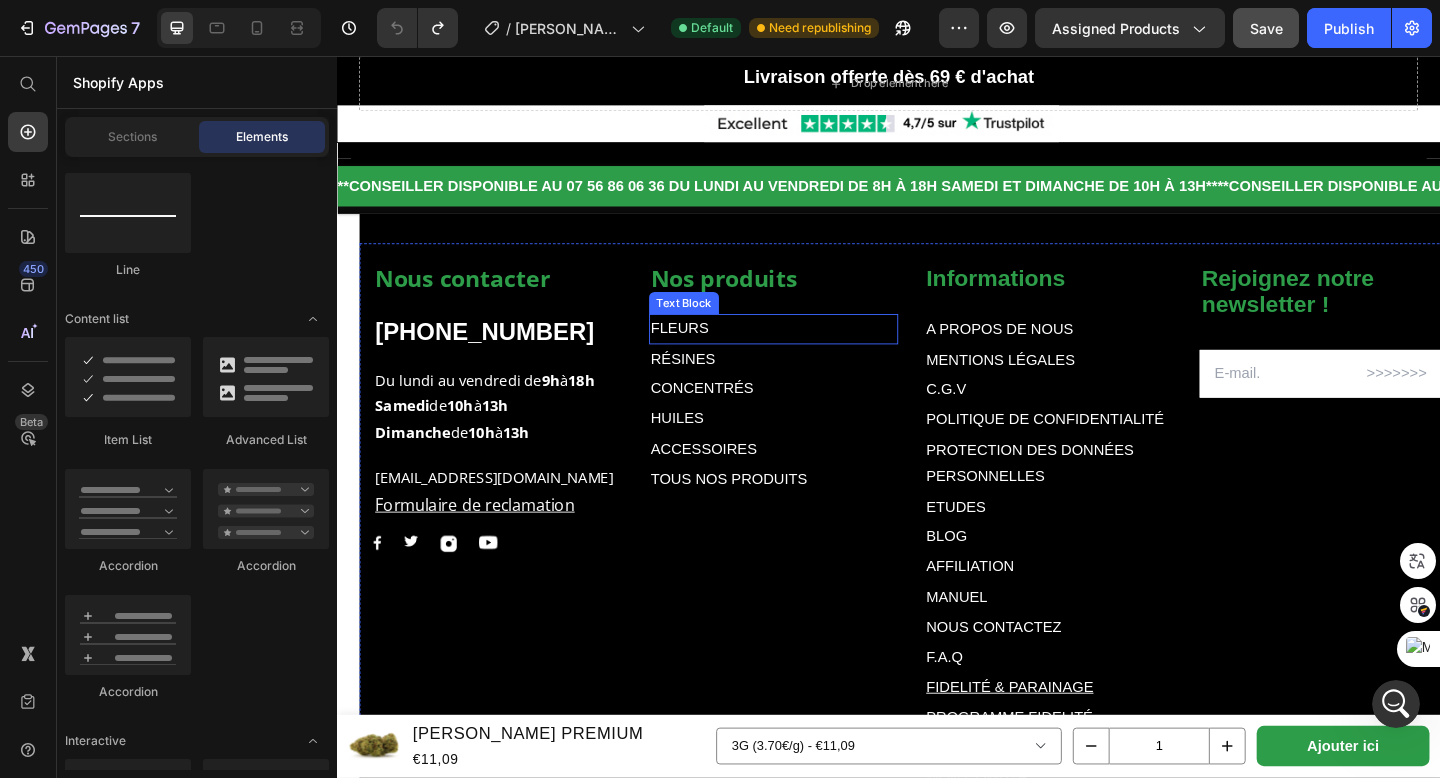 scroll, scrollTop: 5611, scrollLeft: 0, axis: vertical 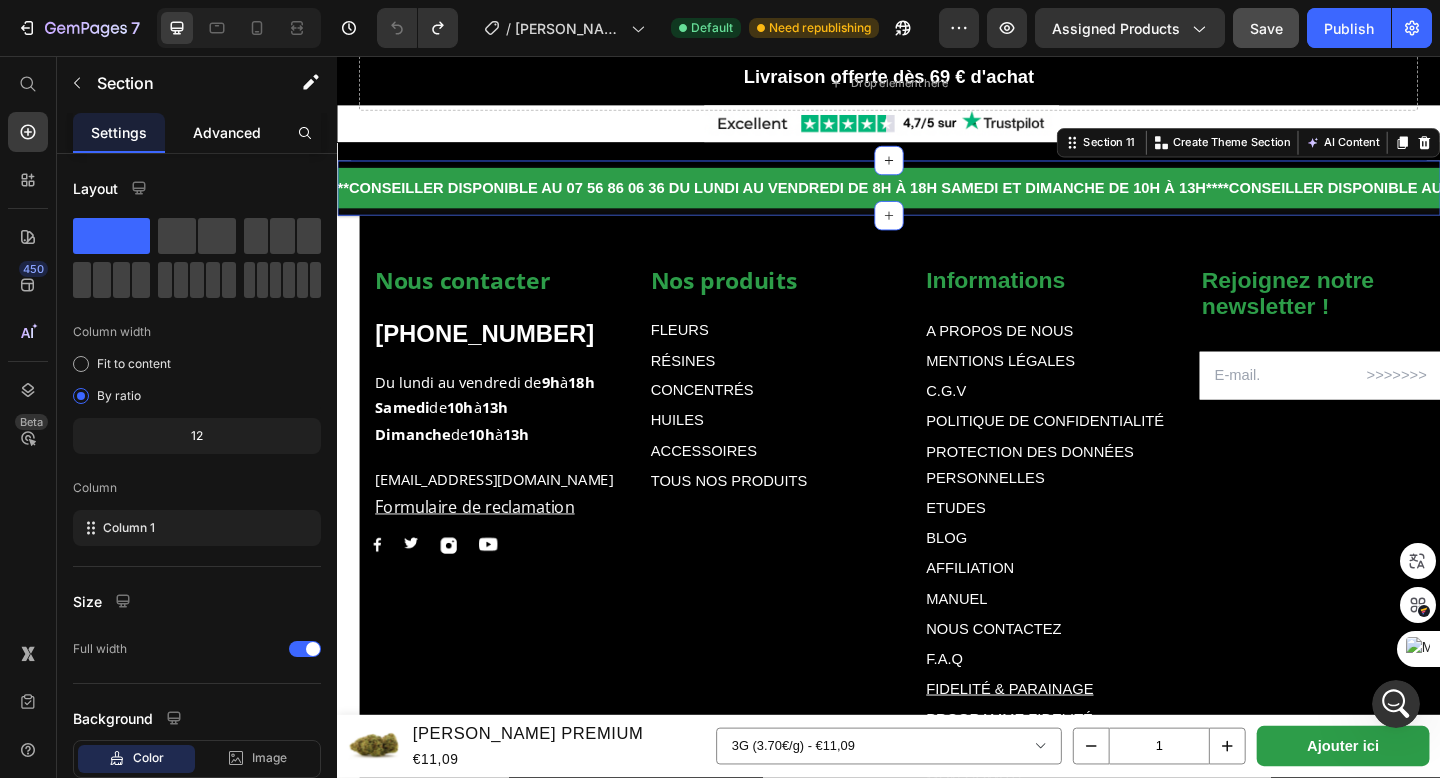 click on "Advanced" at bounding box center [227, 132] 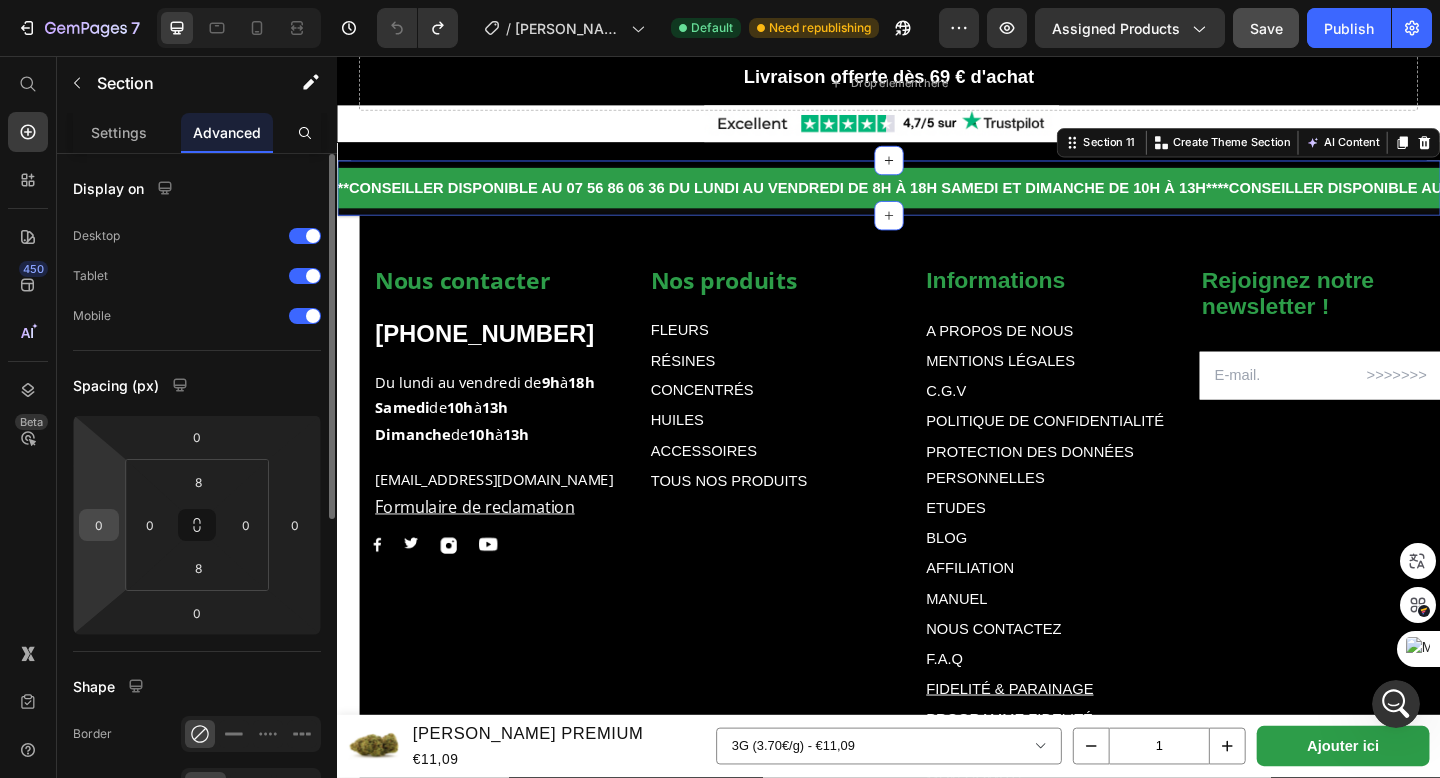 click on "0" at bounding box center (99, 525) 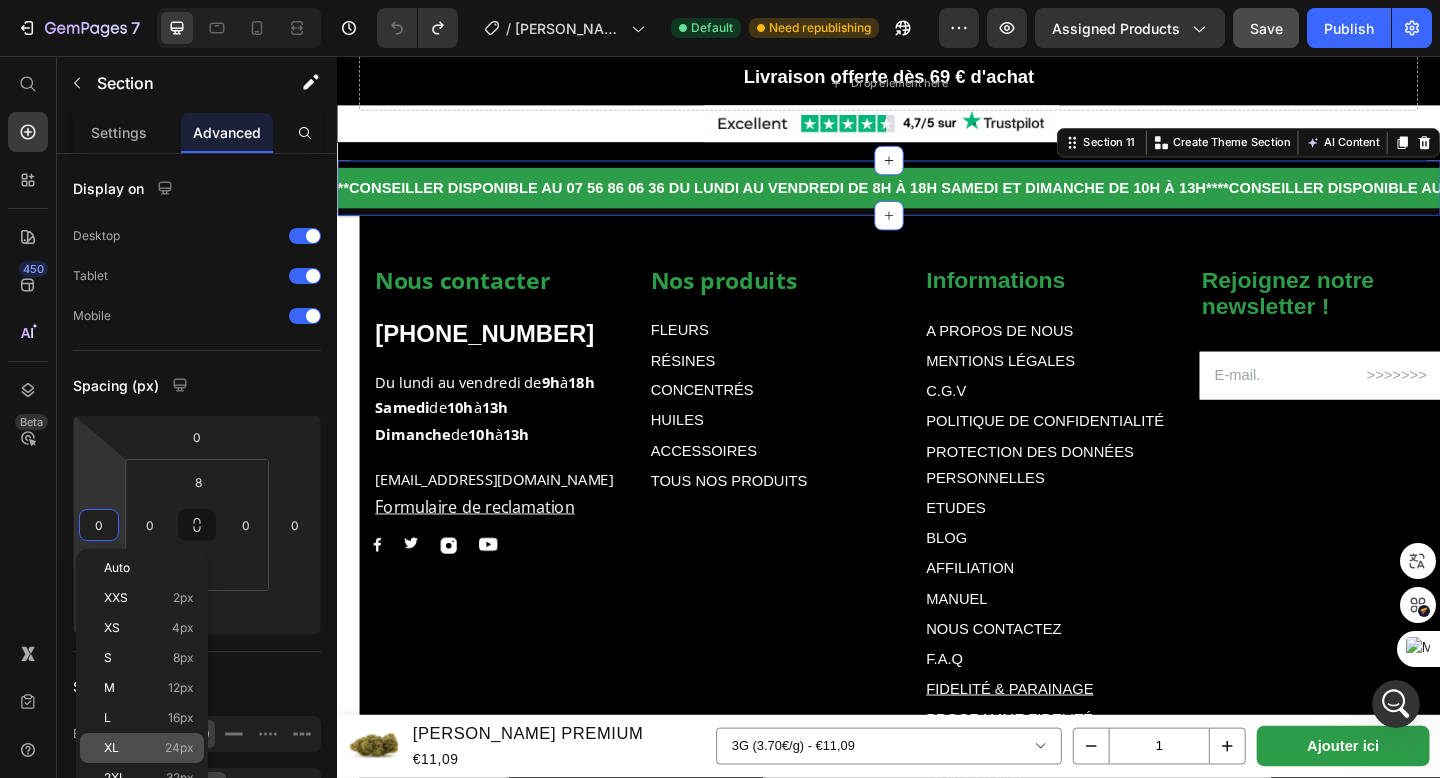 click on "XL 24px" 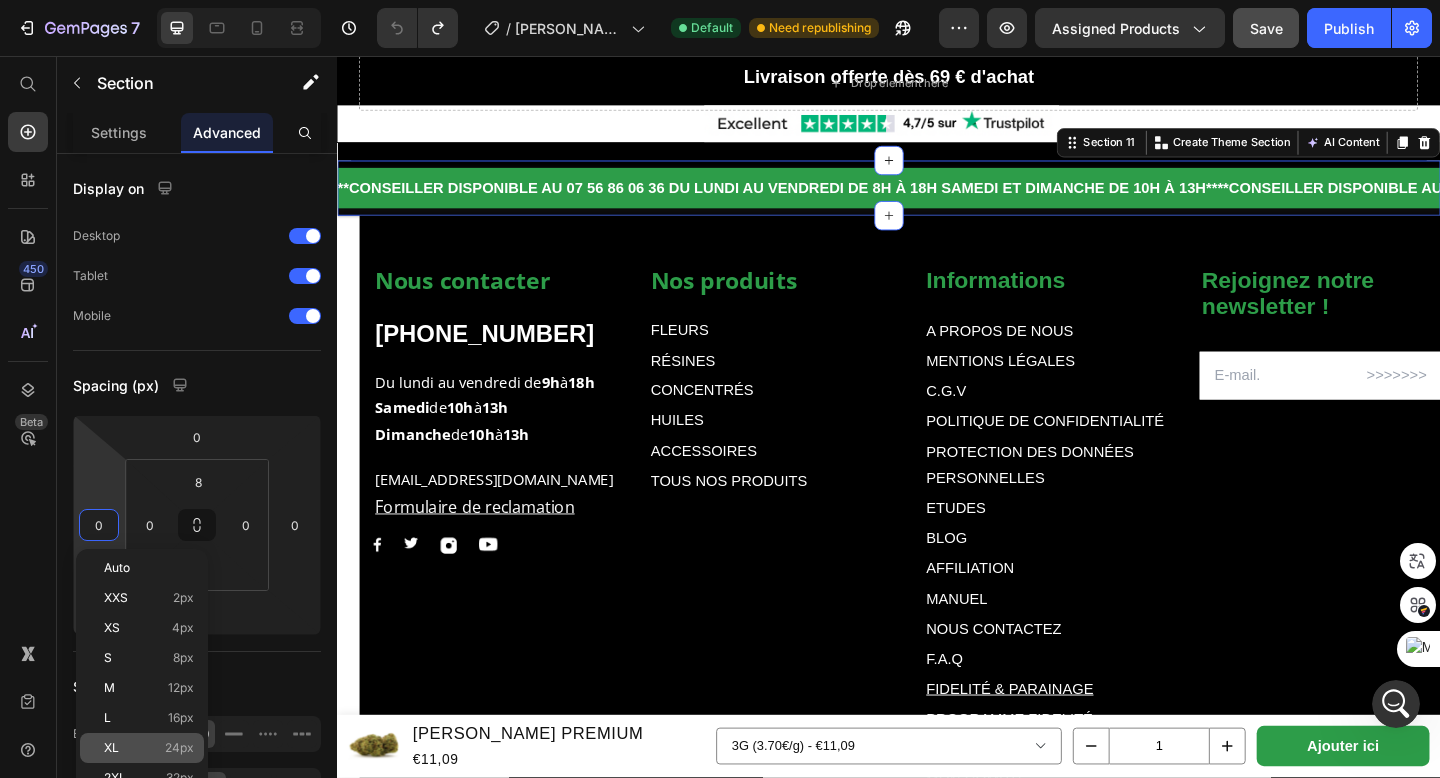type on "24" 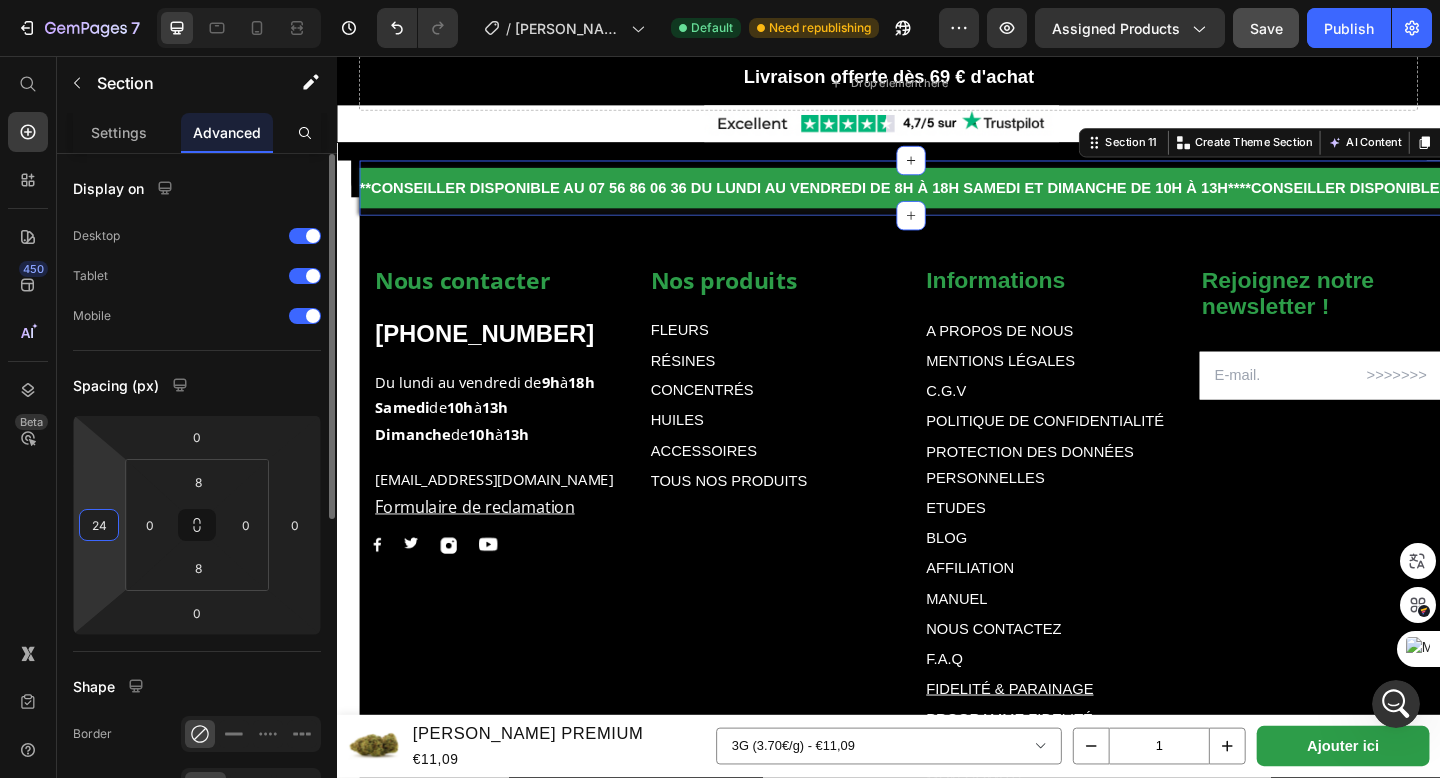 click on "24" at bounding box center (99, 525) 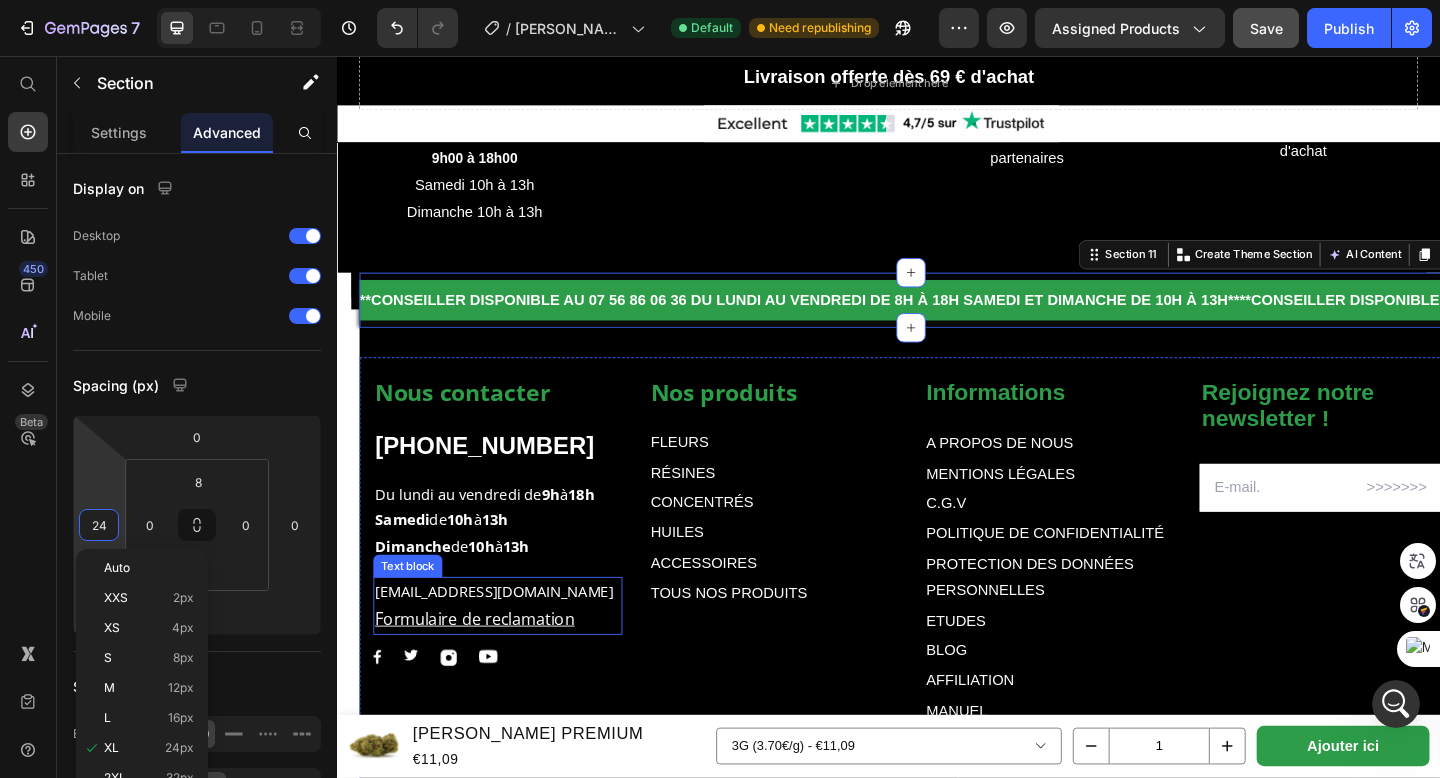 scroll, scrollTop: 5498, scrollLeft: 0, axis: vertical 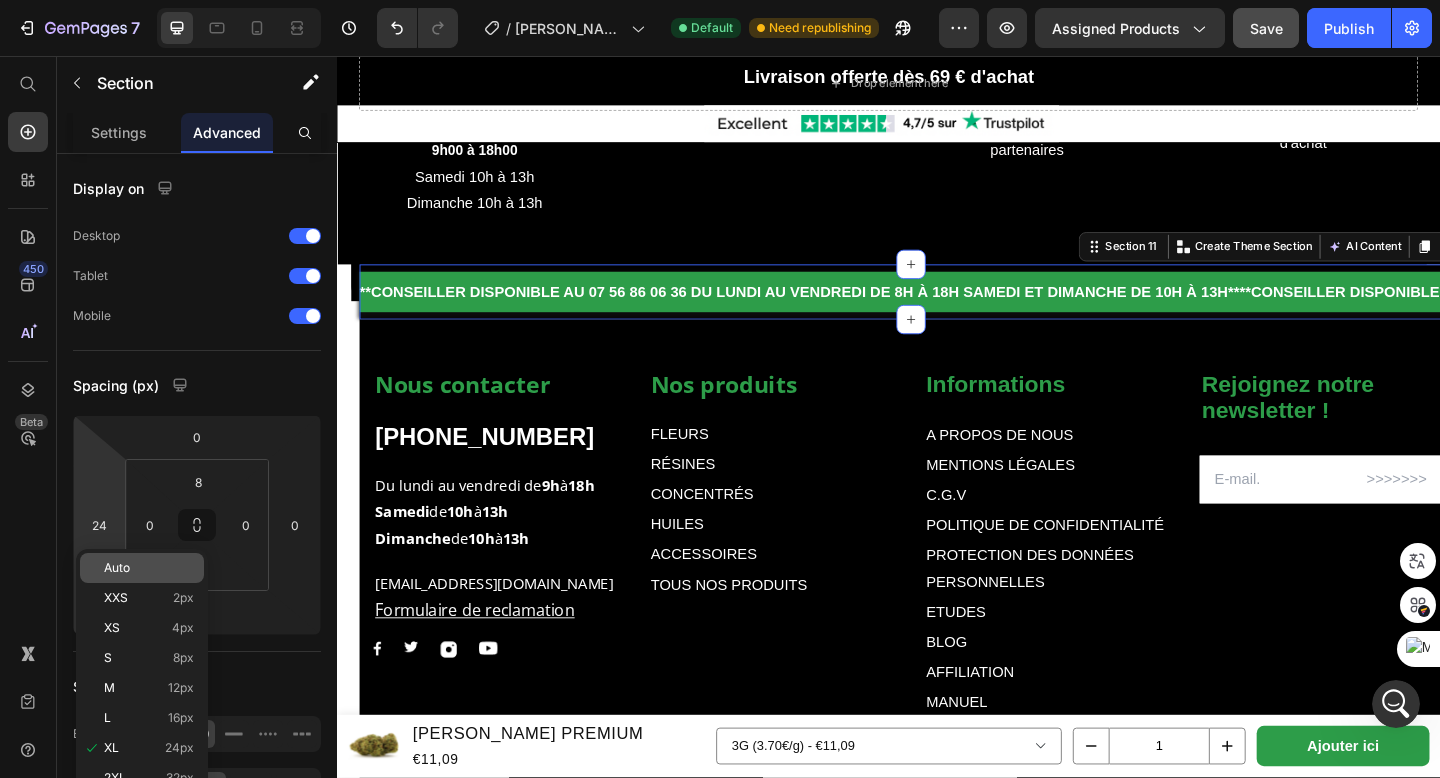 click on "Auto" at bounding box center [149, 568] 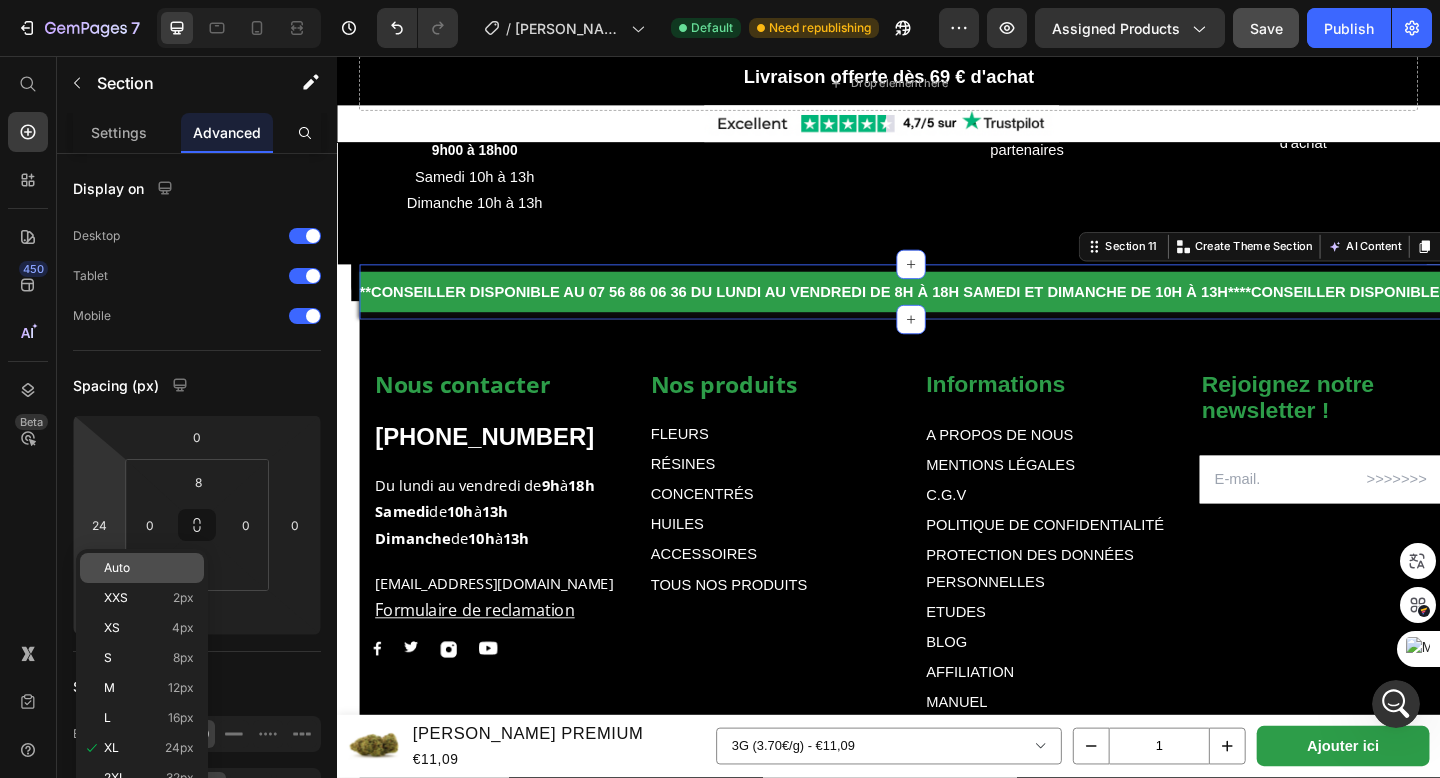 type 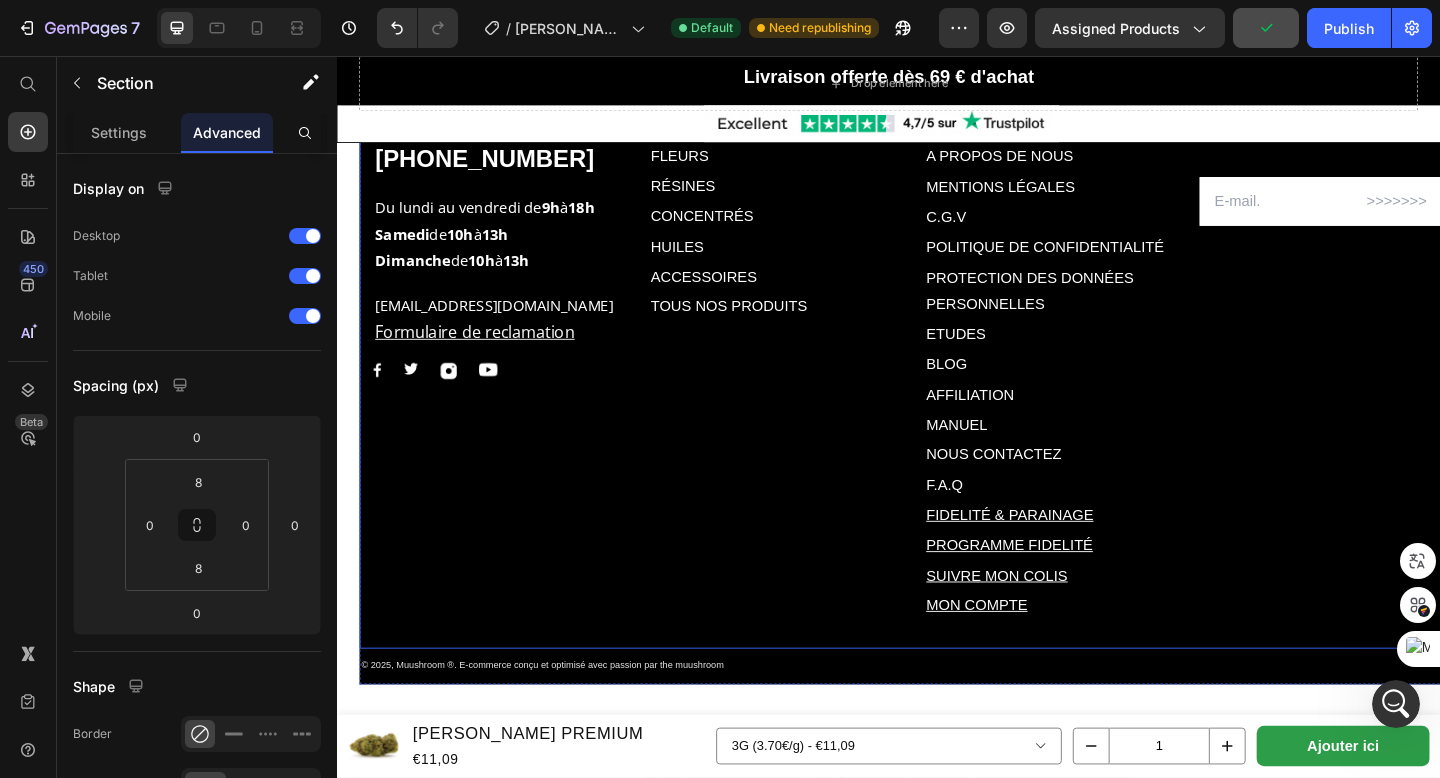 scroll, scrollTop: 5957, scrollLeft: 0, axis: vertical 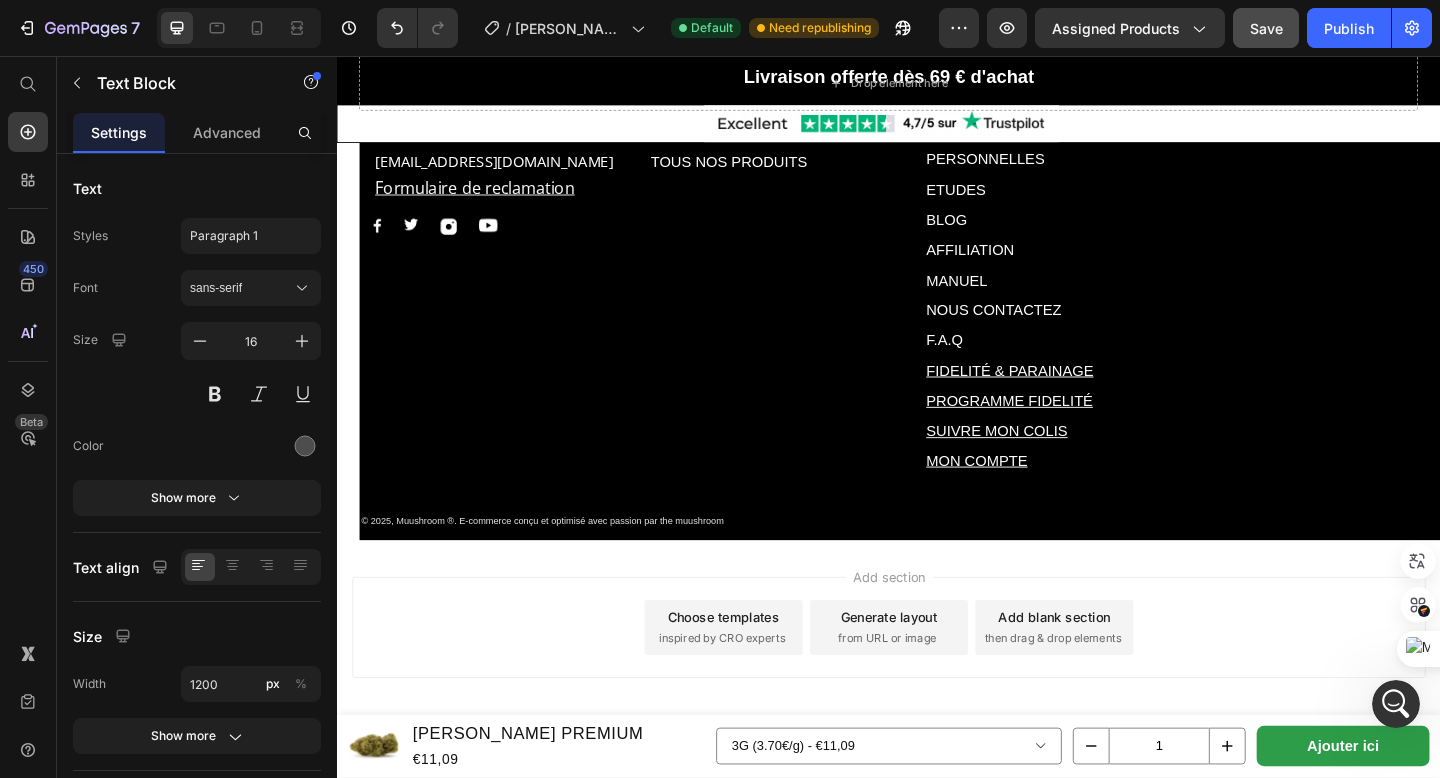 click on "Nos produits Text block FLEURS Text Block RÉSINES Text Block CONCENTRÉS Text Block HUILES Text Block ACCESSOIRES Text Block TOUS NOS PRODUITS Text Block Informations    Text block A PROPOS DE NOUS Text Block MENTIONS LÉGALES Text Block C.G.V Text Block POLITIQUE DE CONFIDENTIALITÉ Text Block PROTECTION DES DONNÉES   PERSONNELLES Text Block ETUDES Text Block BLOG Text Block AFFILIATION Text Block MANUEL Text Block NOUS CONTACTEZ Text Block F.A.Q Text Block FIDELITÉ & PARAINAGE Text Block PROGRAMME FIDELITÉ Text Block SUIVRE MON COLIS Text Block MON COMPTE Text Block Row Rejoignez notre newsletter ! Text block Email Field Row Newsletter Nous contacter Text block +322165197 Text block Du lundi au vendredi de  9h  à  18h   Samedi  de  10h  à  13h Dimanche  de  10h  à  13h Text block contact@muushroom.com Formulaire de reclamation Text block Image Image Image Image Row Row Text Block Text Block Row Section 12" at bounding box center (937, 233) 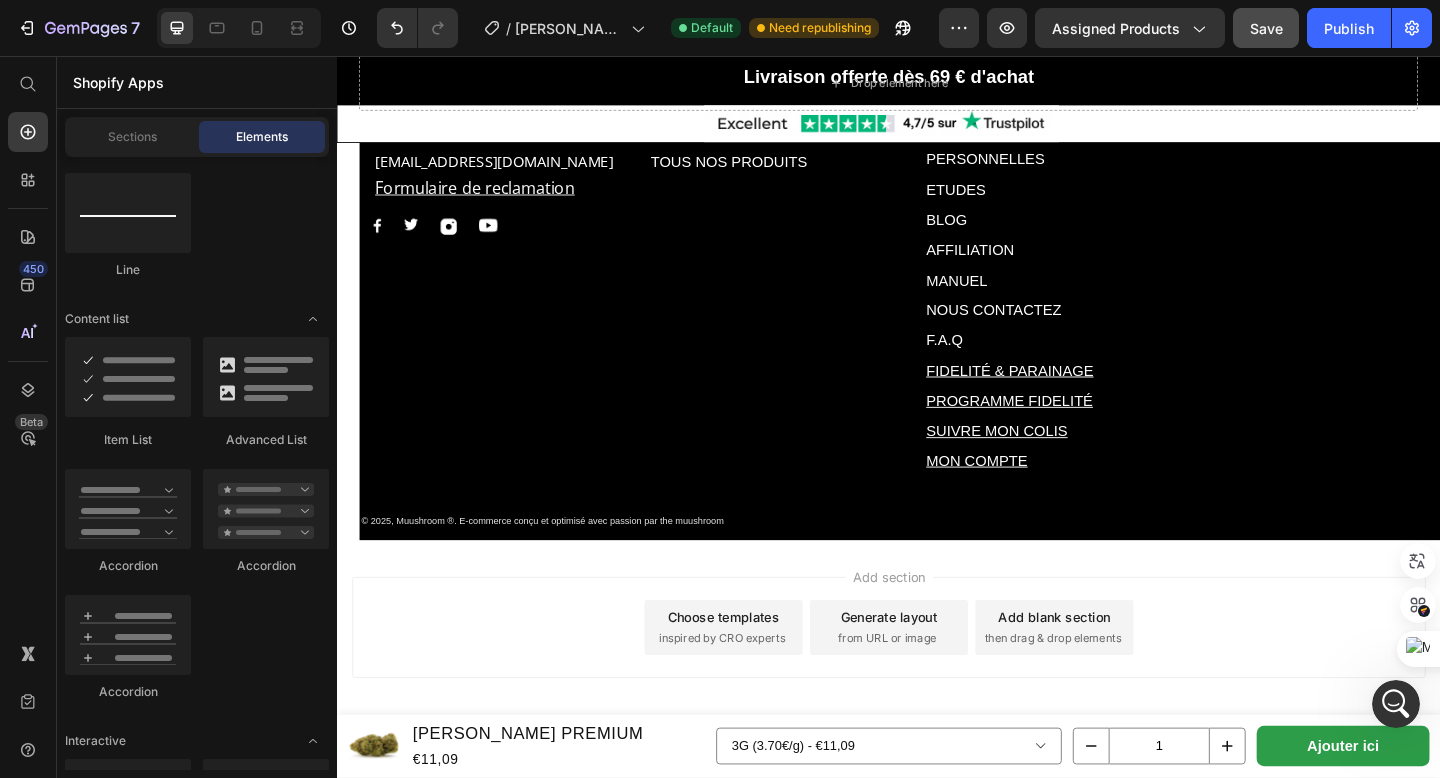 click on "Nos produits Text block FLEURS Text Block RÉSINES Text Block CONCENTRÉS Text Block HUILES Text Block ACCESSOIRES Text Block TOUS NOS PRODUITS Text Block Informations    Text block A PROPOS DE NOUS Text Block MENTIONS LÉGALES Text Block C.G.V Text Block POLITIQUE DE CONFIDENTIALITÉ Text Block PROTECTION DES DONNÉES   PERSONNELLES Text Block ETUDES Text Block BLOG Text Block AFFILIATION Text Block MANUEL Text Block NOUS CONTACTEZ Text Block F.A.Q Text Block FIDELITÉ & PARAINAGE Text Block PROGRAMME FIDELITÉ Text Block SUIVRE MON COLIS Text Block MON COMPTE Text Block Row Rejoignez notre newsletter ! Text block Email Field Row Newsletter Nous contacter Text block +322165197 Text block Du lundi au vendredi de  9h  à  18h   Samedi  de  10h  à  13h Dimanche  de  10h  à  13h Text block contact@muushroom.com Formulaire de reclamation Text block Image Image Image Image Row Row Text Block Text Block Row Section 12" at bounding box center (937, 233) 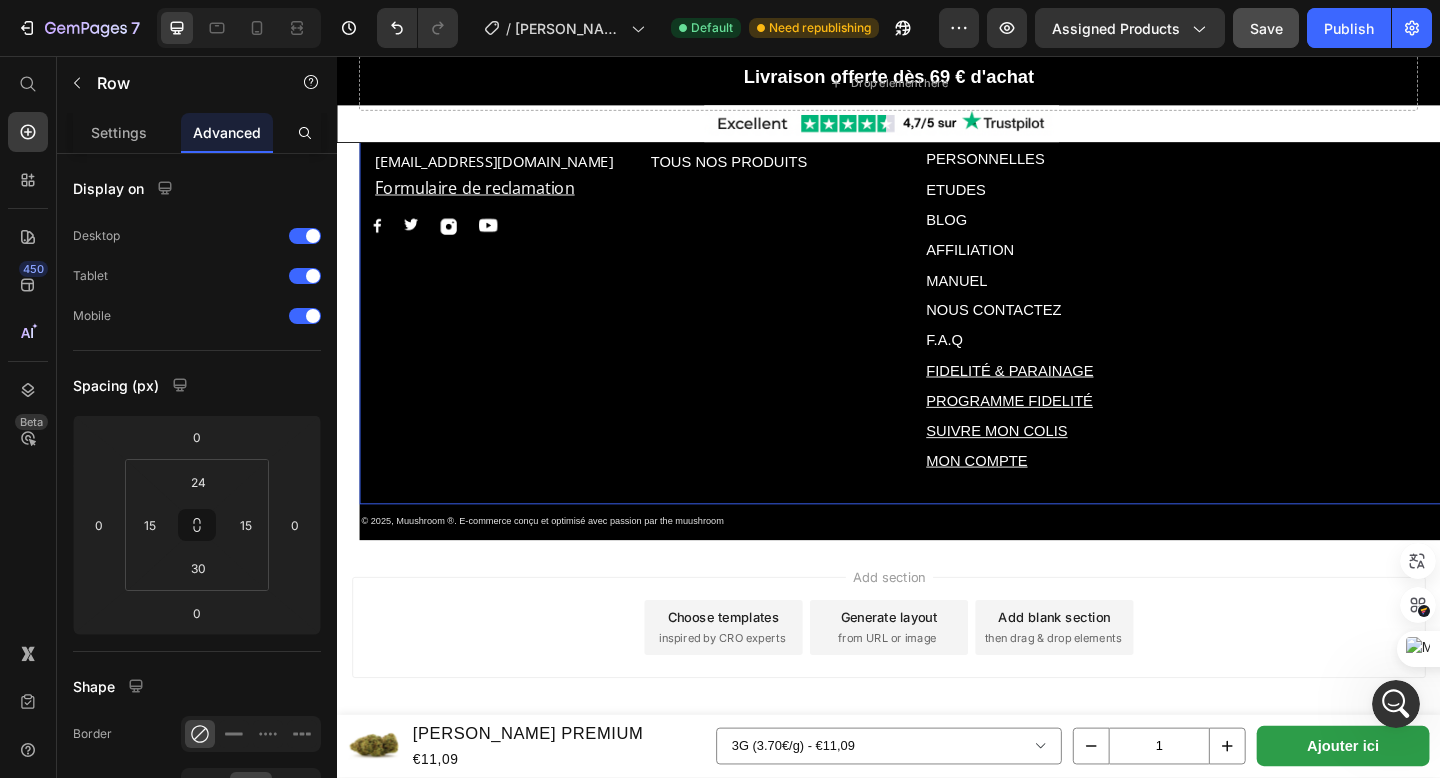 click on "Nous contacter Text block +322165197 Text block Du lundi au vendredi de  9h  à  18h   Samedi  de  10h  à  13h Dimanche  de  10h  à  13h Text block contact@muushroom.com Formulaire de reclamation Text block Image Image Image Image Row" at bounding box center [511, 227] 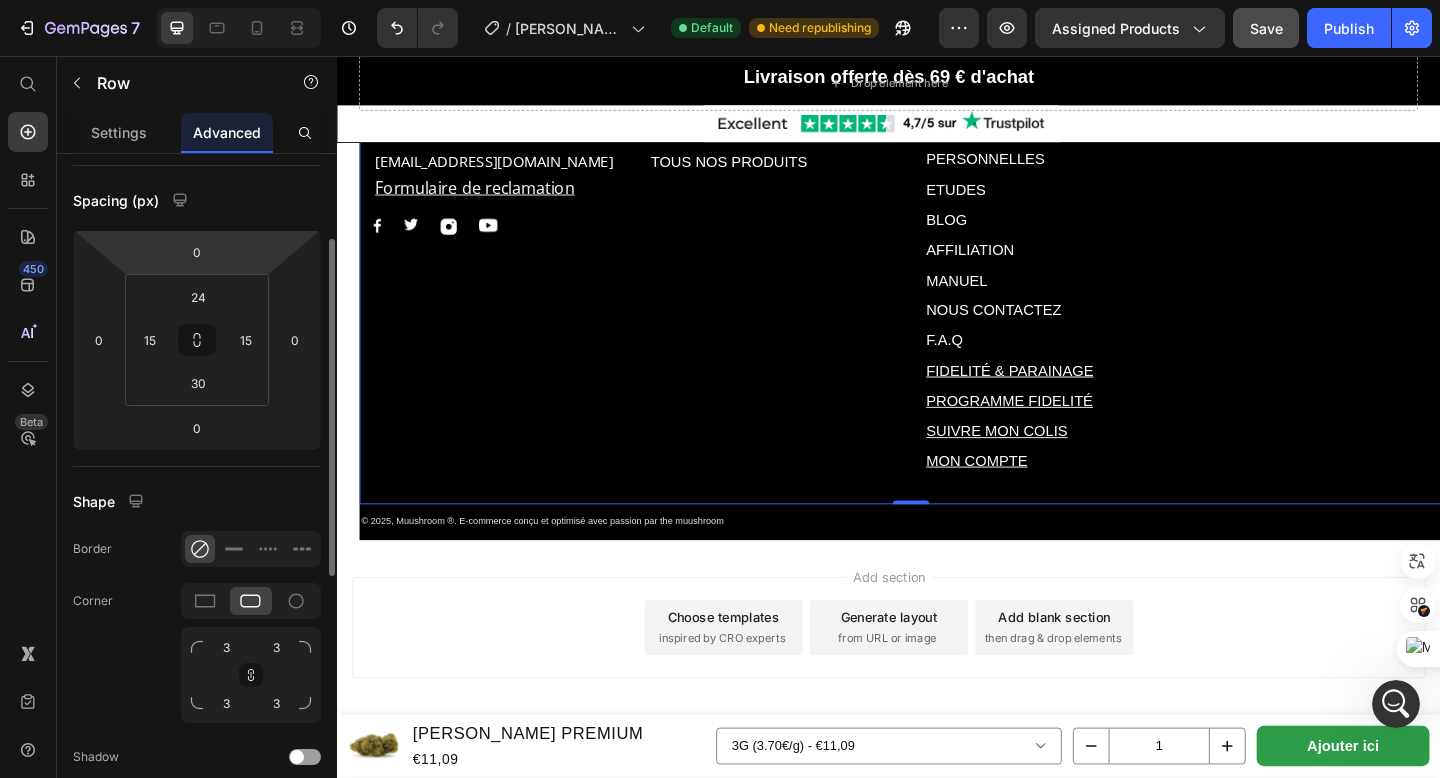 scroll, scrollTop: 180, scrollLeft: 0, axis: vertical 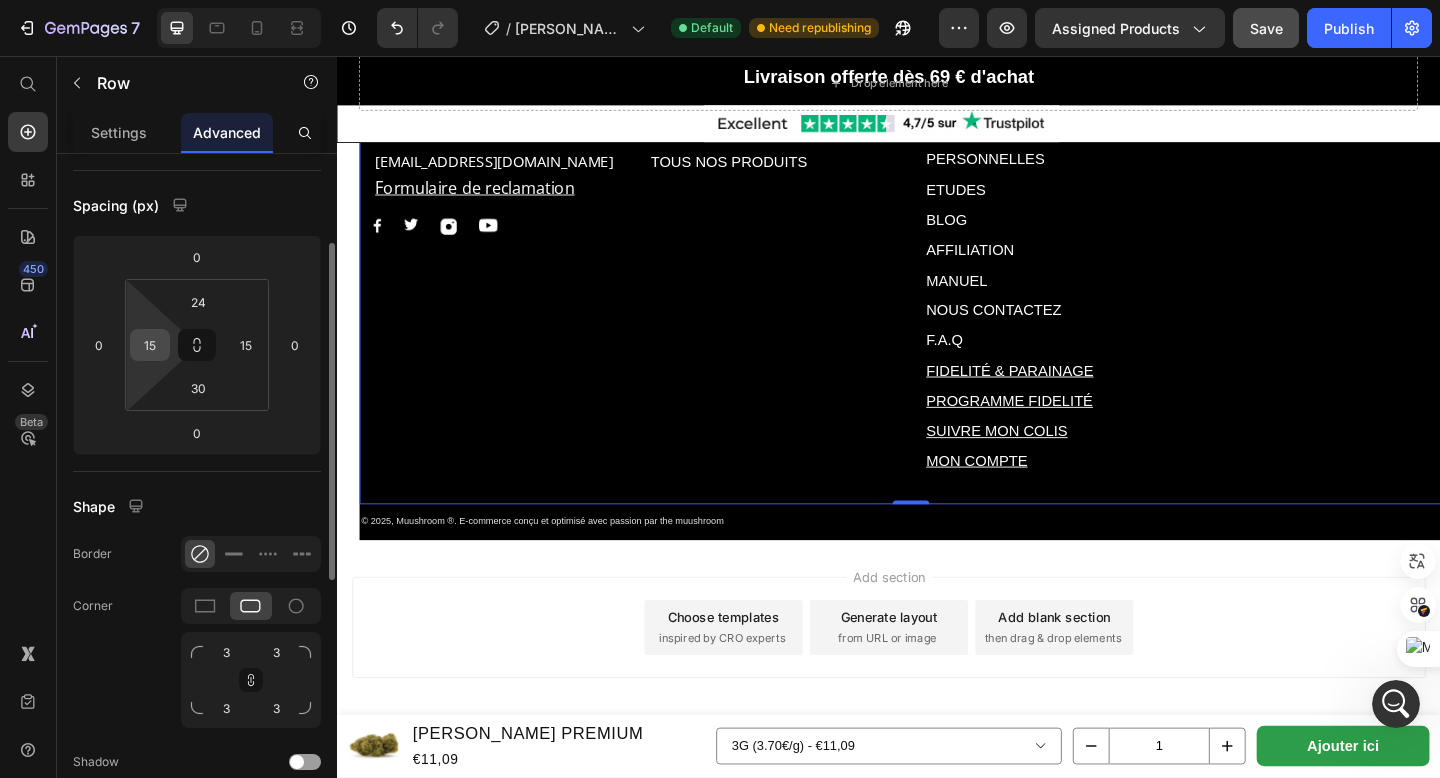click on "15" at bounding box center (150, 345) 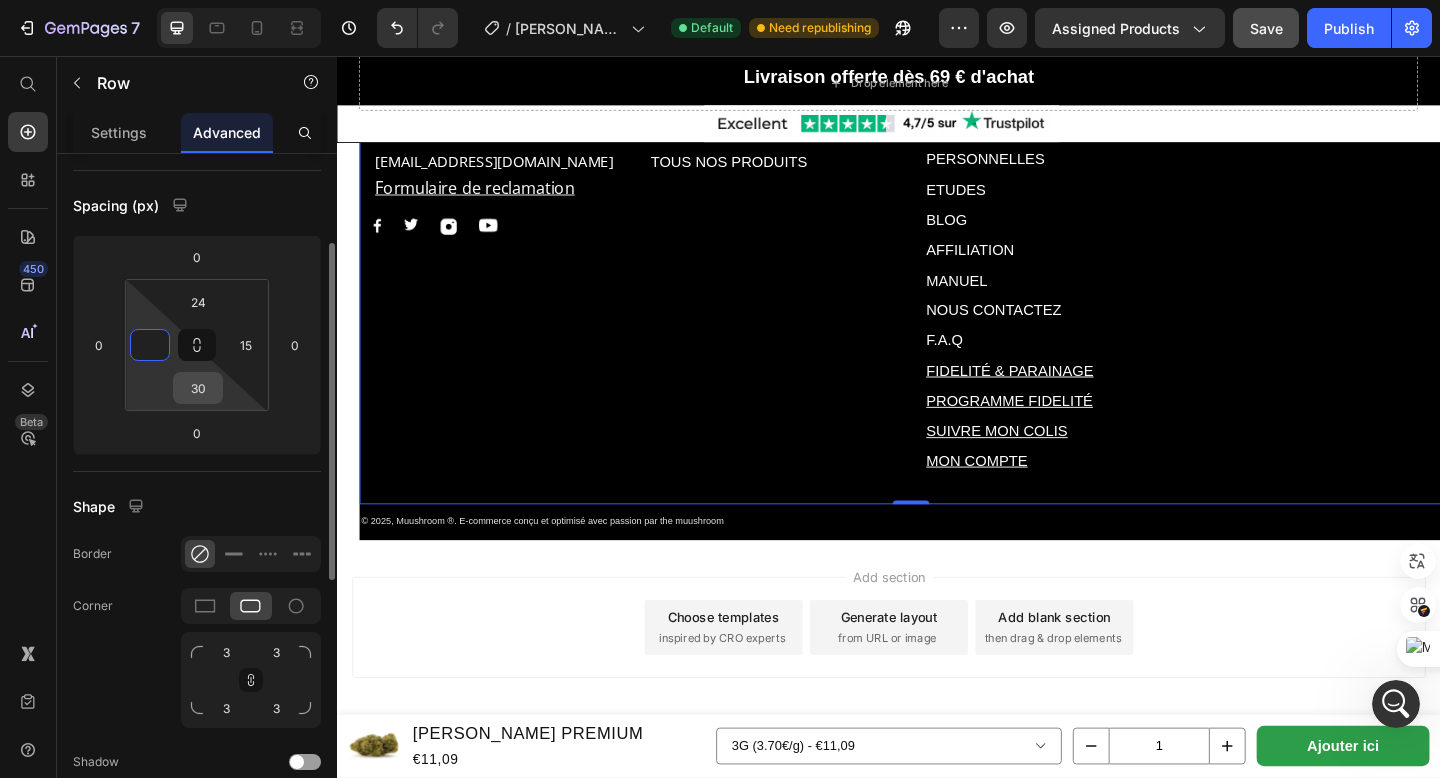 type on "0" 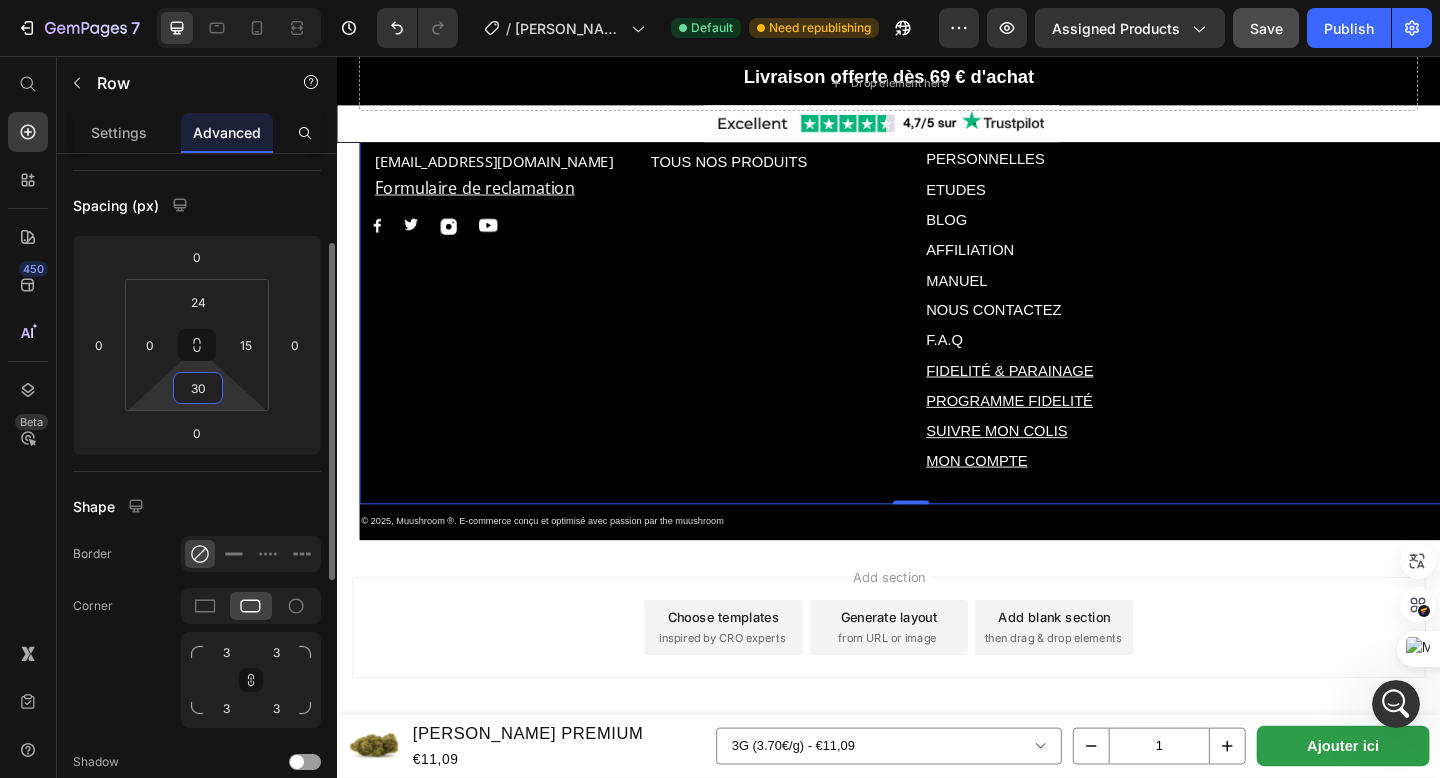 click on "30" at bounding box center [198, 388] 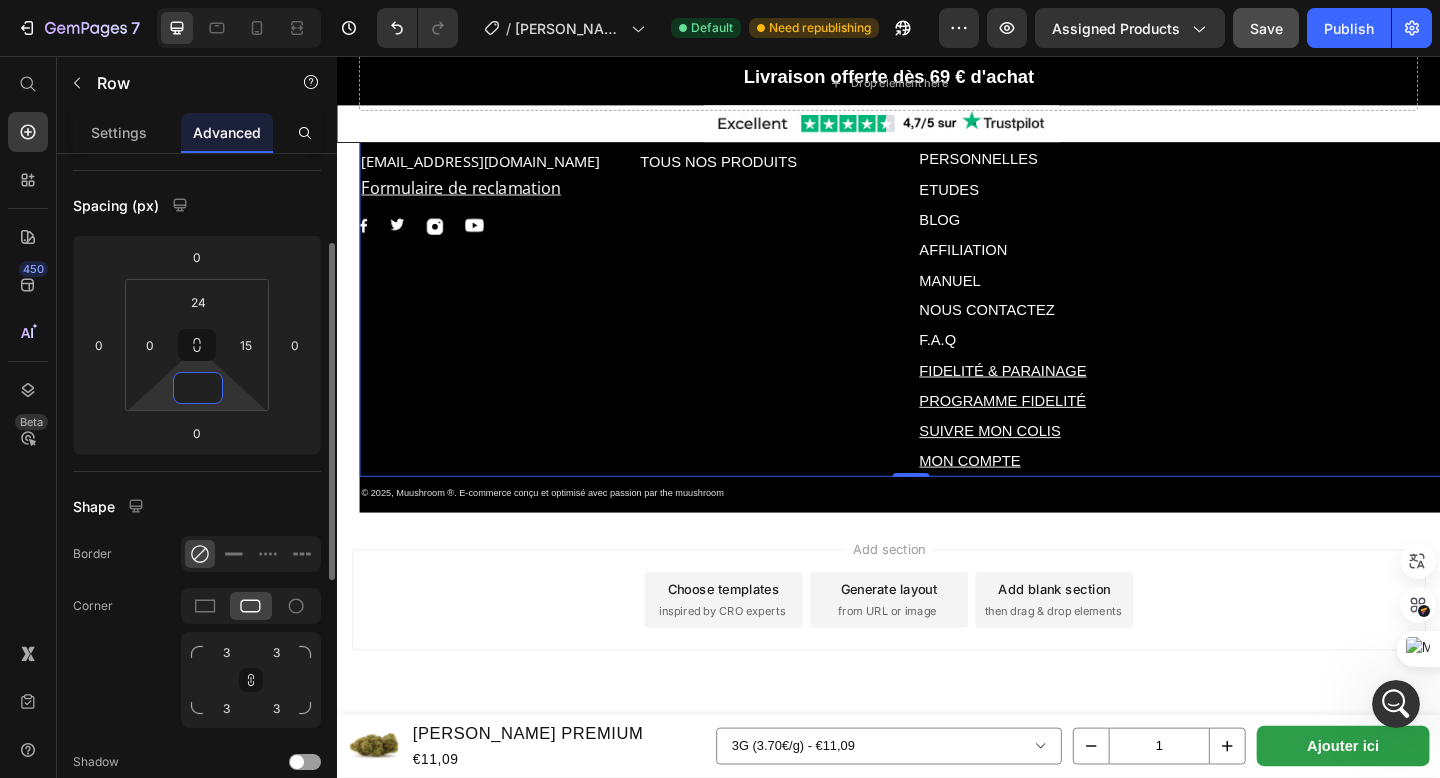 scroll, scrollTop: 5927, scrollLeft: 0, axis: vertical 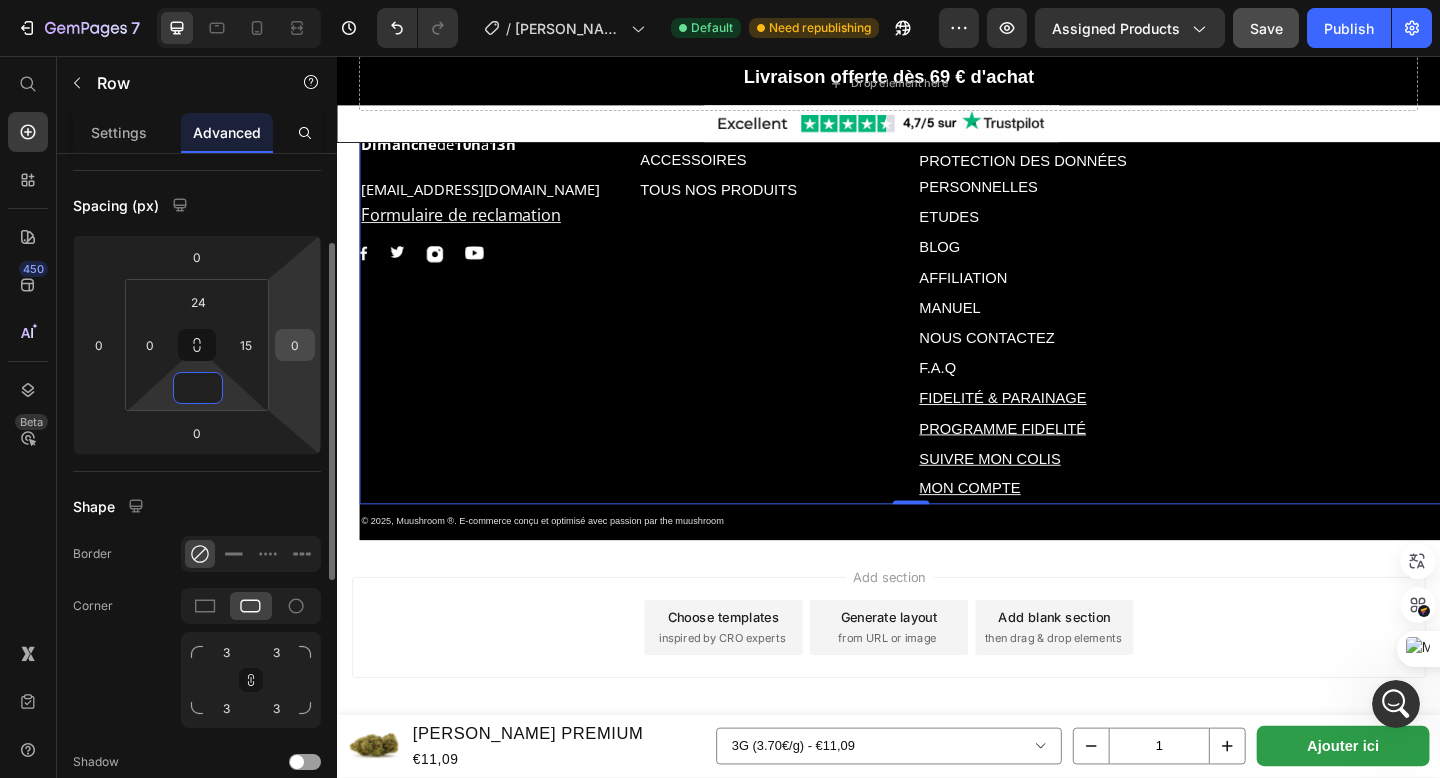 type on "0" 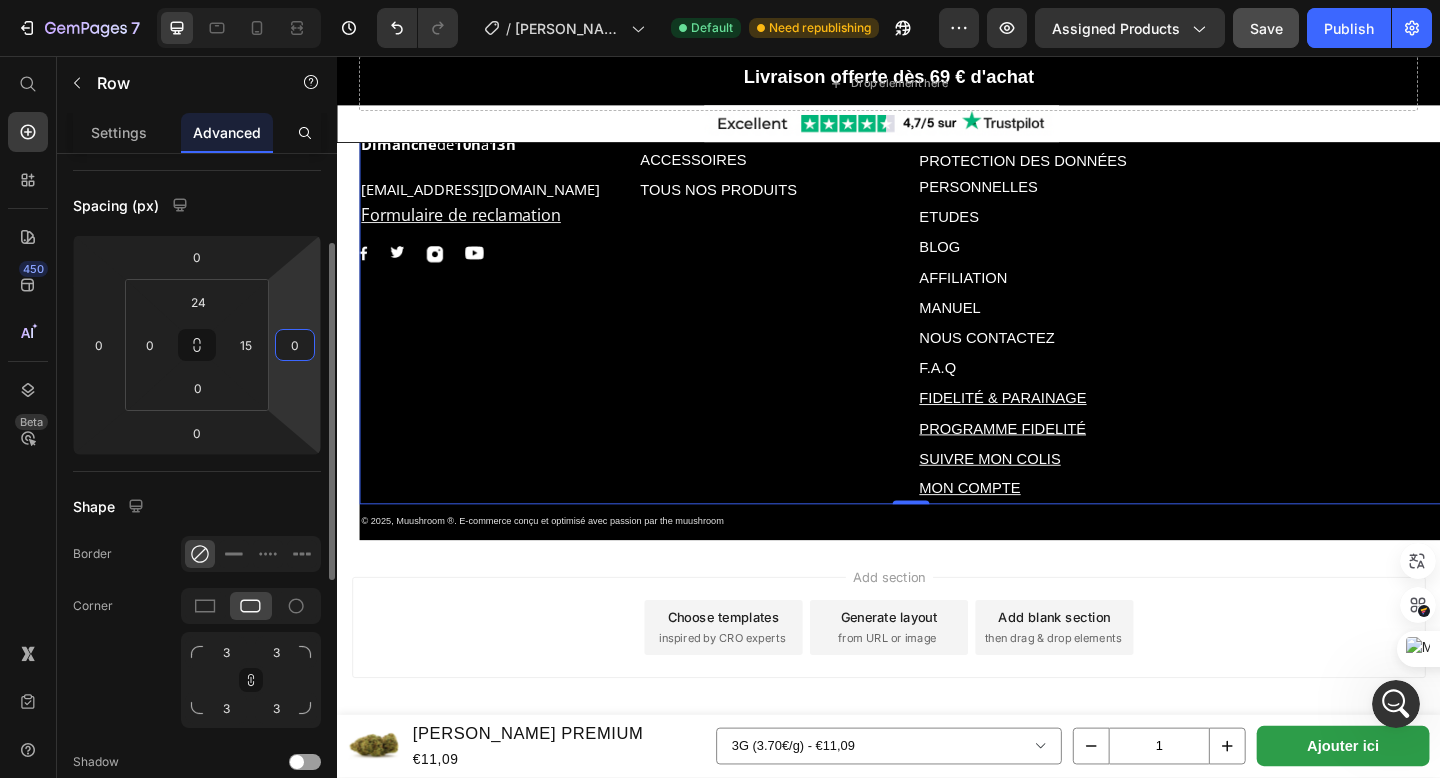 click on "0" at bounding box center [295, 345] 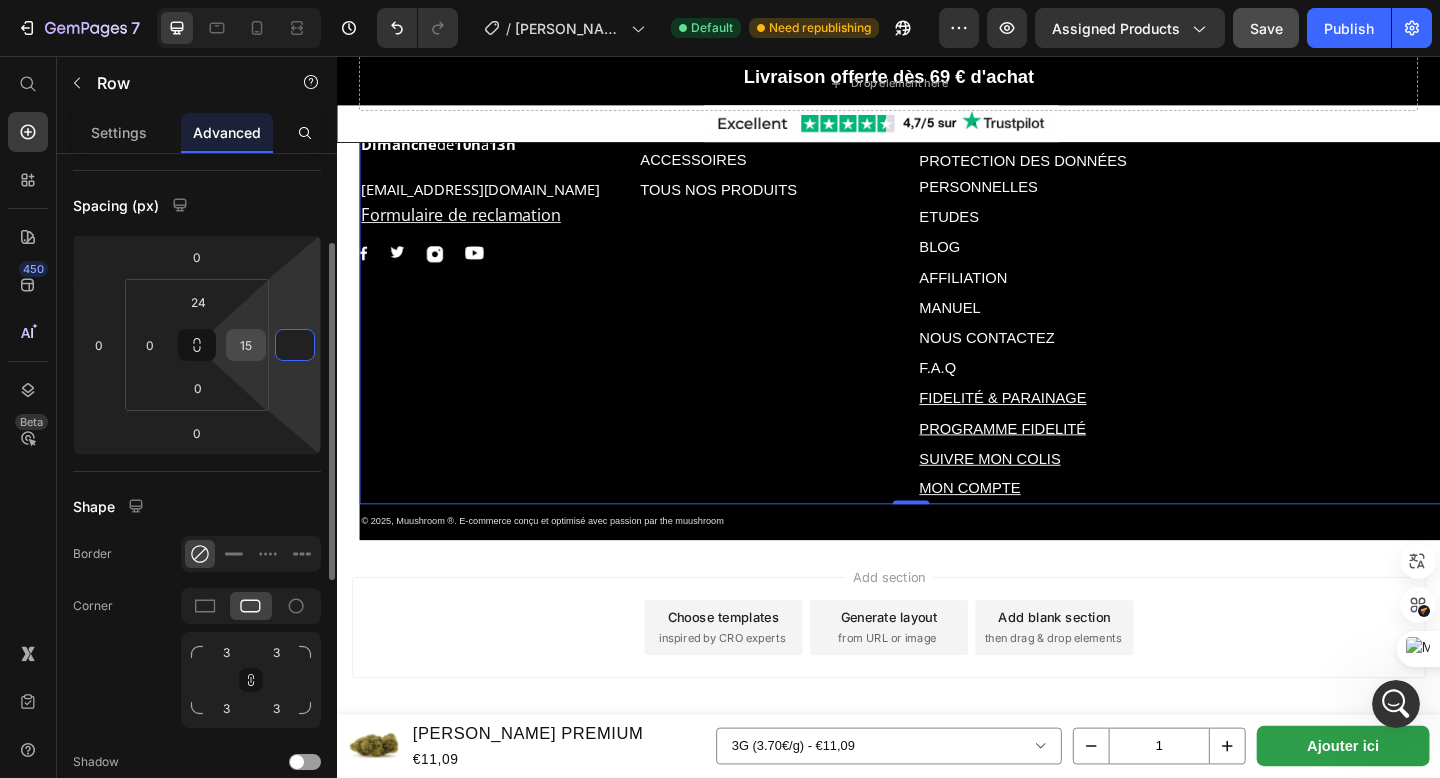 type on "0" 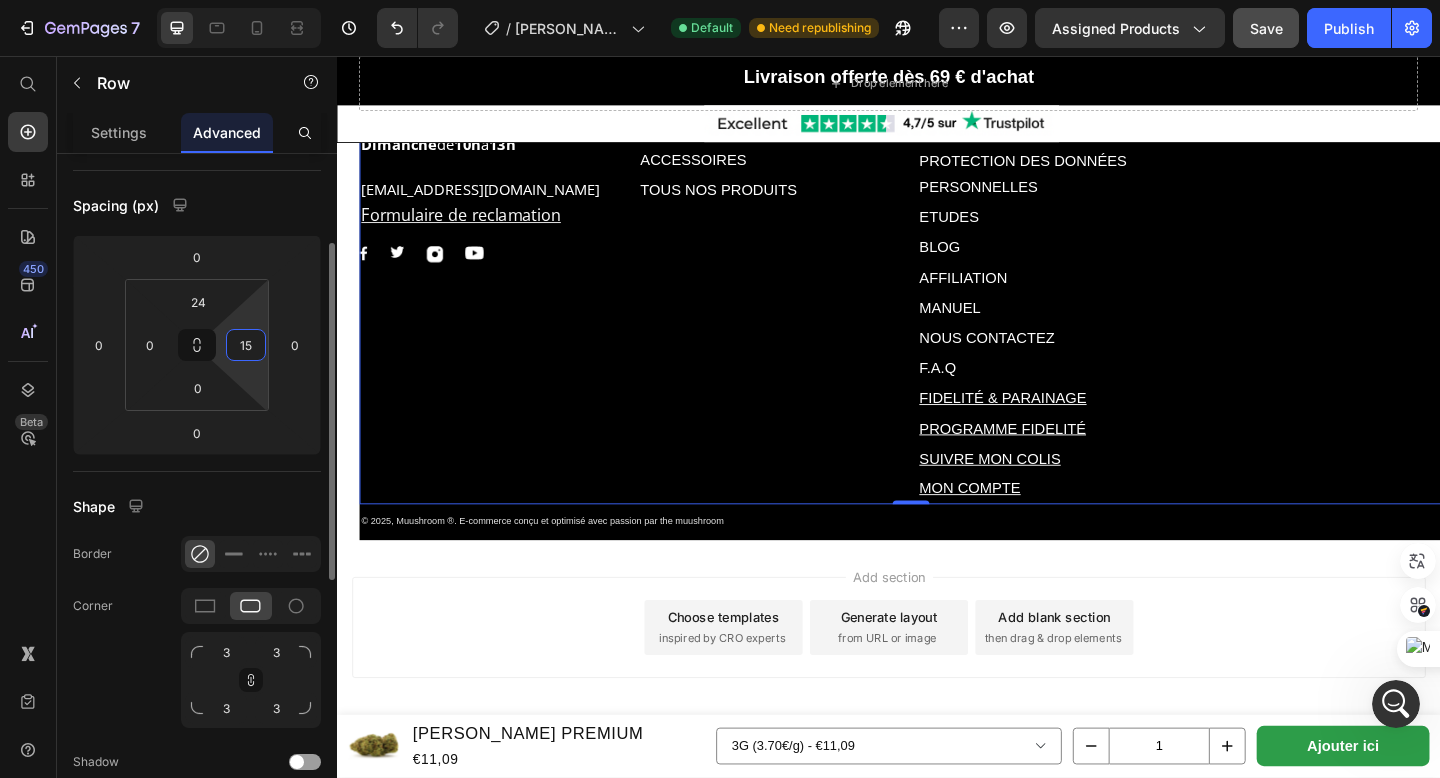 click on "15" at bounding box center [246, 345] 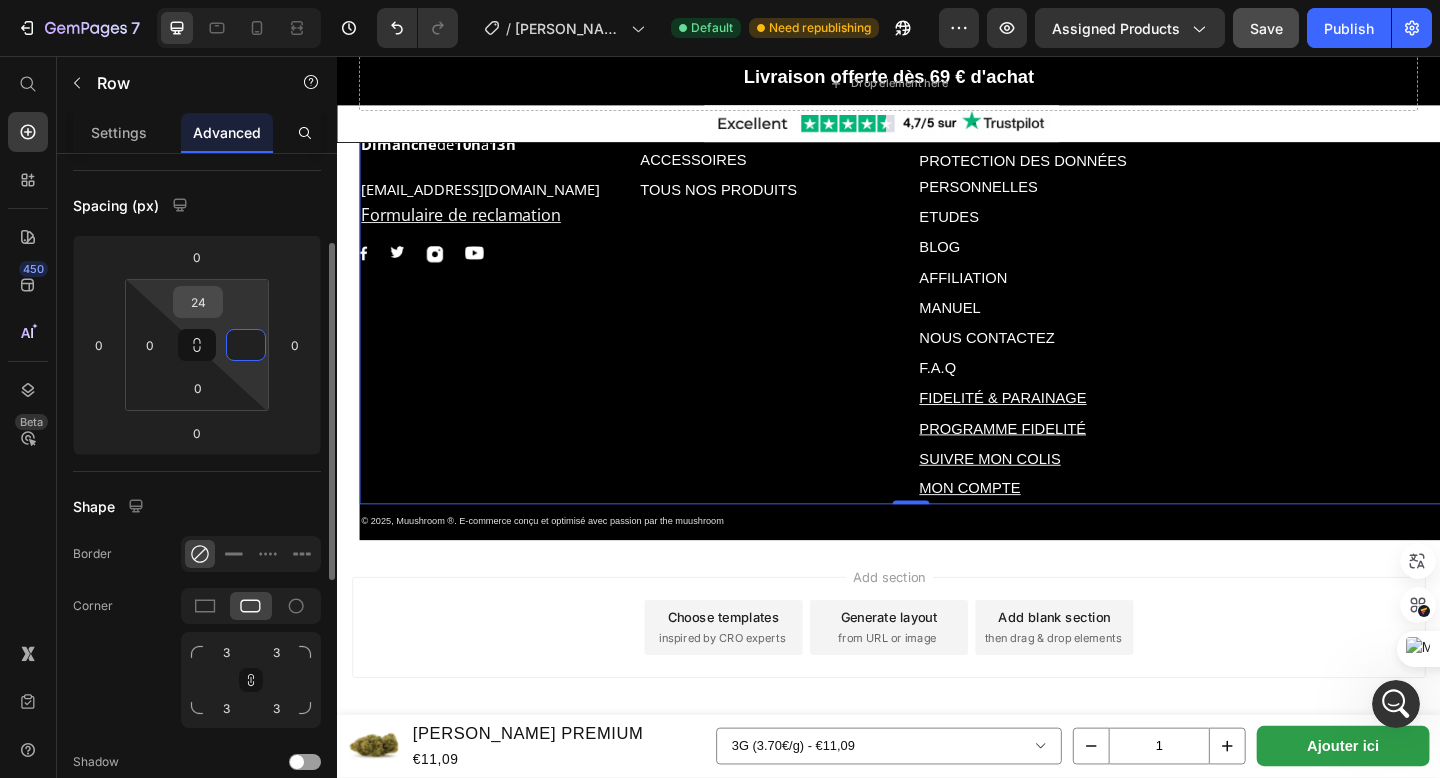 type on "0" 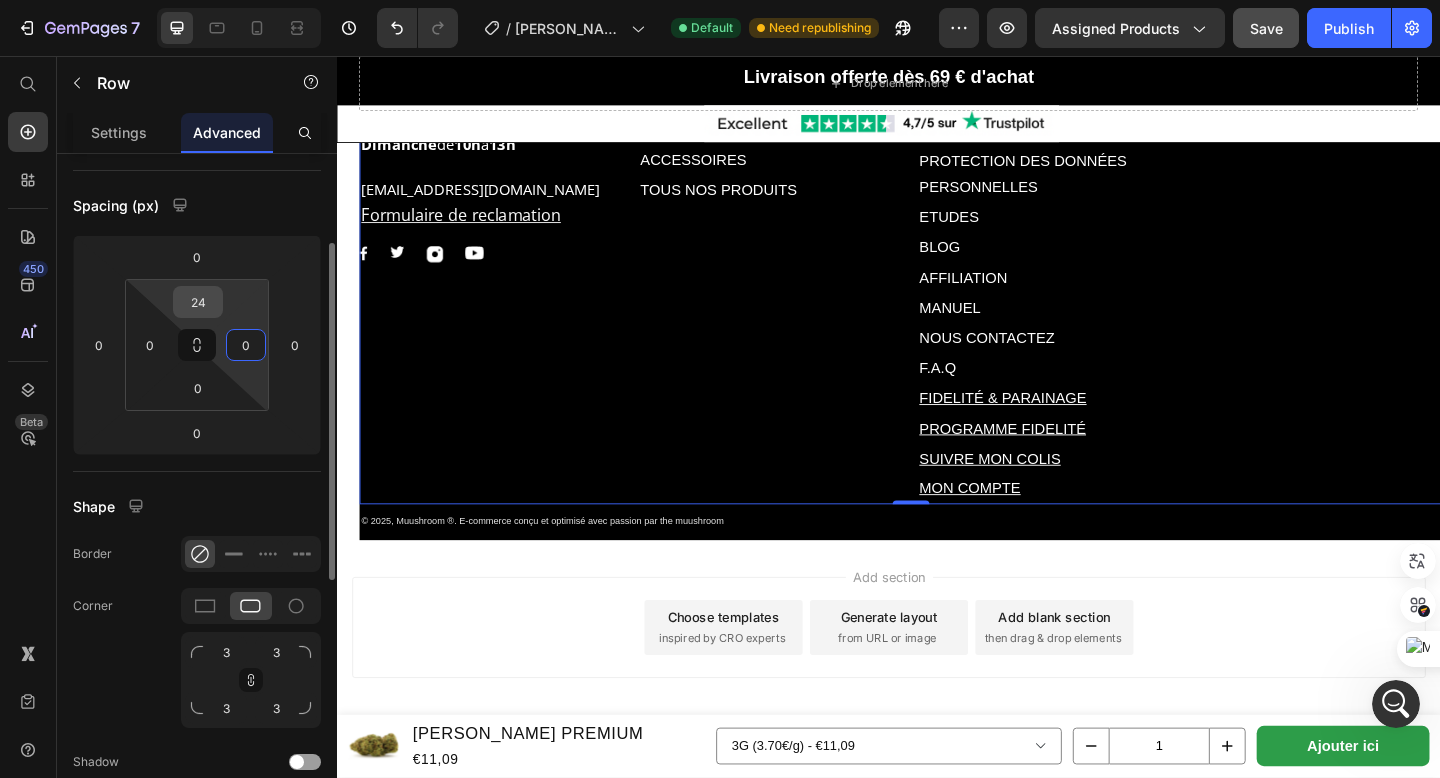 click on "24" at bounding box center [198, 302] 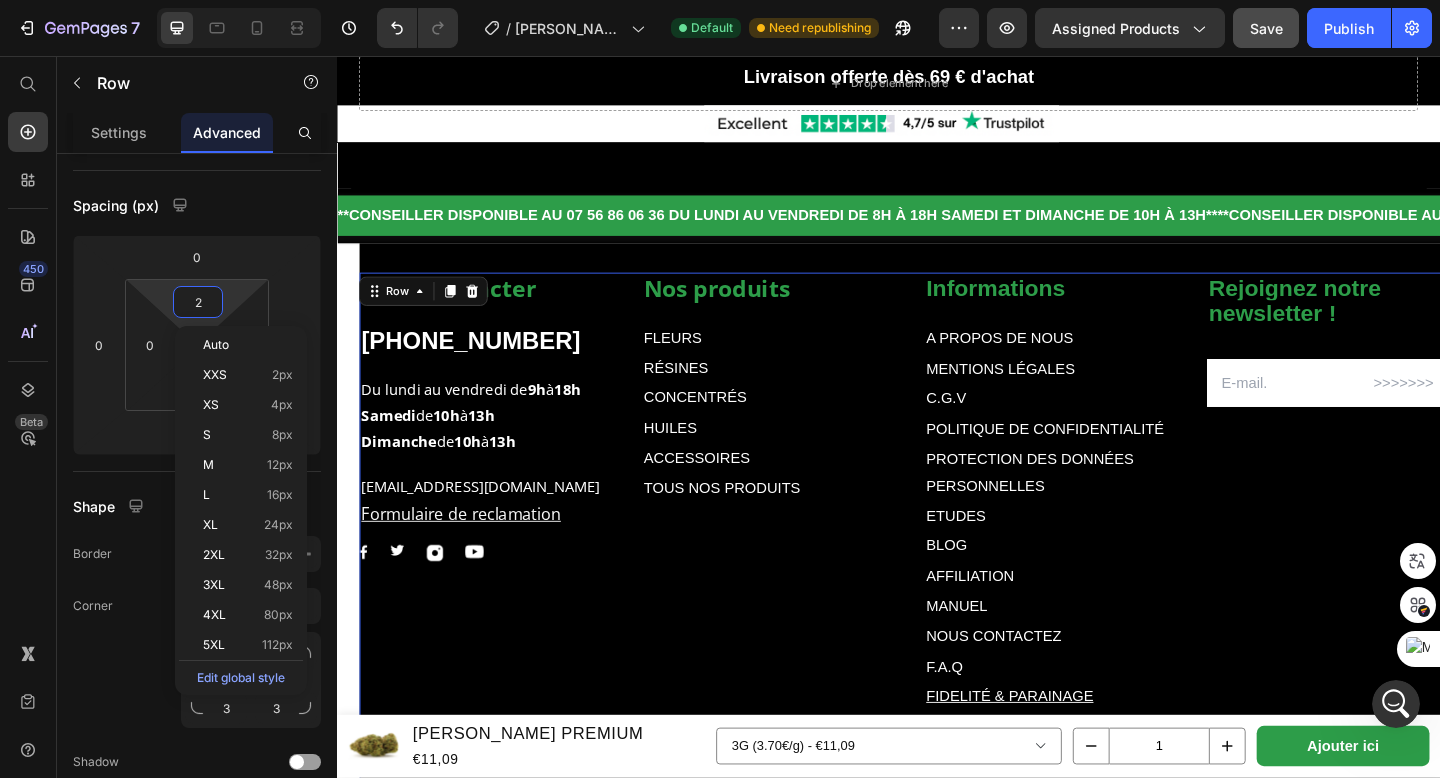 scroll, scrollTop: 5547, scrollLeft: 0, axis: vertical 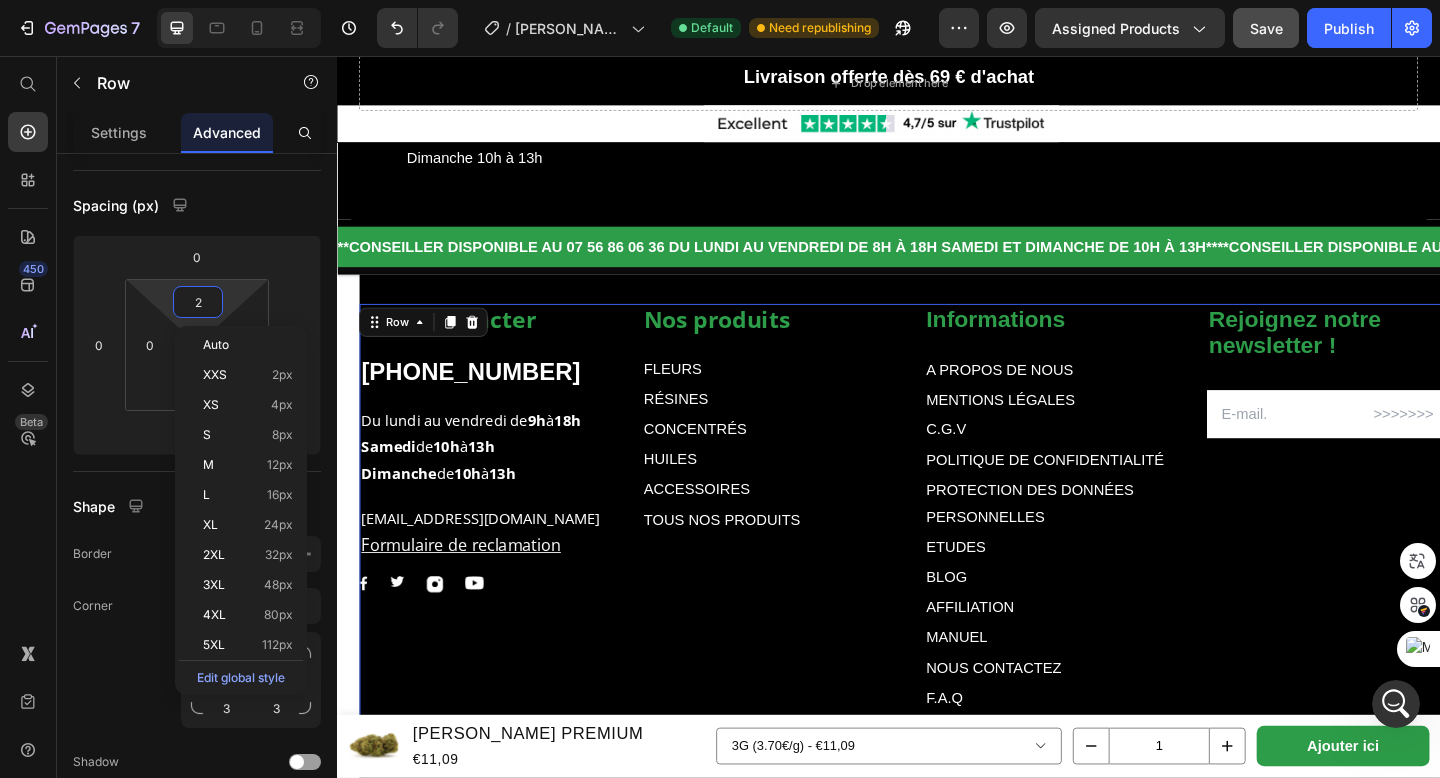 type on "2" 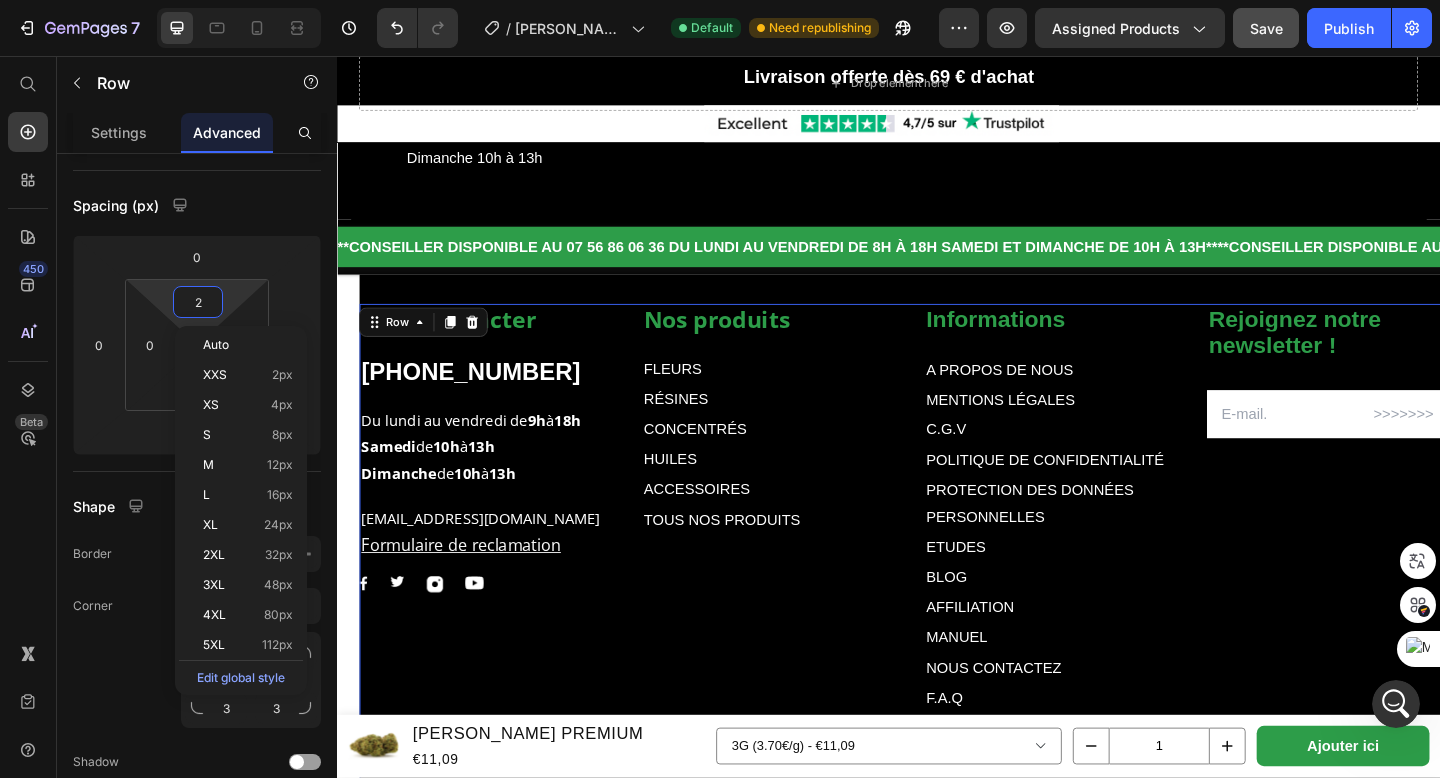click on "Nos produits Text block FLEURS Text Block RÉSINES Text Block CONCENTRÉS Text Block HUILES Text Block ACCESSOIRES Text Block TOUS NOS PRODUITS Text Block" at bounding box center (807, 615) 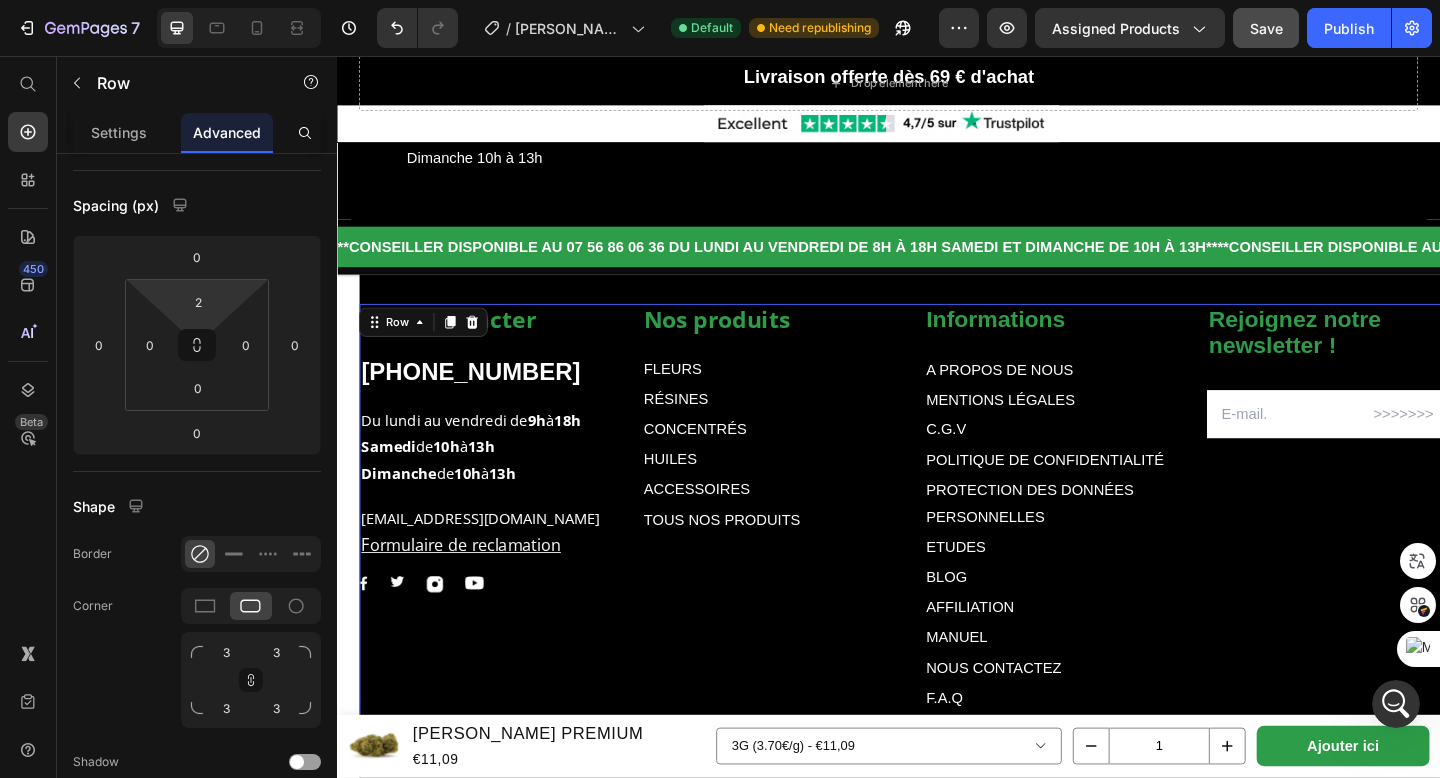 click on "Nous contacter Text block +322165197 Text block Du lundi au vendredi de  9h  à  18h   Samedi  de  10h  à  13h Dimanche  de  10h  à  13h Text block contact@muushroom.com Formulaire de reclamation Text block Image Image Image Image Row" at bounding box center (500, 615) 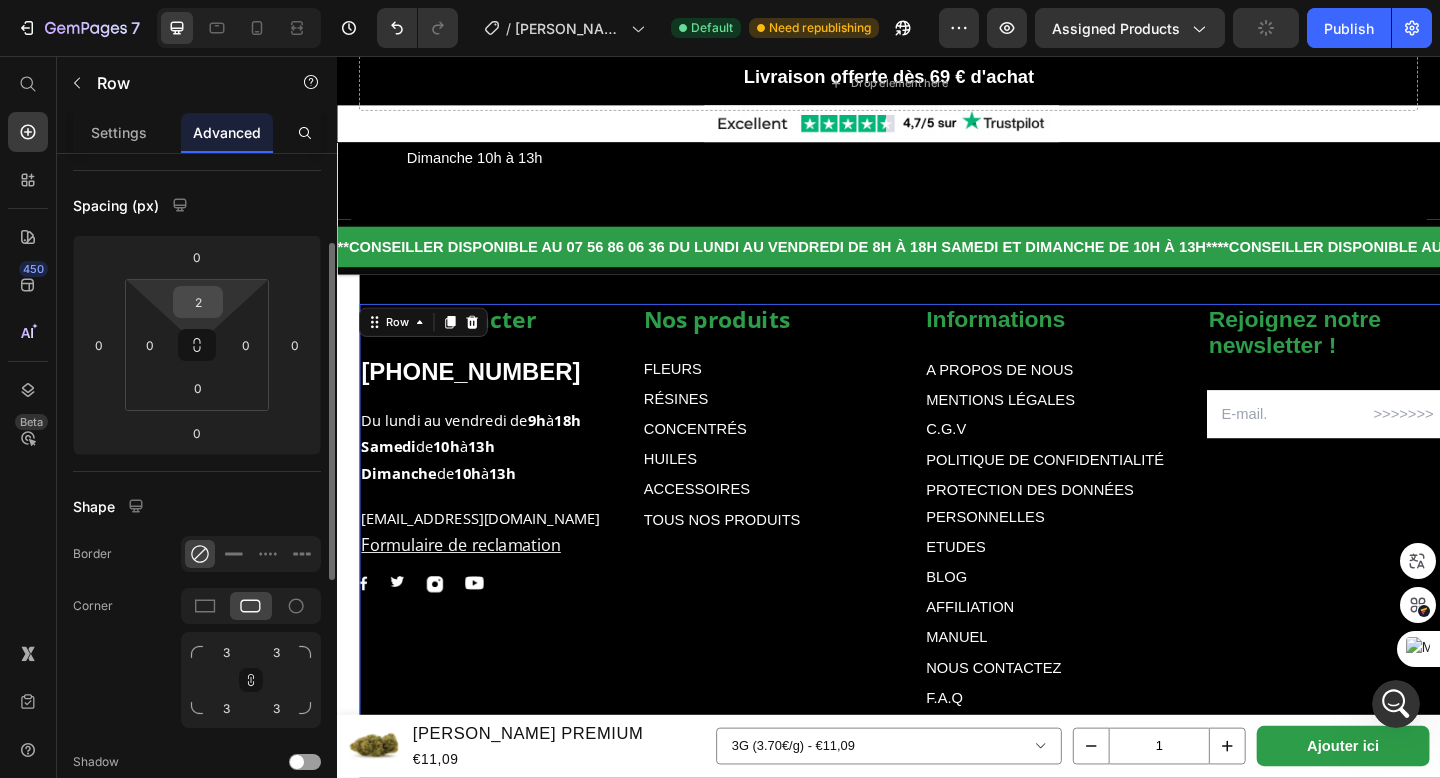 click on "2" at bounding box center [198, 302] 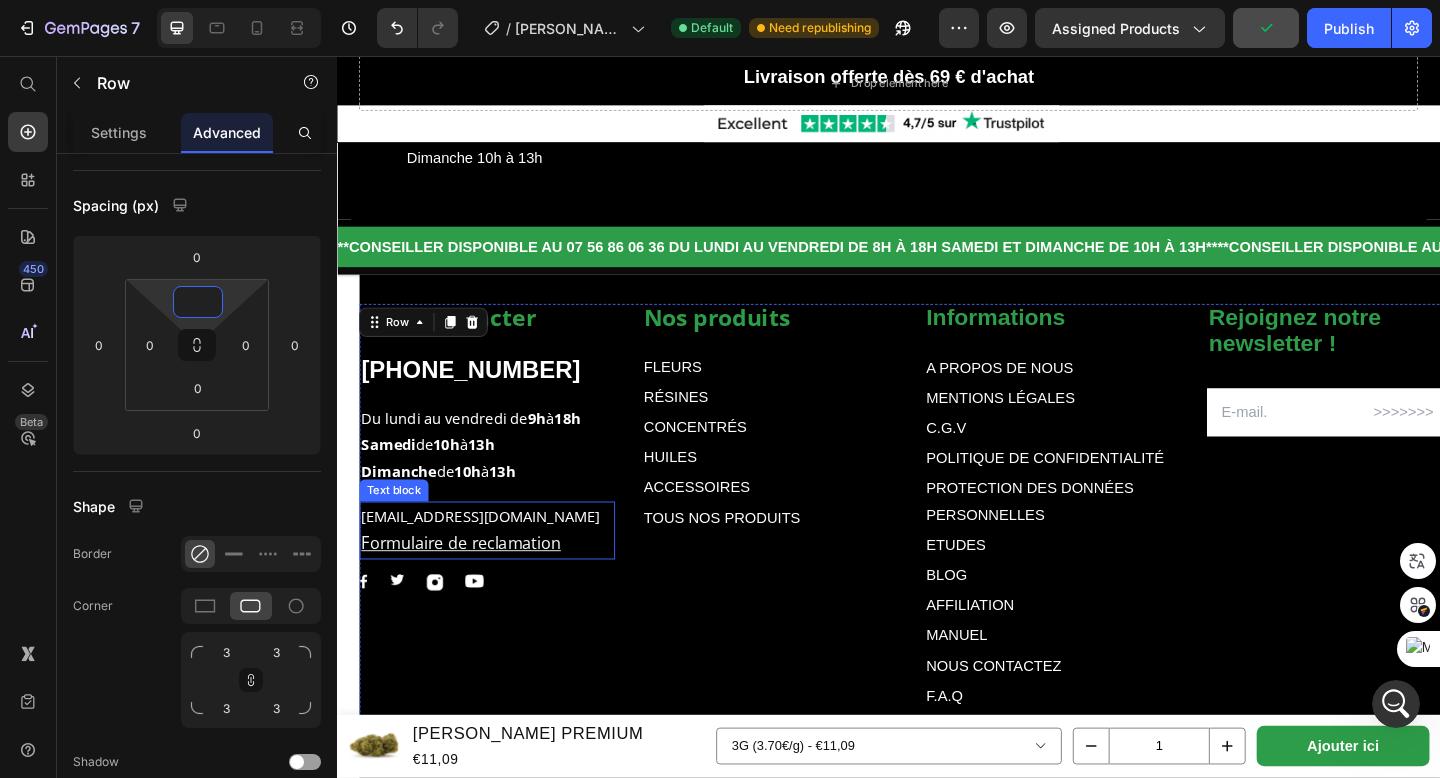 type on "0" 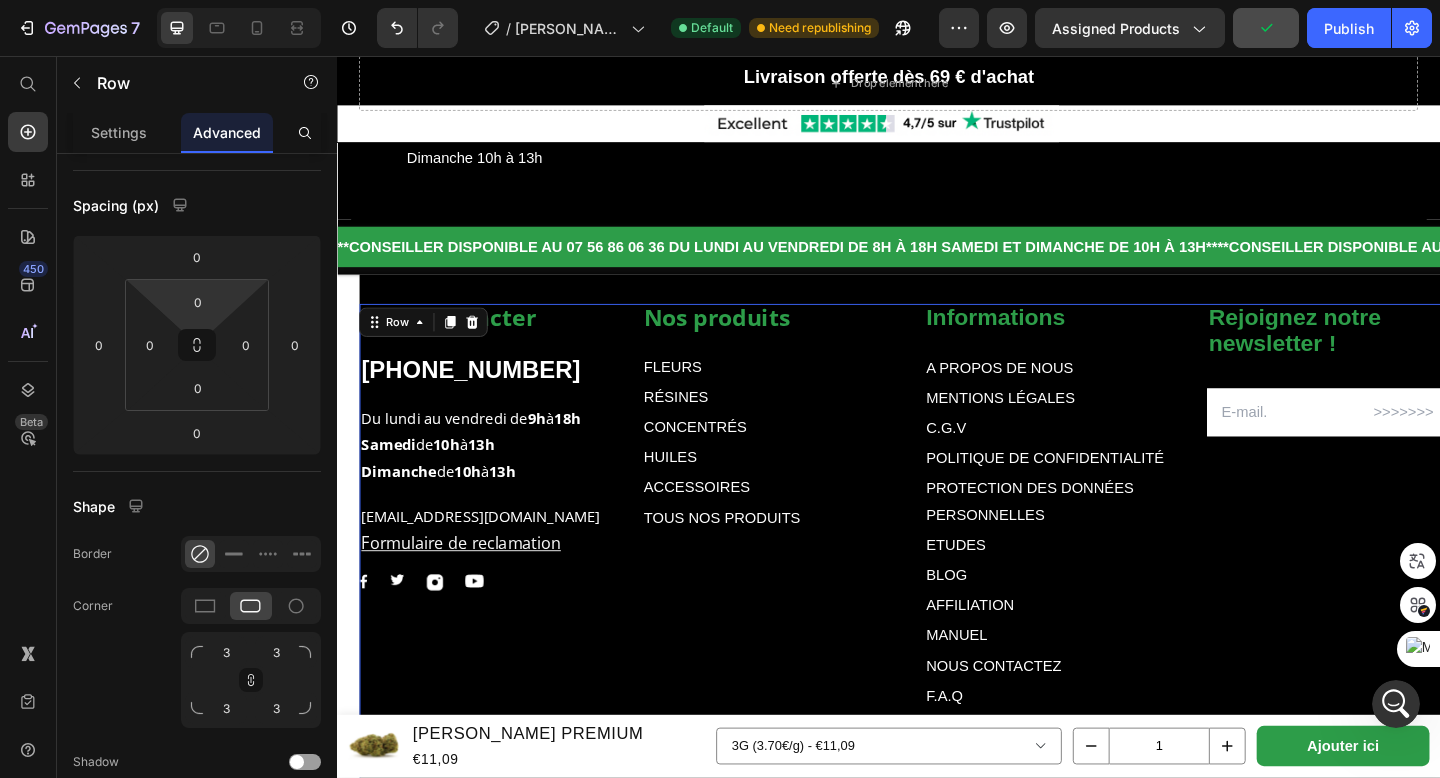 click on "Nous contacter Text block +322165197 Text block Du lundi au vendredi de  9h  à  18h   Samedi  de  10h  à  13h Dimanche  de  10h  à  13h Text block contact@muushroom.com Formulaire de reclamation Text block Image Image Image Image Row" at bounding box center [500, 613] 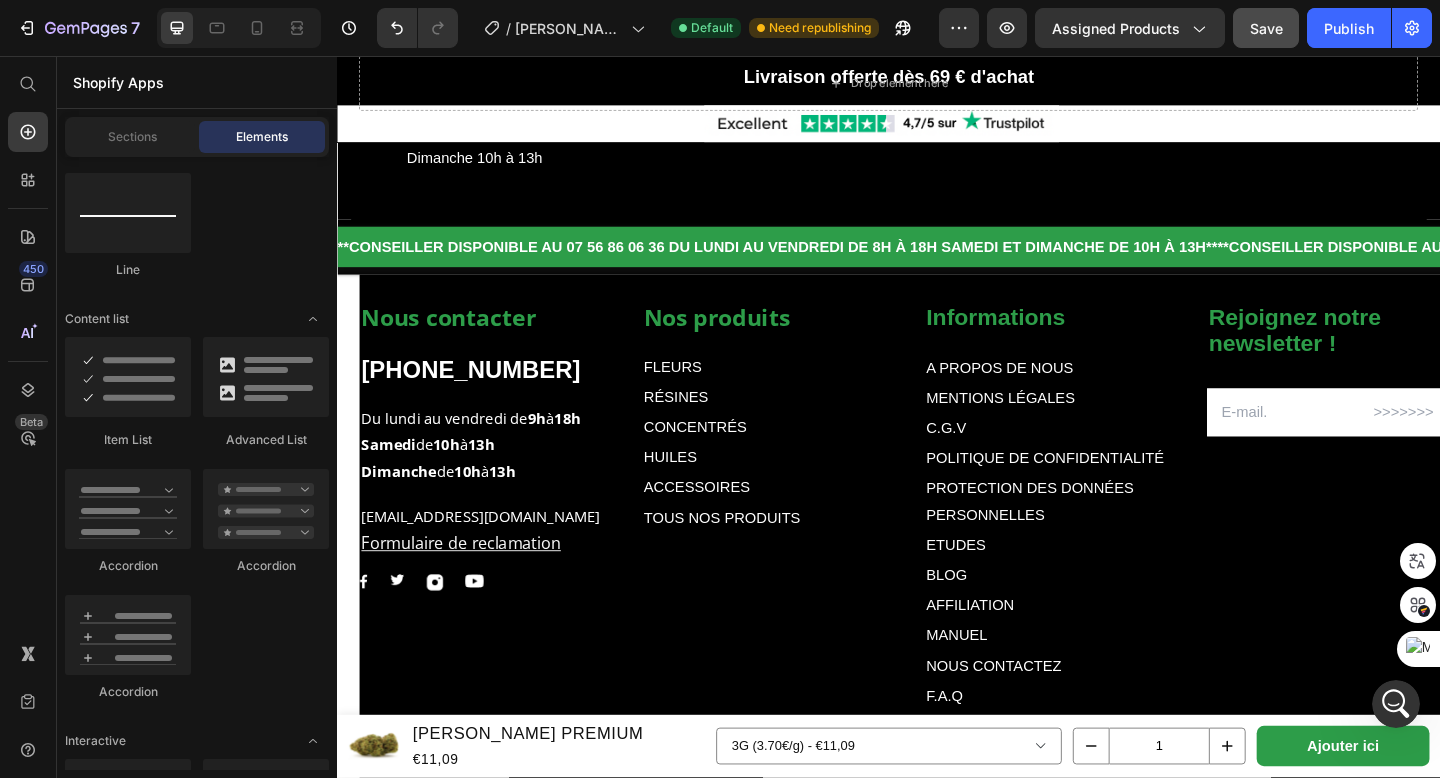 click on "Nos produits Text block FLEURS Text Block RÉSINES Text Block CONCENTRÉS Text Block HUILES Text Block ACCESSOIRES Text Block TOUS NOS PRODUITS Text Block Informations    Text block A PROPOS DE NOUS Text Block MENTIONS LÉGALES Text Block C.G.V Text Block POLITIQUE DE CONFIDENTIALITÉ Text Block PROTECTION DES DONNÉES   PERSONNELLES Text Block ETUDES Text Block BLOG Text Block AFFILIATION Text Block MANUEL Text Block NOUS CONTACTEZ Text Block F.A.Q Text Block FIDELITÉ & PARAINAGE Text Block PROGRAMME FIDELITÉ Text Block SUIVRE MON COLIS Text Block MON COMPTE Text Block Row Rejoignez notre newsletter ! Text block Email Field Row Newsletter Nous contacter Text block +322165197 Text block Du lundi au vendredi de  9h  à  18h   Samedi  de  10h  à  13h Dimanche  de  10h  à  13h Text block contact@muushroom.com Formulaire de reclamation Text block Image Image Image Image Row Row Text Block Text Block Row Section 12" at bounding box center (937, 616) 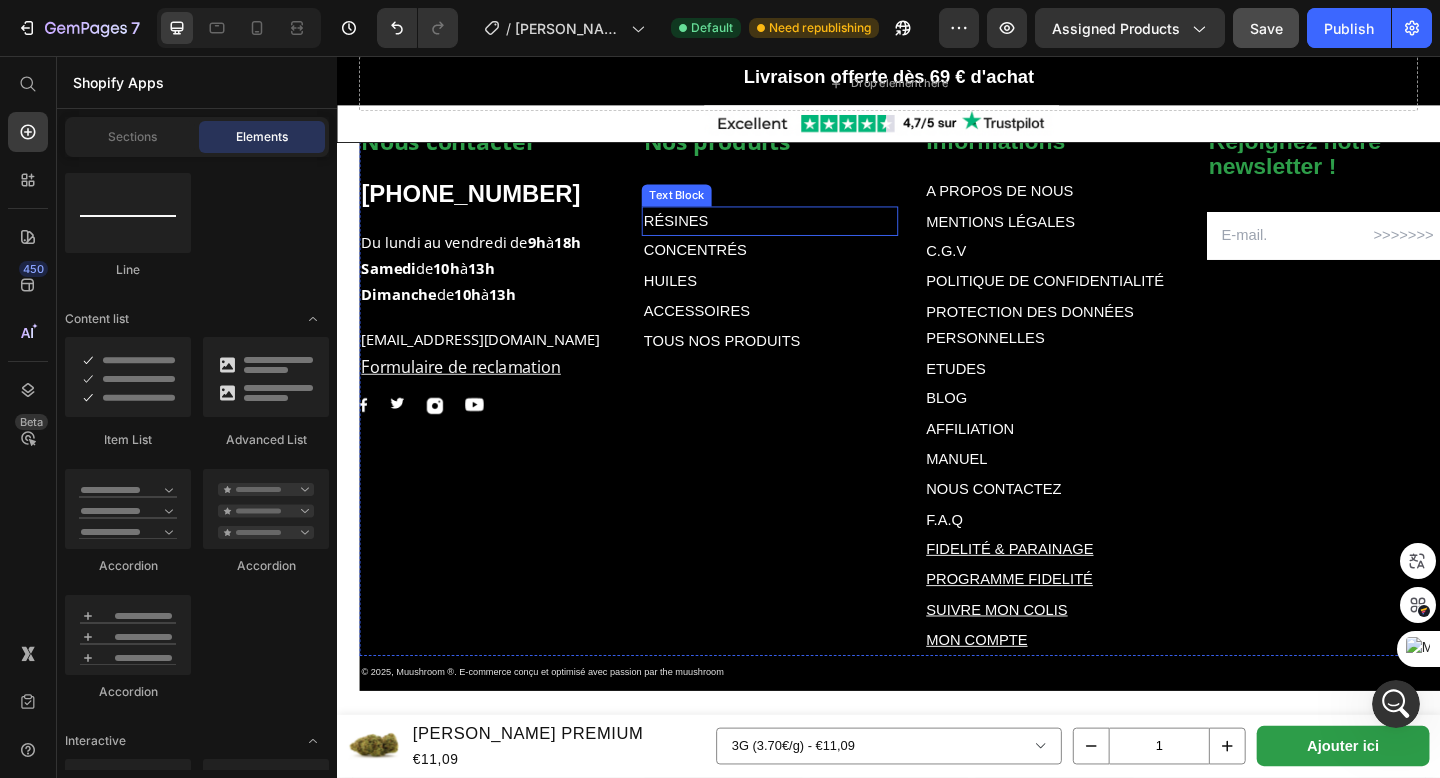 scroll, scrollTop: 5729, scrollLeft: 0, axis: vertical 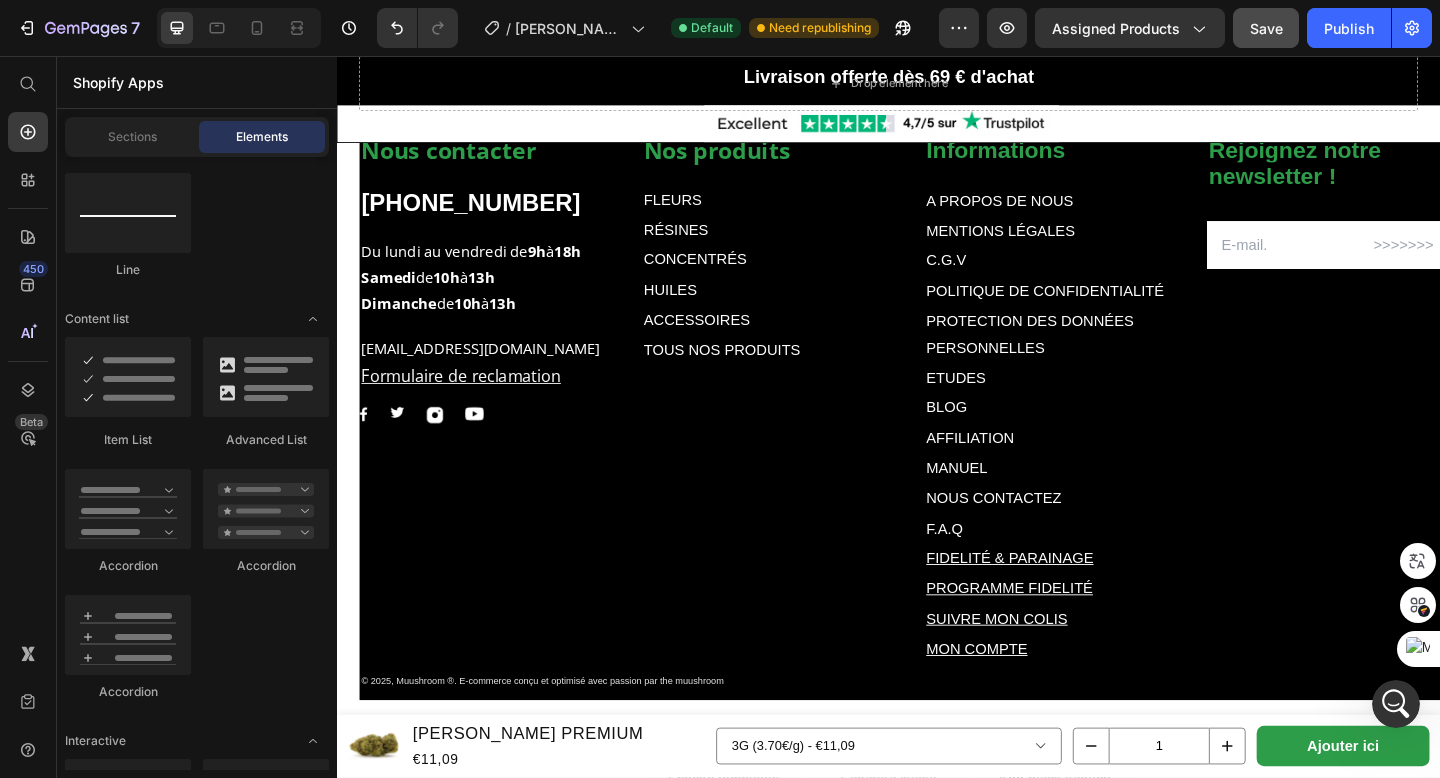 click on "Nos produits Text block FLEURS Text Block RÉSINES Text Block CONCENTRÉS Text Block HUILES Text Block ACCESSOIRES Text Block TOUS NOS PRODUITS Text Block Informations    Text block A PROPOS DE NOUS Text Block MENTIONS LÉGALES Text Block C.G.V Text Block POLITIQUE DE CONFIDENTIALITÉ Text Block PROTECTION DES DONNÉES   PERSONNELLES Text Block ETUDES Text Block BLOG Text Block AFFILIATION Text Block MANUEL Text Block NOUS CONTACTEZ Text Block F.A.Q Text Block FIDELITÉ & PARAINAGE Text Block PROGRAMME FIDELITÉ Text Block SUIVRE MON COLIS Text Block MON COMPTE Text Block Row Rejoignez notre newsletter ! Text block Email Field Row Newsletter Nous contacter Text block +322165197 Text block Du lundi au vendredi de  9h  à  18h   Samedi  de  10h  à  13h Dimanche  de  10h  à  13h Text block contact@muushroom.com Formulaire de reclamation Text block Image Image Image Image Row Row Text Block Text Block Row Section 12" at bounding box center [937, 434] 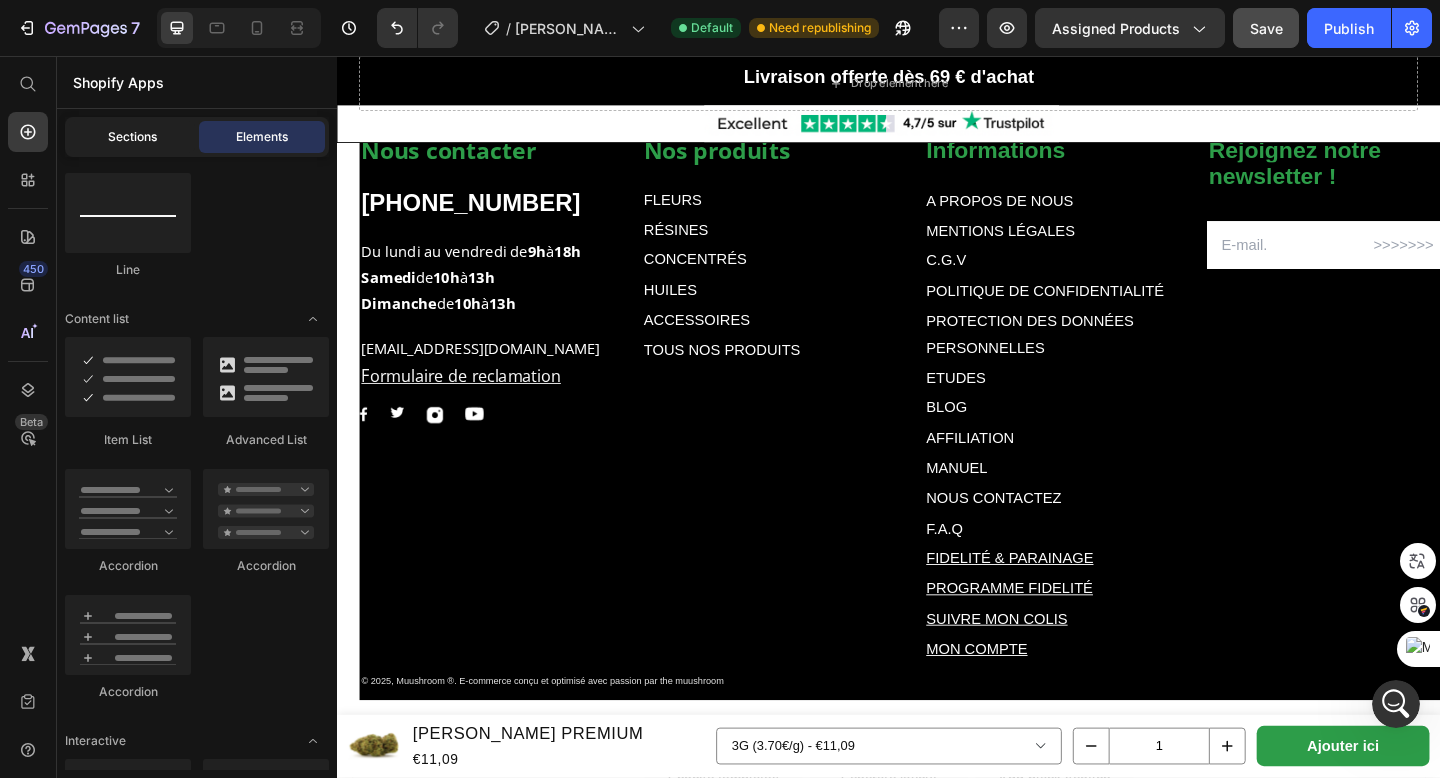 click on "Sections" at bounding box center (132, 137) 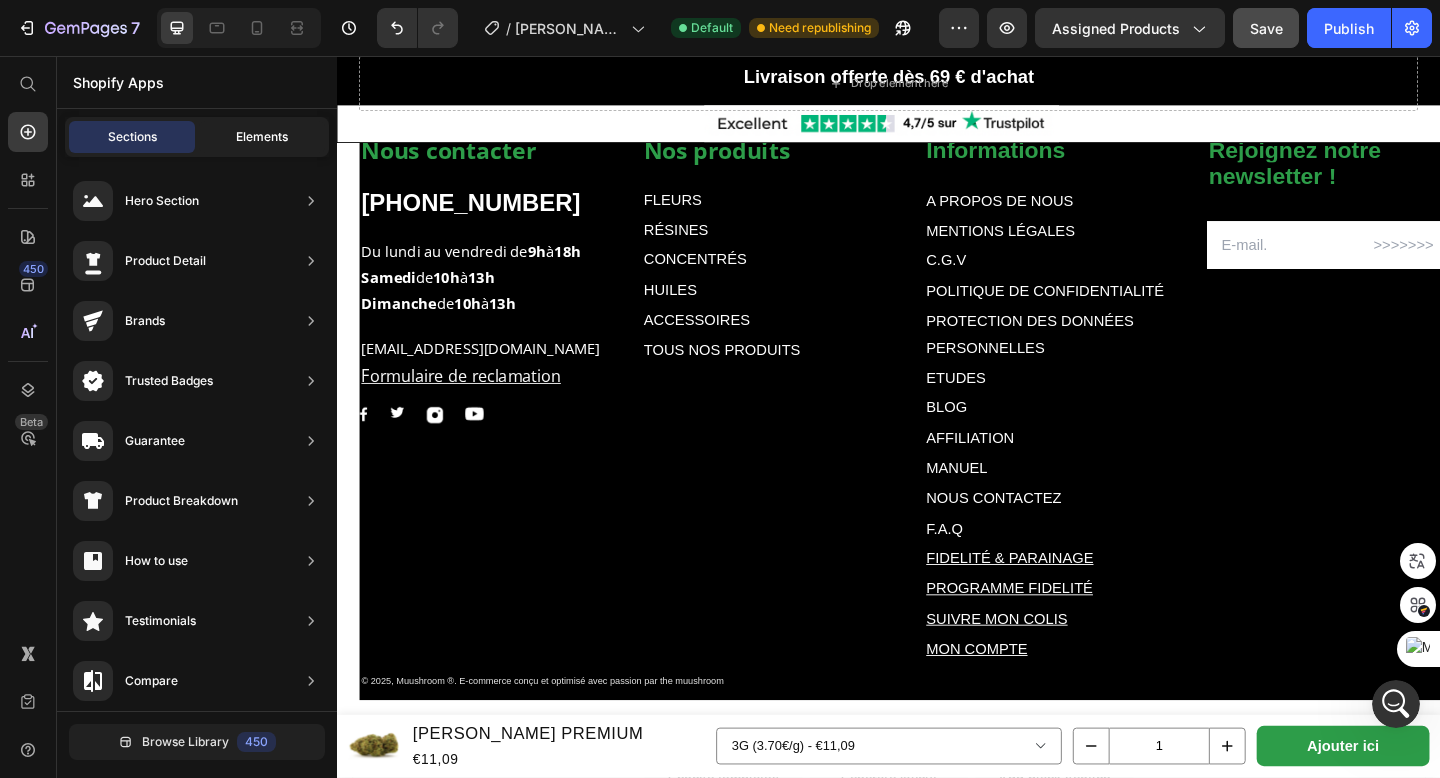 click on "Elements" 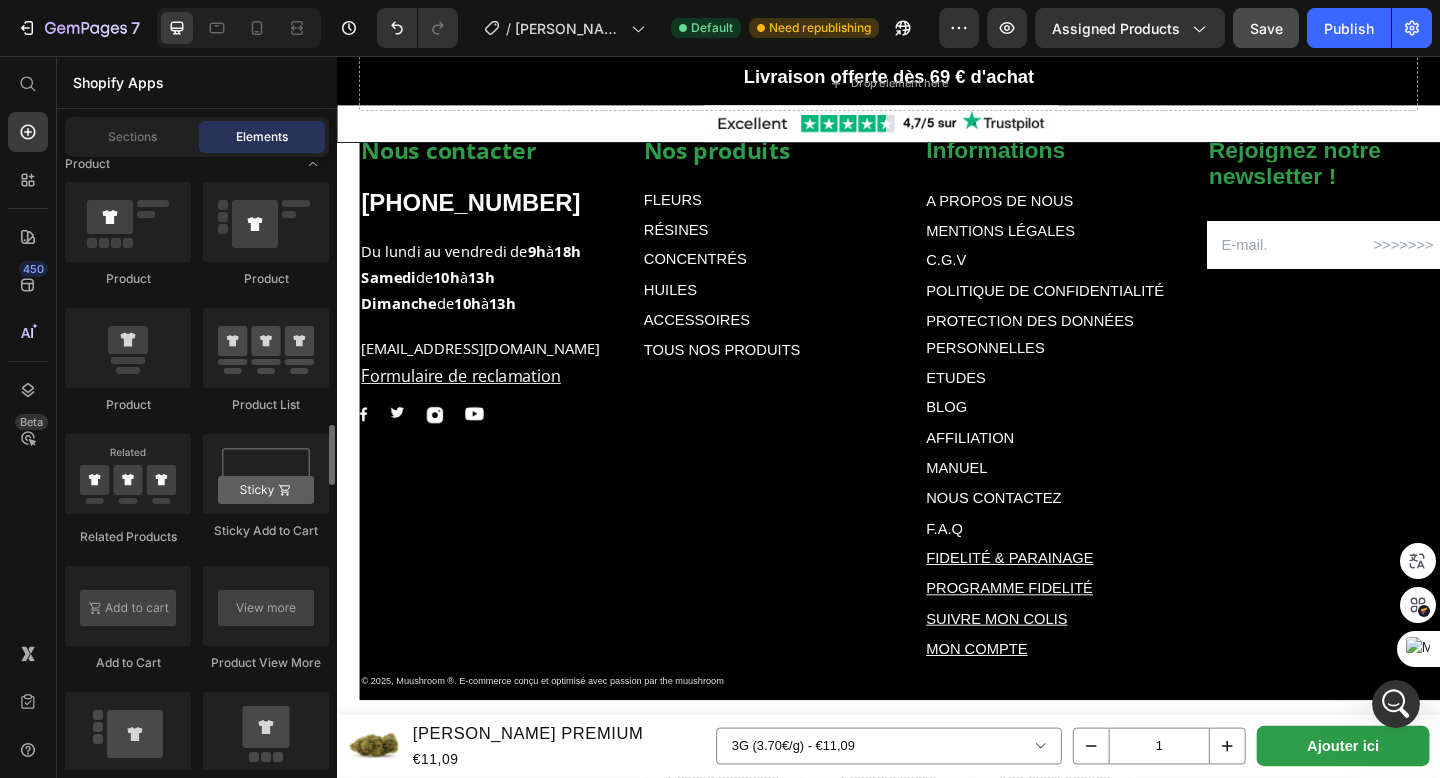 scroll, scrollTop: 2694, scrollLeft: 0, axis: vertical 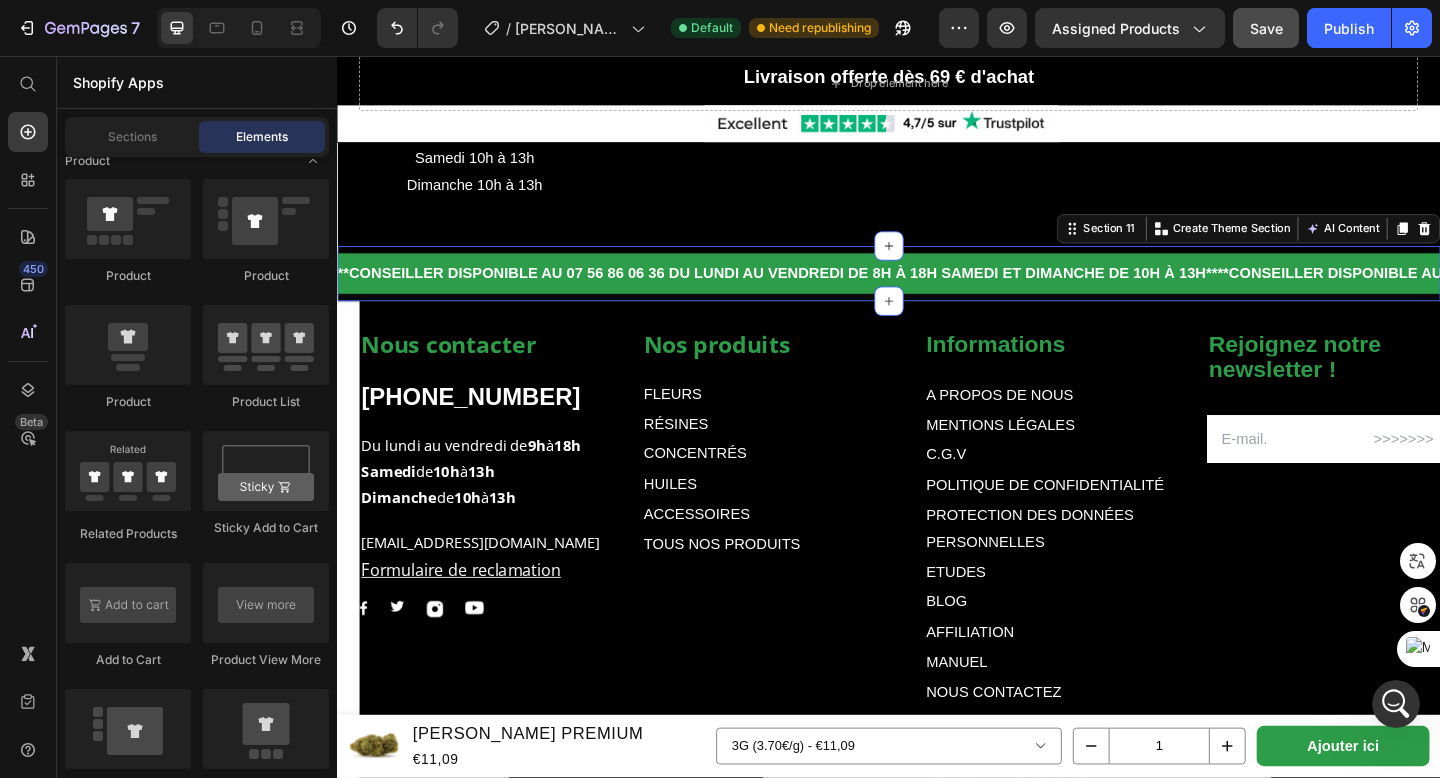 click on "**Conseiller disponible au 07 56 86 06 36 du lundi au vendredi de 8h à 18h samedi et dimanche de 10h à 13h**
Custom Code Section 11   Create Theme Section AI Content Write with GemAI What would you like to describe here? Tone and Voice Persuasive Product Show more Generate" at bounding box center [937, 293] 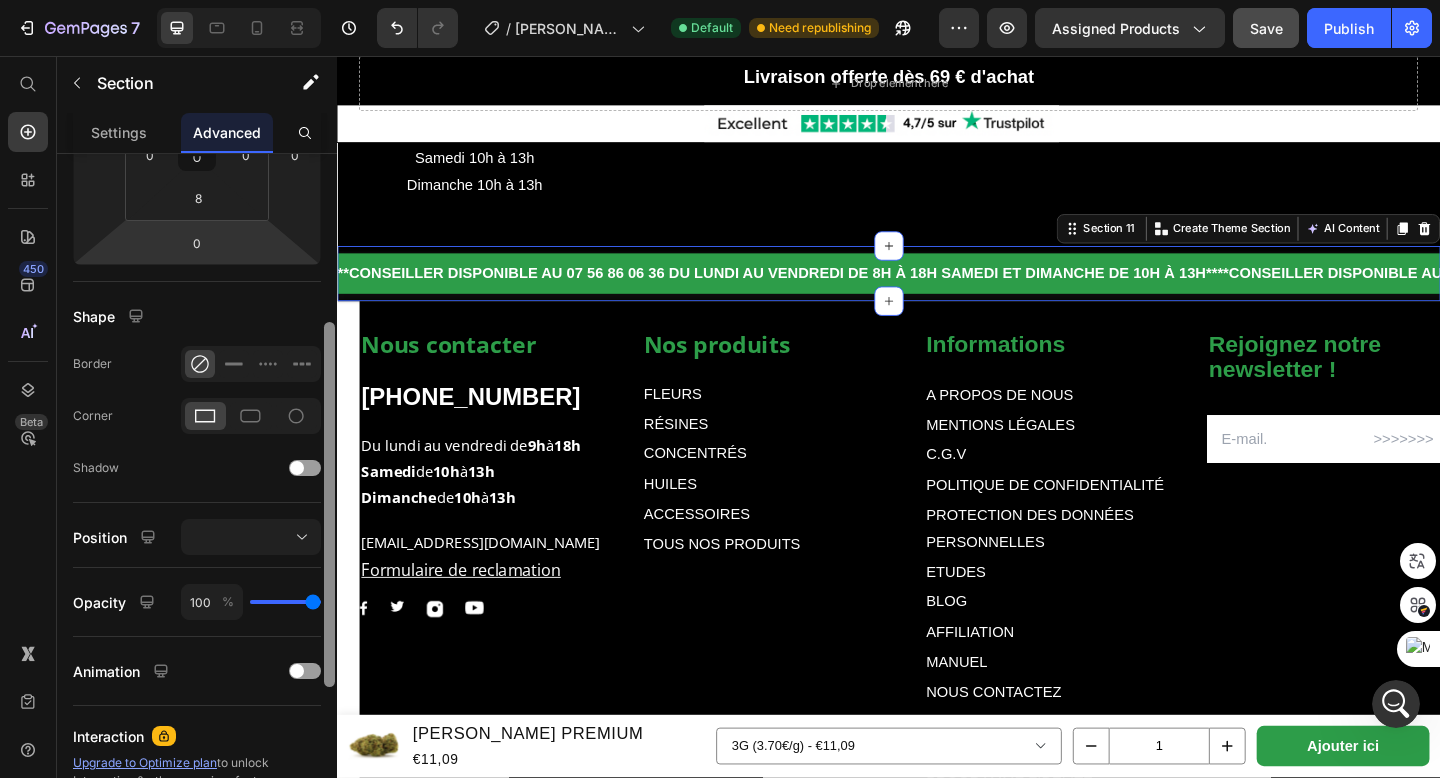 scroll, scrollTop: 350, scrollLeft: 0, axis: vertical 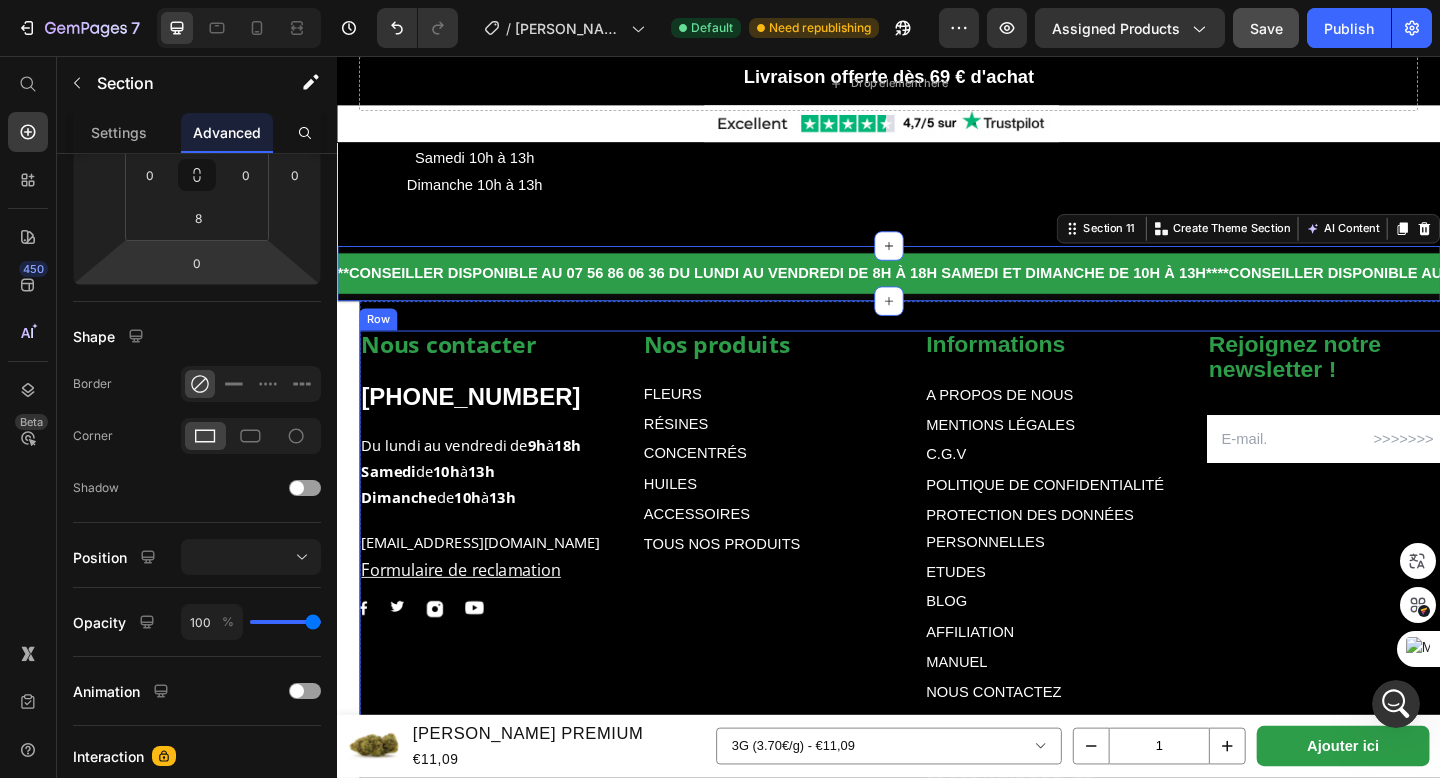 click on "Nous contacter Text block +322165197 Text block Du lundi au vendredi de  9h  à  18h   Samedi  de  10h  à  13h Dimanche  de  10h  à  13h Text block contact@muushroom.com Formulaire de reclamation Text block Image Image Image Image Row" at bounding box center [500, 642] 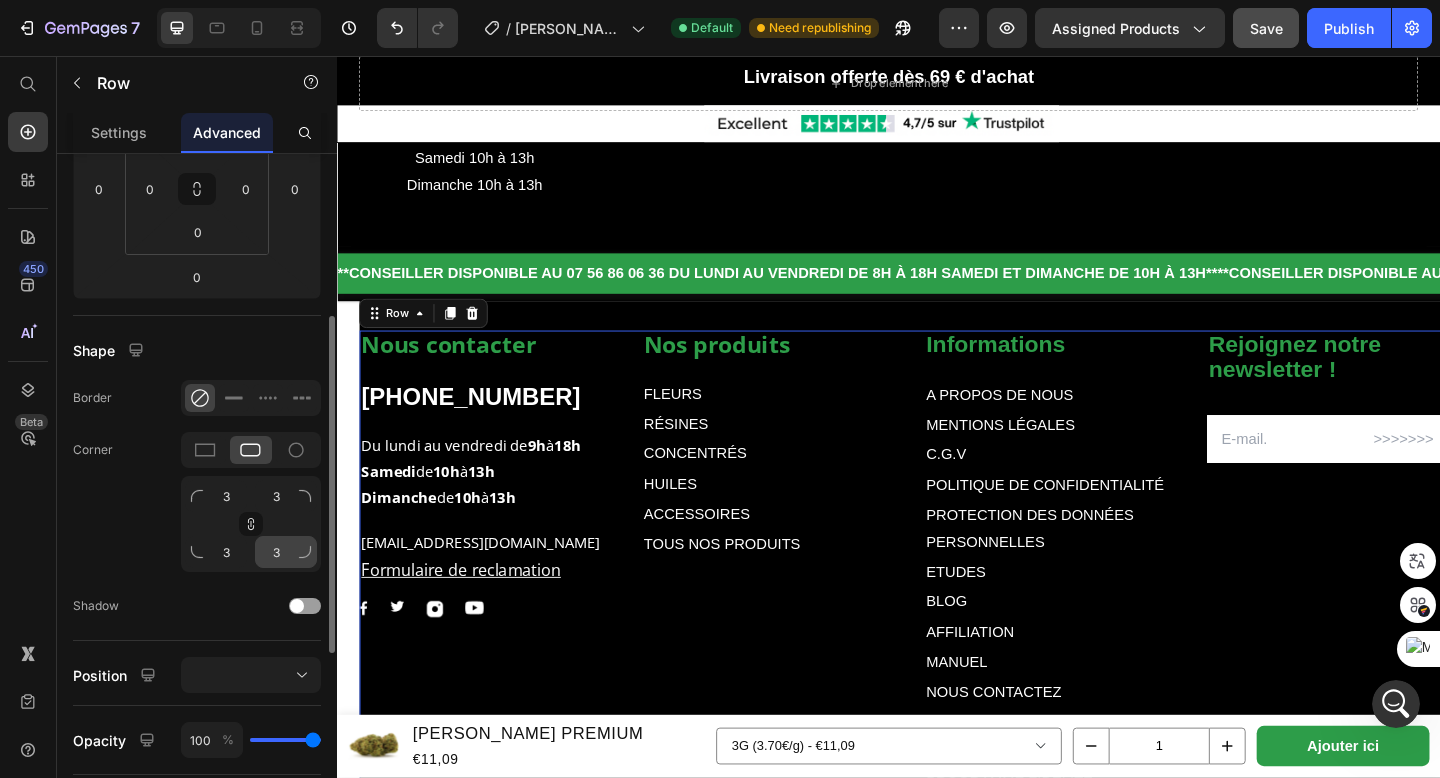 scroll, scrollTop: 338, scrollLeft: 0, axis: vertical 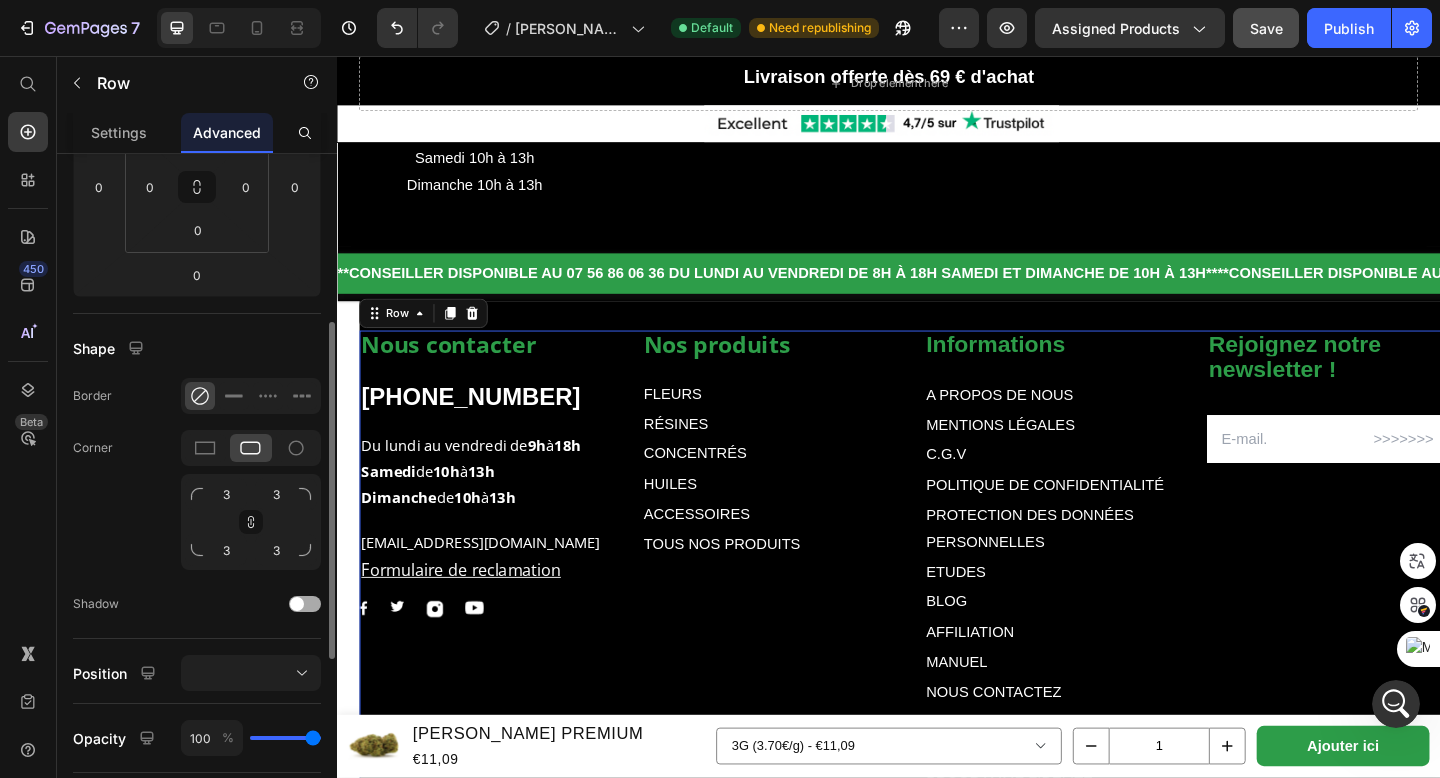 click at bounding box center [305, 604] 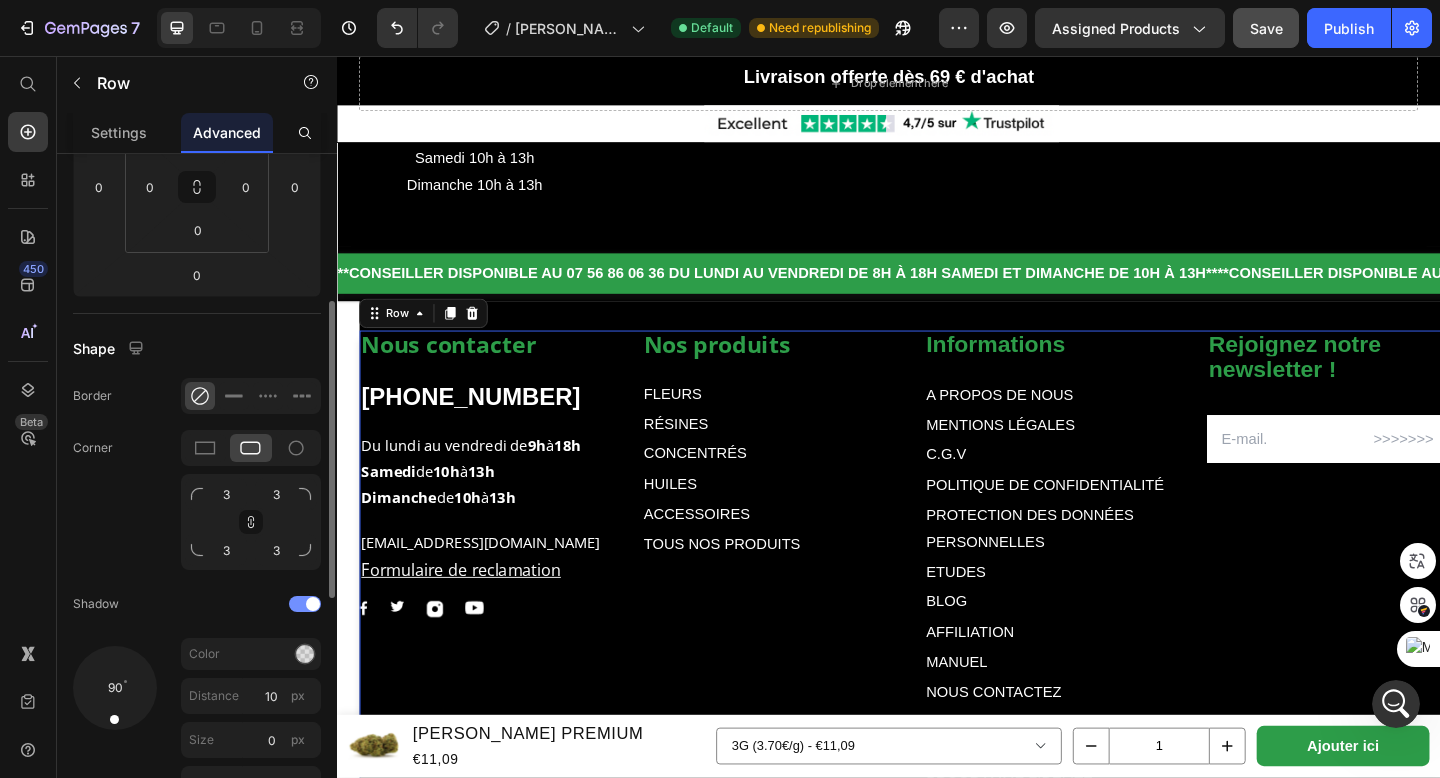 click at bounding box center [305, 604] 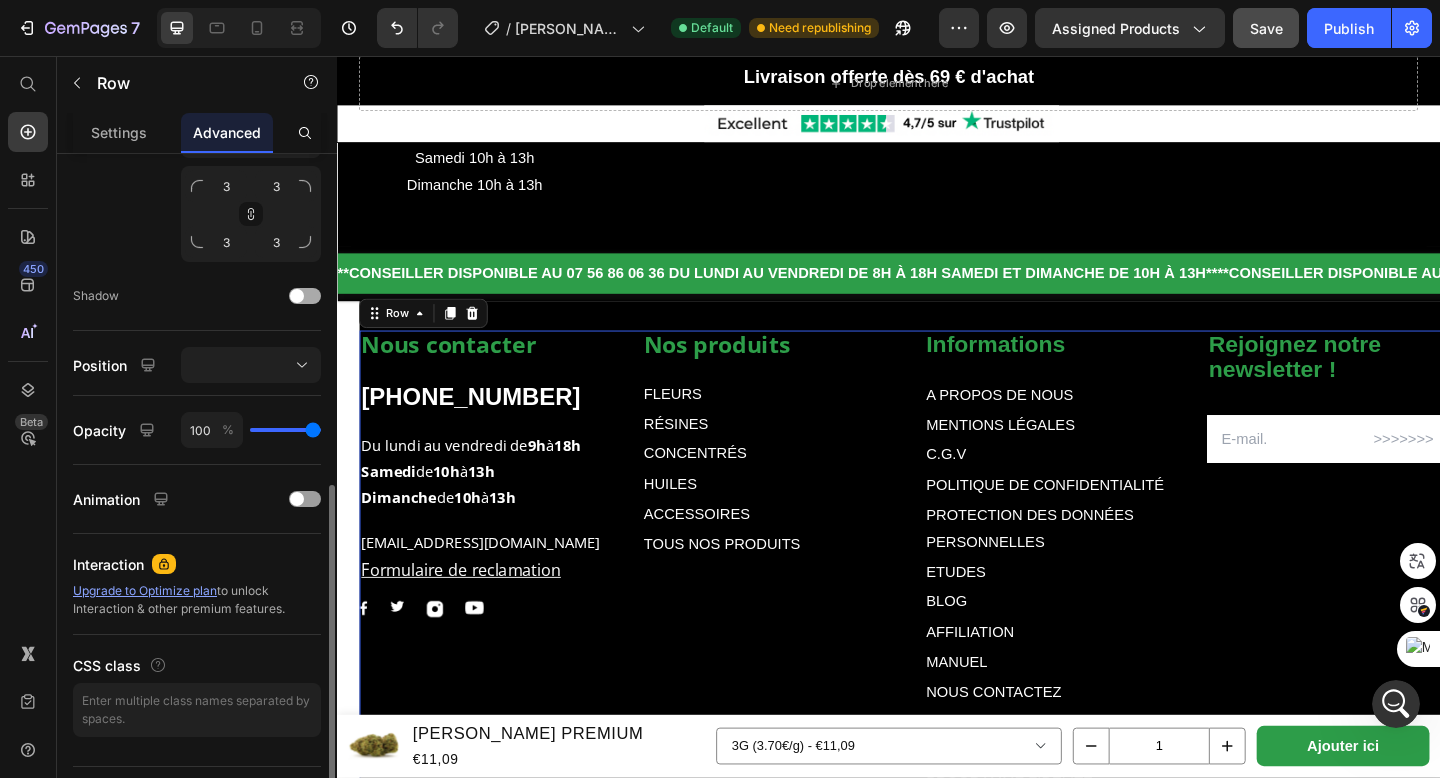 scroll, scrollTop: 692, scrollLeft: 0, axis: vertical 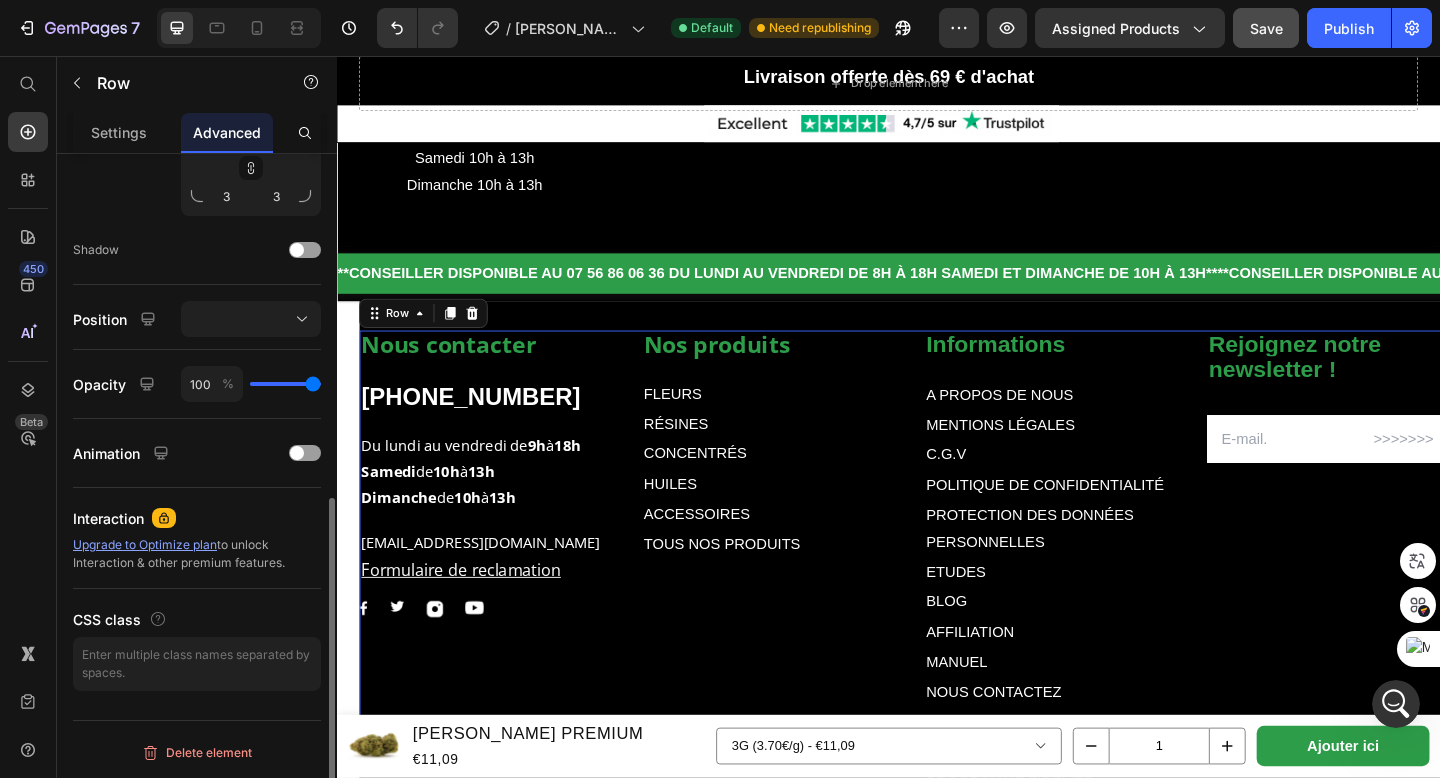 click on "Nous contacter Text block +322165197 Text block Du lundi au vendredi de  9h  à  18h   Samedi  de  10h  à  13h Dimanche  de  10h  à  13h Text block contact@muushroom.com Formulaire de reclamation Text block Image Image Image Image Row" at bounding box center [500, 642] 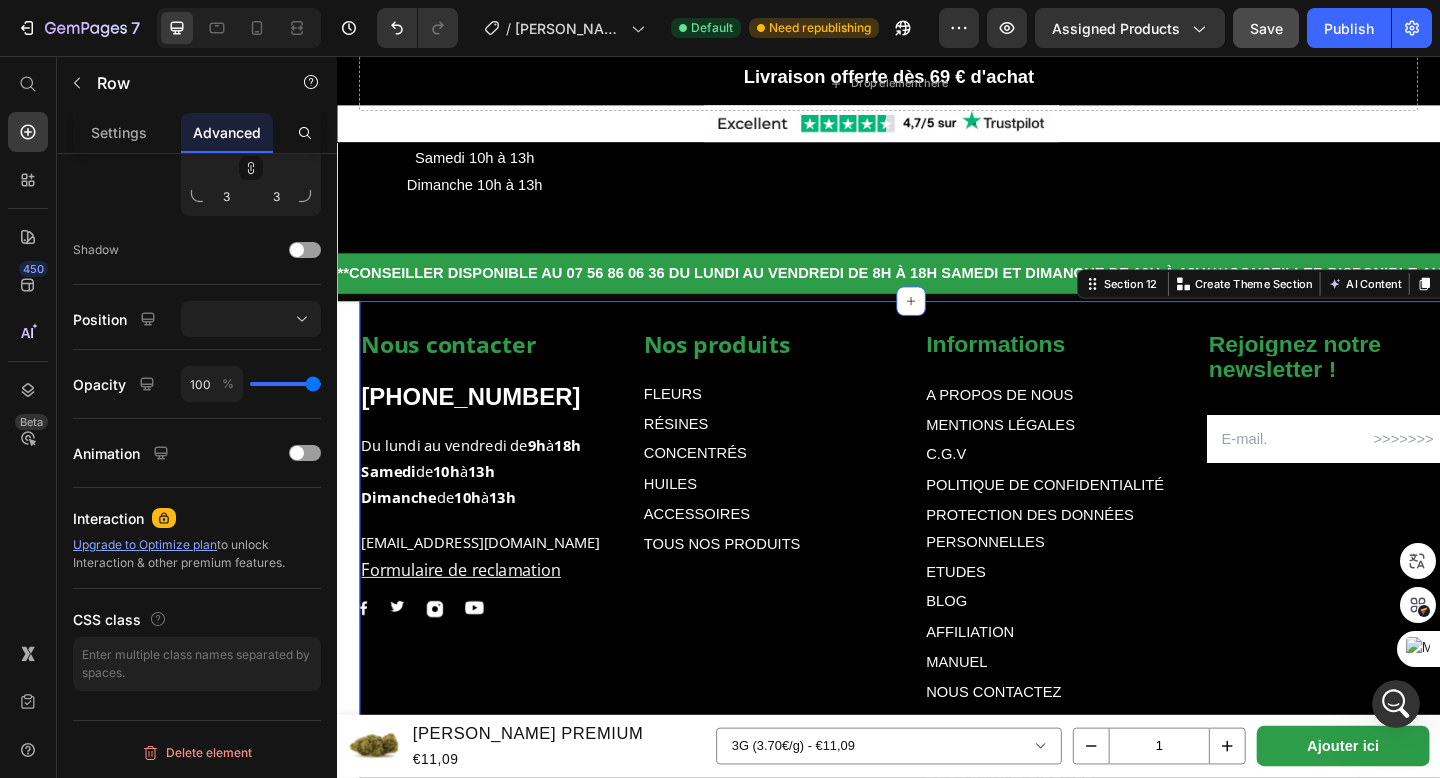 click on "Nos produits Text block FLEURS Text Block RÉSINES Text Block CONCENTRÉS Text Block HUILES Text Block ACCESSOIRES Text Block TOUS NOS PRODUITS Text Block Informations    Text block A PROPOS DE NOUS Text Block MENTIONS LÉGALES Text Block C.G.V Text Block POLITIQUE DE CONFIDENTIALITÉ Text Block PROTECTION DES DONNÉES   PERSONNELLES Text Block ETUDES Text Block BLOG Text Block AFFILIATION Text Block MANUEL Text Block NOUS CONTACTEZ Text Block F.A.Q Text Block FIDELITÉ & PARAINAGE Text Block PROGRAMME FIDELITÉ Text Block SUIVRE MON COLIS Text Block MON COMPTE Text Block Row Rejoignez notre newsletter ! Text block Email Field Row Newsletter Nous contacter Text block +322165197 Text block Du lundi au vendredi de  9h  à  18h   Samedi  de  10h  à  13h Dimanche  de  10h  à  13h Text block contact@muushroom.com Formulaire de reclamation Text block Image Image Image Image Row Row Text Block Text Block Row Section 12   Create Theme Section AI Content Write with GemAI What would you like to describe here?" at bounding box center (961, 645) 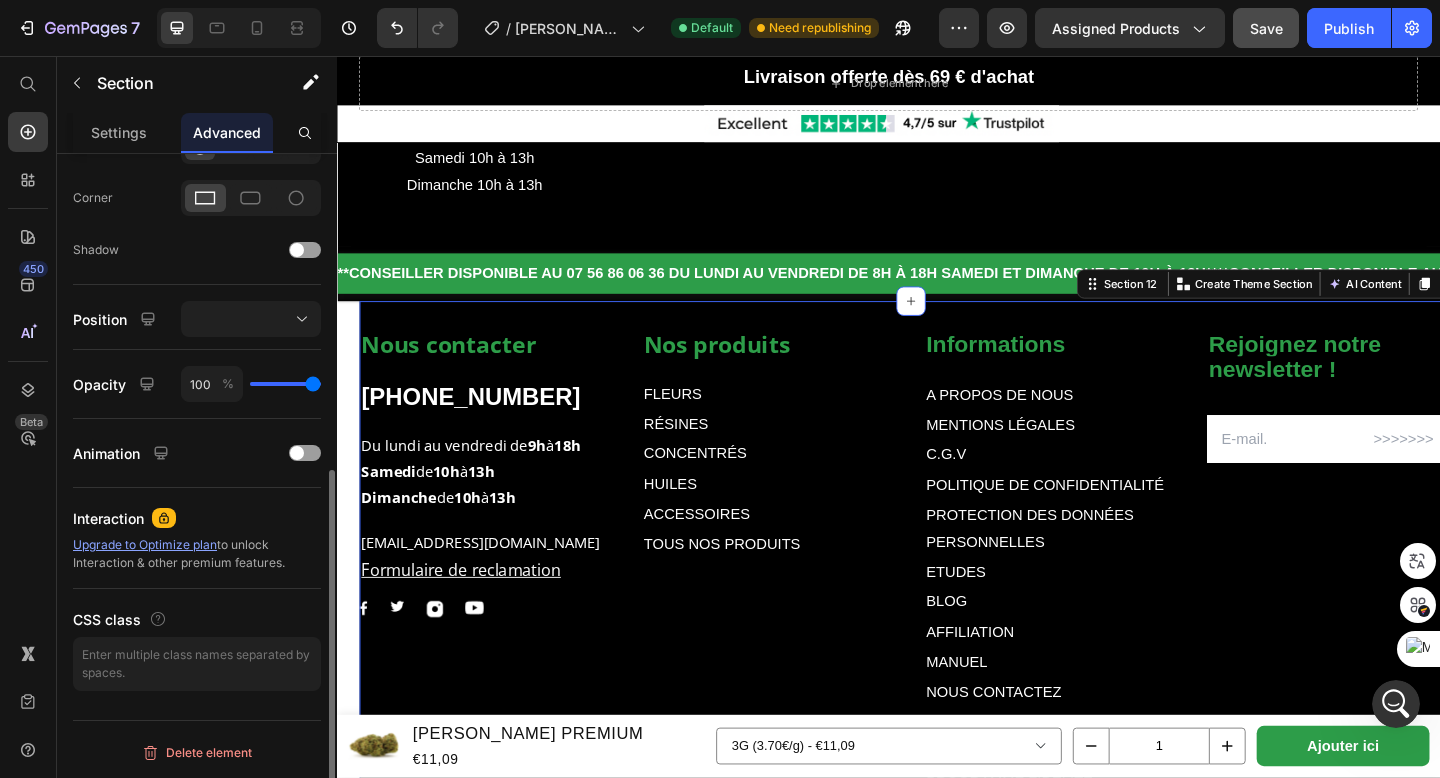 scroll, scrollTop: 0, scrollLeft: 0, axis: both 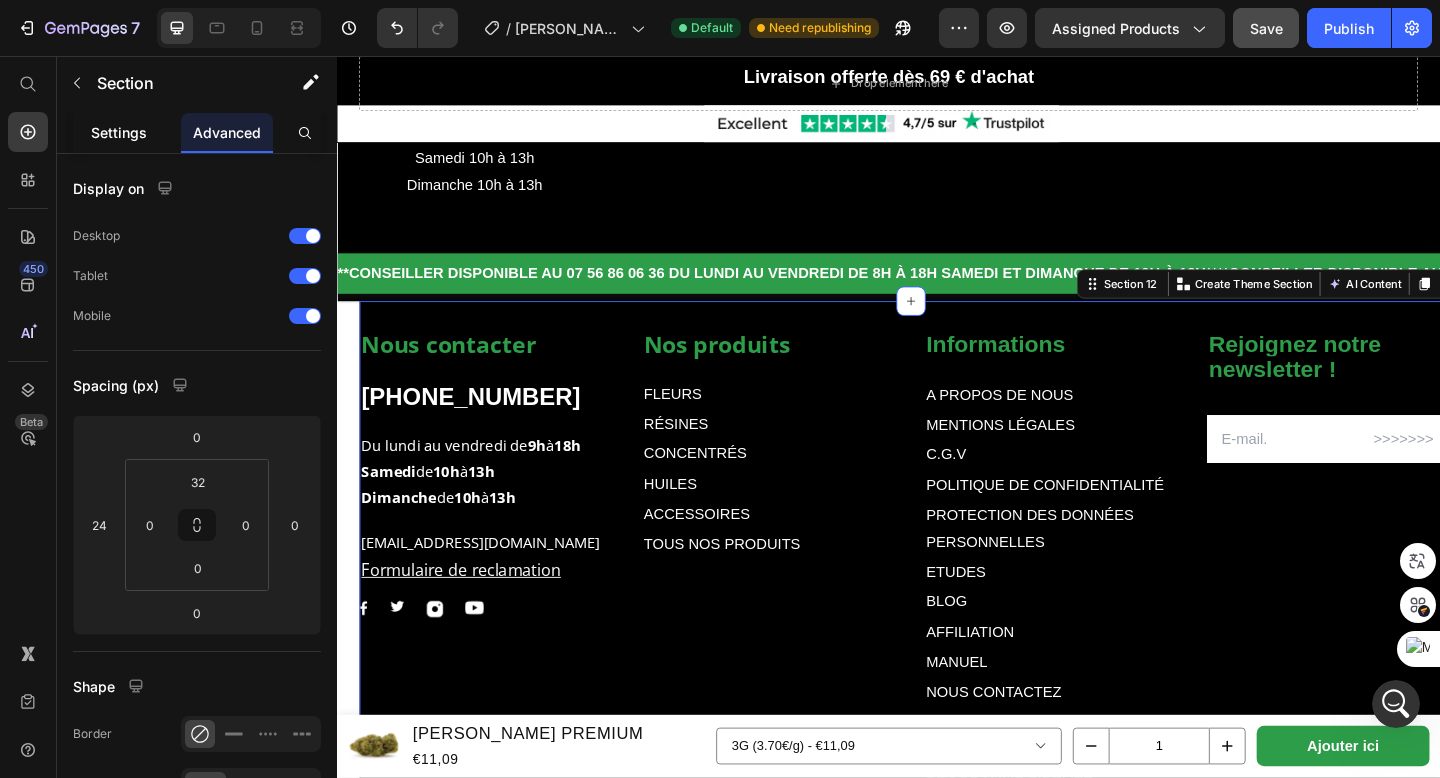 click on "Settings" 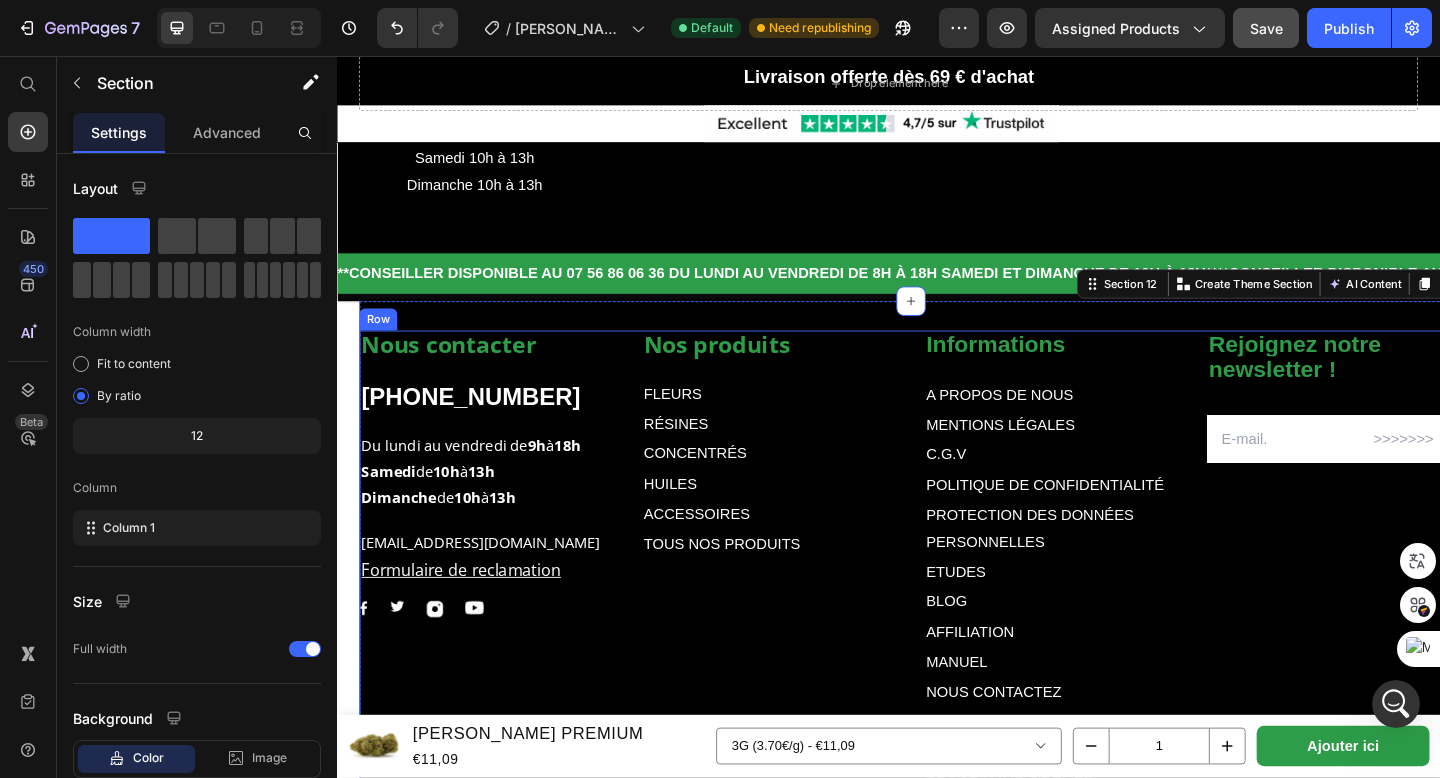 scroll, scrollTop: 11782, scrollLeft: 0, axis: vertical 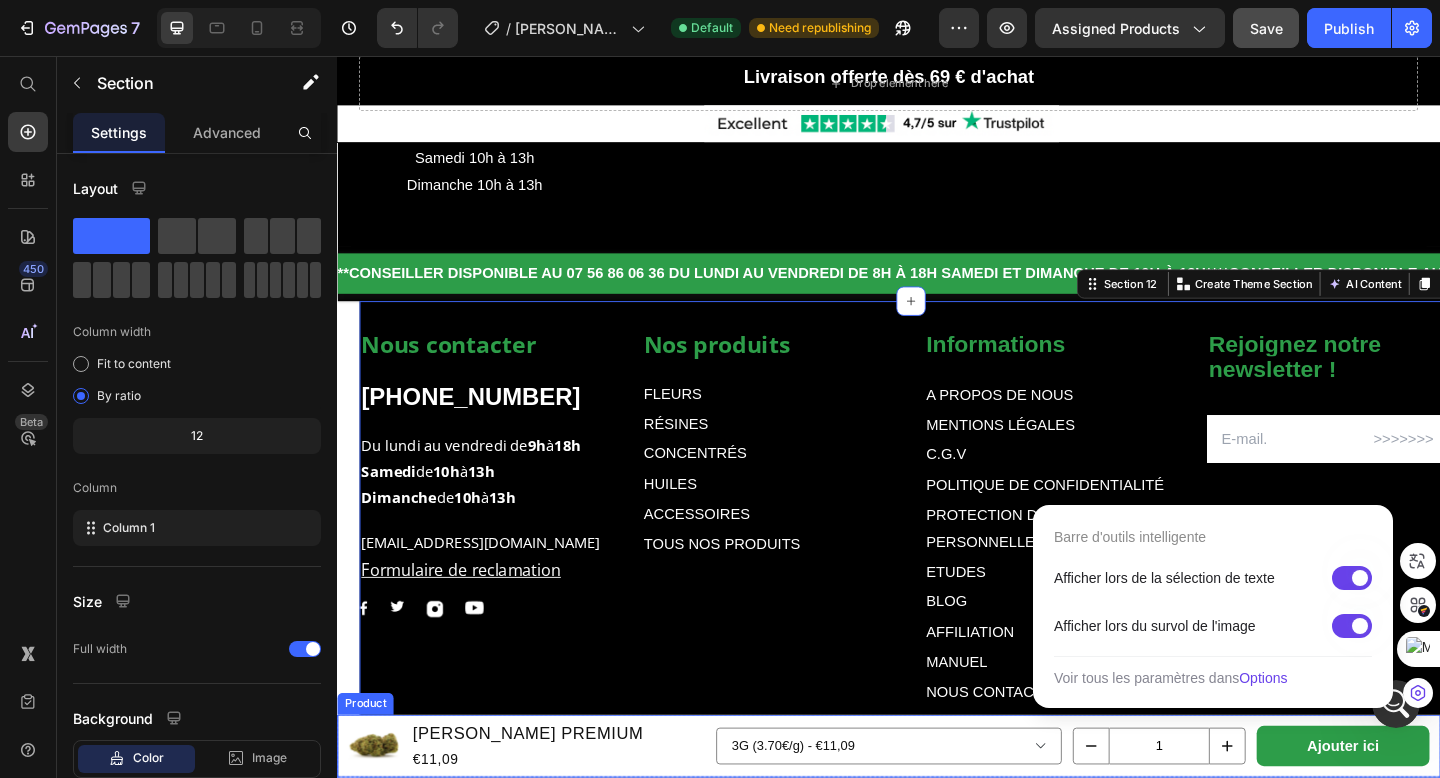 click on "Product Images WHITE CRYSTAL PREMIUM Product Title €11,09 Product Price Row 3G (3.70€/g) - €11,09  5G (3.60€/g) - €18,00  10G (2.48€/g) - €32,40  20G (2.40€/g) - €49,60  50G (2.30€/g) - €115,00  100G (1.94€/g) - €194,00  Product Variants & Swatches 1 Product Quantity Ajouter ici Product Cart Button Row Product" at bounding box center (937, 807) 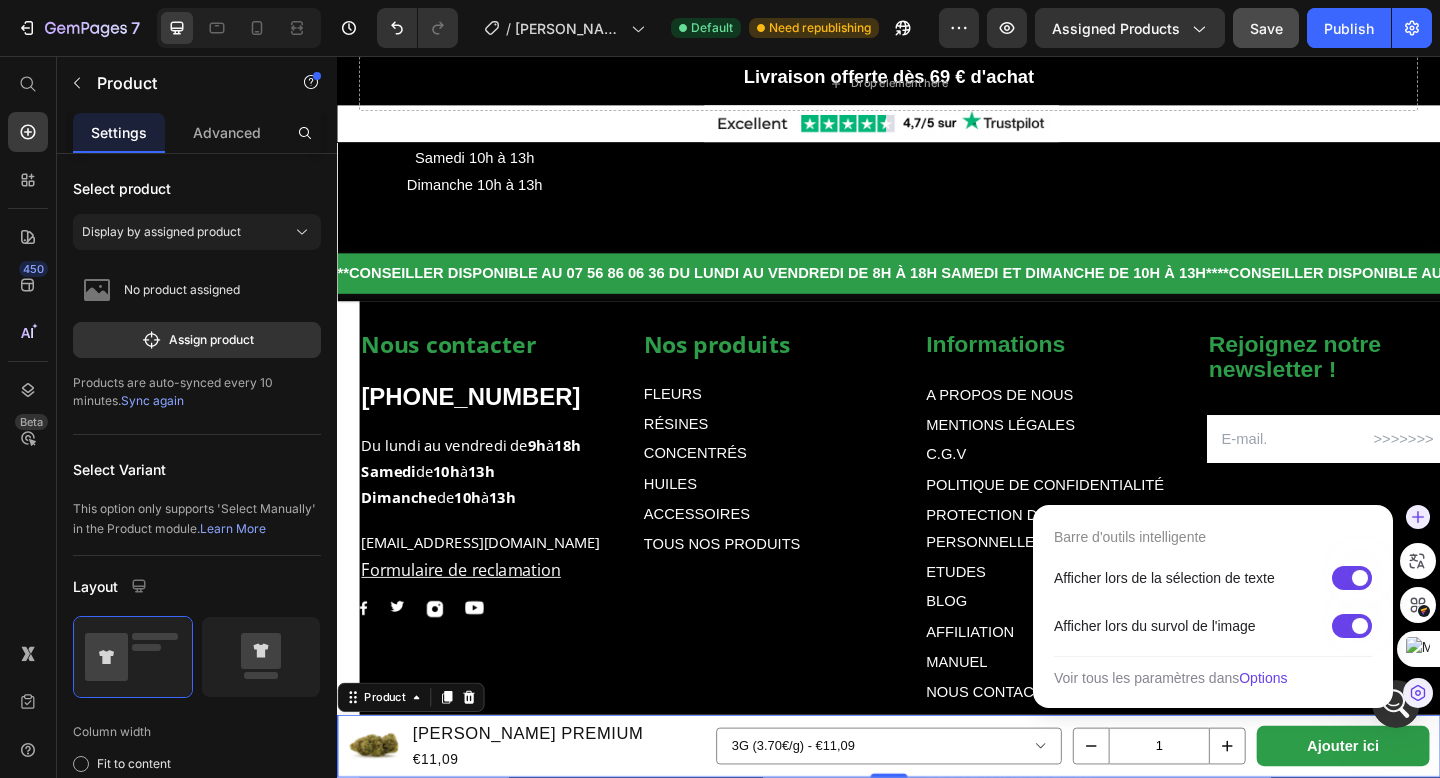 click 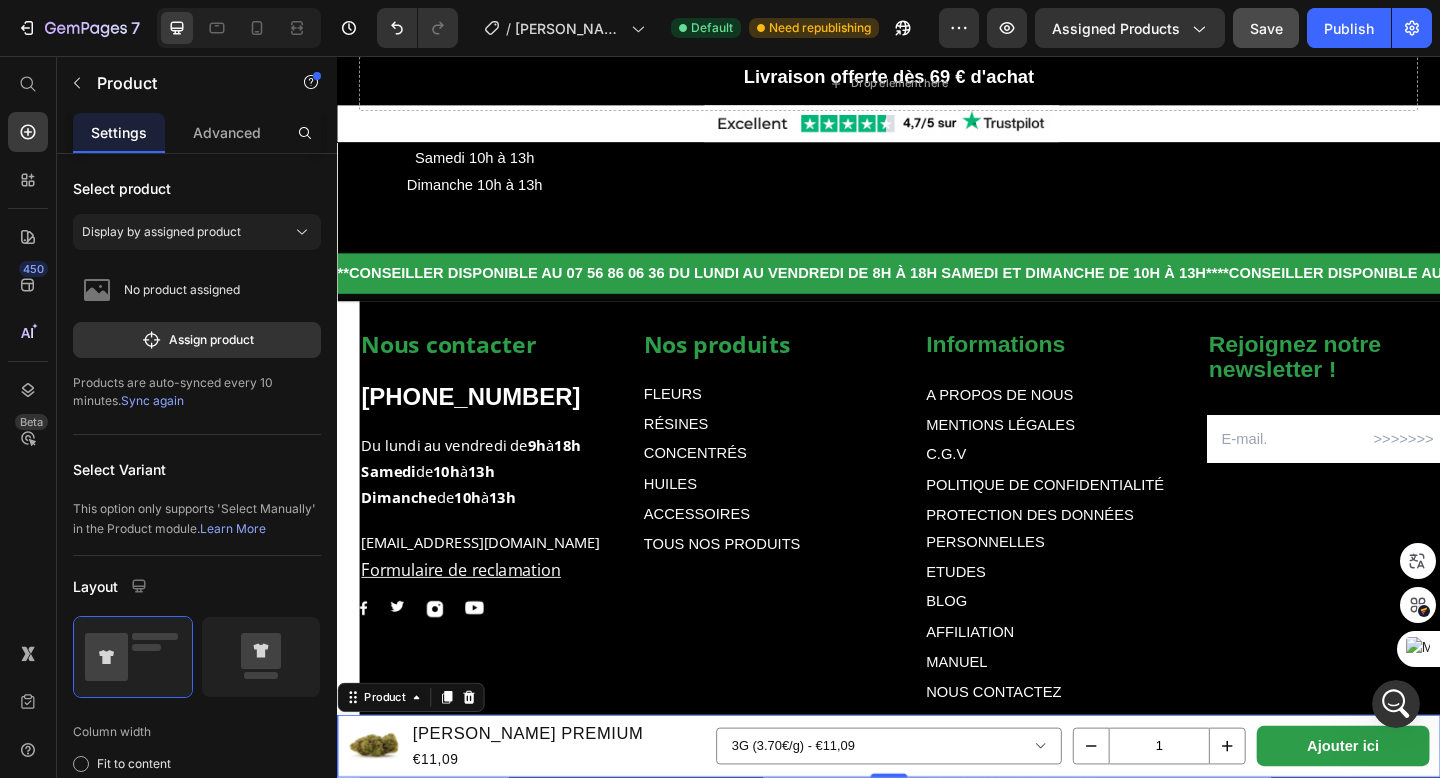 click at bounding box center (1396, 704) 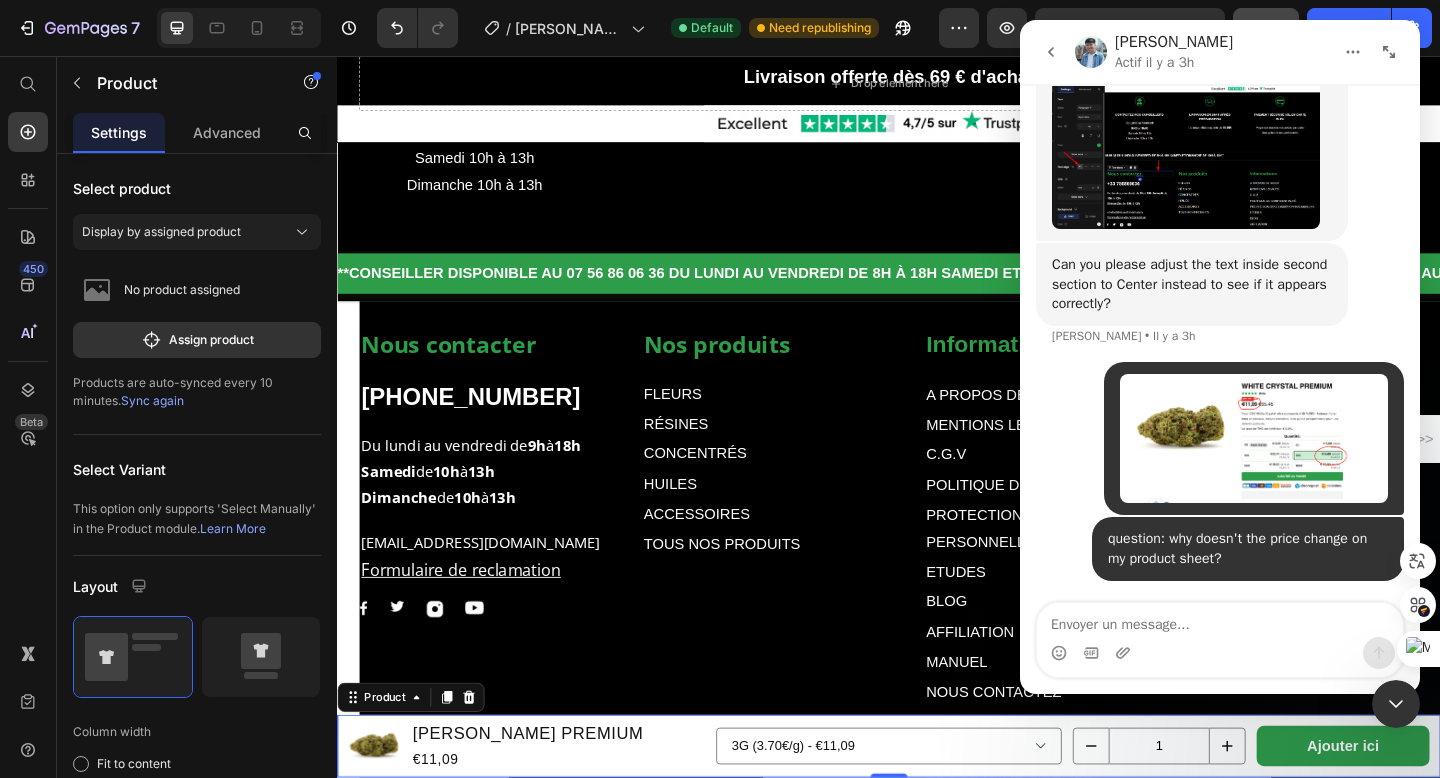 scroll, scrollTop: 11782, scrollLeft: 0, axis: vertical 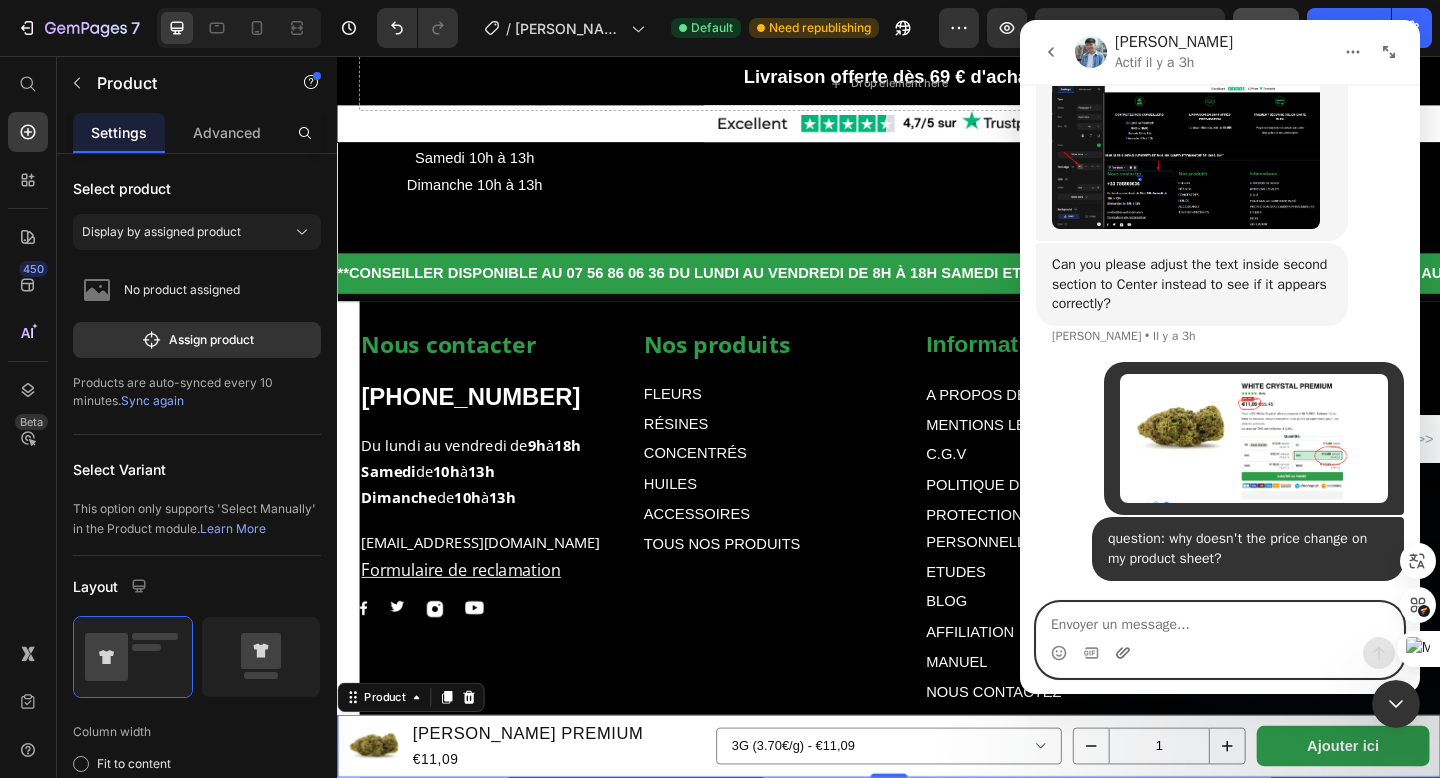 click 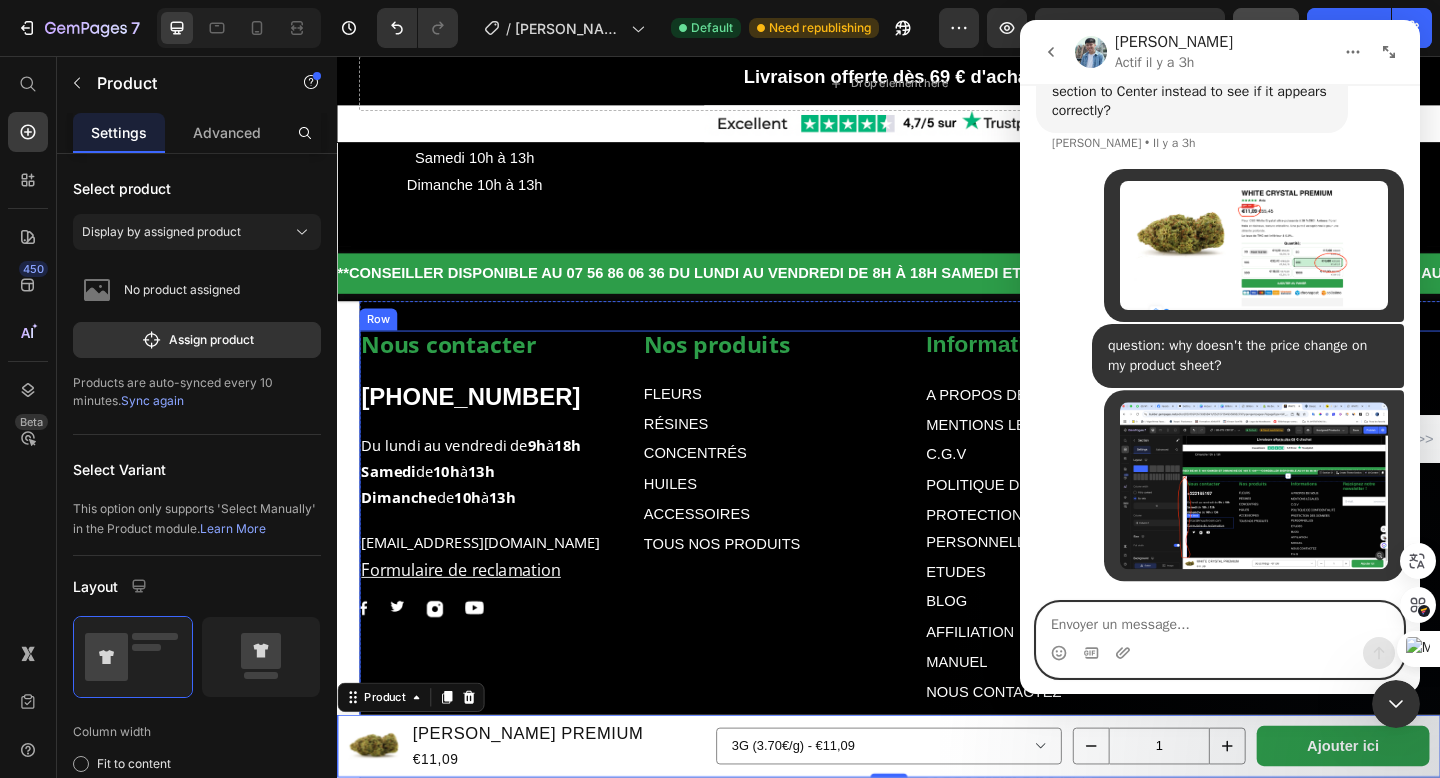 scroll, scrollTop: 11976, scrollLeft: 0, axis: vertical 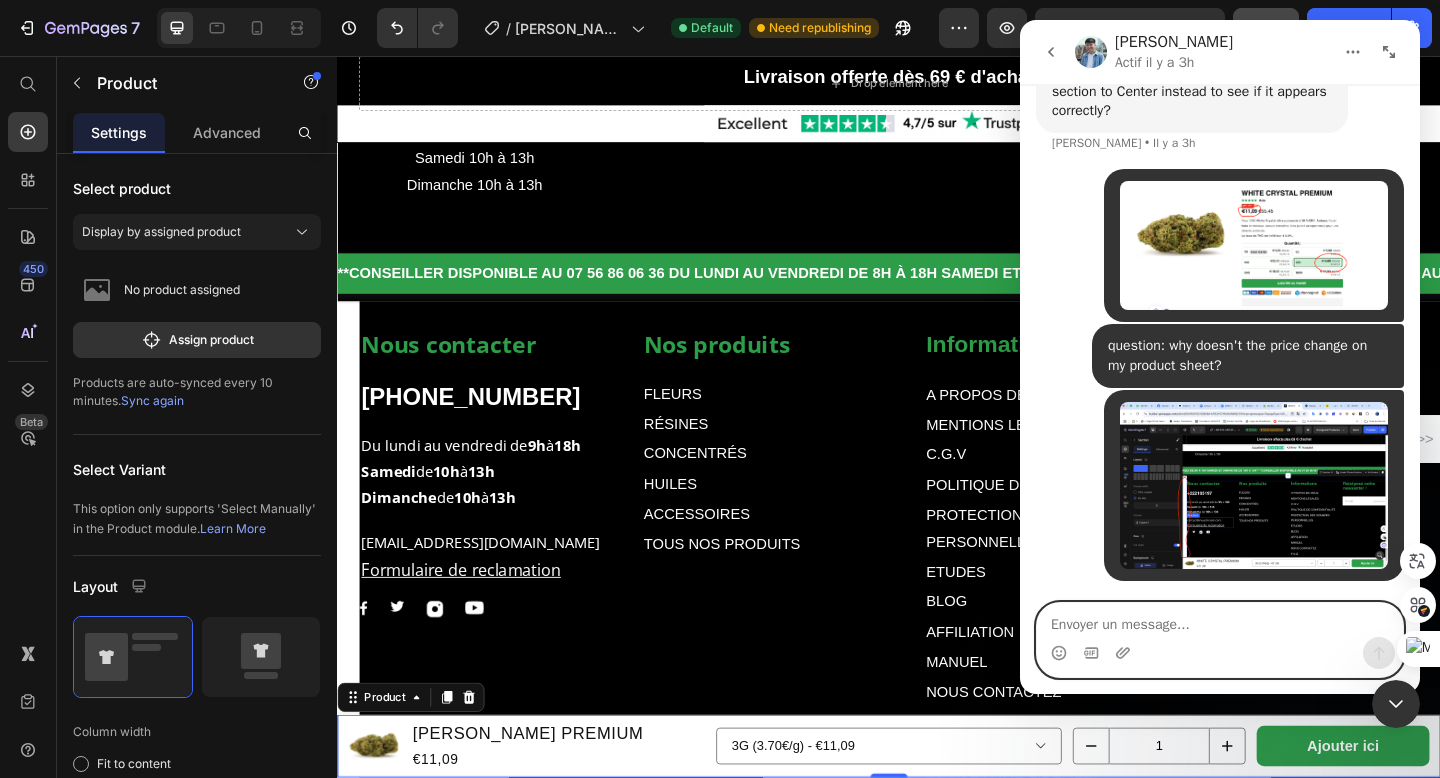 click at bounding box center (1220, 620) 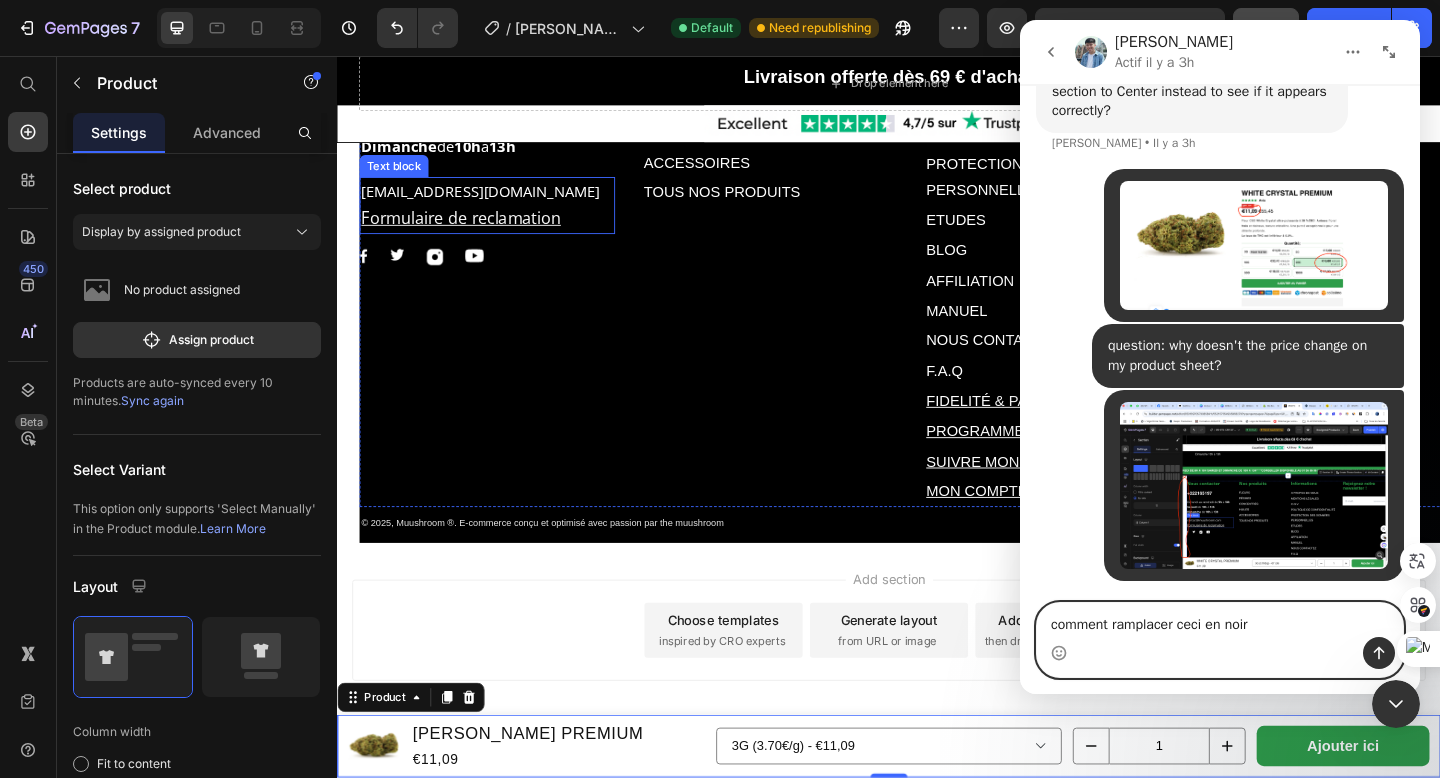 scroll, scrollTop: 5903, scrollLeft: 0, axis: vertical 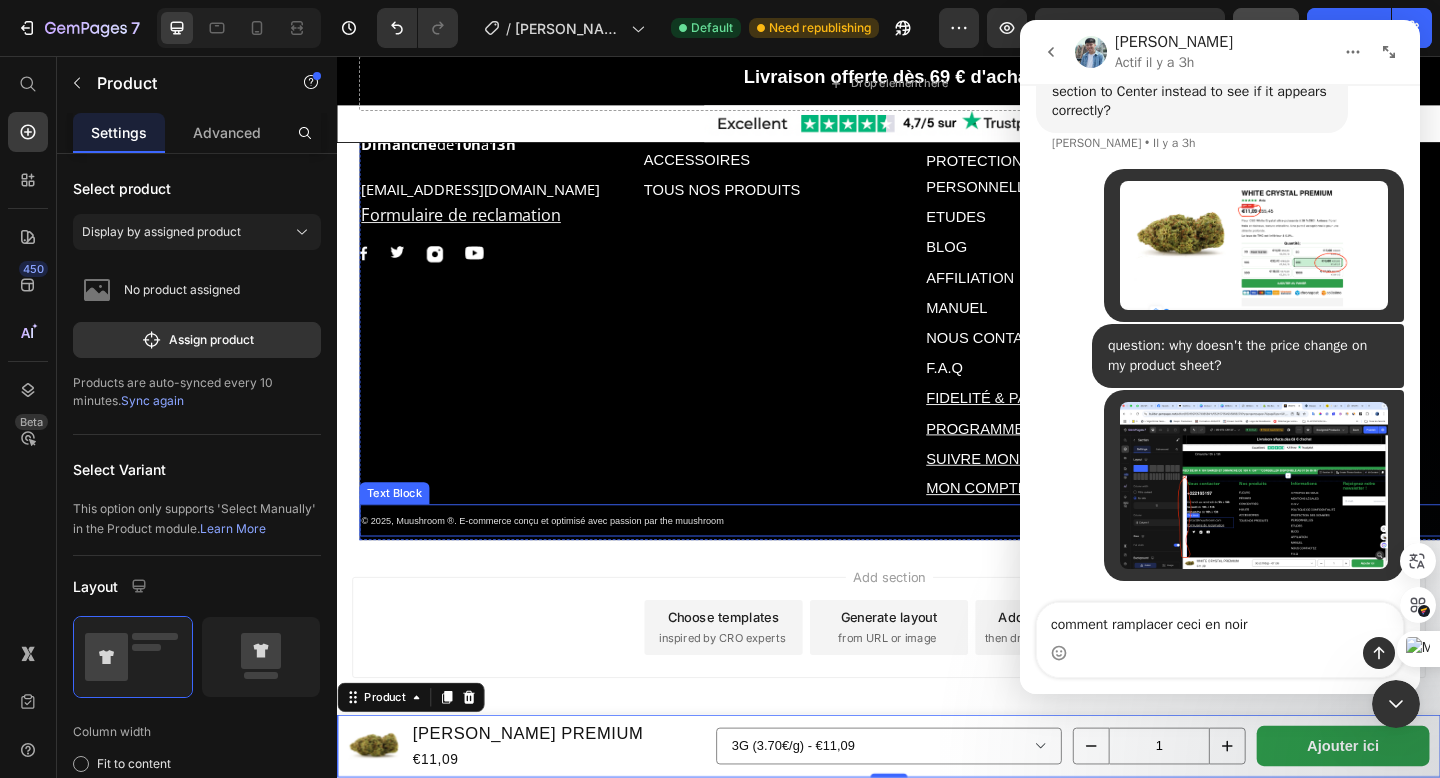 click on "Text Block" at bounding box center [399, 532] 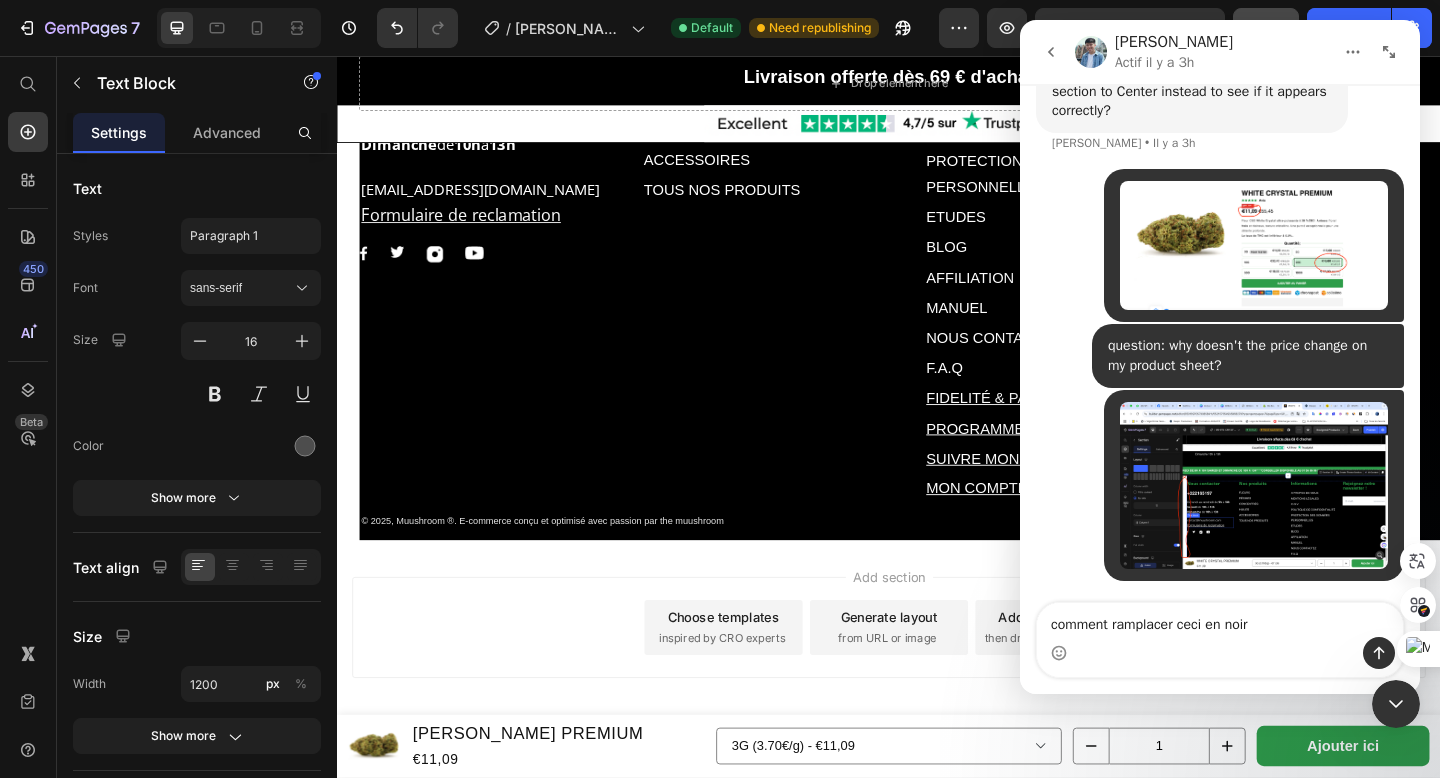 click on "Nos produits Text block FLEURS Text Block RÉSINES Text Block CONCENTRÉS Text Block HUILES Text Block ACCESSOIRES Text Block TOUS NOS PRODUITS Text Block Informations    Text block A PROPOS DE NOUS Text Block MENTIONS LÉGALES Text Block C.G.V Text Block POLITIQUE DE CONFIDENTIALITÉ Text Block PROTECTION DES DONNÉES   PERSONNELLES Text Block ETUDES Text Block BLOG Text Block AFFILIATION Text Block MANUEL Text Block NOUS CONTACTEZ Text Block F.A.Q Text Block FIDELITÉ & PARAINAGE Text Block PROGRAMME FIDELITÉ Text Block SUIVRE MON COLIS Text Block MON COMPTE Text Block Row Rejoignez notre newsletter ! Text block Email Field Row Newsletter Nous contacter Text block +322165197 Text block Du lundi au vendredi de  9h  à  18h   Samedi  de  10h  à  13h Dimanche  de  10h  à  13h Text block contact@muushroom.com Formulaire de reclamation Text block Image Image Image Image Row Row Text Block Text Block Row Section 12" at bounding box center (937, 260) 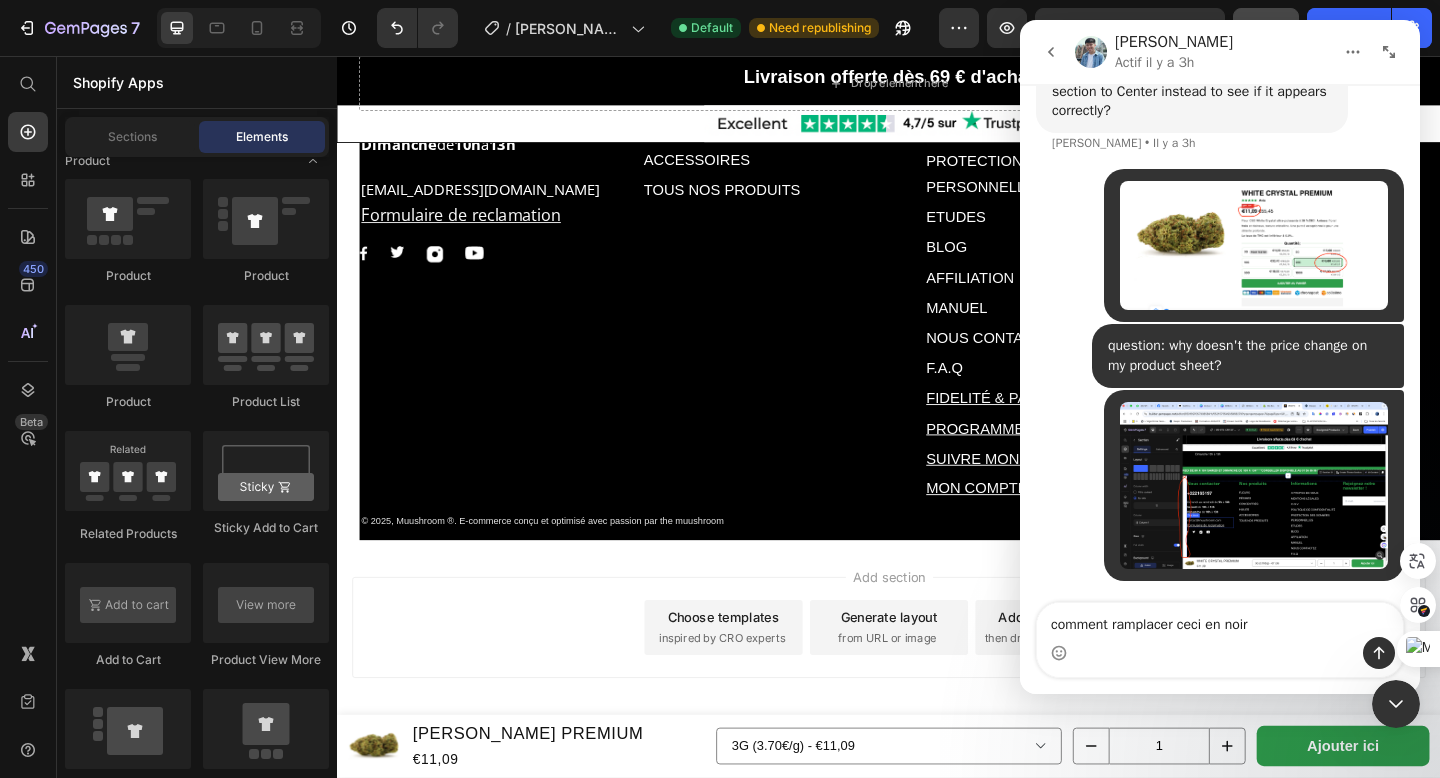 click on "Nos produits Text block FLEURS Text Block RÉSINES Text Block CONCENTRÉS Text Block HUILES Text Block ACCESSOIRES Text Block TOUS NOS PRODUITS Text Block Informations    Text block A PROPOS DE NOUS Text Block MENTIONS LÉGALES Text Block C.G.V Text Block POLITIQUE DE CONFIDENTIALITÉ Text Block PROTECTION DES DONNÉES   PERSONNELLES Text Block ETUDES Text Block BLOG Text Block AFFILIATION Text Block MANUEL Text Block NOUS CONTACTEZ Text Block F.A.Q Text Block FIDELITÉ & PARAINAGE Text Block PROGRAMME FIDELITÉ Text Block SUIVRE MON COLIS Text Block MON COMPTE Text Block Row Rejoignez notre newsletter ! Text block Email Field Row Newsletter Nous contacter Text block +322165197 Text block Du lundi au vendredi de  9h  à  18h   Samedi  de  10h  à  13h Dimanche  de  10h  à  13h Text block contact@muushroom.com Formulaire de reclamation Text block Image Image Image Image Row Row Text Block Text Block Row Section 12" at bounding box center (937, 260) 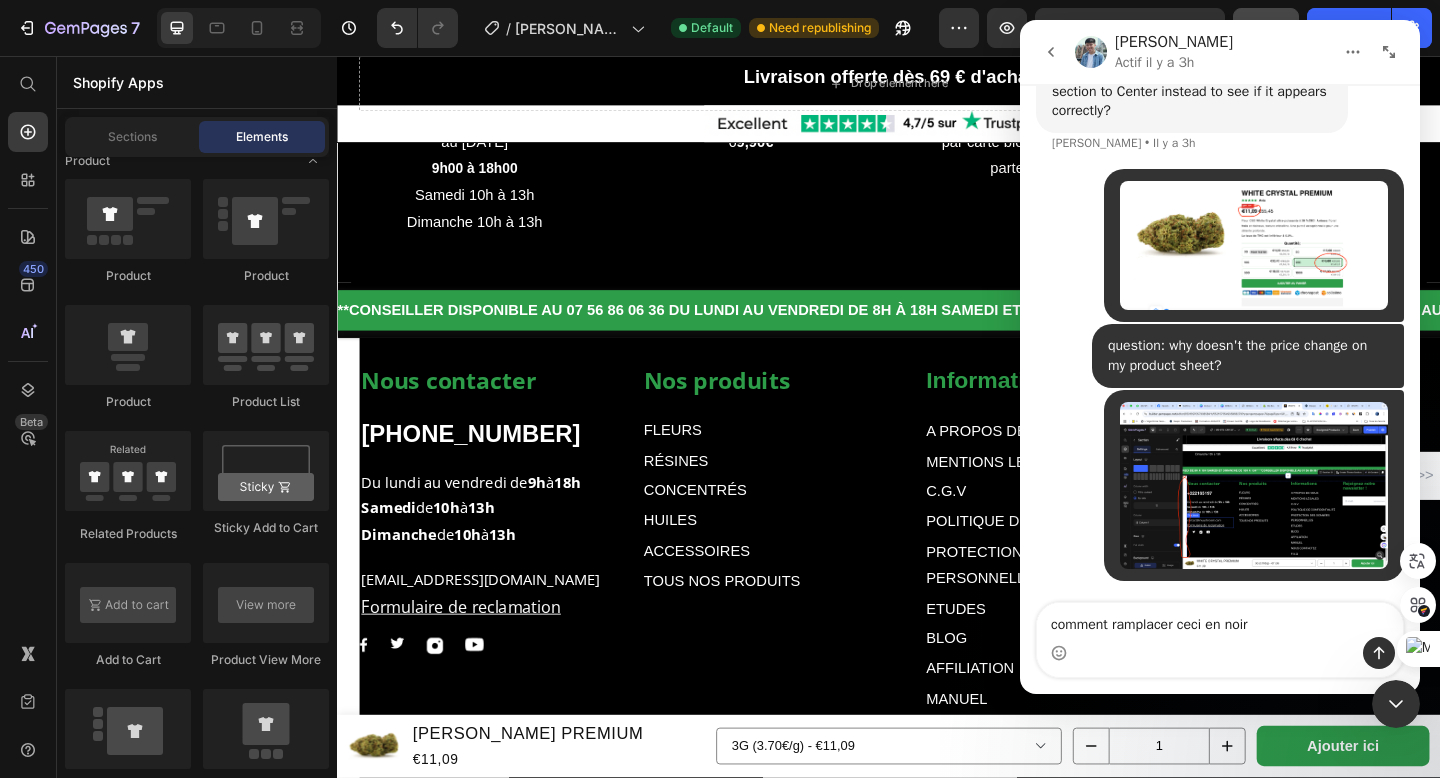 scroll, scrollTop: 5474, scrollLeft: 0, axis: vertical 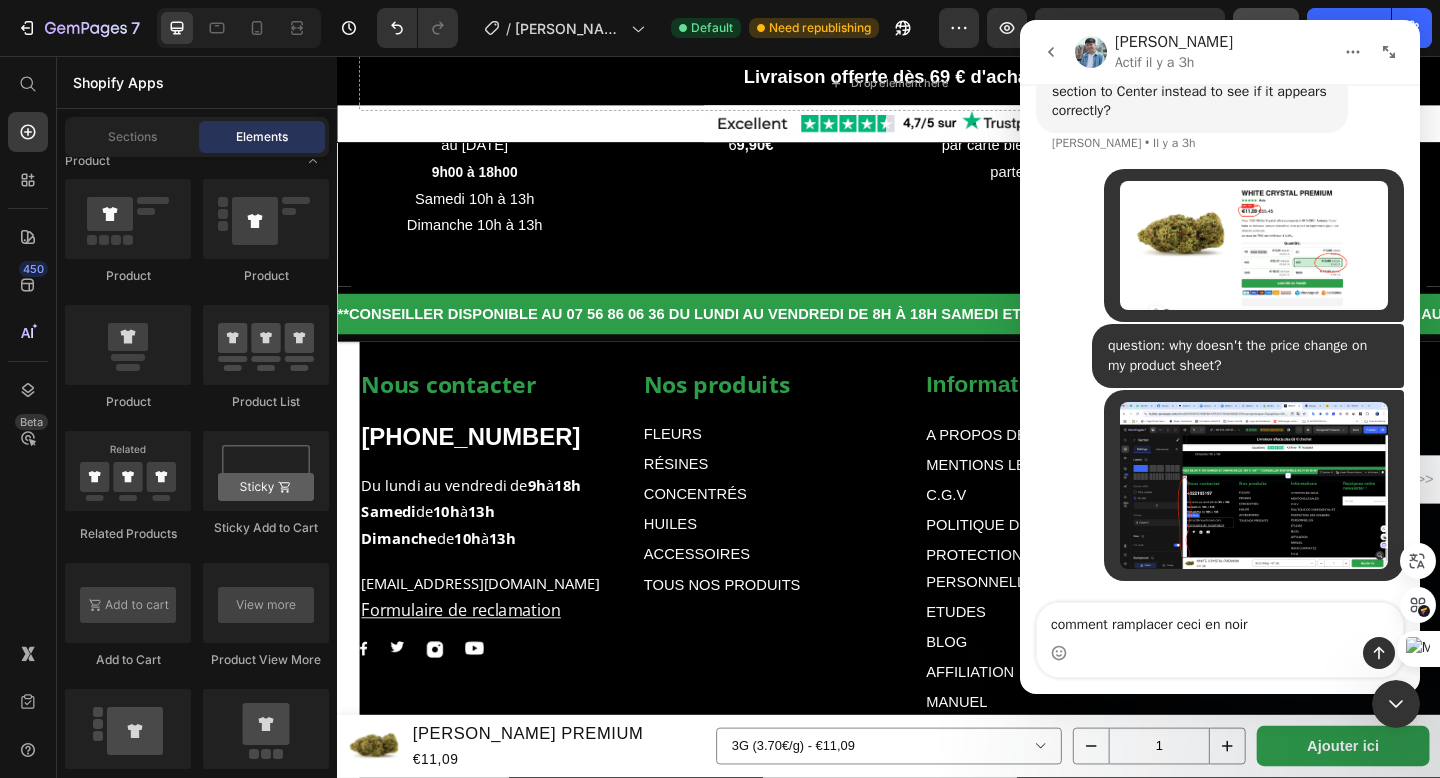 click on "Nos produits Text block FLEURS Text Block RÉSINES Text Block CONCENTRÉS Text Block HUILES Text Block ACCESSOIRES Text Block TOUS NOS PRODUITS Text Block Informations    Text block A PROPOS DE NOUS Text Block MENTIONS LÉGALES Text Block C.G.V Text Block POLITIQUE DE CONFIDENTIALITÉ Text Block PROTECTION DES DONNÉES   PERSONNELLES Text Block ETUDES Text Block BLOG Text Block AFFILIATION Text Block MANUEL Text Block NOUS CONTACTEZ Text Block F.A.Q Text Block FIDELITÉ & PARAINAGE Text Block PROGRAMME FIDELITÉ Text Block SUIVRE MON COLIS Text Block MON COMPTE Text Block Row Rejoignez notre newsletter ! Text block Email Field Row Newsletter Nous contacter Text block +322165197 Text block Du lundi au vendredi de  9h  à  18h   Samedi  de  10h  à  13h Dimanche  de  10h  à  13h Text block contact@muushroom.com Formulaire de reclamation Text block Image Image Image Image Row Row Text Block Text Block Row Section 12" at bounding box center (937, 689) 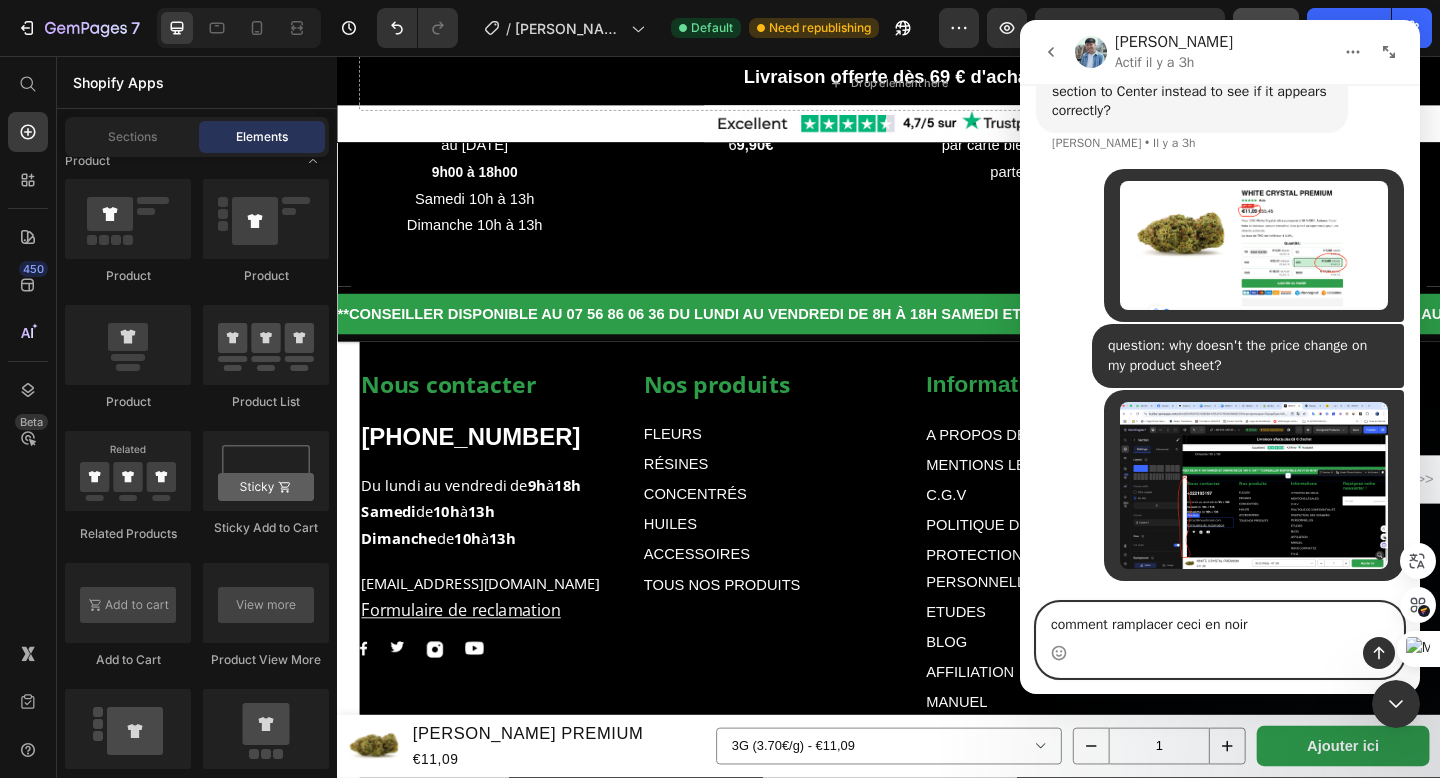 drag, startPoint x: 1052, startPoint y: 627, endPoint x: 1282, endPoint y: 621, distance: 230.07825 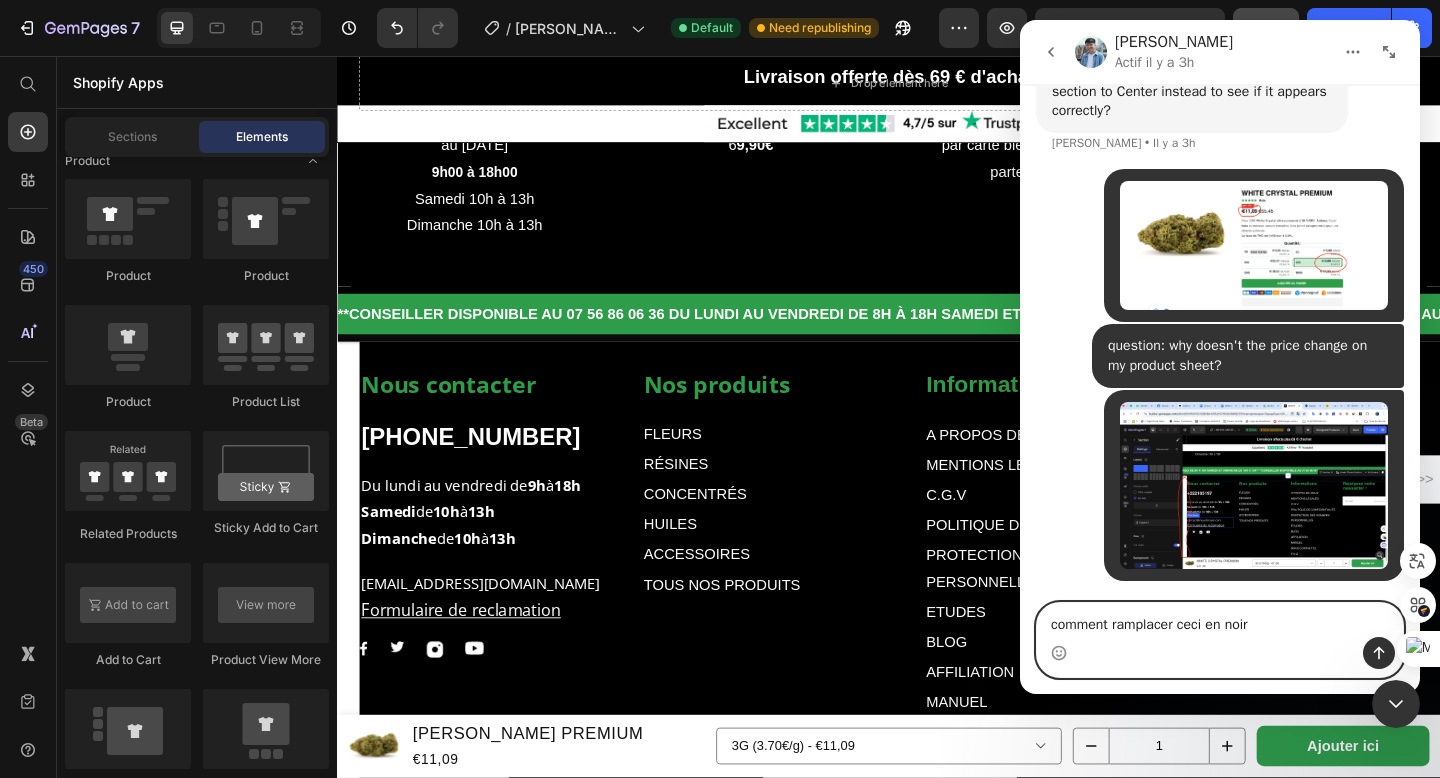 paste on "how to turn this into black" 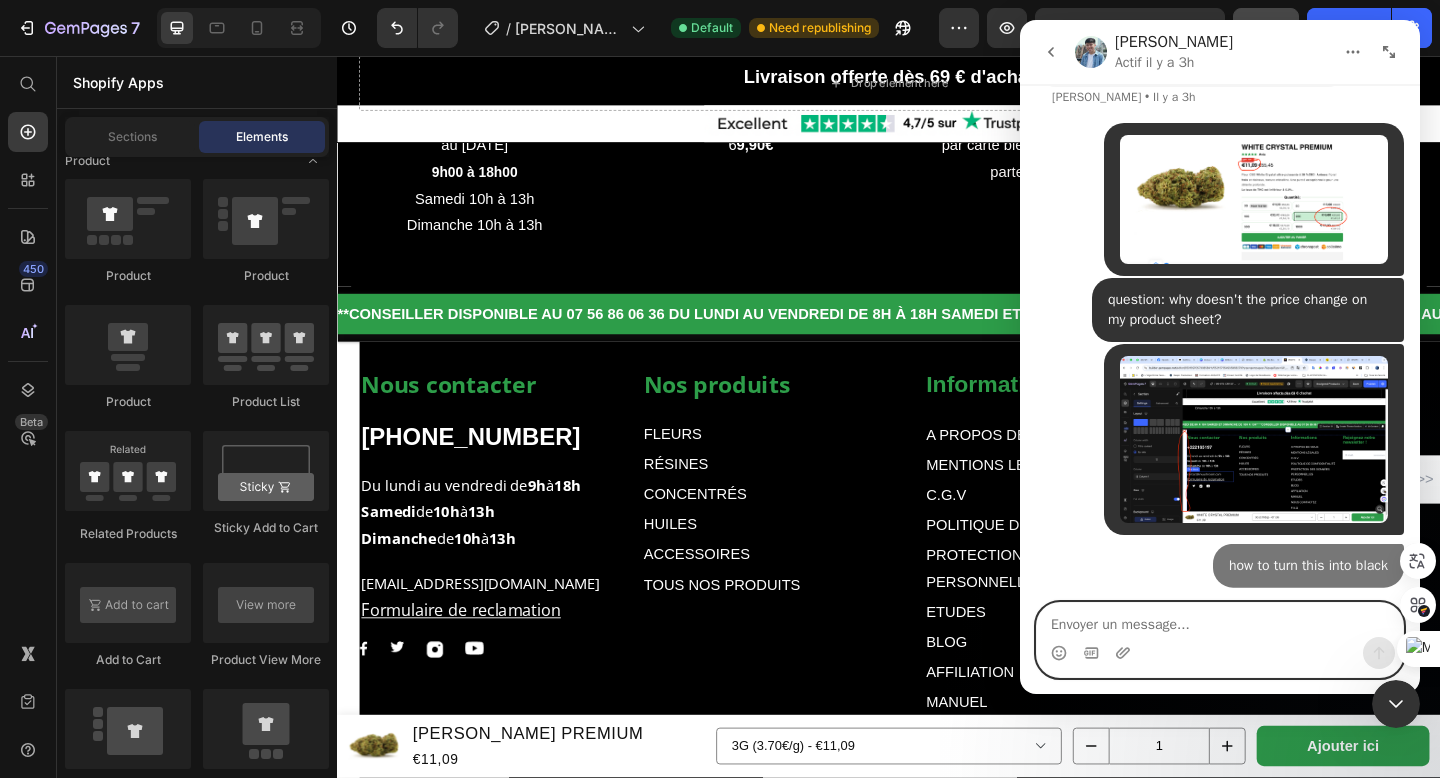 scroll, scrollTop: 12021, scrollLeft: 0, axis: vertical 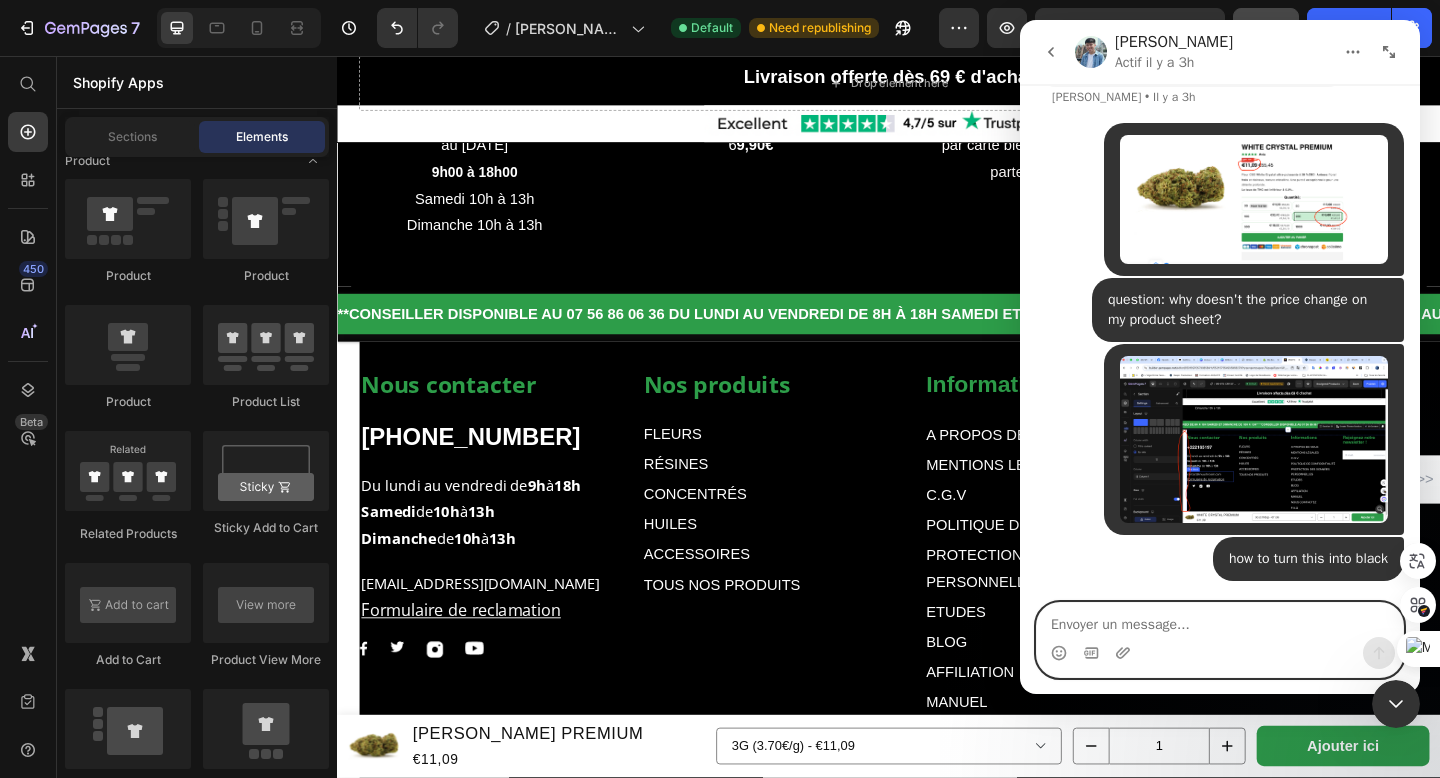 type 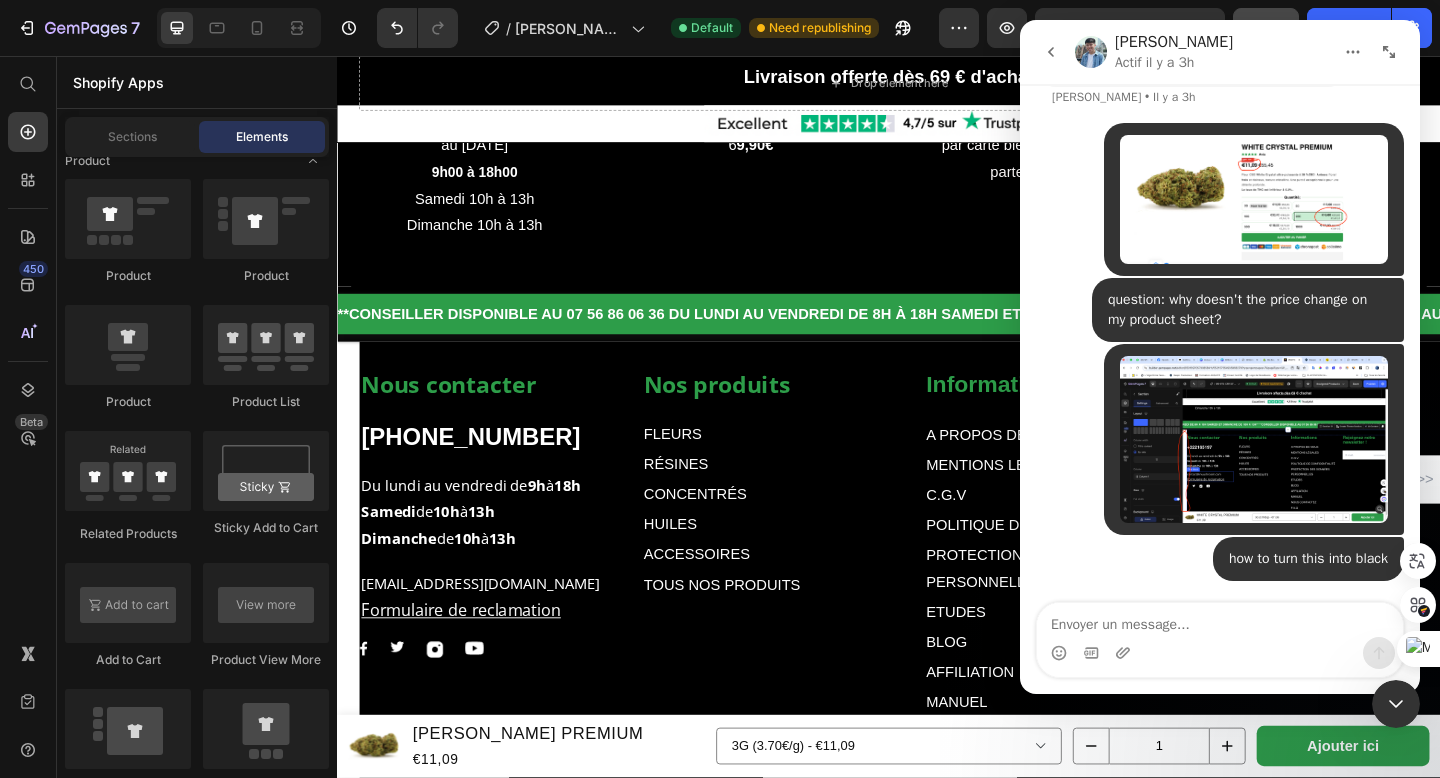 click at bounding box center (1254, 199) 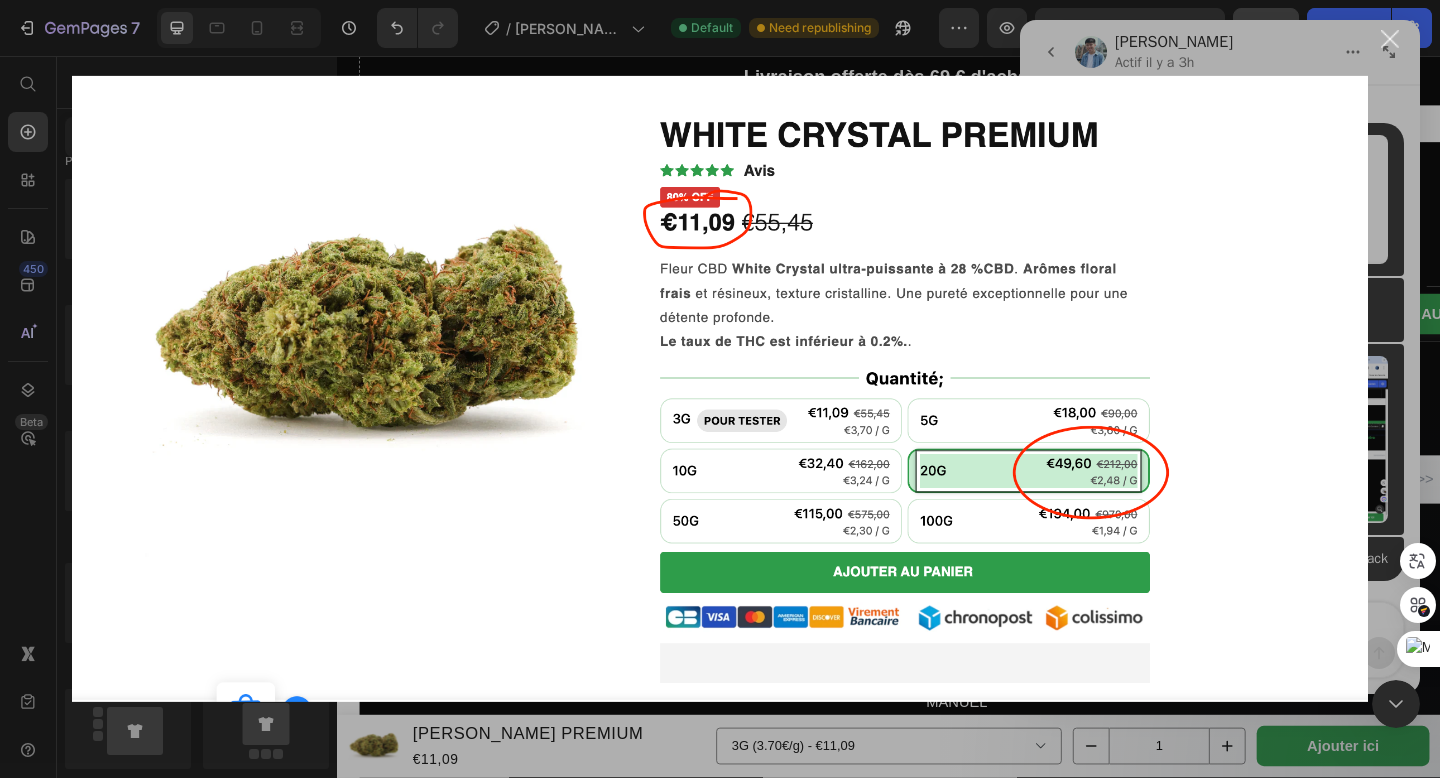 scroll, scrollTop: 0, scrollLeft: 0, axis: both 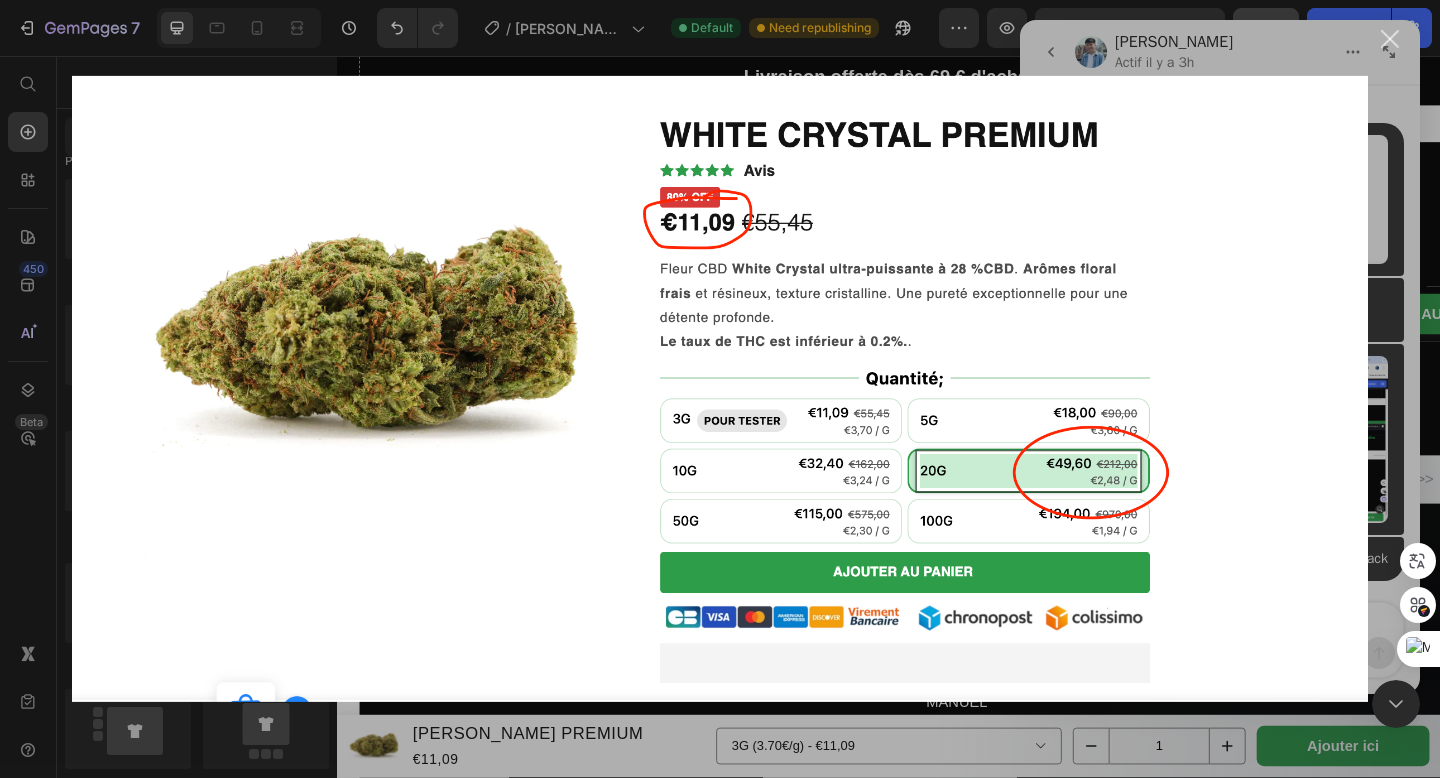 click at bounding box center [1390, 39] 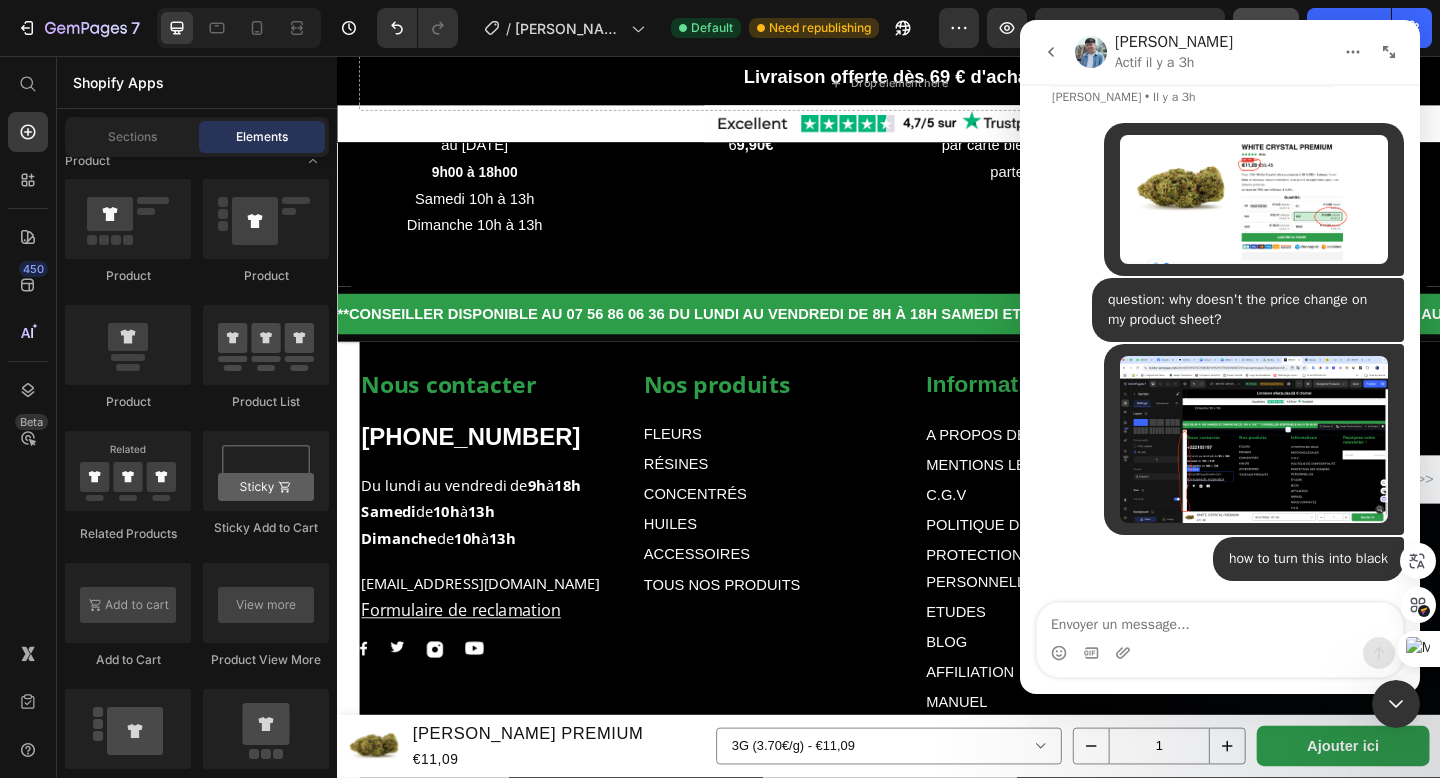 click 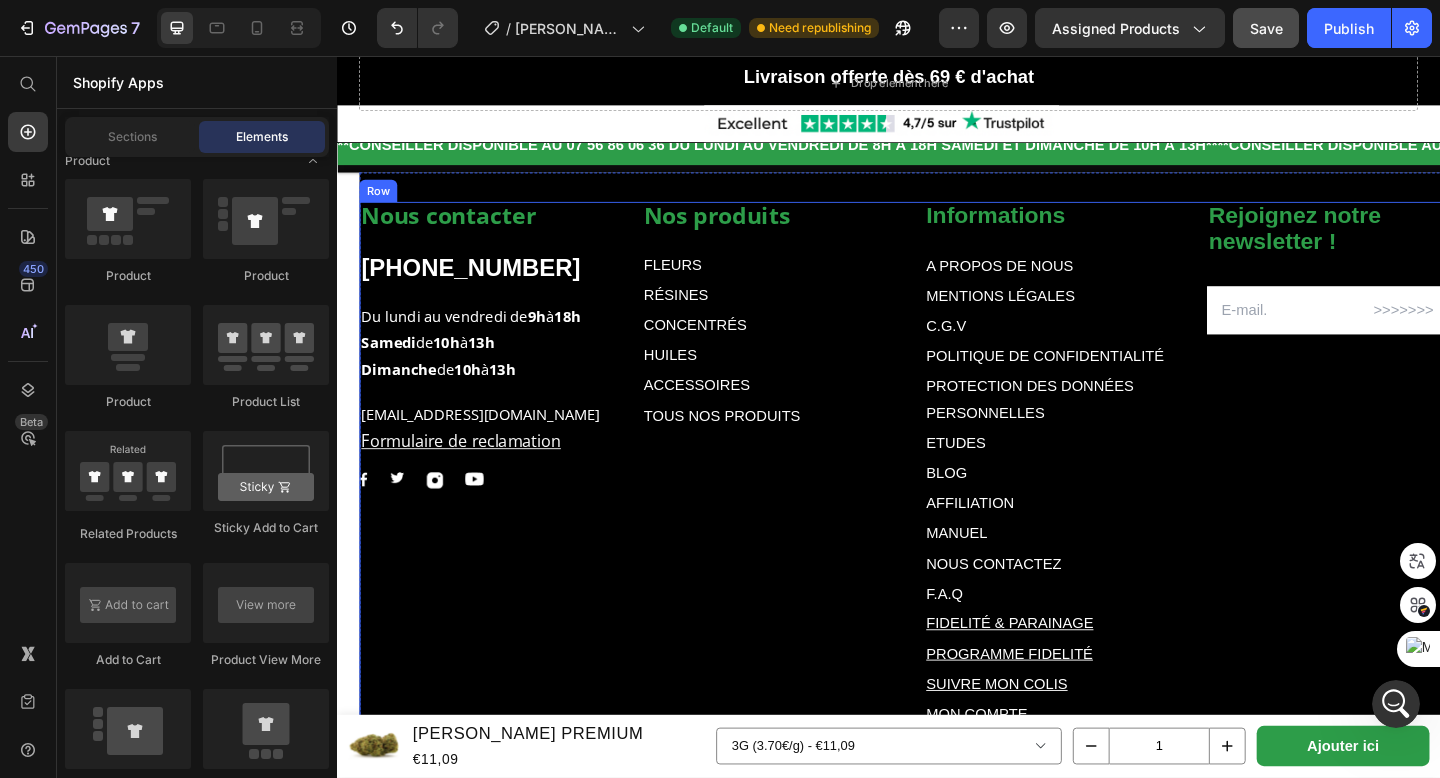 scroll, scrollTop: 5663, scrollLeft: 0, axis: vertical 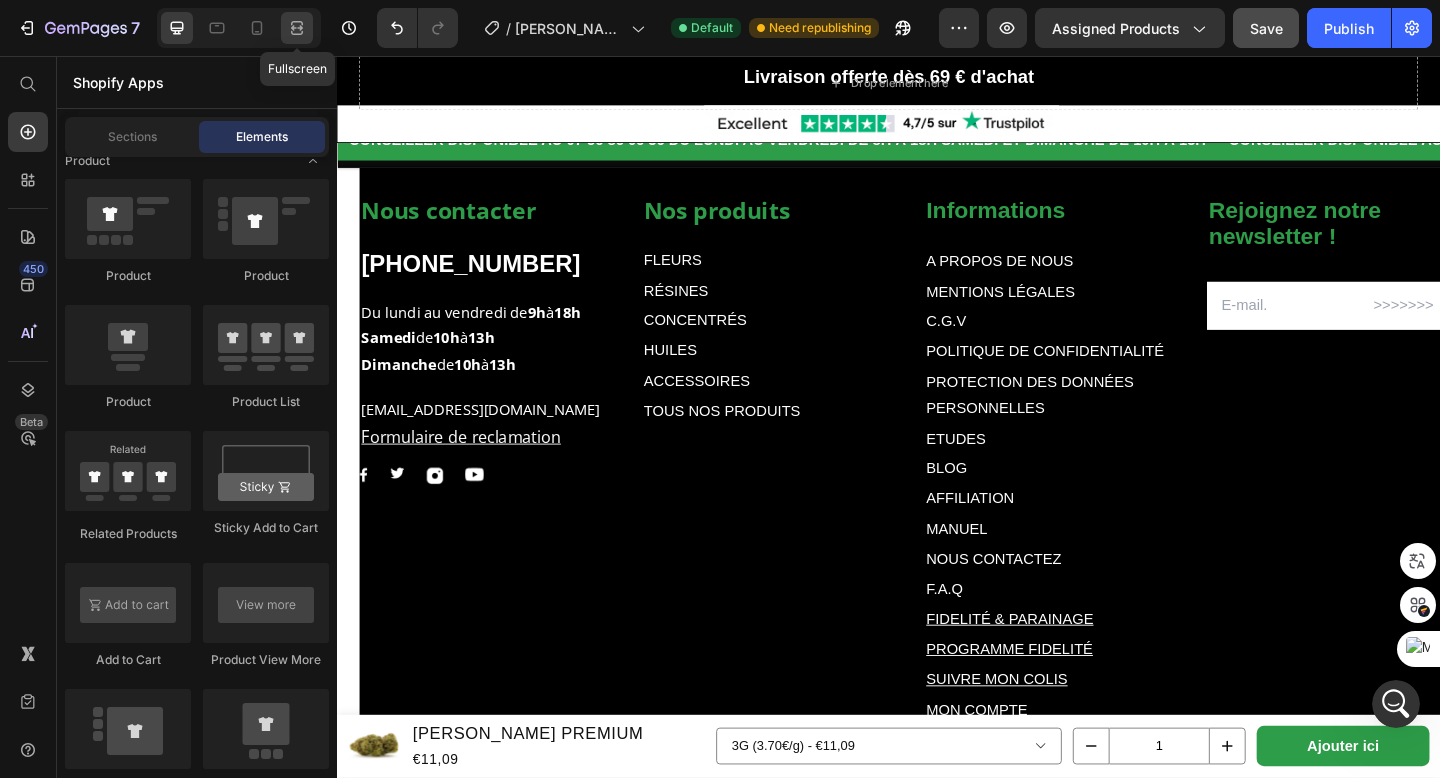click 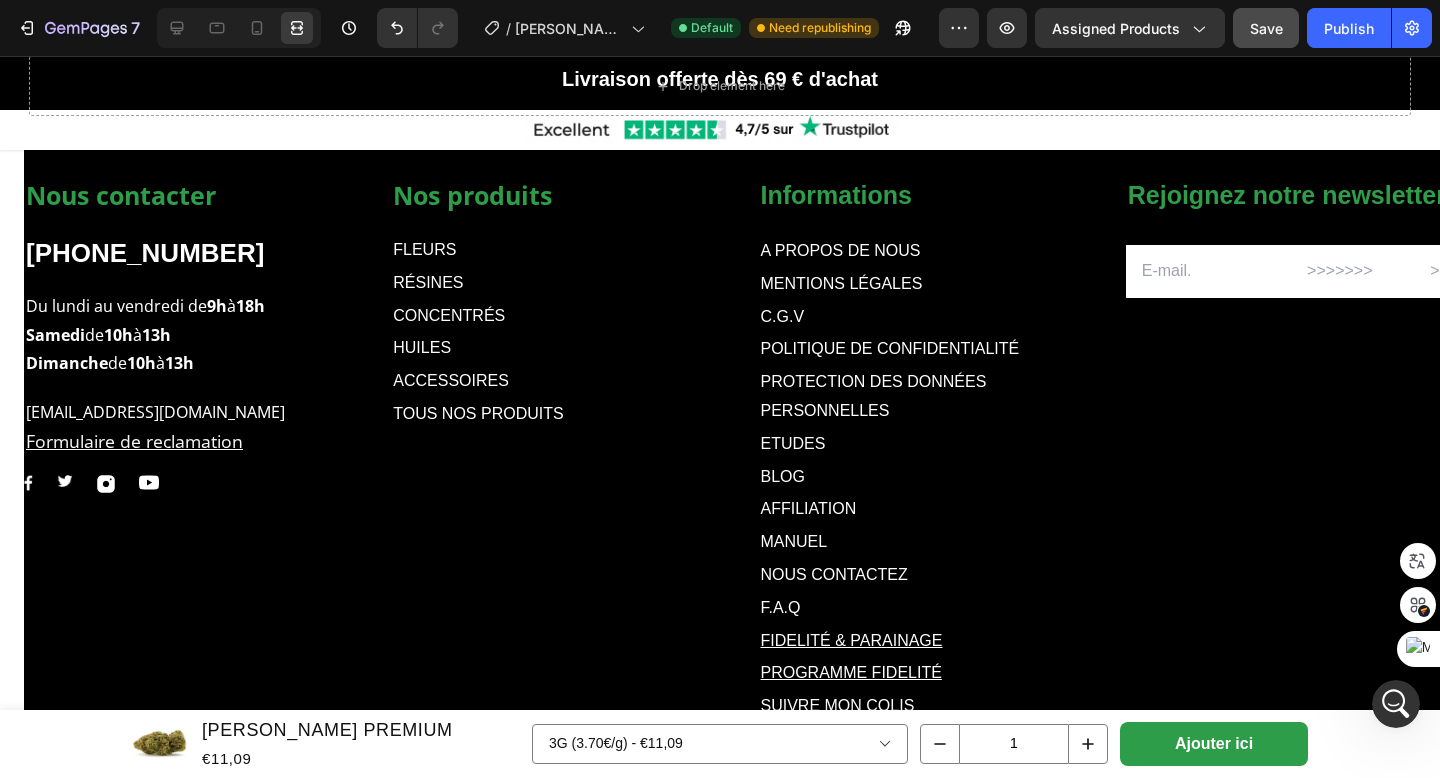click on "Nos produits Text block FLEURS Text Block RÉSINES Text Block CONCENTRÉS Text Block HUILES Text Block ACCESSOIRES Text Block TOUS NOS PRODUITS Text Block Informations    Text block A PROPOS DE NOUS Text Block MENTIONS LÉGALES Text Block C.G.V Text Block POLITIQUE DE CONFIDENTIALITÉ Text Block PROTECTION DES DONNÉES   PERSONNELLES Text Block ETUDES Text Block BLOG Text Block AFFILIATION Text Block MANUEL Text Block NOUS CONTACTEZ Text Block F.A.Q Text Block FIDELITÉ & PARAINAGE Text Block PROGRAMME FIDELITÉ Text Block SUIVRE MON COLIS Text Block MON COMPTE Text Block Row Rejoignez notre newsletter ! Text block Email Field Row Newsletter Nous contacter Text block +322165197 Text block Du lundi au vendredi de  9h  à  18h   Samedi  de  10h  à  13h Dimanche  de  10h  à  13h Text block contact@muushroom.com Formulaire de reclamation Text block Image Image Image Image Row Row Text Block Text Block Row Section 12" at bounding box center [720, 471] 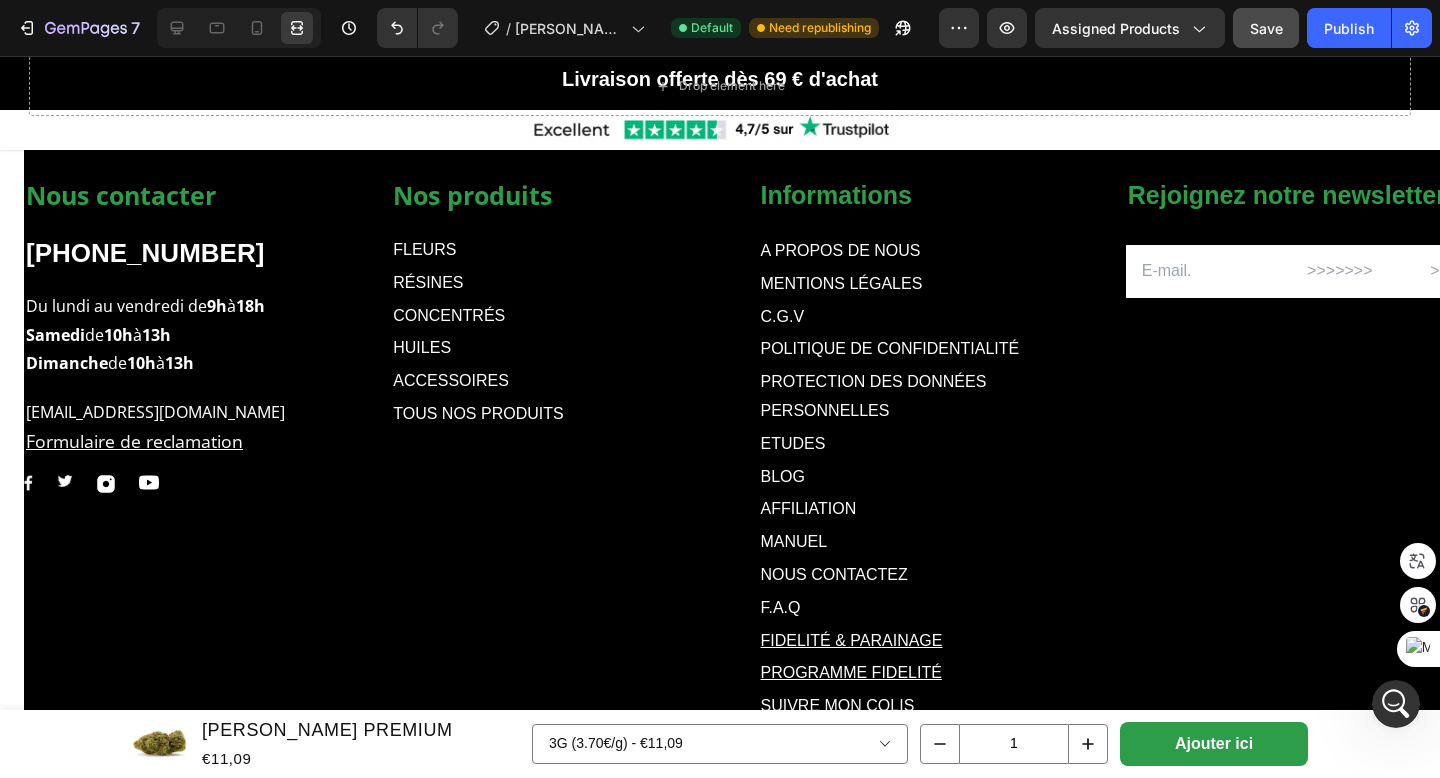 click on "Nos produits Text block FLEURS Text Block RÉSINES Text Block CONCENTRÉS Text Block HUILES Text Block ACCESSOIRES Text Block TOUS NOS PRODUITS Text Block Informations    Text block A PROPOS DE NOUS Text Block MENTIONS LÉGALES Text Block C.G.V Text Block POLITIQUE DE CONFIDENTIALITÉ Text Block PROTECTION DES DONNÉES   PERSONNELLES Text Block ETUDES Text Block BLOG Text Block AFFILIATION Text Block MANUEL Text Block NOUS CONTACTEZ Text Block F.A.Q Text Block FIDELITÉ & PARAINAGE Text Block PROGRAMME FIDELITÉ Text Block SUIVRE MON COLIS Text Block MON COMPTE Text Block Row Rejoignez notre newsletter ! Text block Email Field Row Newsletter Nous contacter Text block +322165197 Text block Du lundi au vendredi de  9h  à  18h   Samedi  de  10h  à  13h Dimanche  de  10h  à  13h Text block contact@muushroom.com Formulaire de reclamation Text block Image Image Image Image Row Row Text Block Text Block Row Section 12" at bounding box center [720, 471] 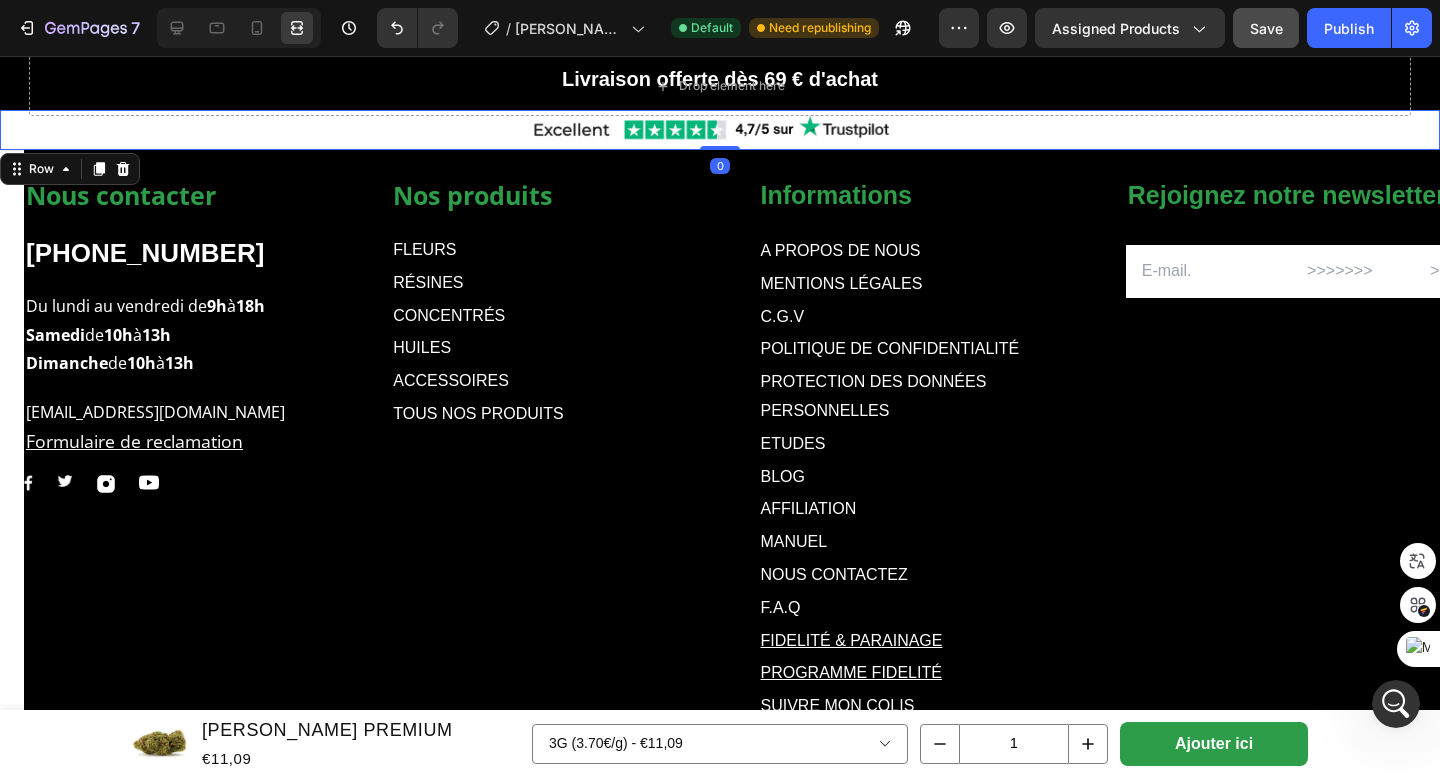 click on "Image Shop Now Button Row Row   0" at bounding box center [720, 130] 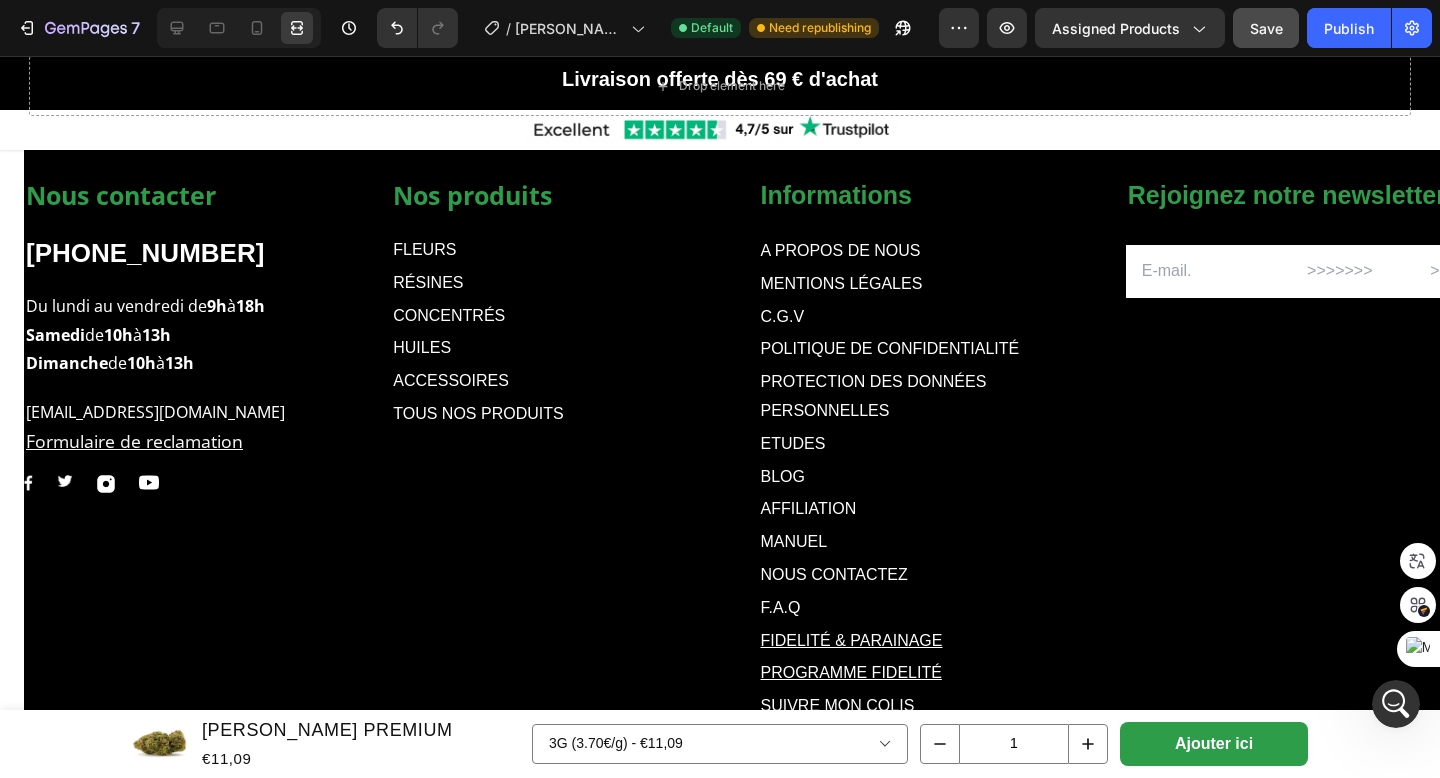 click on "Nos produits Text block FLEURS Text Block RÉSINES Text Block CONCENTRÉS Text Block HUILES Text Block ACCESSOIRES Text Block TOUS NOS PRODUITS Text Block Informations    Text block A PROPOS DE NOUS Text Block MENTIONS LÉGALES Text Block C.G.V Text Block POLITIQUE DE CONFIDENTIALITÉ Text Block PROTECTION DES DONNÉES   PERSONNELLES Text Block ETUDES Text Block BLOG Text Block AFFILIATION Text Block MANUEL Text Block NOUS CONTACTEZ Text Block F.A.Q Text Block FIDELITÉ & PARAINAGE Text Block PROGRAMME FIDELITÉ Text Block SUIVRE MON COLIS Text Block MON COMPTE Text Block Row Rejoignez notre newsletter ! Text block Email Field Row Newsletter Nous contacter Text block +322165197 Text block Du lundi au vendredi de  9h  à  18h   Samedi  de  10h  à  13h Dimanche  de  10h  à  13h Text block contact@muushroom.com Formulaire de reclamation Text block Image Image Image Image Row Row Text Block Text Block Row Section 12" at bounding box center [720, 471] 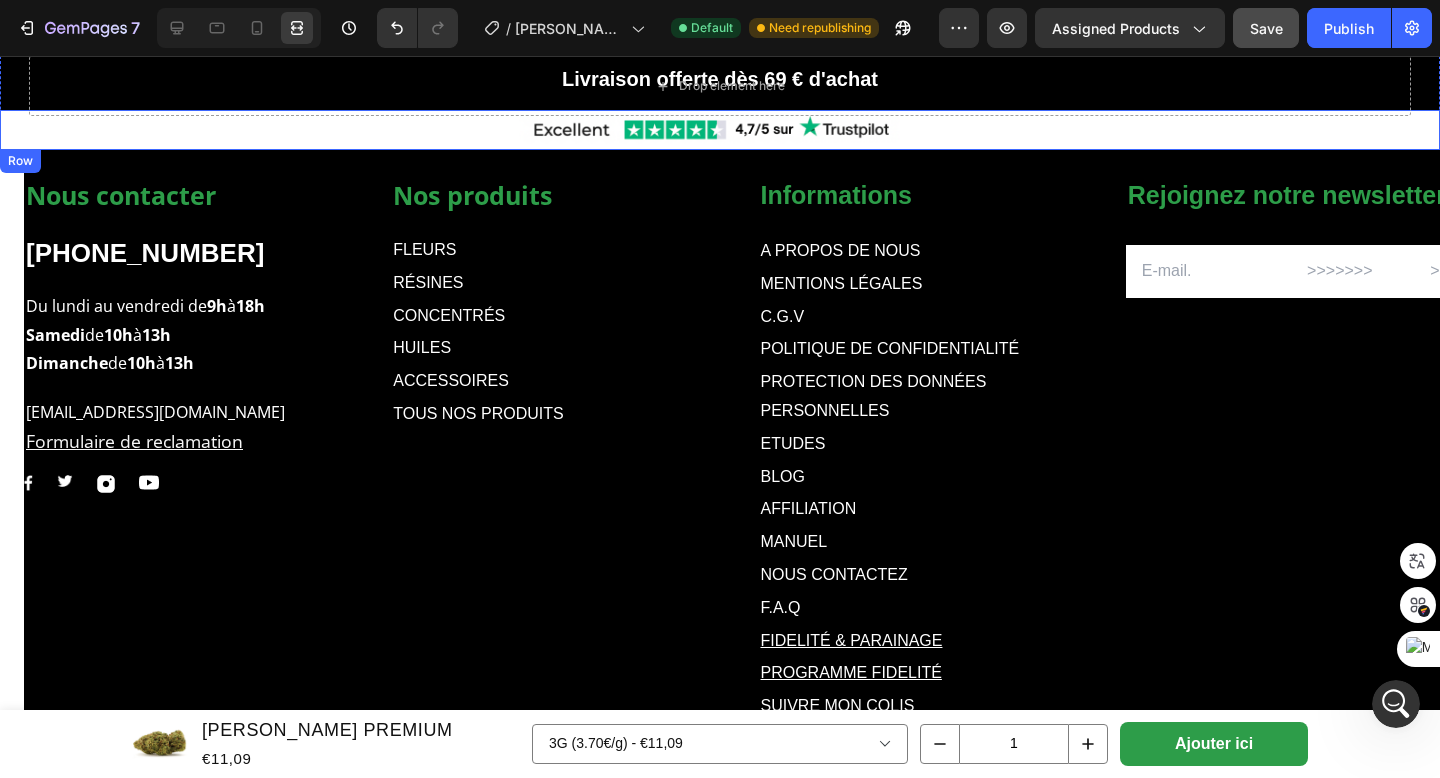 click on "Row" at bounding box center (20, 161) 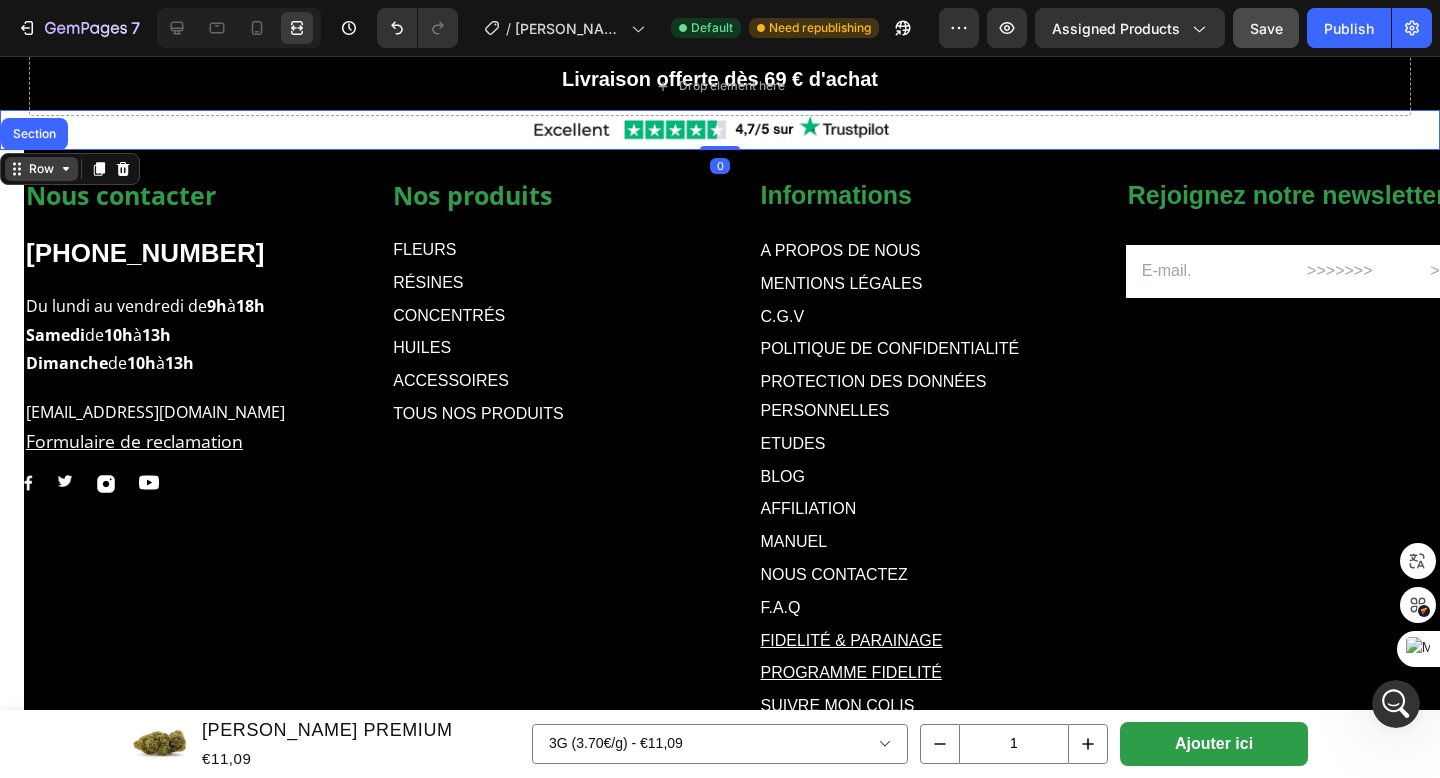 click on "Row" at bounding box center (41, 169) 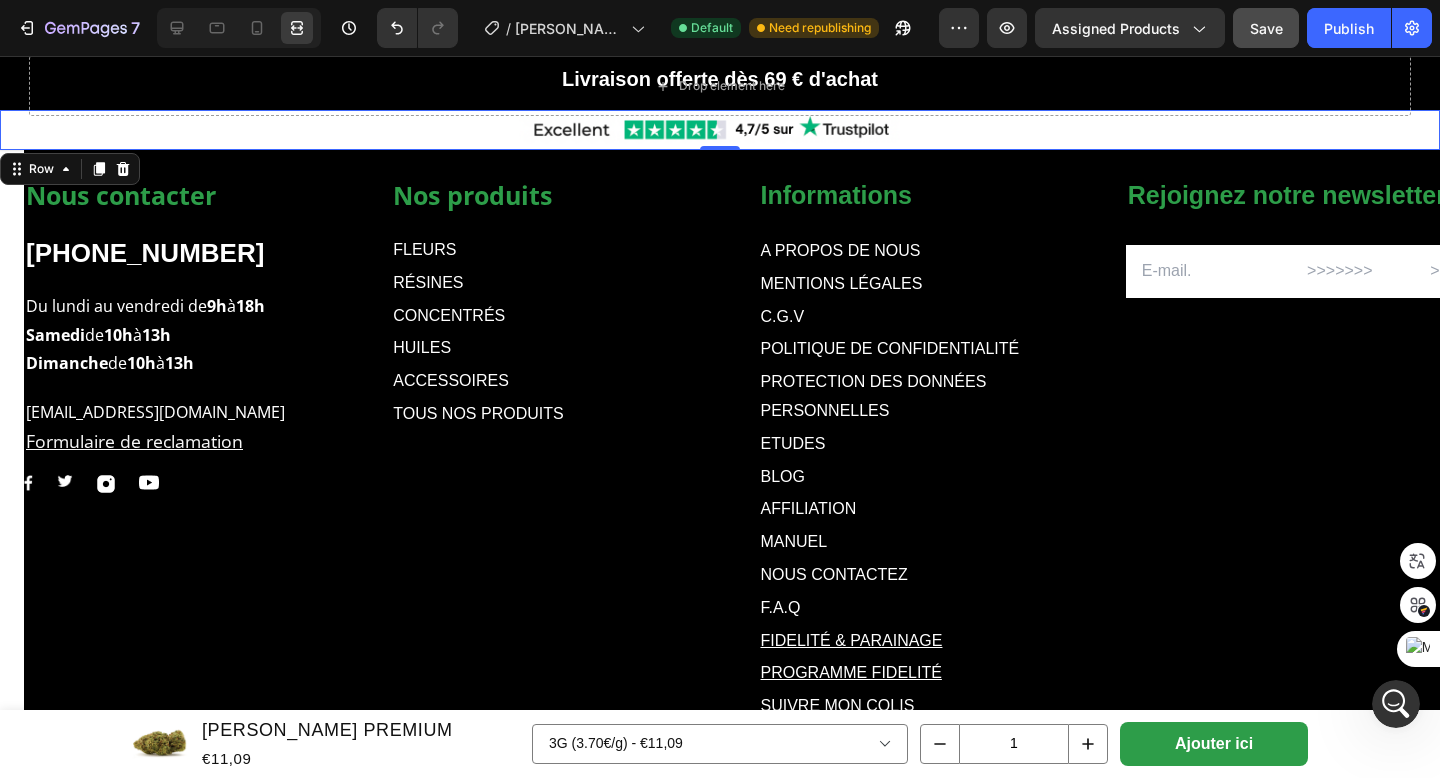 click on "Nos produits Text block FLEURS Text Block RÉSINES Text Block CONCENTRÉS Text Block HUILES Text Block ACCESSOIRES Text Block TOUS NOS PRODUITS Text Block Informations    Text block A PROPOS DE NOUS Text Block MENTIONS LÉGALES Text Block C.G.V Text Block POLITIQUE DE CONFIDENTIALITÉ Text Block PROTECTION DES DONNÉES   PERSONNELLES Text Block ETUDES Text Block BLOG Text Block AFFILIATION Text Block MANUEL Text Block NOUS CONTACTEZ Text Block F.A.Q Text Block FIDELITÉ & PARAINAGE Text Block PROGRAMME FIDELITÉ Text Block SUIVRE MON COLIS Text Block MON COMPTE Text Block Row Rejoignez notre newsletter ! Text block Email Field Row Newsletter Nous contacter Text block +322165197 Text block Du lundi au vendredi de  9h  à  18h   Samedi  de  10h  à  13h Dimanche  de  10h  à  13h Text block contact@muushroom.com Formulaire de reclamation Text block Image Image Image Image Row Row Text Block Text Block Row Section 12" at bounding box center [720, 471] 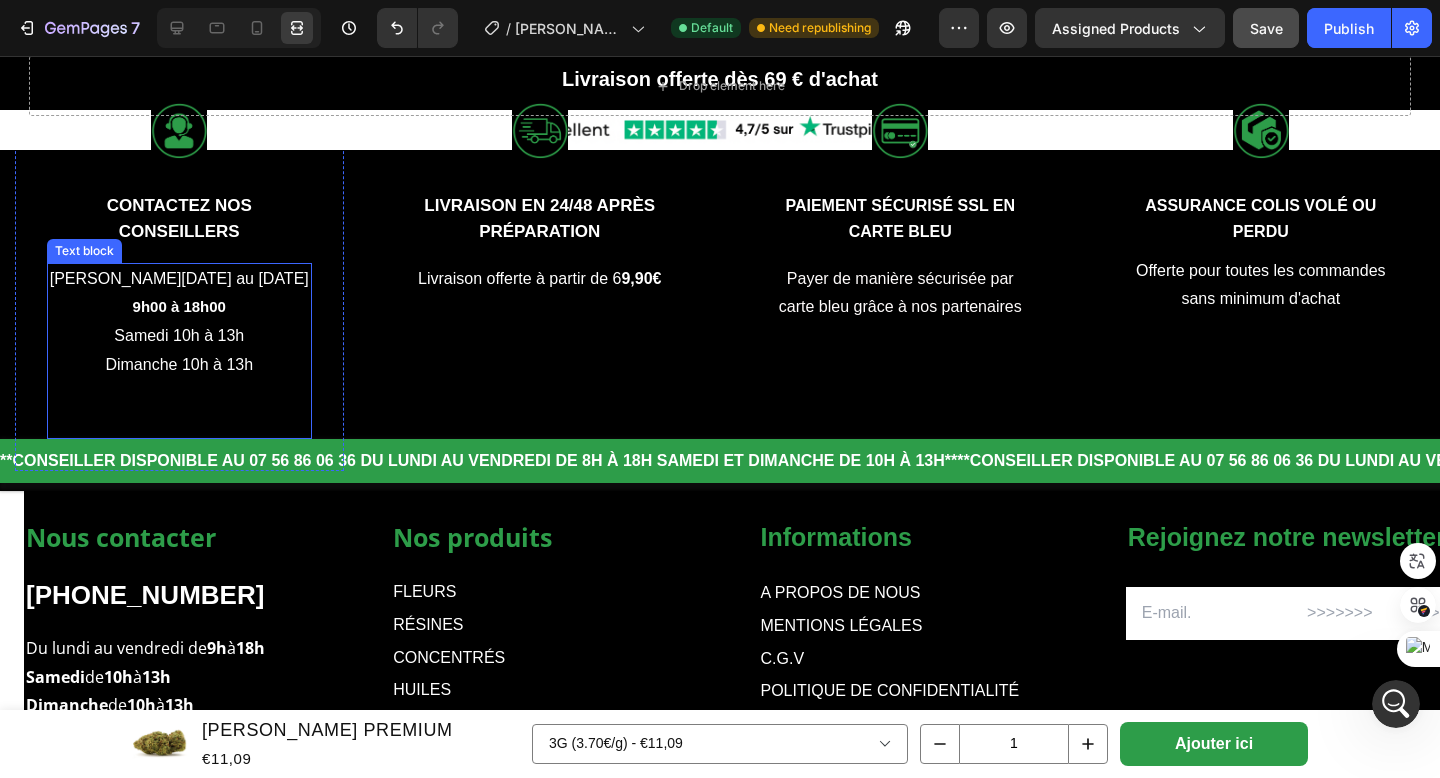 scroll, scrollTop: 5428, scrollLeft: 0, axis: vertical 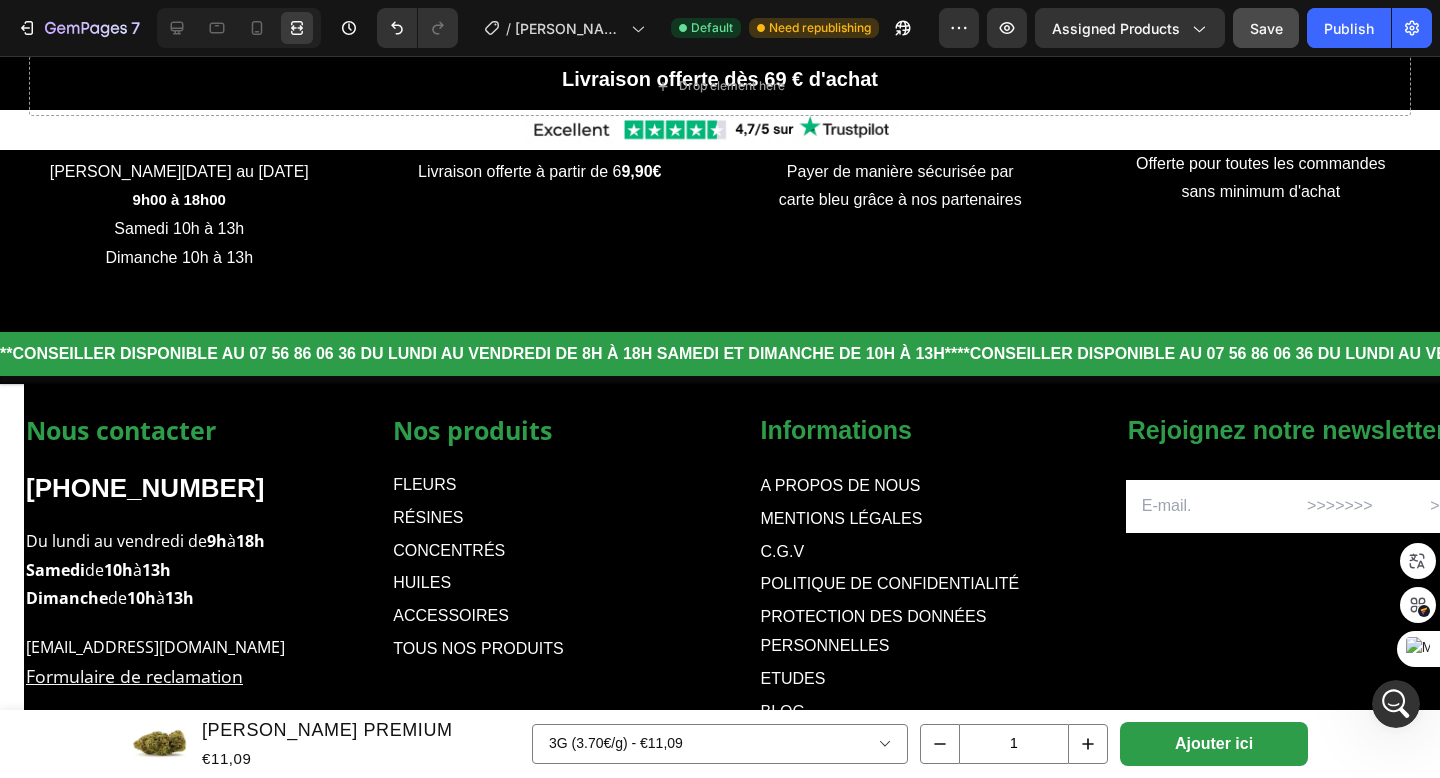 click on "Nos produits Text block FLEURS Text Block RÉSINES Text Block CONCENTRÉS Text Block HUILES Text Block ACCESSOIRES Text Block TOUS NOS PRODUITS Text Block Informations    Text block A PROPOS DE NOUS Text Block MENTIONS LÉGALES Text Block C.G.V Text Block POLITIQUE DE CONFIDENTIALITÉ Text Block PROTECTION DES DONNÉES   PERSONNELLES Text Block ETUDES Text Block BLOG Text Block AFFILIATION Text Block MANUEL Text Block NOUS CONTACTEZ Text Block F.A.Q Text Block FIDELITÉ & PARAINAGE Text Block PROGRAMME FIDELITÉ Text Block SUIVRE MON COLIS Text Block MON COMPTE Text Block Row Rejoignez notre newsletter ! Text block Email Field Row Newsletter Nous contacter Text block +322165197 Text block Du lundi au vendredi de  9h  à  18h   Samedi  de  10h  à  13h Dimanche  de  10h  à  13h Text block contact@muushroom.com Formulaire de reclamation Text block Image Image Image Image Row Row Text Block Text Block Row Section 12" at bounding box center [720, 706] 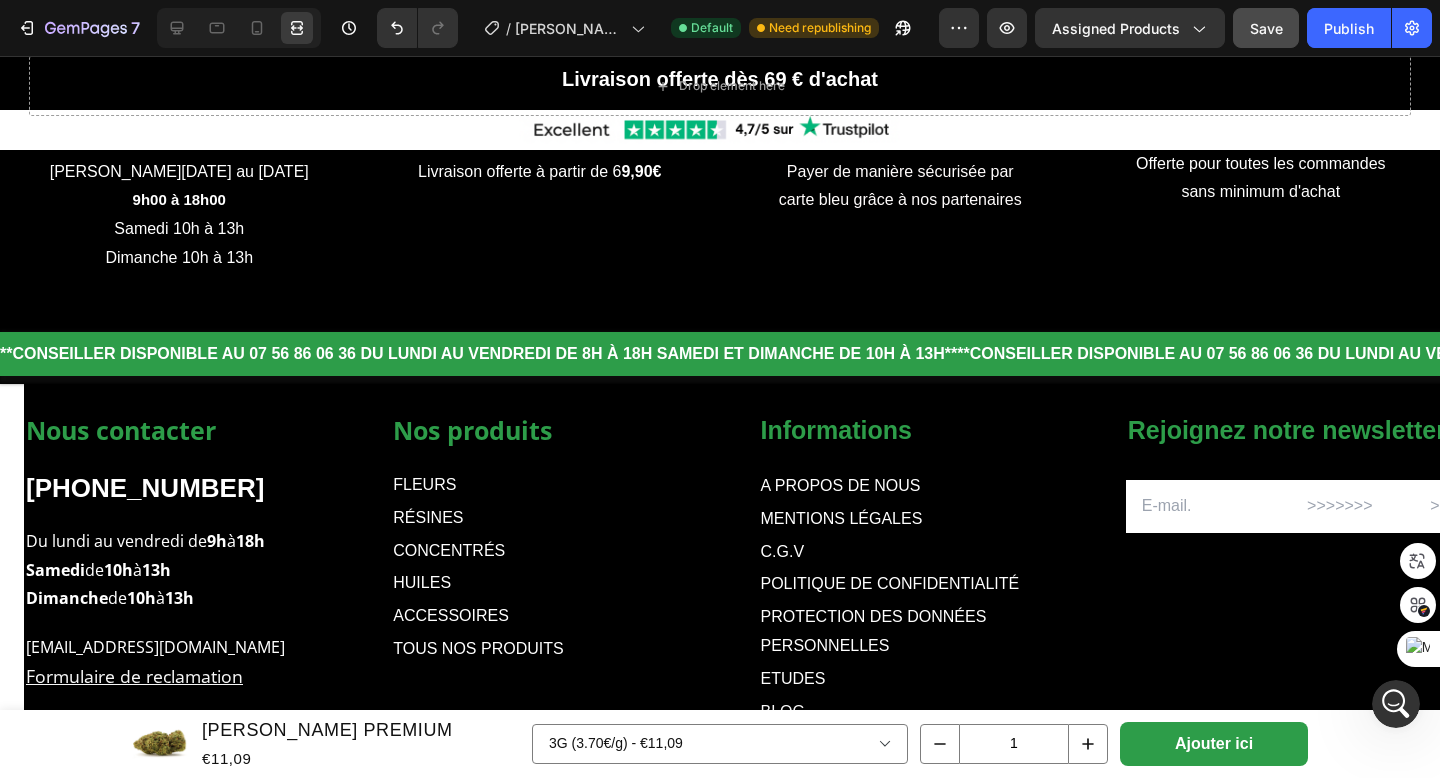 click on "Nos produits Text block FLEURS Text Block RÉSINES Text Block CONCENTRÉS Text Block HUILES Text Block ACCESSOIRES Text Block TOUS NOS PRODUITS Text Block Informations    Text block A PROPOS DE NOUS Text Block MENTIONS LÉGALES Text Block C.G.V Text Block POLITIQUE DE CONFIDENTIALITÉ Text Block PROTECTION DES DONNÉES   PERSONNELLES Text Block ETUDES Text Block BLOG Text Block AFFILIATION Text Block MANUEL Text Block NOUS CONTACTEZ Text Block F.A.Q Text Block FIDELITÉ & PARAINAGE Text Block PROGRAMME FIDELITÉ Text Block SUIVRE MON COLIS Text Block MON COMPTE Text Block Row Rejoignez notre newsletter ! Text block Email Field Row Newsletter Nous contacter Text block +322165197 Text block Du lundi au vendredi de  9h  à  18h   Samedi  de  10h  à  13h Dimanche  de  10h  à  13h Text block contact@muushroom.com Formulaire de reclamation Text block Image Image Image Image Row Row Text Block Text Block Row Section 12" at bounding box center [720, 706] 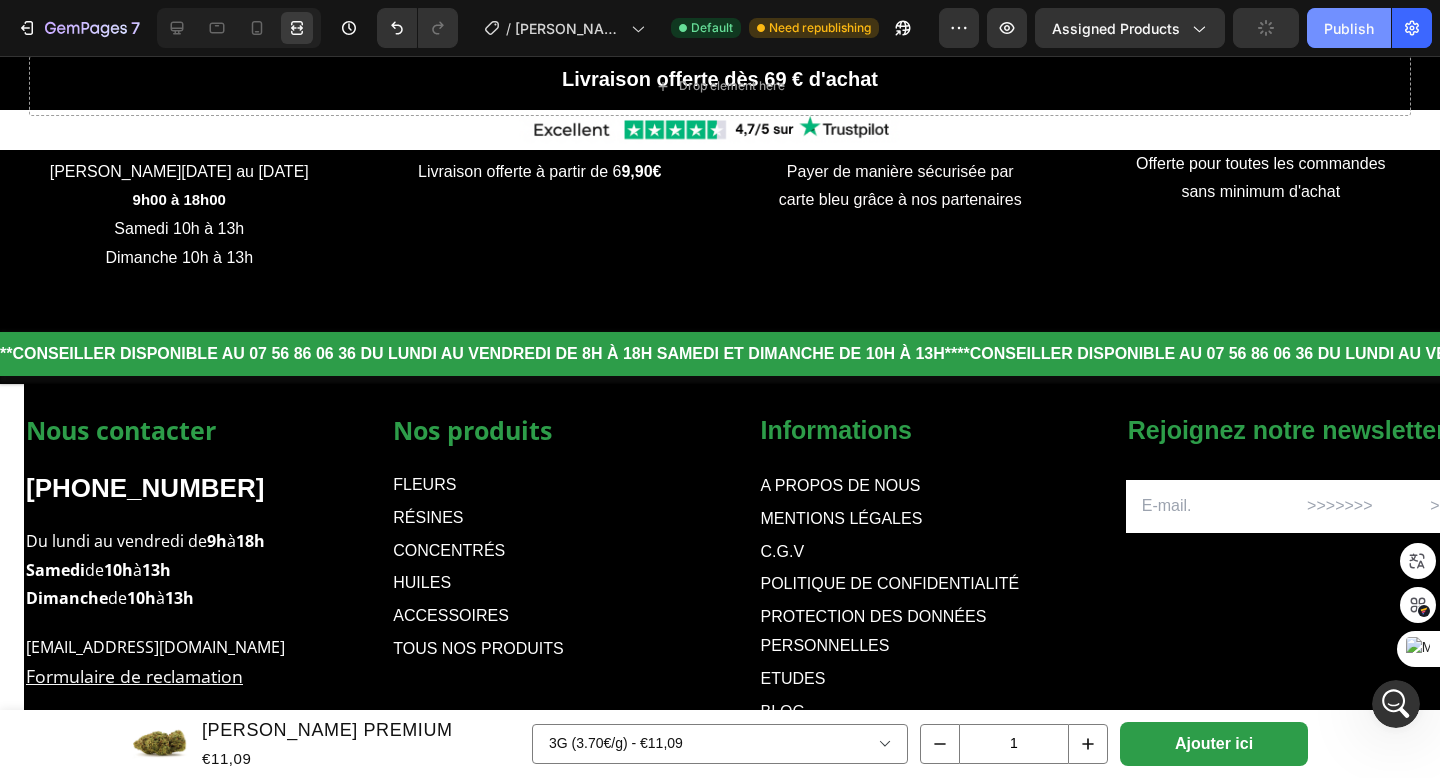 click on "Publish" at bounding box center (1349, 28) 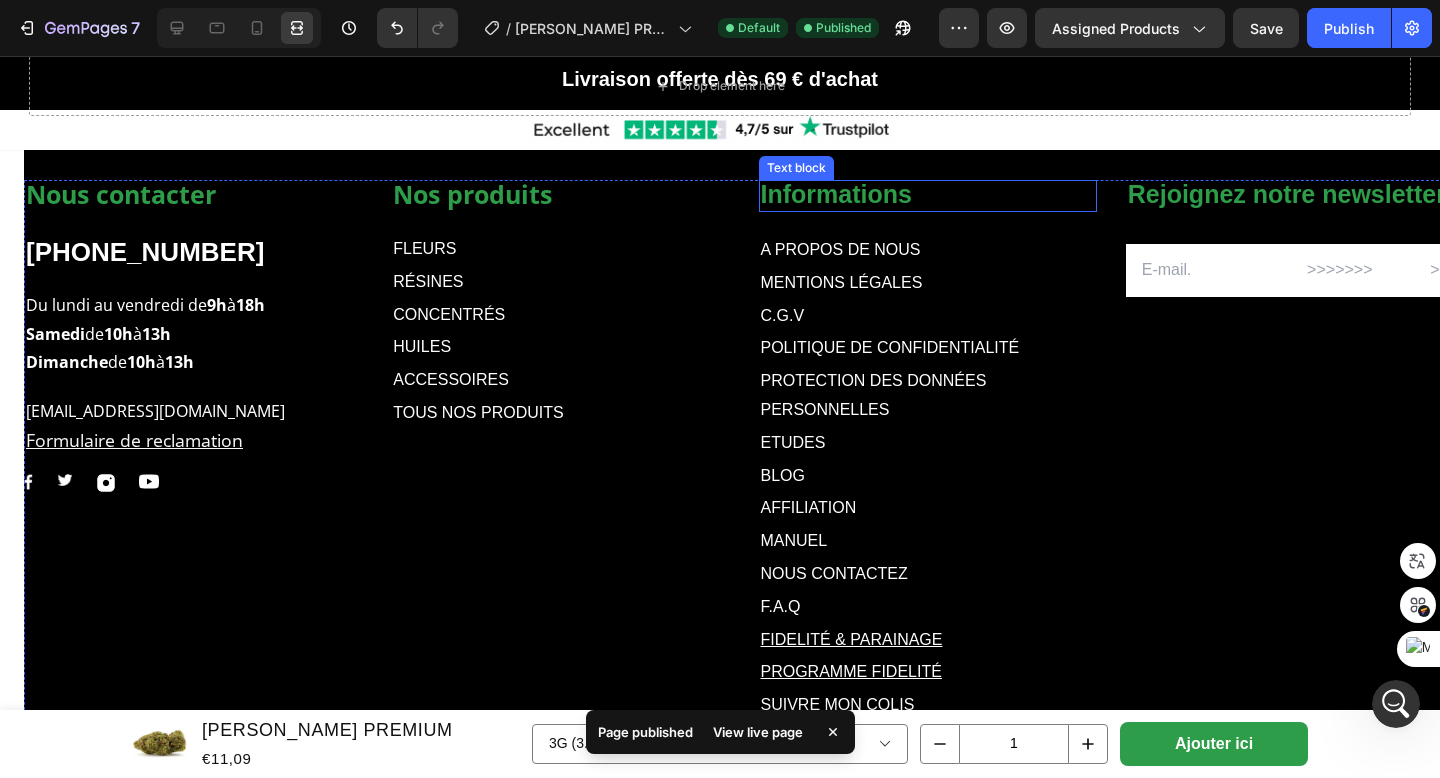 scroll, scrollTop: 5663, scrollLeft: 0, axis: vertical 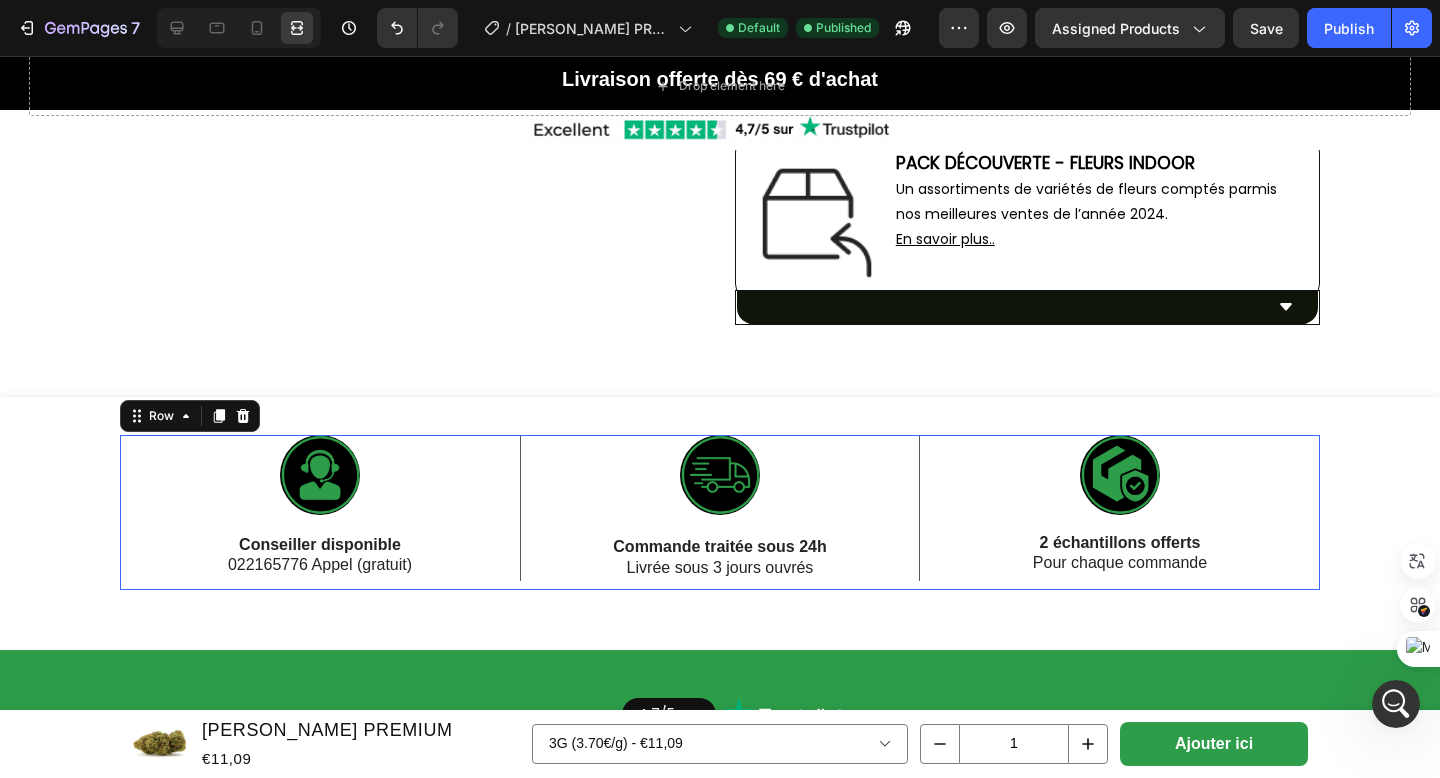 click on "Image Conseiller disponible  022165776 Appel (gratuit) Text Block" at bounding box center [320, 513] 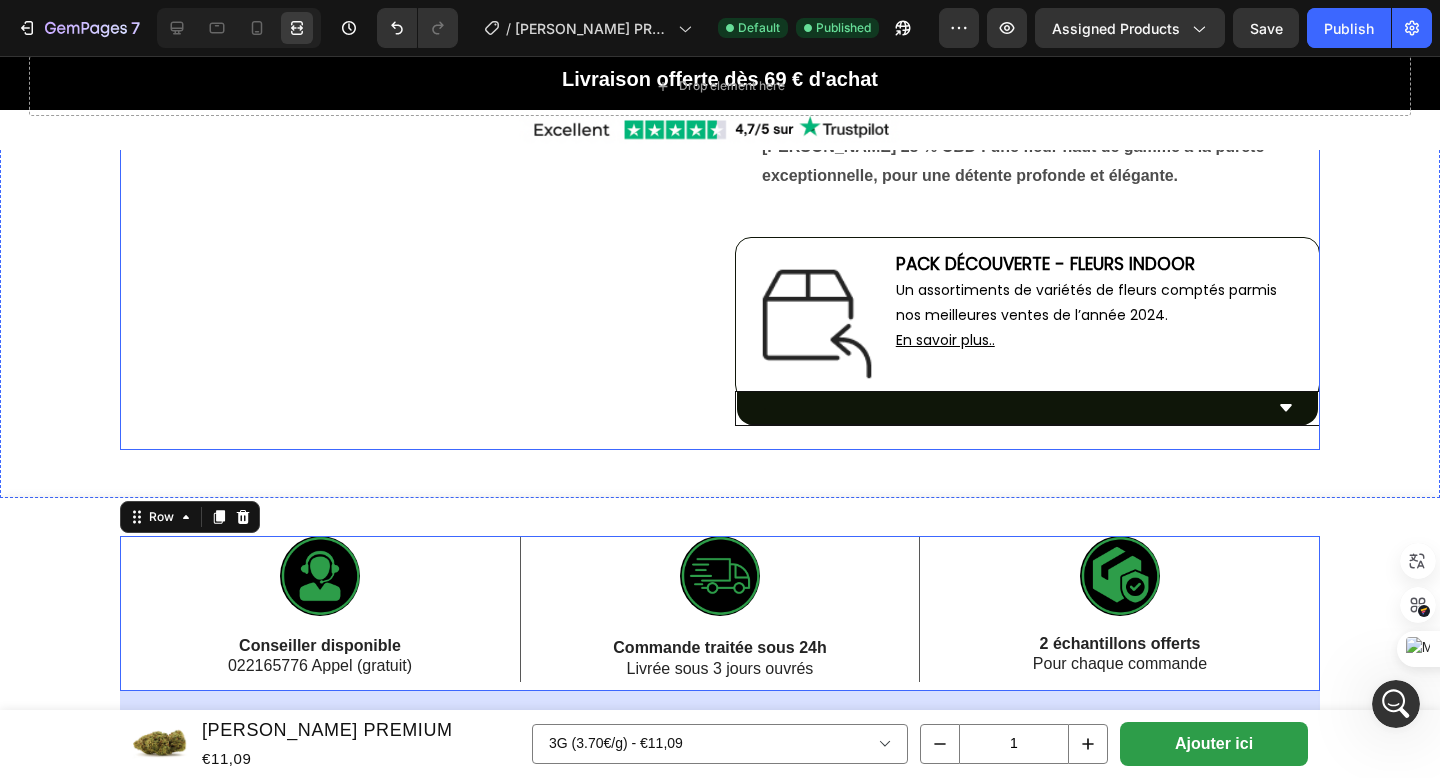 scroll, scrollTop: 1544, scrollLeft: 0, axis: vertical 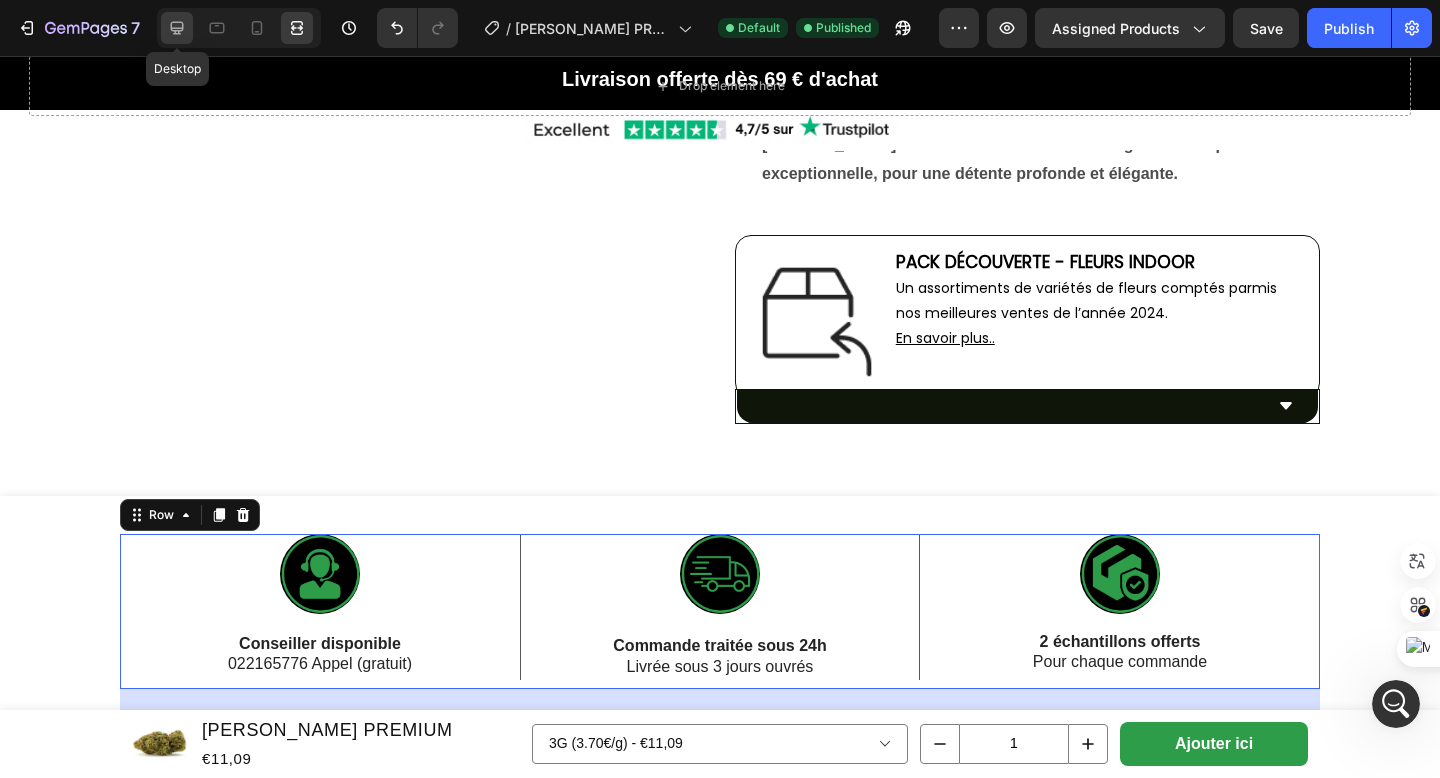 click 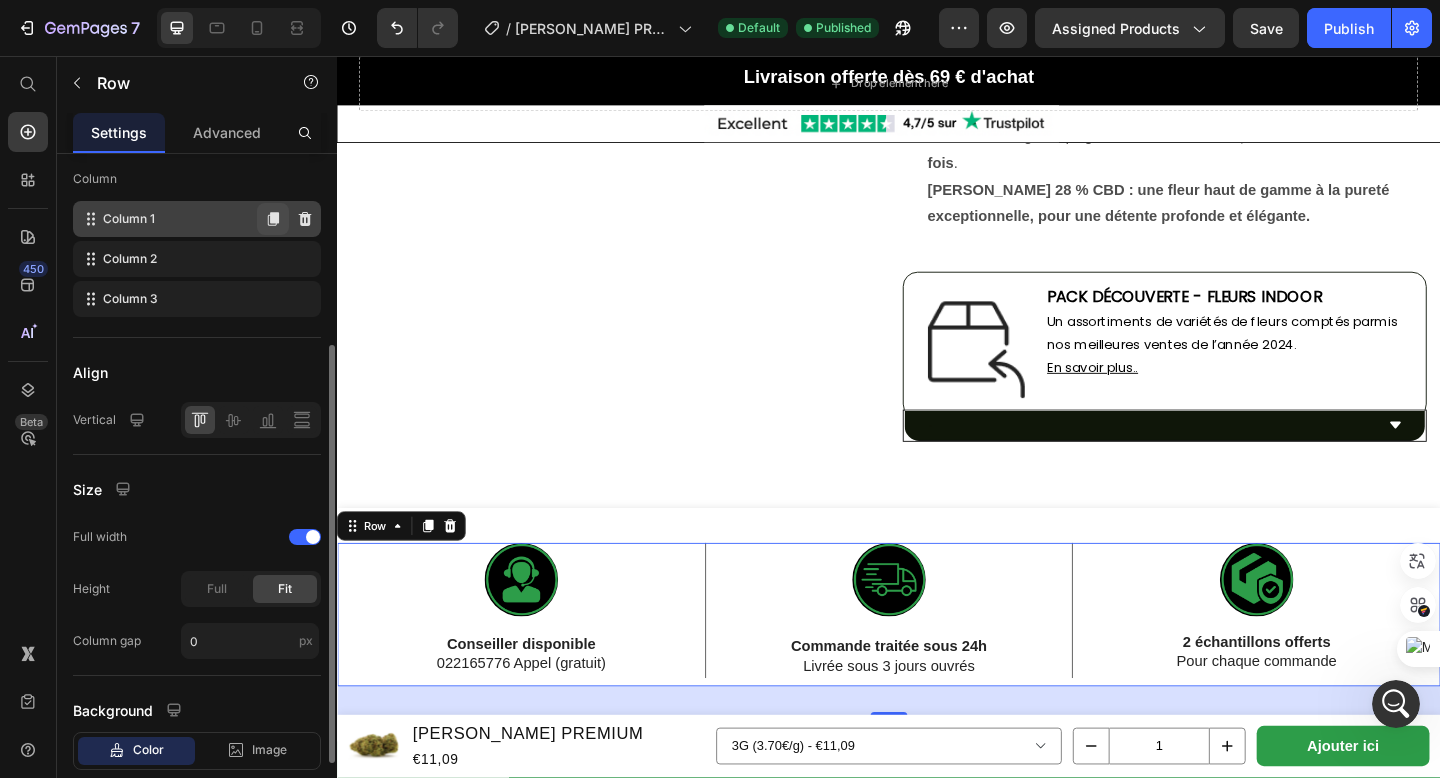 scroll, scrollTop: 309, scrollLeft: 0, axis: vertical 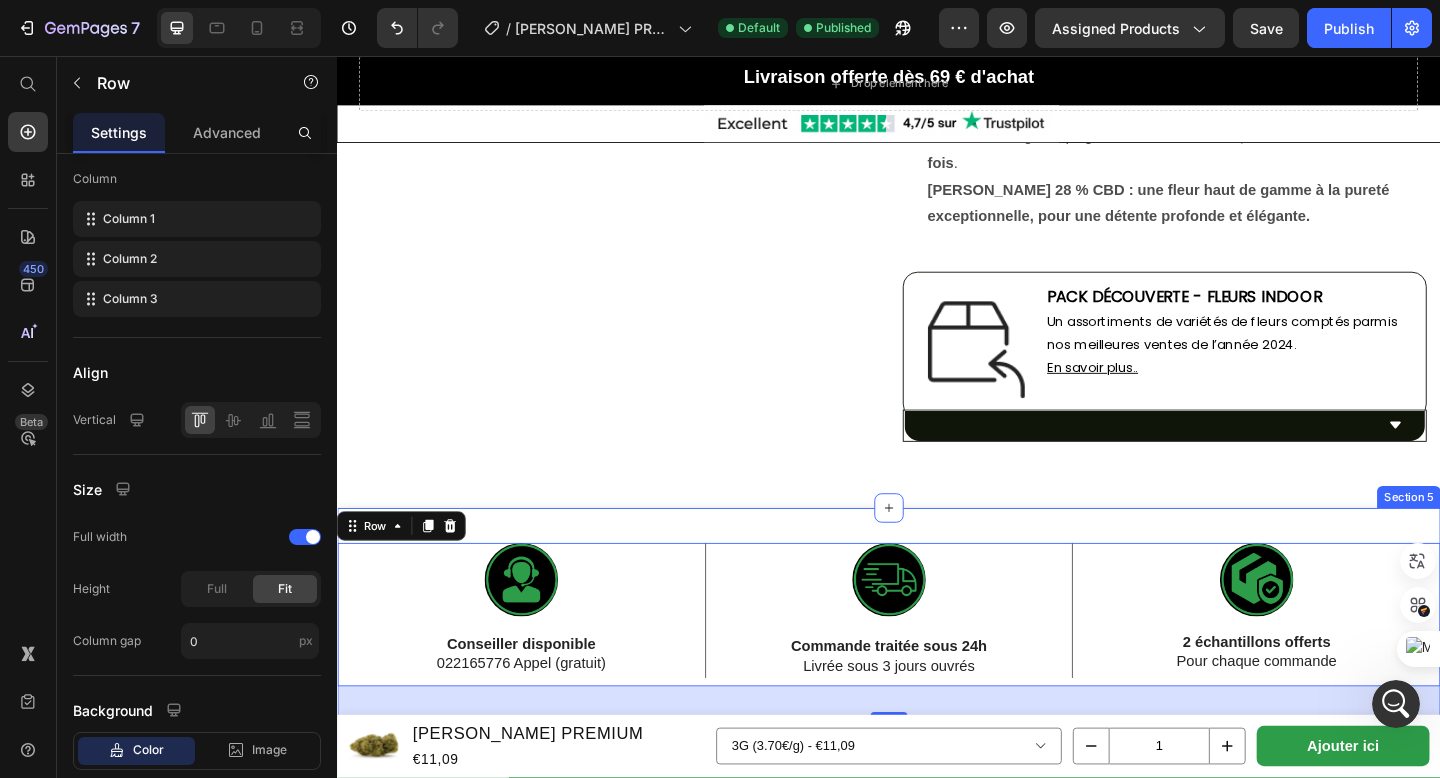 click on "Image Conseiller disponible  022165776 Appel (gratuit) Text Block 100% Text Block Lorem ipsum dolor sit amet, consectetur adipiscing elit, sed do eiusmod tempor  Text Block Row Image   Commande traitée sous 24h Livrée sous 3 jours ouvrés Text Block Row Image 2 échantillons offerts Pour chaque commande Text Block Row   32 Row Section 5" at bounding box center (937, 675) 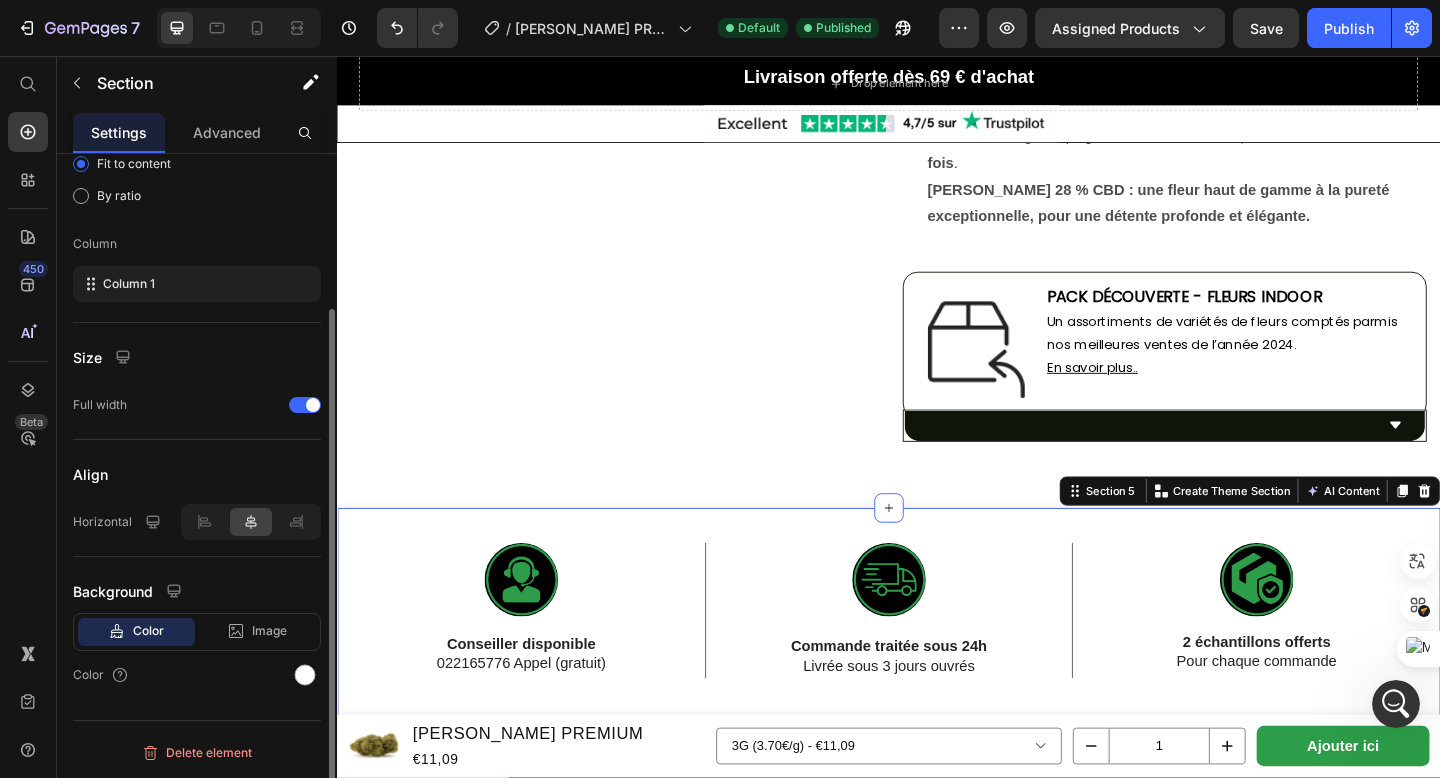 scroll, scrollTop: 0, scrollLeft: 0, axis: both 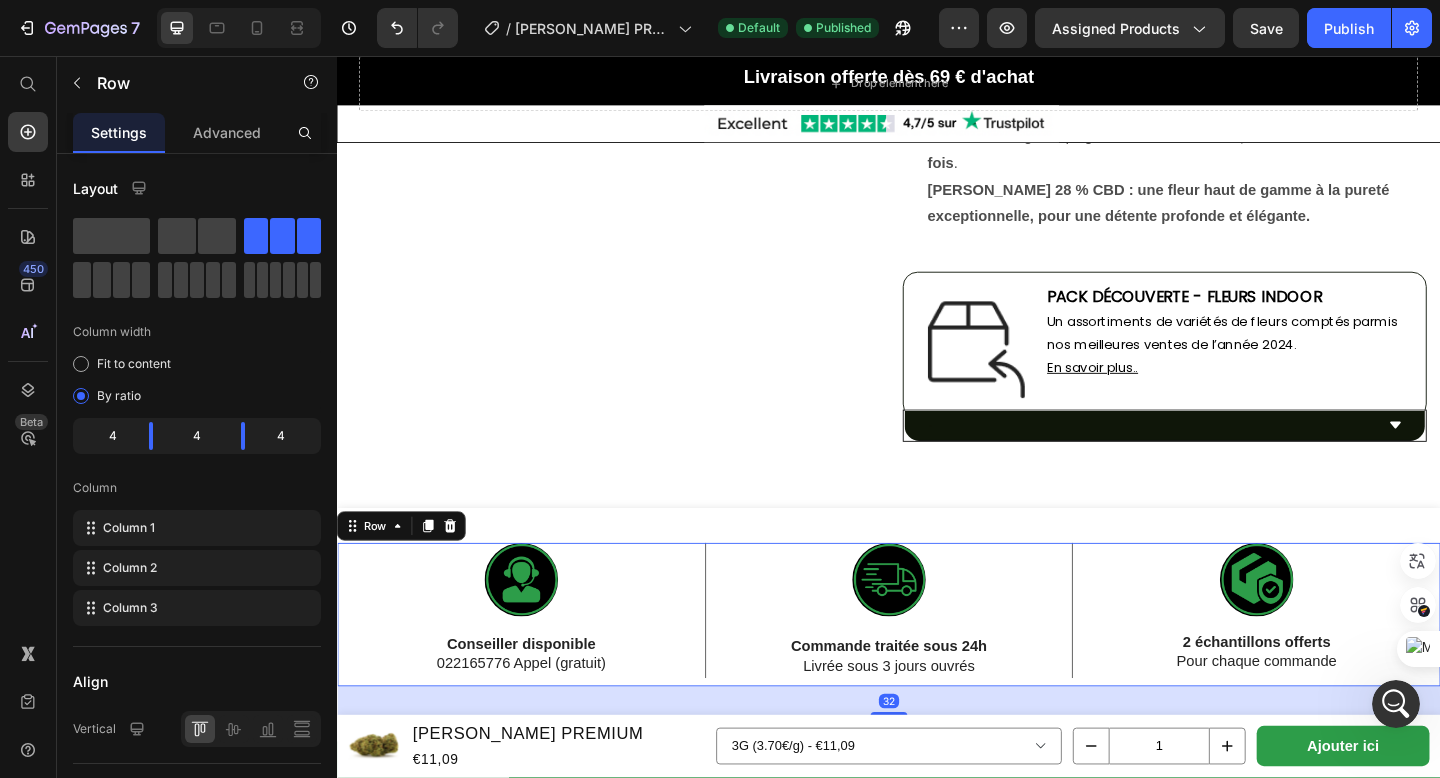 click on "Image Conseiller disponible  022165776 Appel (gratuit) Text Block" at bounding box center (537, 664) 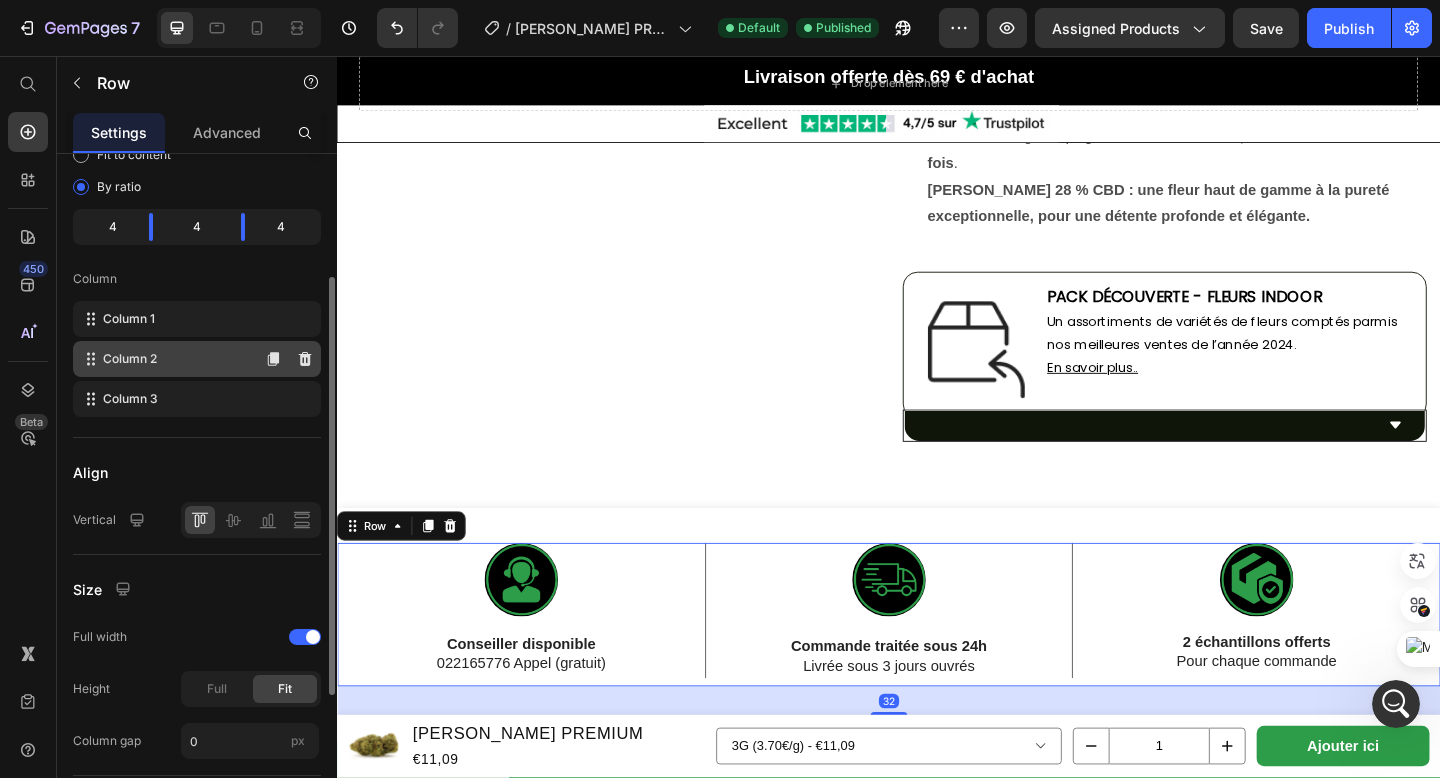 scroll, scrollTop: 214, scrollLeft: 0, axis: vertical 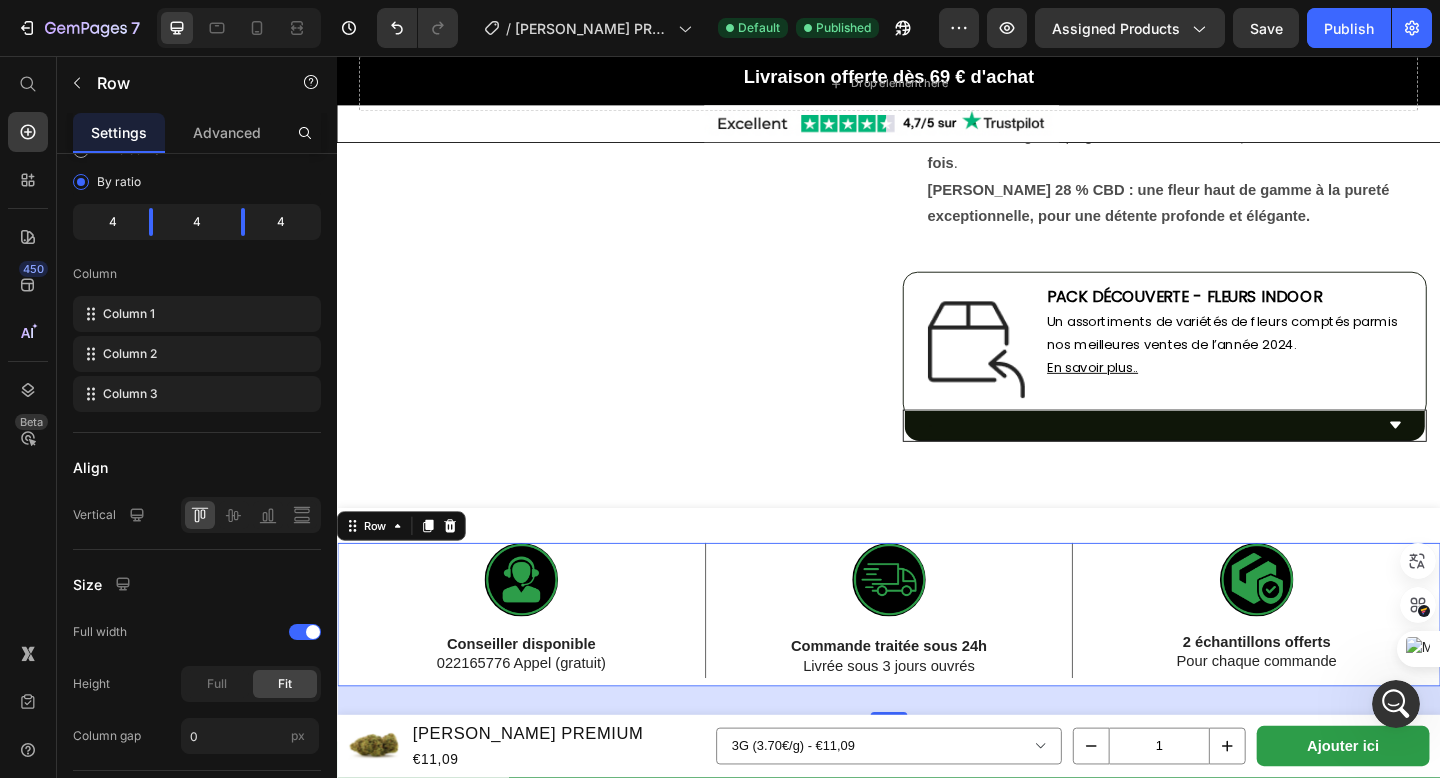 click on "32" at bounding box center [937, 758] 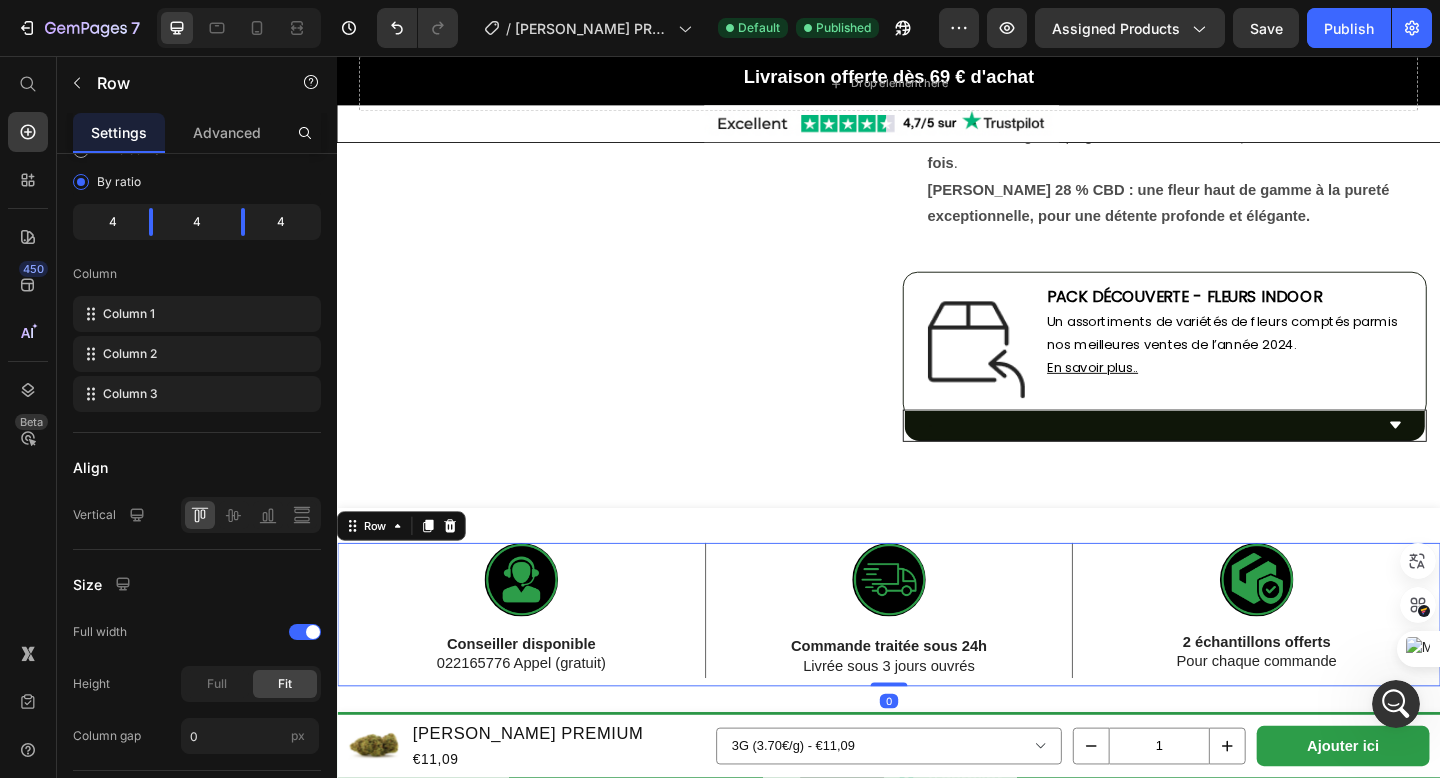 drag, startPoint x: 926, startPoint y: 738, endPoint x: 918, endPoint y: 687, distance: 51.62364 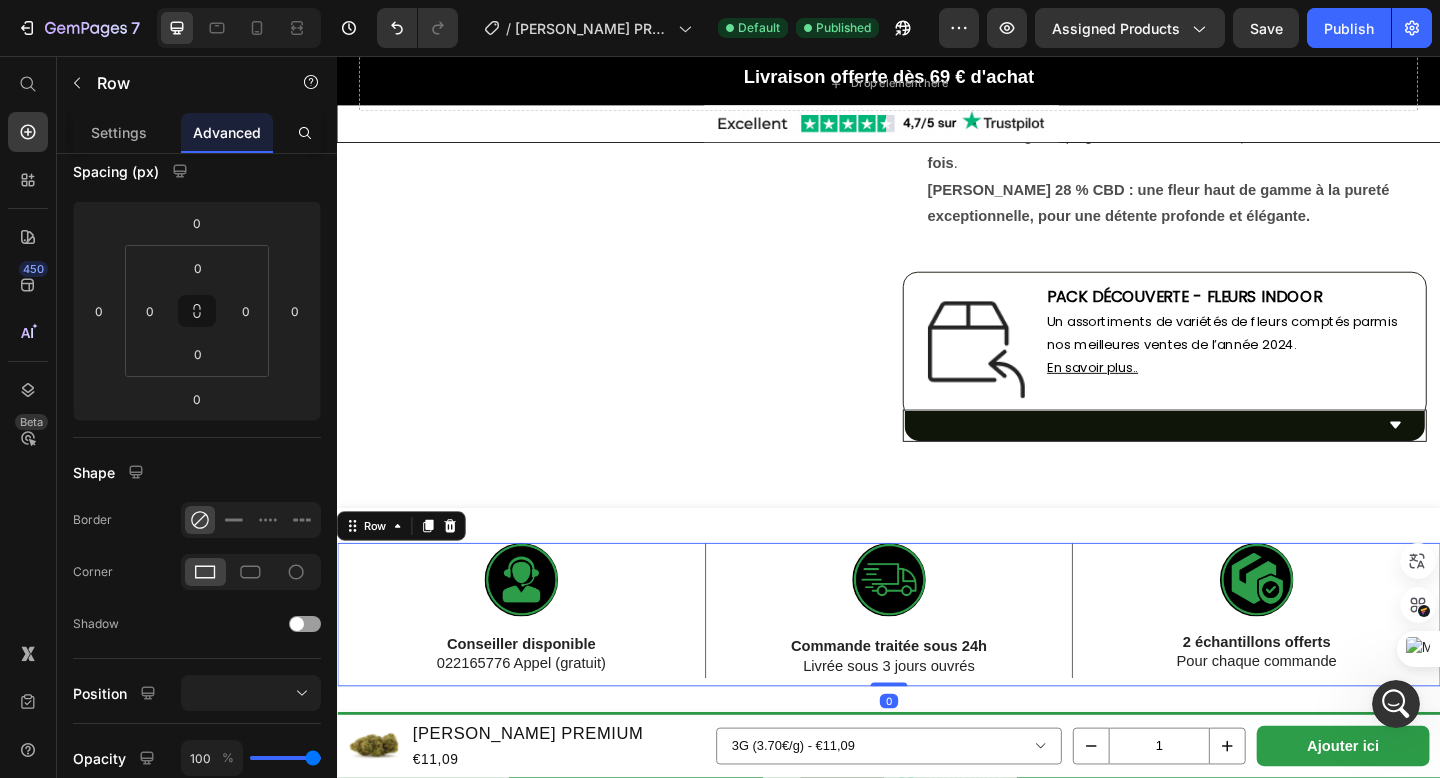 scroll, scrollTop: 0, scrollLeft: 0, axis: both 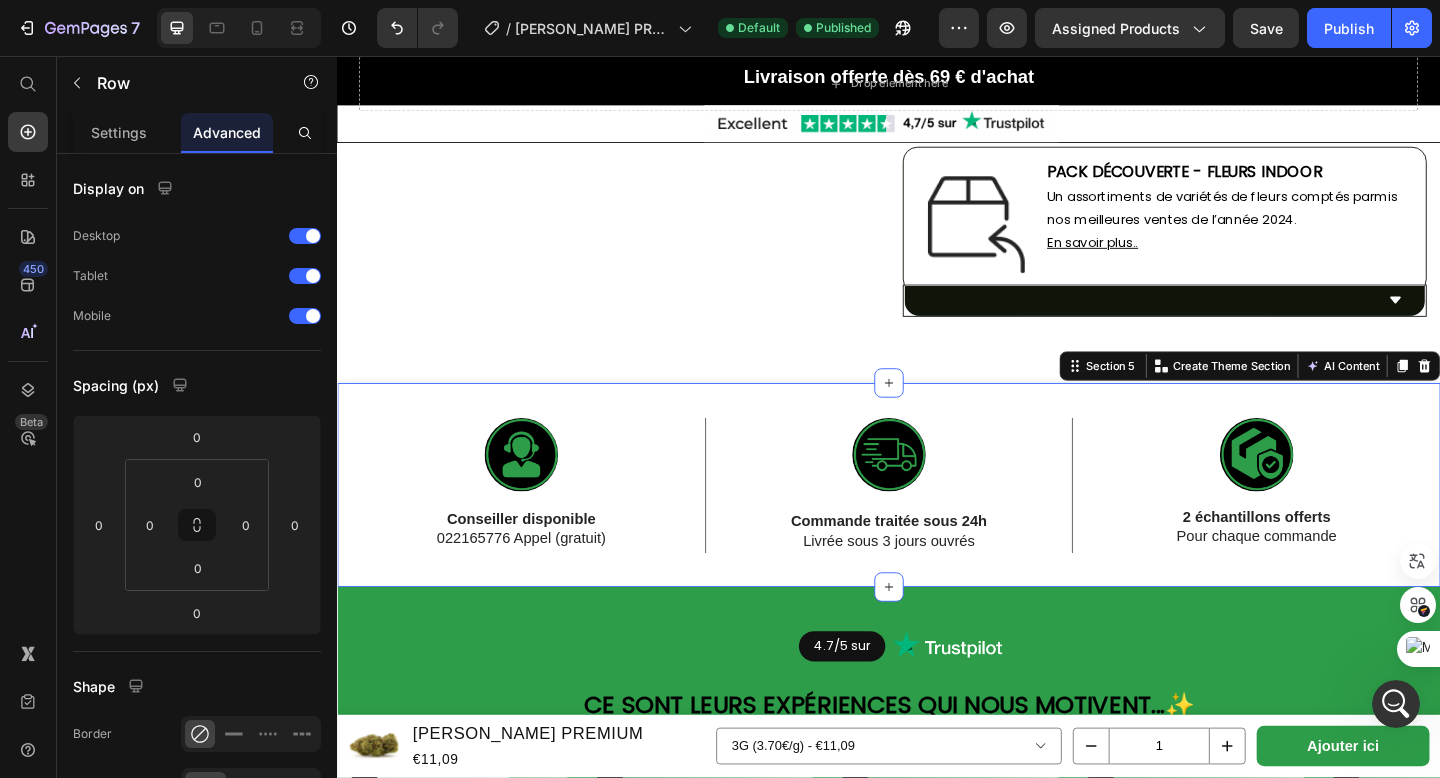 click on "Image Conseiller disponible  022165776 Appel (gratuit) Text Block 100% Text Block Lorem ipsum dolor sit amet, consectetur adipiscing elit, sed do eiusmod tempor  Text Block Row Image   Commande traitée sous 24h Livrée sous 3 jours ouvrés Text Block Row Image 2 échantillons offerts Pour chaque commande Text Block Row Row Section 5   Create Theme Section AI Content Write with GemAI What would you like to describe here? Tone and Voice Persuasive Product Show more Generate" at bounding box center [937, 523] 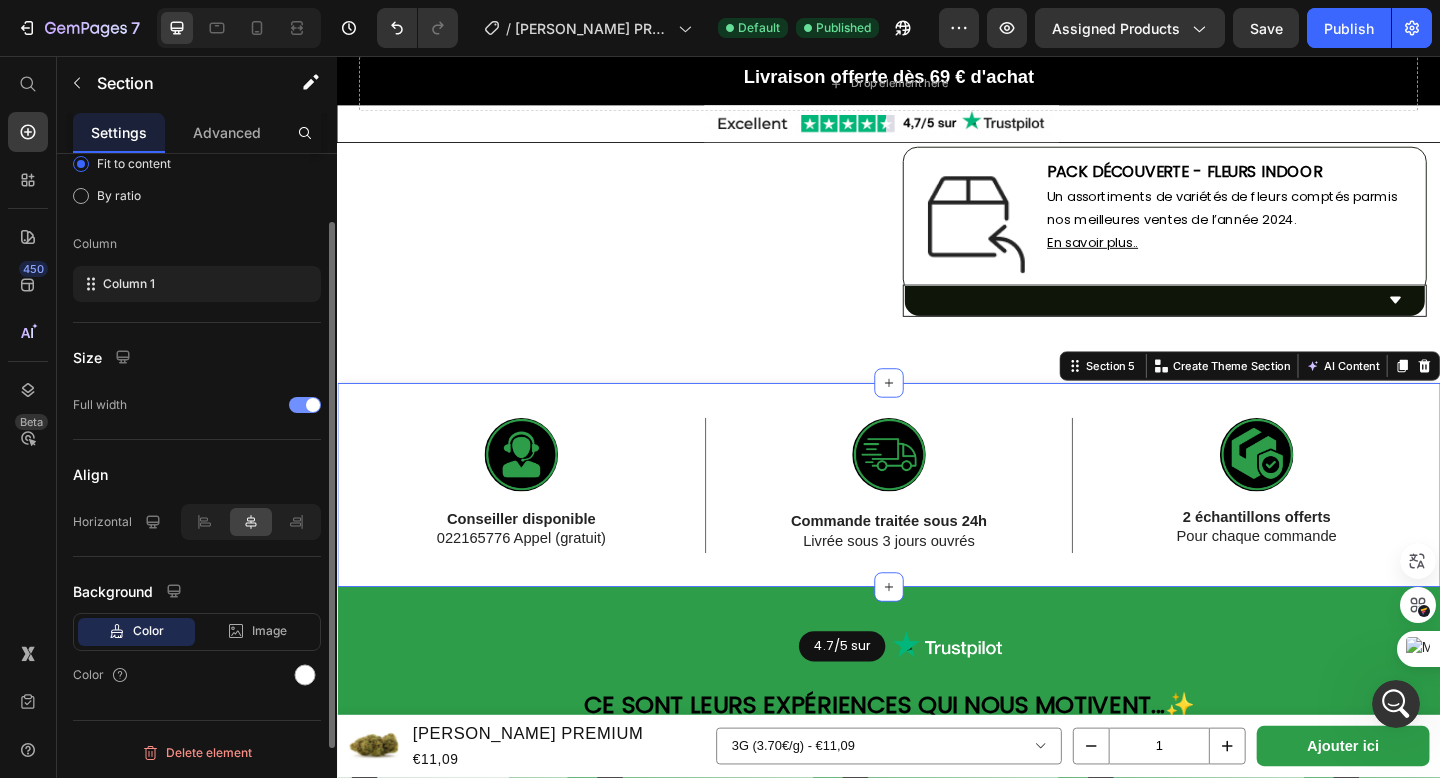 scroll, scrollTop: 0, scrollLeft: 0, axis: both 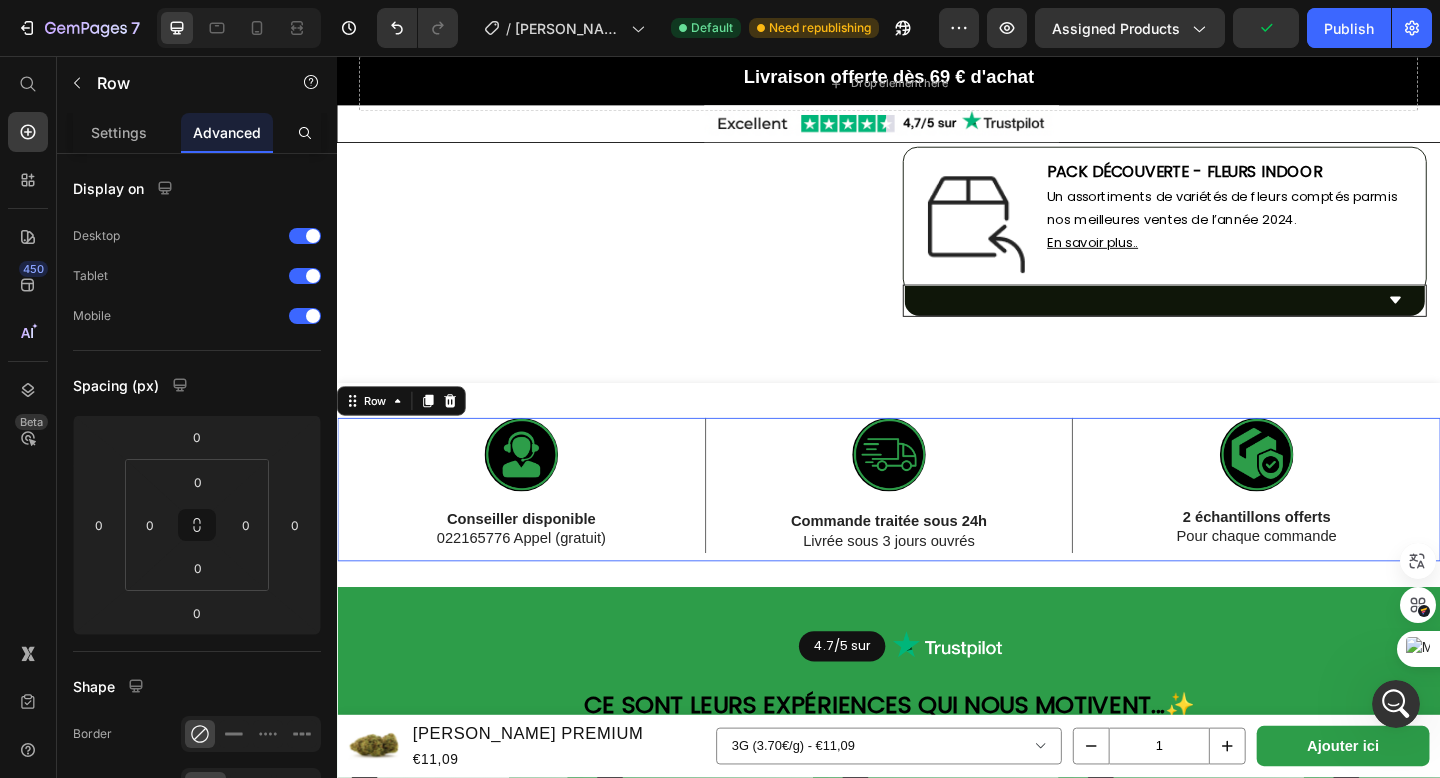 click on "Image Conseiller disponible  022165776 Appel (gratuit) Text Block" at bounding box center (537, 528) 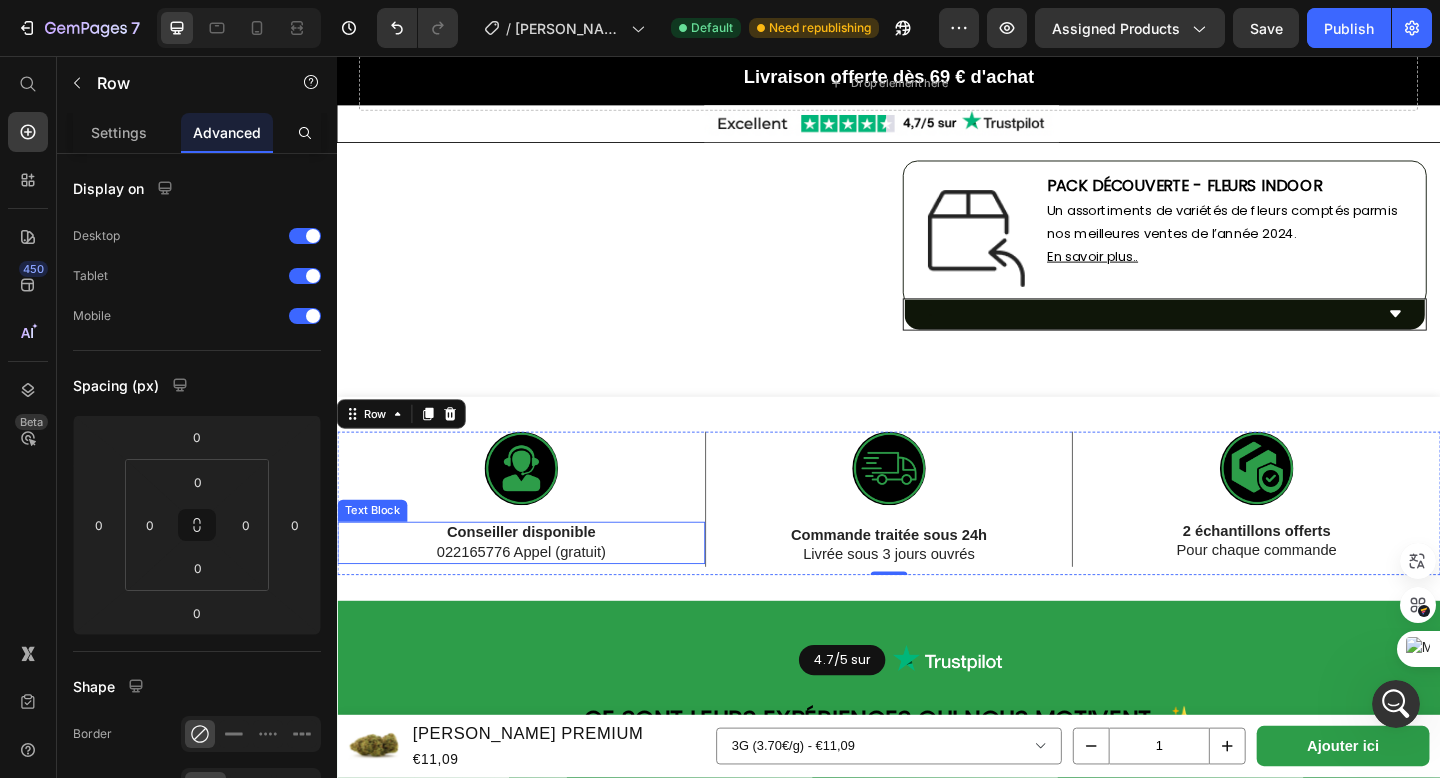 scroll, scrollTop: 1657, scrollLeft: 0, axis: vertical 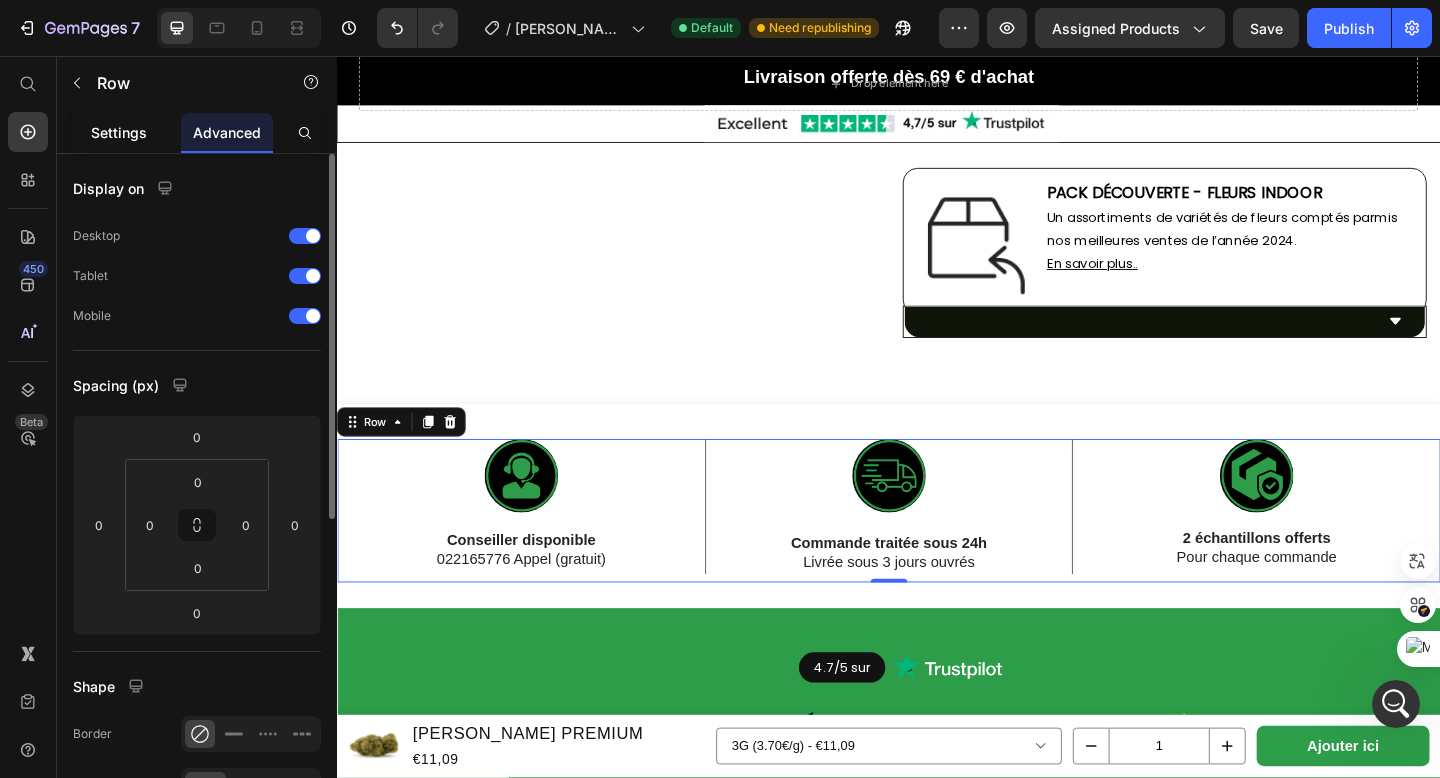click on "Settings" at bounding box center [119, 132] 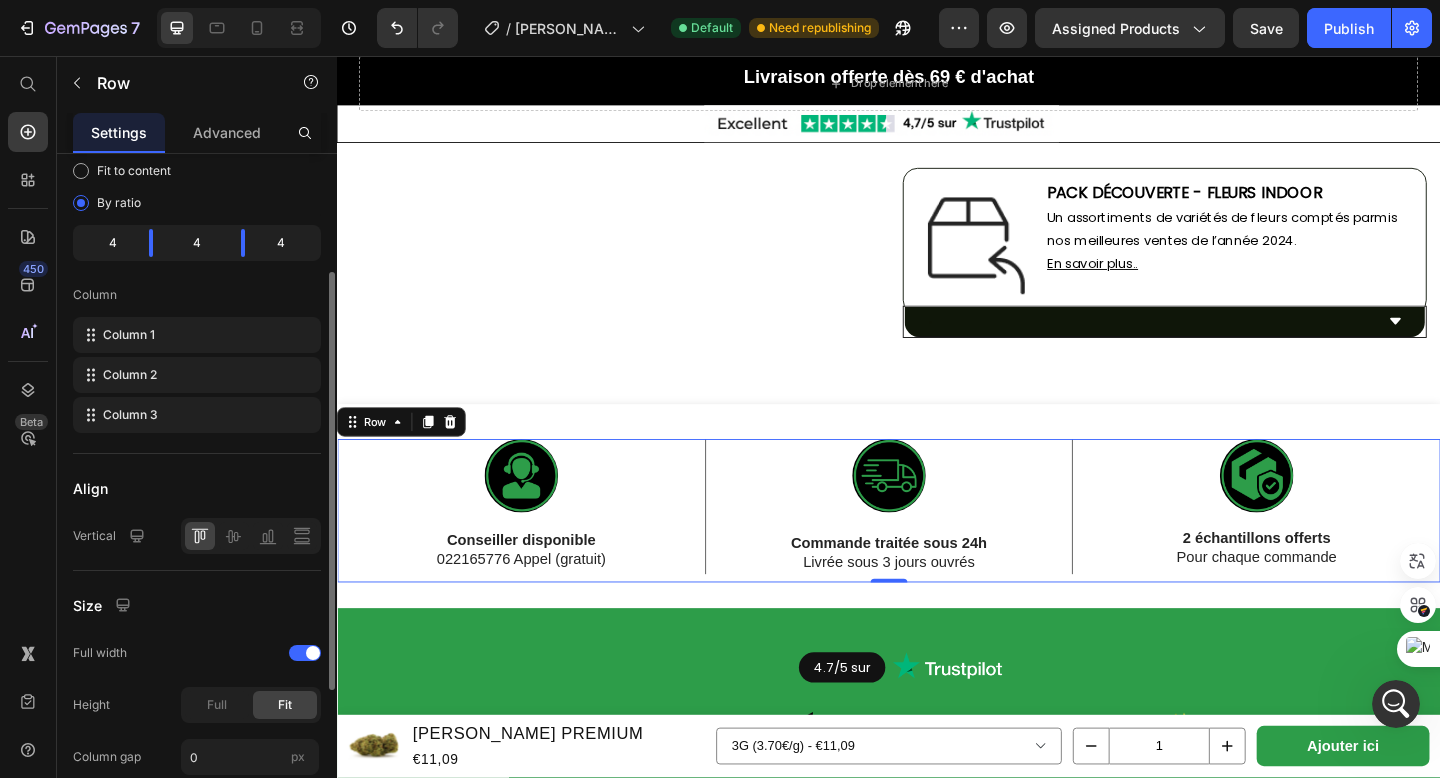 scroll, scrollTop: 191, scrollLeft: 0, axis: vertical 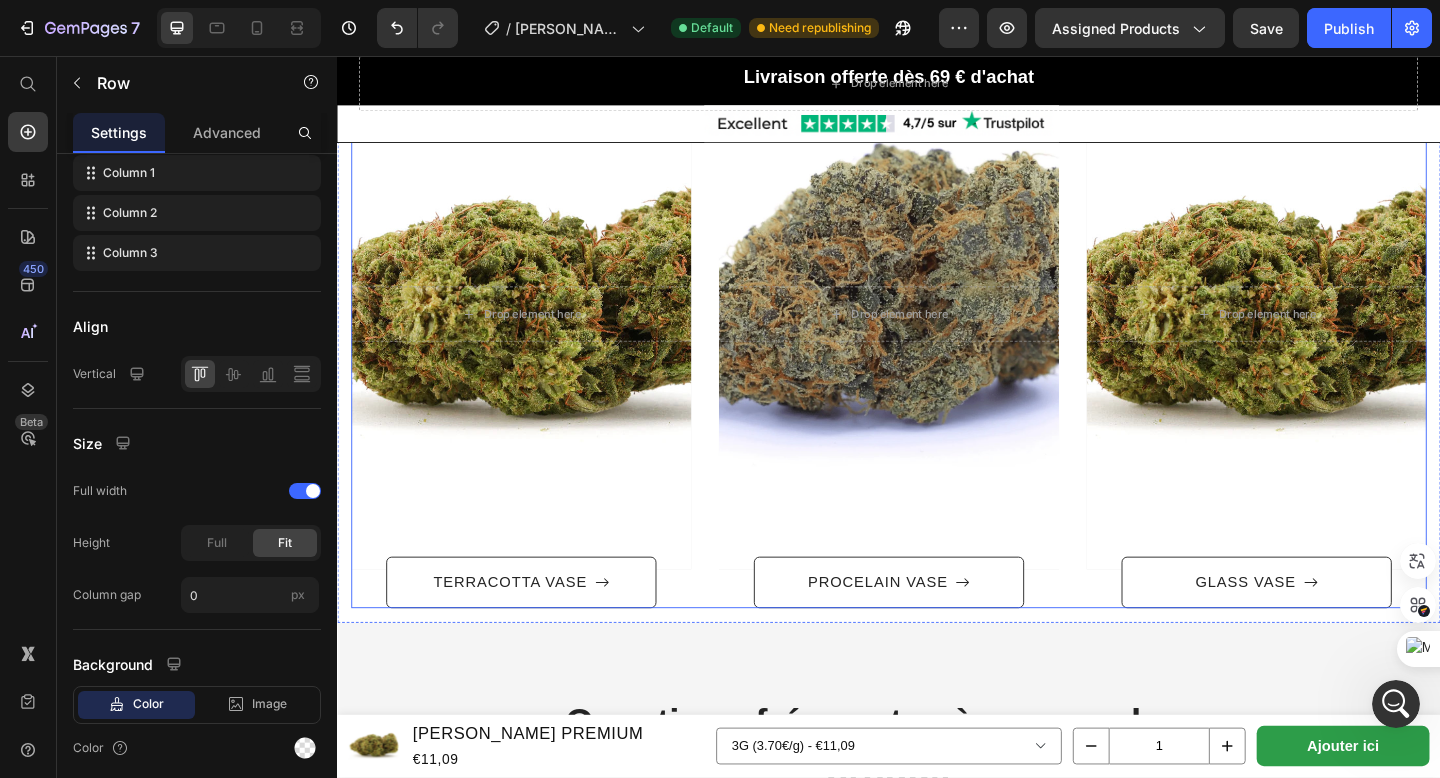 click on "After a long time of molding and crafting, our high-class ceramics, I always have the perfect beauty you need. Text block Row                Title Line
Drop element here Hero Banner
TERRACOTTA VASE Button
Drop element here Hero Banner
PROCELAIN VASE Button After a long time of molding and crafting, our high-class ceramics, I always have the perfect beauty you need. Text block Row                Title Line
Drop element here Hero Banner
GLASS VASE Button Row" at bounding box center [937, 358] 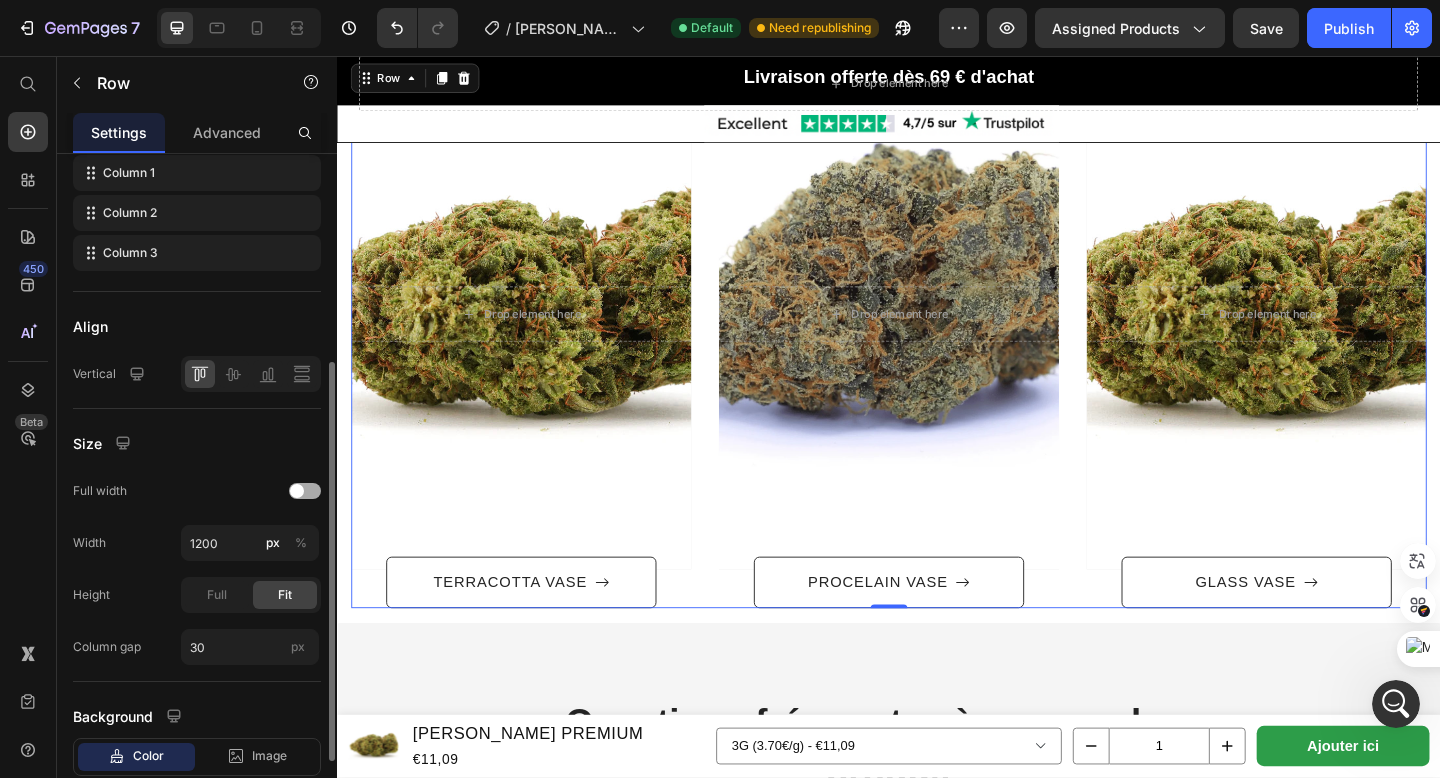 click at bounding box center (305, 491) 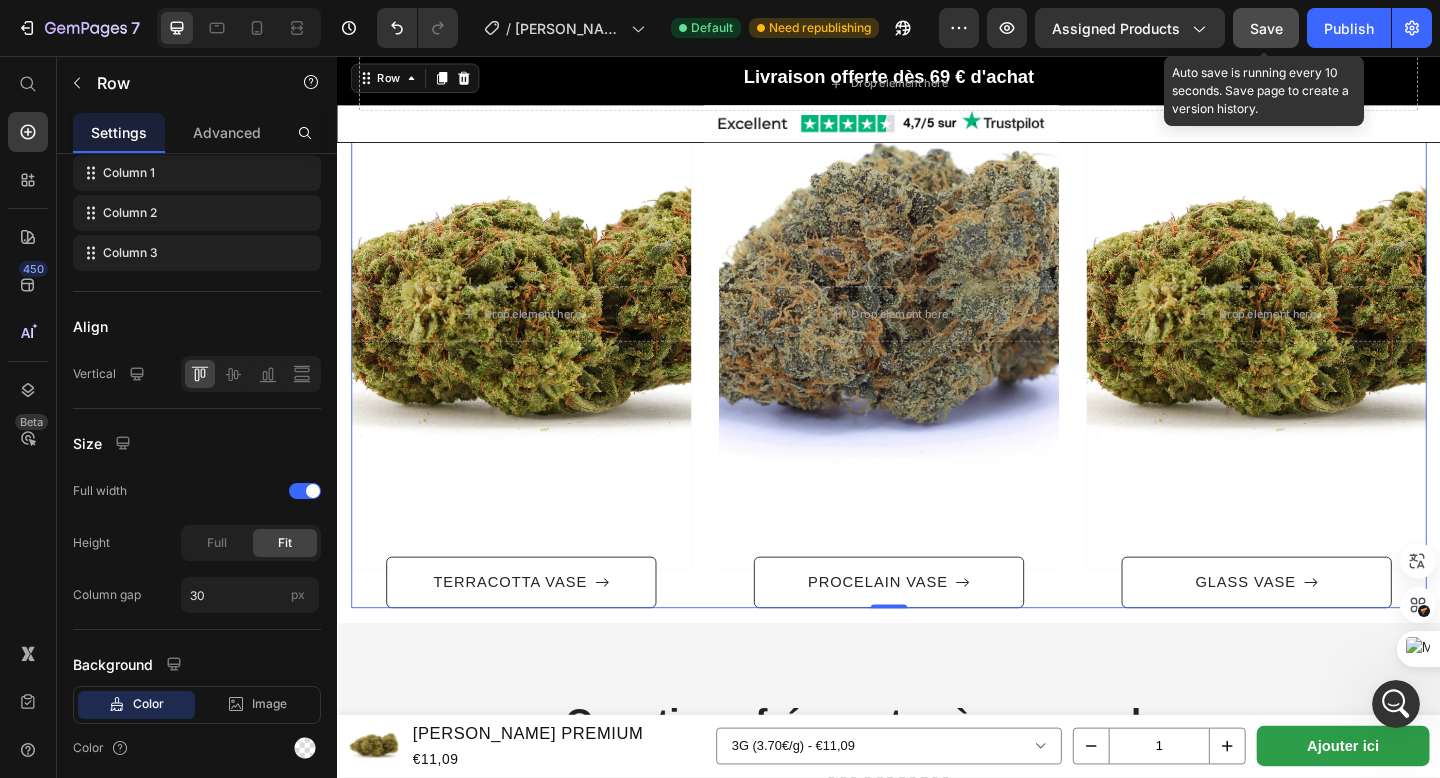 drag, startPoint x: 1263, startPoint y: 18, endPoint x: 697, endPoint y: 395, distance: 680.0625 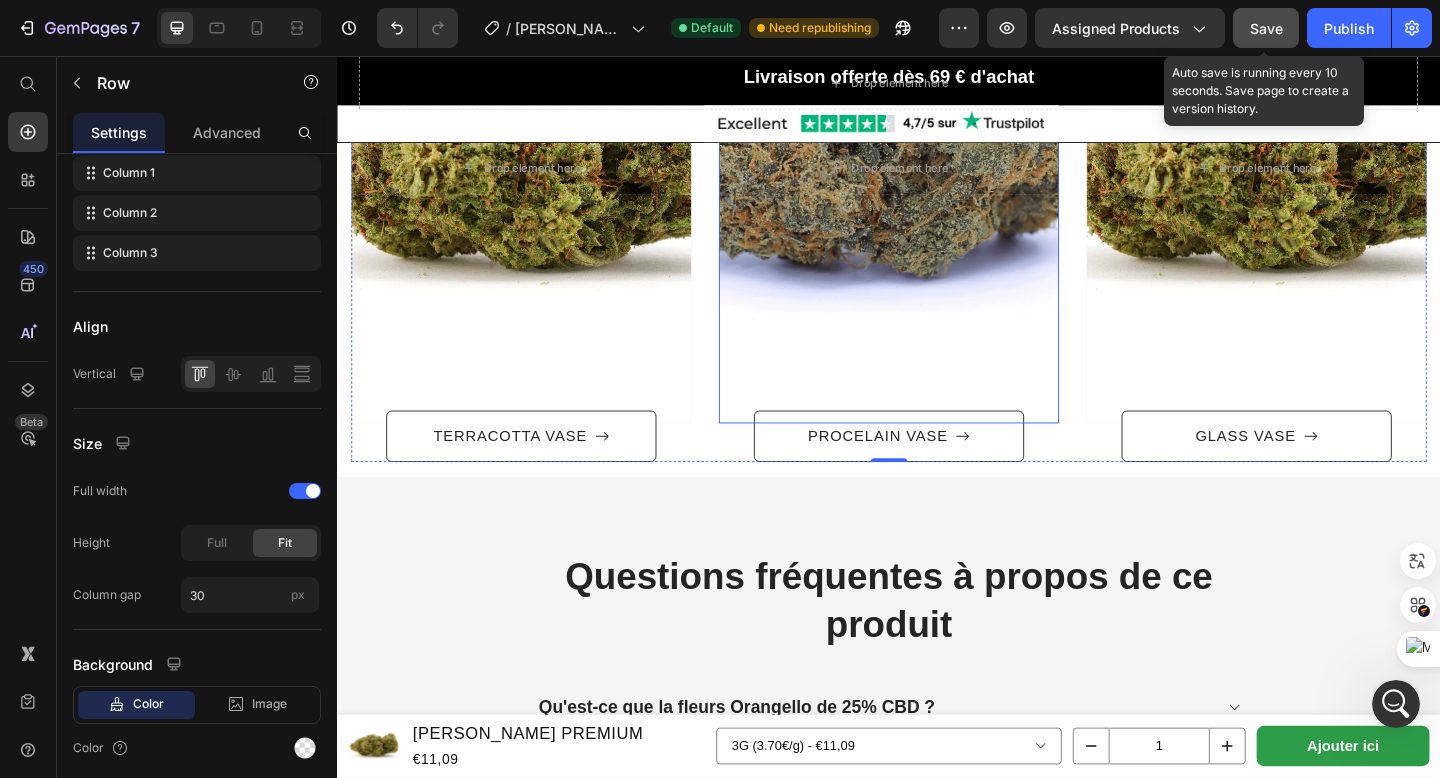 scroll, scrollTop: 3127, scrollLeft: 0, axis: vertical 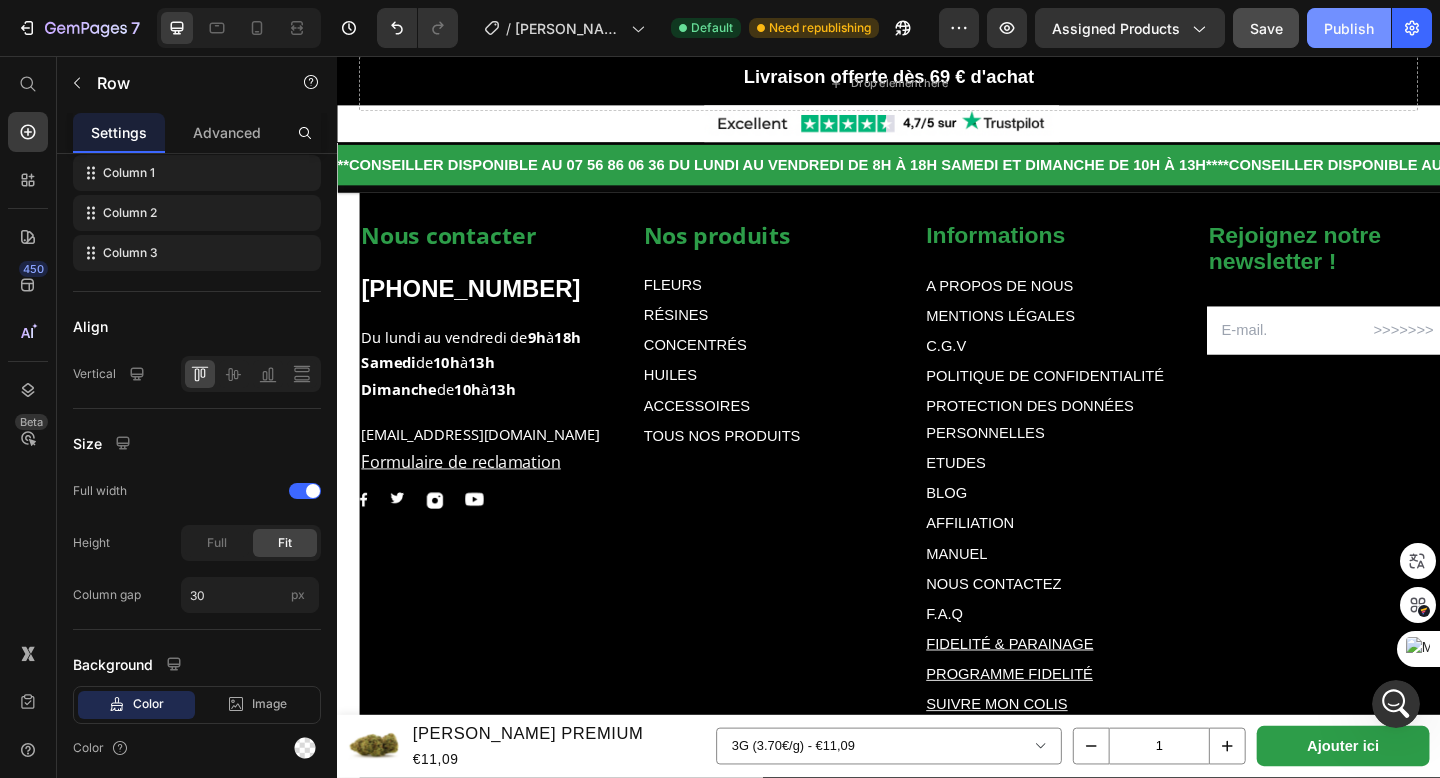 click on "Publish" at bounding box center [1349, 28] 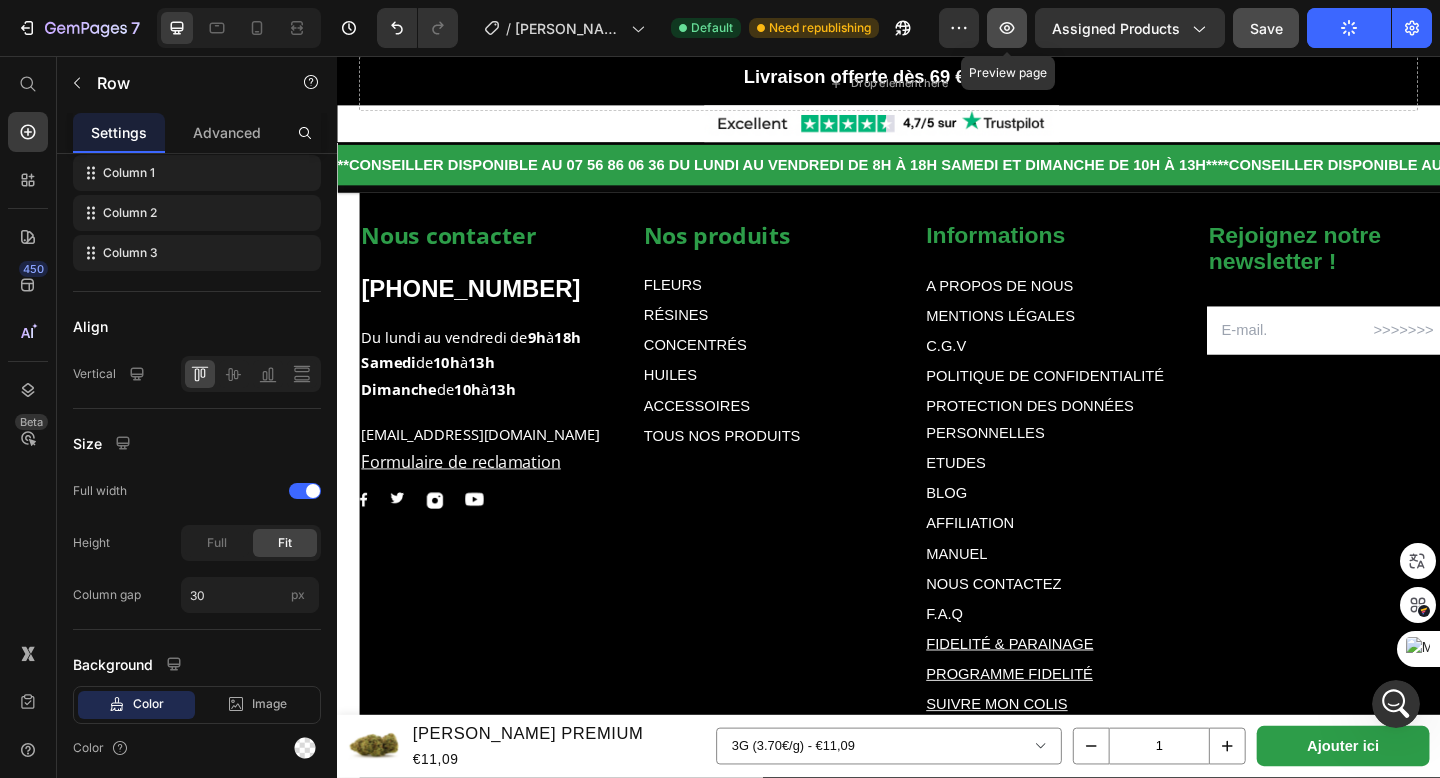 click 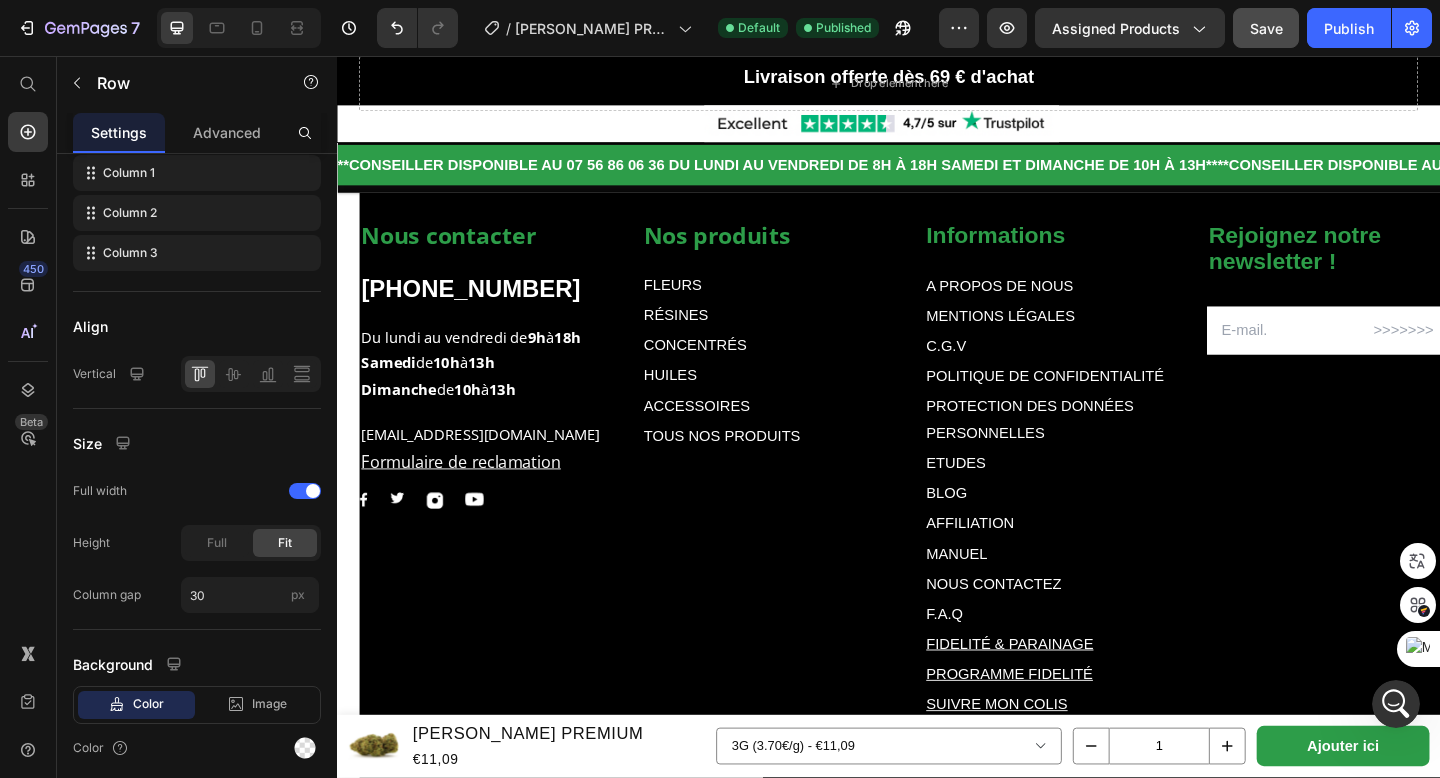click on "Nos produits Text block FLEURS Text Block RÉSINES Text Block CONCENTRÉS Text Block HUILES Text Block ACCESSOIRES Text Block TOUS NOS PRODUITS Text Block Informations    Text block A PROPOS DE NOUS Text Block MENTIONS LÉGALES Text Block C.G.V Text Block POLITIQUE DE CONFIDENTIALITÉ Text Block PROTECTION DES DONNÉES   PERSONNELLES Text Block ETUDES Text Block BLOG Text Block AFFILIATION Text Block MANUEL Text Block NOUS CONTACTEZ Text Block F.A.Q Text Block FIDELITÉ & PARAINAGE Text Block PROGRAMME FIDELITÉ Text Block SUIVRE MON COLIS Text Block MON COMPTE Text Block Row Rejoignez notre newsletter ! Text block Email Field Row Newsletter Nous contacter Text block +322165197 Text block Du lundi au vendredi de  9h  à  18h   Samedi  de  10h  à  13h Dimanche  de  10h  à  13h Text block contact@muushroom.com Formulaire de reclamation Text block Image Image Image Image Row Row Text Block Text Block Row Section 12" at bounding box center [937, 527] 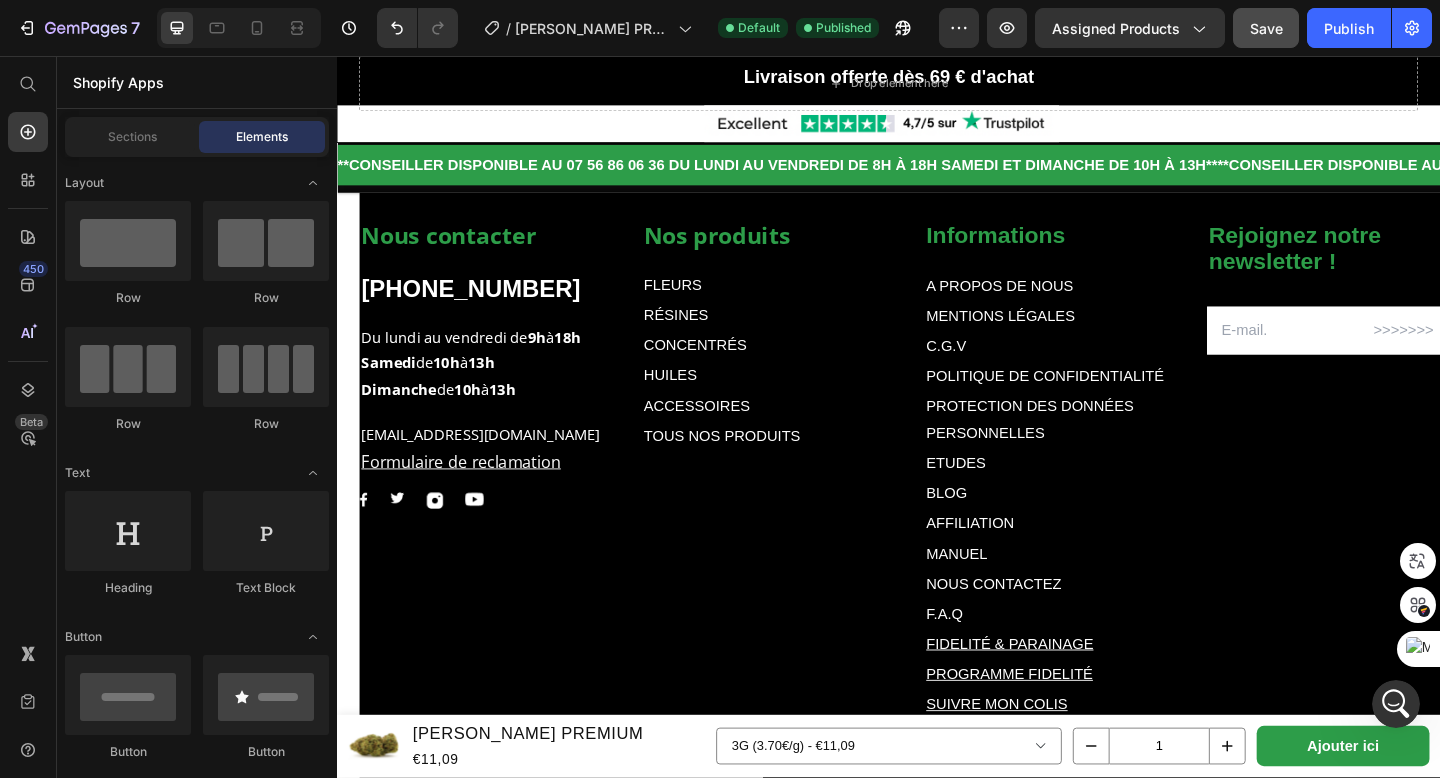 click on "Nos produits Text block FLEURS Text Block RÉSINES Text Block CONCENTRÉS Text Block HUILES Text Block ACCESSOIRES Text Block TOUS NOS PRODUITS Text Block Informations    Text block A PROPOS DE NOUS Text Block MENTIONS LÉGALES Text Block C.G.V Text Block POLITIQUE DE CONFIDENTIALITÉ Text Block PROTECTION DES DONNÉES   PERSONNELLES Text Block ETUDES Text Block BLOG Text Block AFFILIATION Text Block MANUEL Text Block NOUS CONTACTEZ Text Block F.A.Q Text Block FIDELITÉ & PARAINAGE Text Block PROGRAMME FIDELITÉ Text Block SUIVRE MON COLIS Text Block MON COMPTE Text Block Row Rejoignez notre newsletter ! Text block Email Field Row Newsletter Nous contacter Text block +322165197 Text block Du lundi au vendredi de  9h  à  18h   Samedi  de  10h  à  13h Dimanche  de  10h  à  13h Text block contact@muushroom.com Formulaire de reclamation Text block Image Image Image Image Row Row Text Block Text Block Row Section 12" at bounding box center (937, 527) 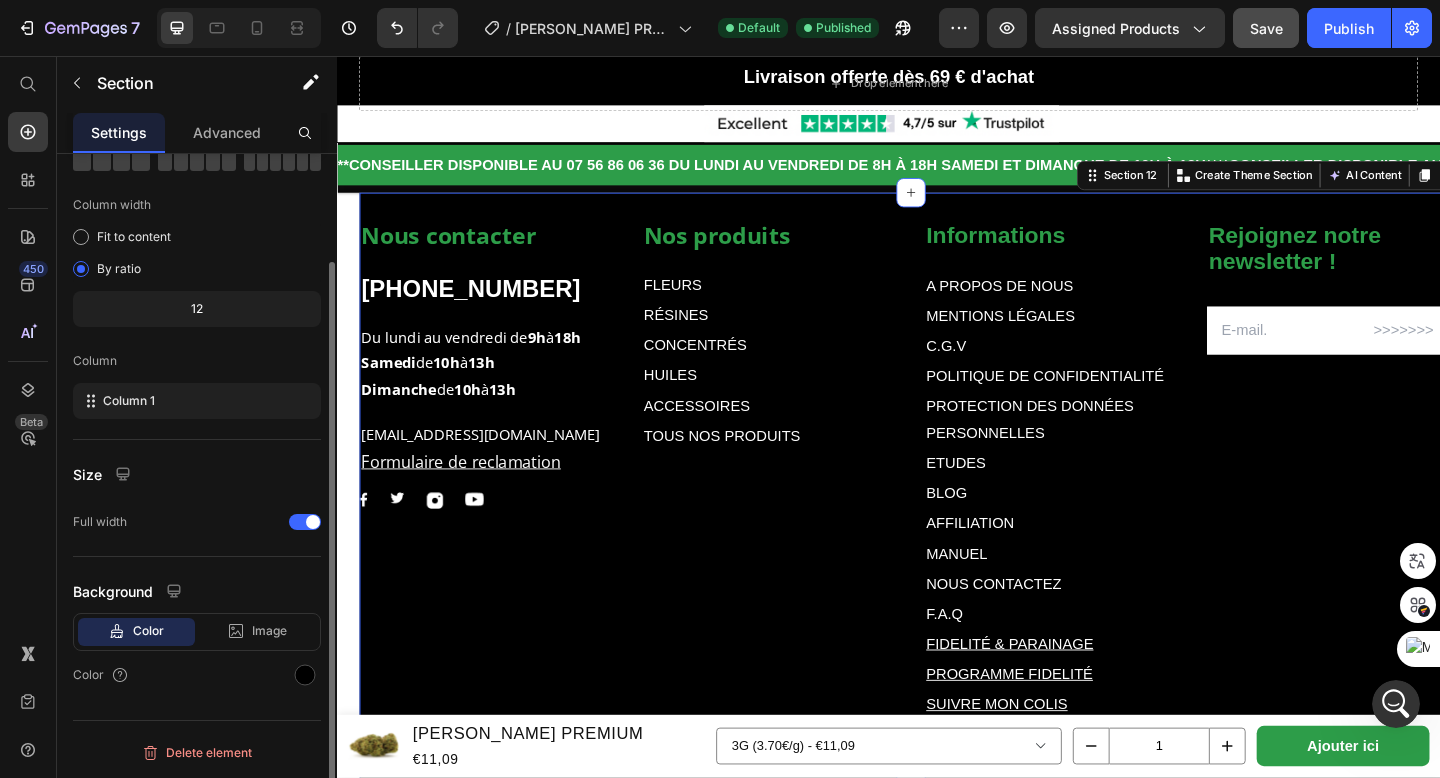 click on "Nos produits Text block FLEURS Text Block RÉSINES Text Block CONCENTRÉS Text Block HUILES Text Block ACCESSOIRES Text Block TOUS NOS PRODUITS Text Block Informations    Text block A PROPOS DE NOUS Text Block MENTIONS LÉGALES Text Block C.G.V Text Block POLITIQUE DE CONFIDENTIALITÉ Text Block PROTECTION DES DONNÉES   PERSONNELLES Text Block ETUDES Text Block BLOG Text Block AFFILIATION Text Block MANUEL Text Block NOUS CONTACTEZ Text Block F.A.Q Text Block FIDELITÉ & PARAINAGE Text Block PROGRAMME FIDELITÉ Text Block SUIVRE MON COLIS Text Block MON COMPTE Text Block Row Rejoignez notre newsletter ! Text block Email Field Row Newsletter Nous contacter Text block +322165197 Text block Du lundi au vendredi de  9h  à  18h   Samedi  de  10h  à  13h Dimanche  de  10h  à  13h Text block contact@muushroom.com Formulaire de reclamation Text block Image Image Image Image Row Row Text Block Text Block Row Section 12   Create Theme Section AI Content Write with GemAI What would you like to describe here?" at bounding box center (961, 527) 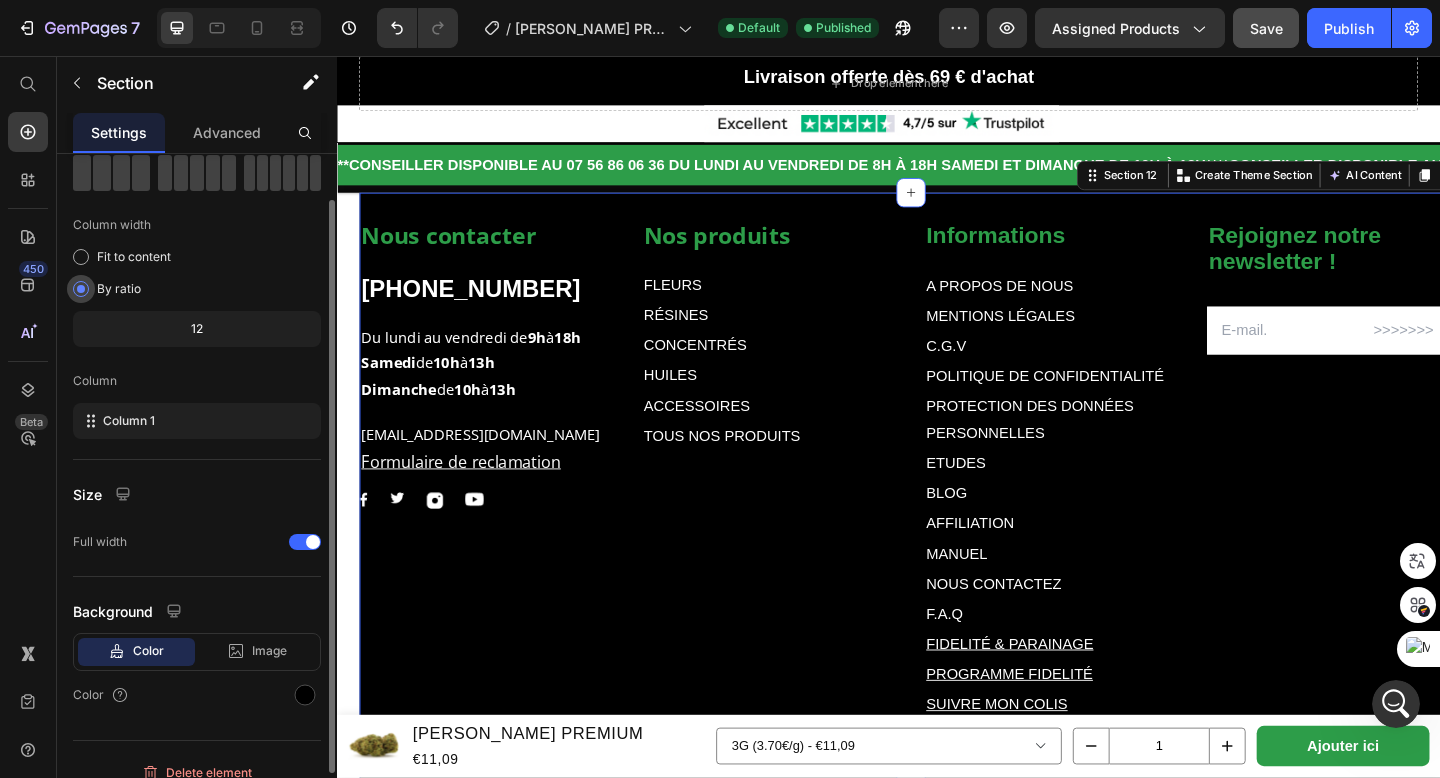 scroll, scrollTop: 127, scrollLeft: 0, axis: vertical 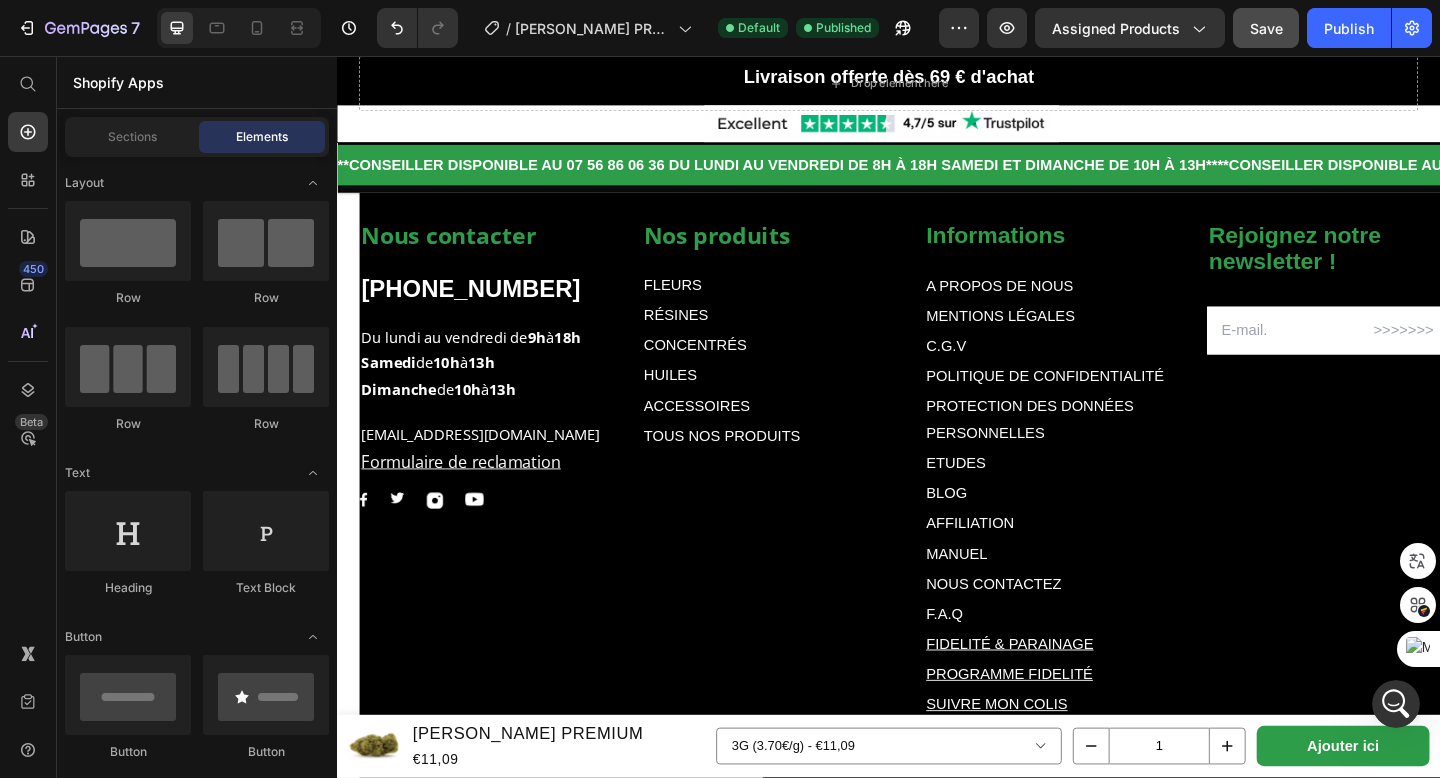 click on "Nos produits Text block FLEURS Text Block RÉSINES Text Block CONCENTRÉS Text Block HUILES Text Block ACCESSOIRES Text Block TOUS NOS PRODUITS Text Block Informations    Text block A PROPOS DE NOUS Text Block MENTIONS LÉGALES Text Block C.G.V Text Block POLITIQUE DE CONFIDENTIALITÉ Text Block PROTECTION DES DONNÉES   PERSONNELLES Text Block ETUDES Text Block BLOG Text Block AFFILIATION Text Block MANUEL Text Block NOUS CONTACTEZ Text Block F.A.Q Text Block FIDELITÉ & PARAINAGE Text Block PROGRAMME FIDELITÉ Text Block SUIVRE MON COLIS Text Block MON COMPTE Text Block Row Rejoignez notre newsletter ! Text block Email Field Row Newsletter Nous contacter Text block +322165197 Text block Du lundi au vendredi de  9h  à  18h   Samedi  de  10h  à  13h Dimanche  de  10h  à  13h Text block contact@muushroom.com Formulaire de reclamation Text block Image Image Image Image Row Row Text Block Text Block Row Section 12" at bounding box center (937, 527) 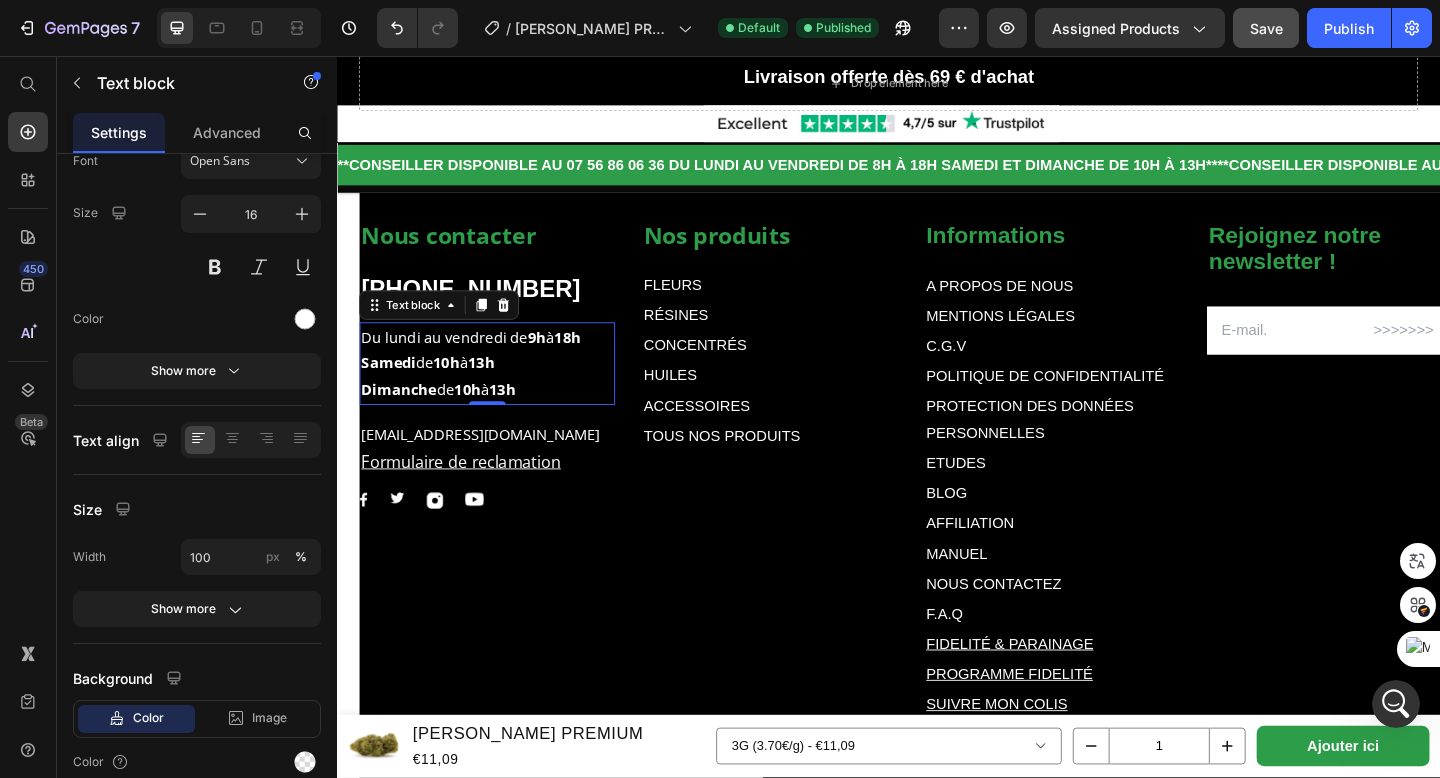 scroll, scrollTop: 0, scrollLeft: 0, axis: both 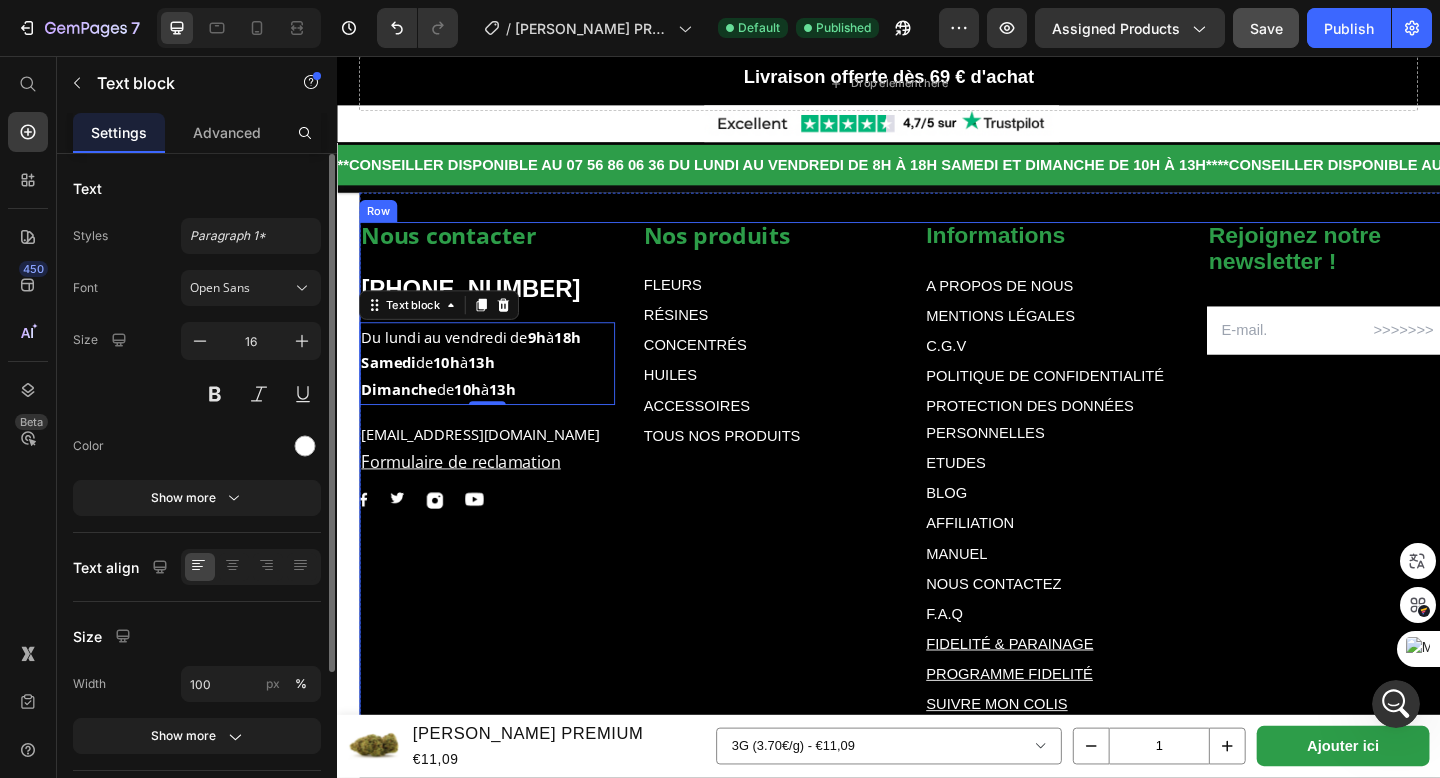 click on "Nous contacter Text block +322165197 Text block Du lundi au vendredi de  9h  à  18h   Samedi  de  10h  à  13h Dimanche  de  10h  à  13h Text block   0 contact@muushroom.com Formulaire de reclamation Text block Image Image Image Image Row" at bounding box center (500, 524) 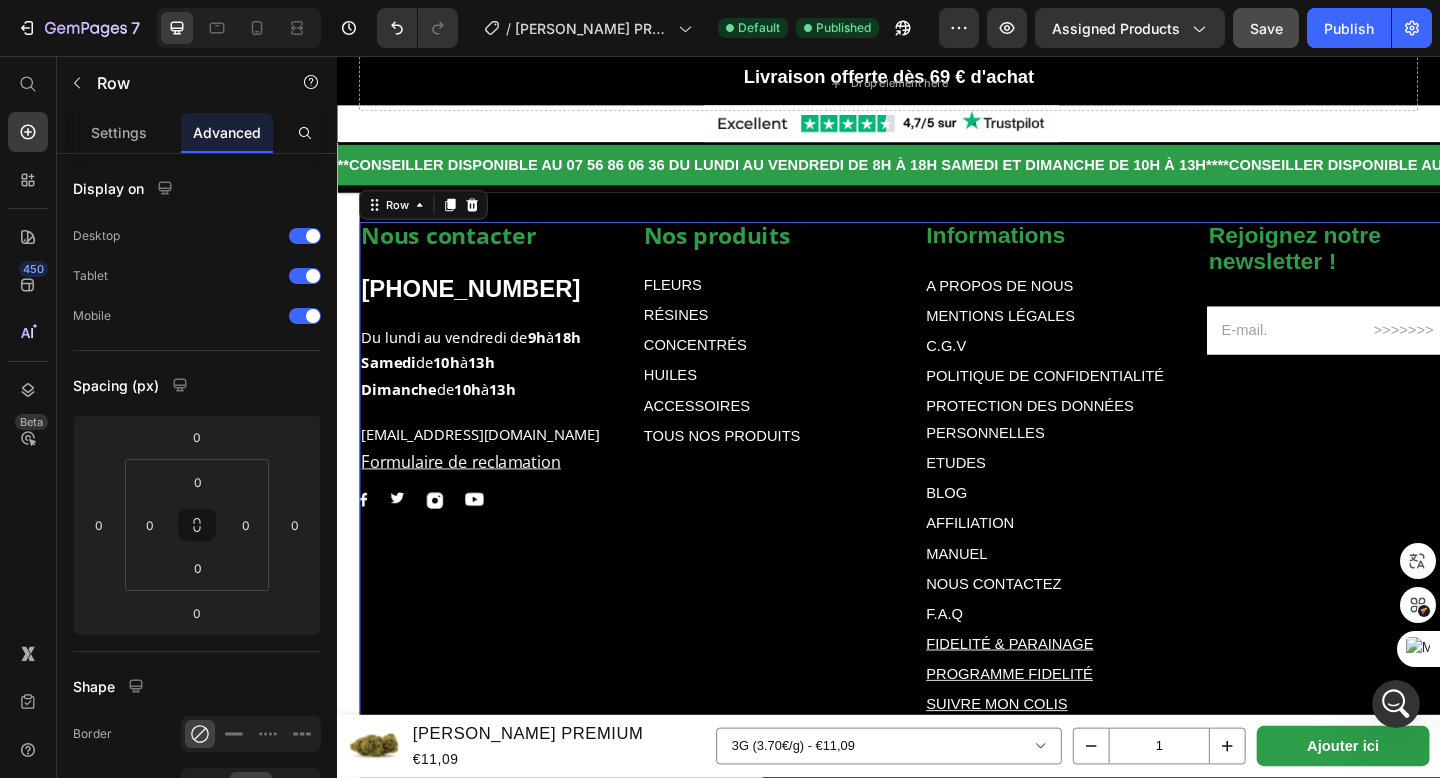 click on "Nous contacter Text block +322165197 Text block Du lundi au vendredi de  9h  à  18h   Samedi  de  10h  à  13h Dimanche  de  10h  à  13h Text block contact@muushroom.com Formulaire de reclamation Text block Image Image Image Image Row" at bounding box center [500, 524] 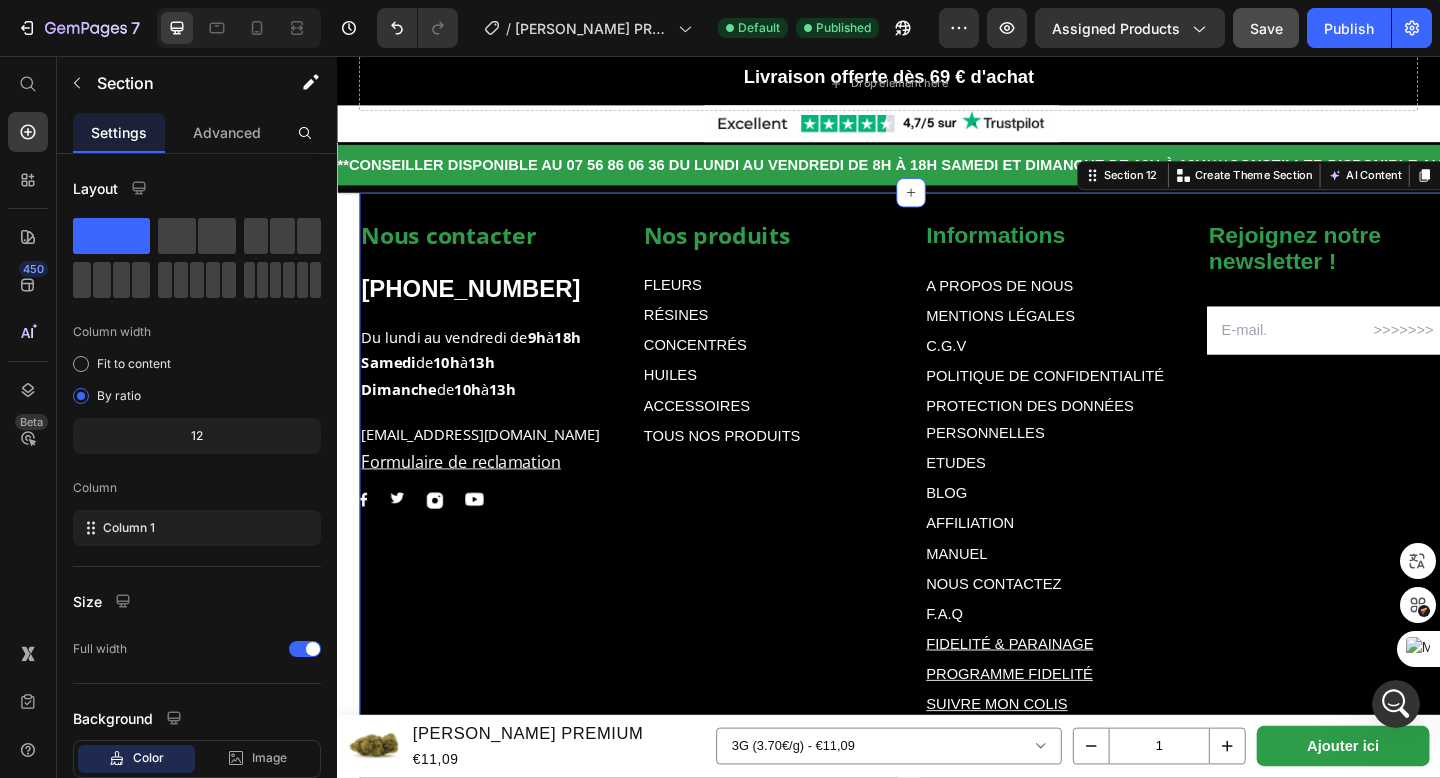 click on "Nos produits Text block FLEURS Text Block RÉSINES Text Block CONCENTRÉS Text Block HUILES Text Block ACCESSOIRES Text Block TOUS NOS PRODUITS Text Block Informations    Text block A PROPOS DE NOUS Text Block MENTIONS LÉGALES Text Block C.G.V Text Block POLITIQUE DE CONFIDENTIALITÉ Text Block PROTECTION DES DONNÉES   PERSONNELLES Text Block ETUDES Text Block BLOG Text Block AFFILIATION Text Block MANUEL Text Block NOUS CONTACTEZ Text Block F.A.Q Text Block FIDELITÉ & PARAINAGE Text Block PROGRAMME FIDELITÉ Text Block SUIVRE MON COLIS Text Block MON COMPTE Text Block Row Rejoignez notre newsletter ! Text block Email Field Row Newsletter Nous contacter Text block +322165197 Text block Du lundi au vendredi de  9h  à  18h   Samedi  de  10h  à  13h Dimanche  de  10h  à  13h Text block contact@muushroom.com Formulaire de reclamation Text block Image Image Image Image Row Row Text Block Text Block Row Section 12   Create Theme Section AI Content Write with GemAI What would you like to describe here?" at bounding box center [961, 527] 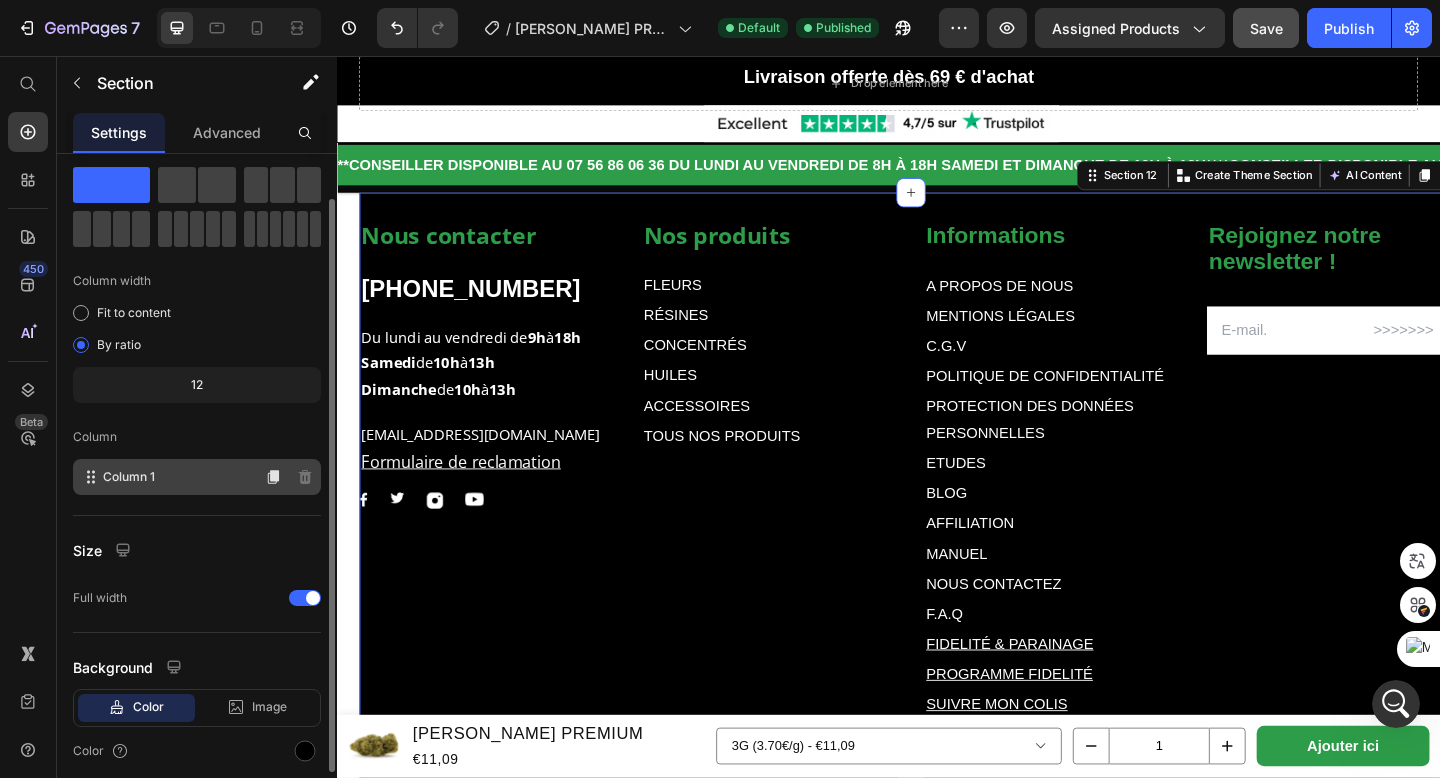 scroll, scrollTop: 52, scrollLeft: 0, axis: vertical 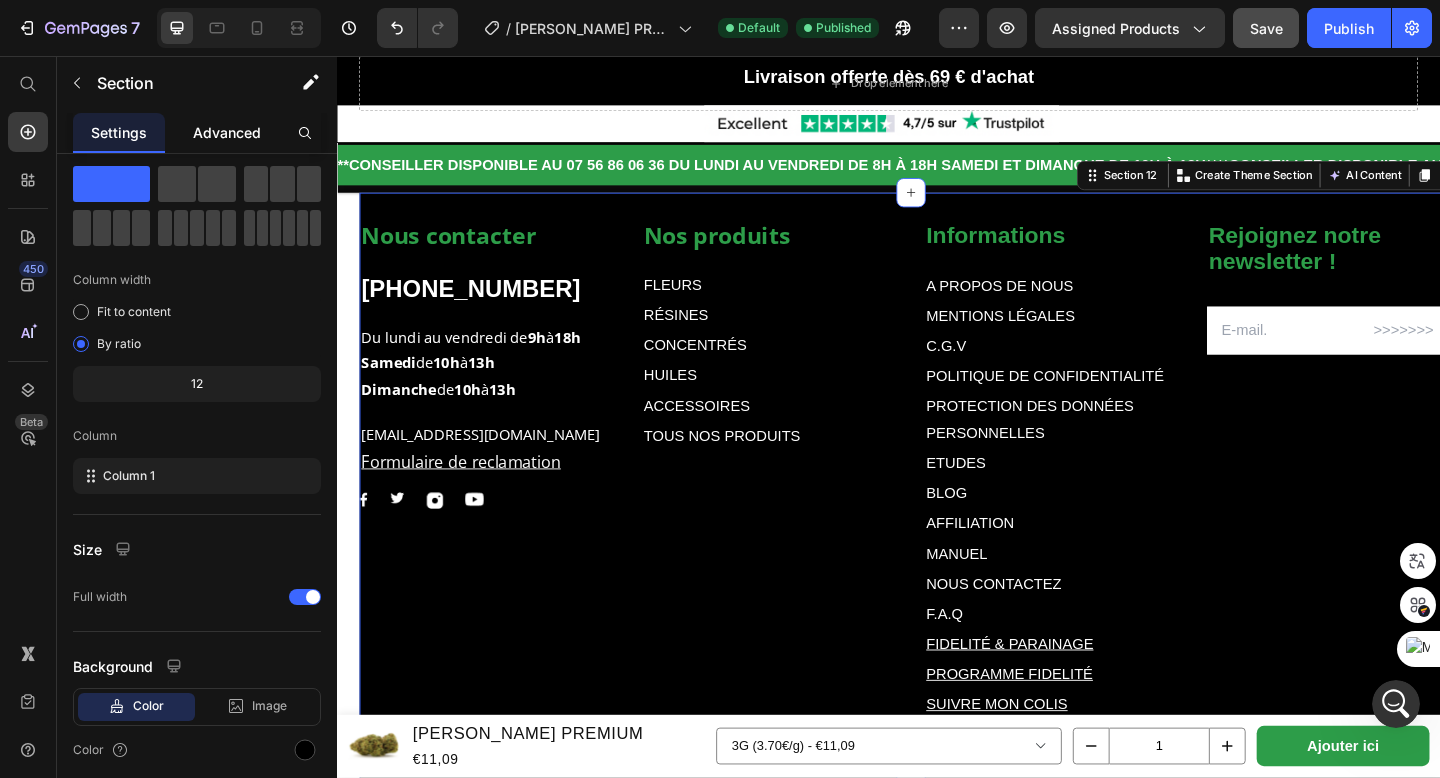 click on "Advanced" at bounding box center (227, 132) 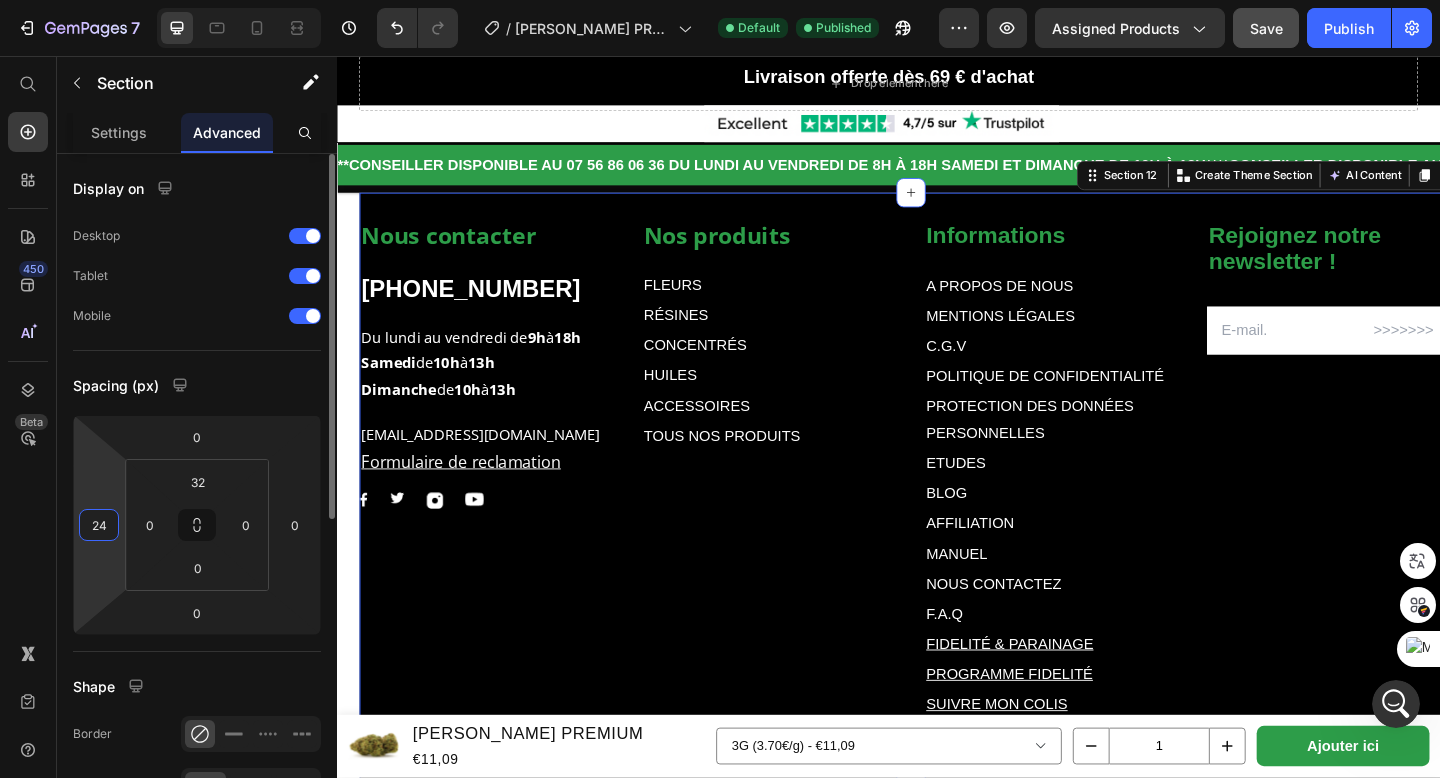 click on "24" at bounding box center [99, 525] 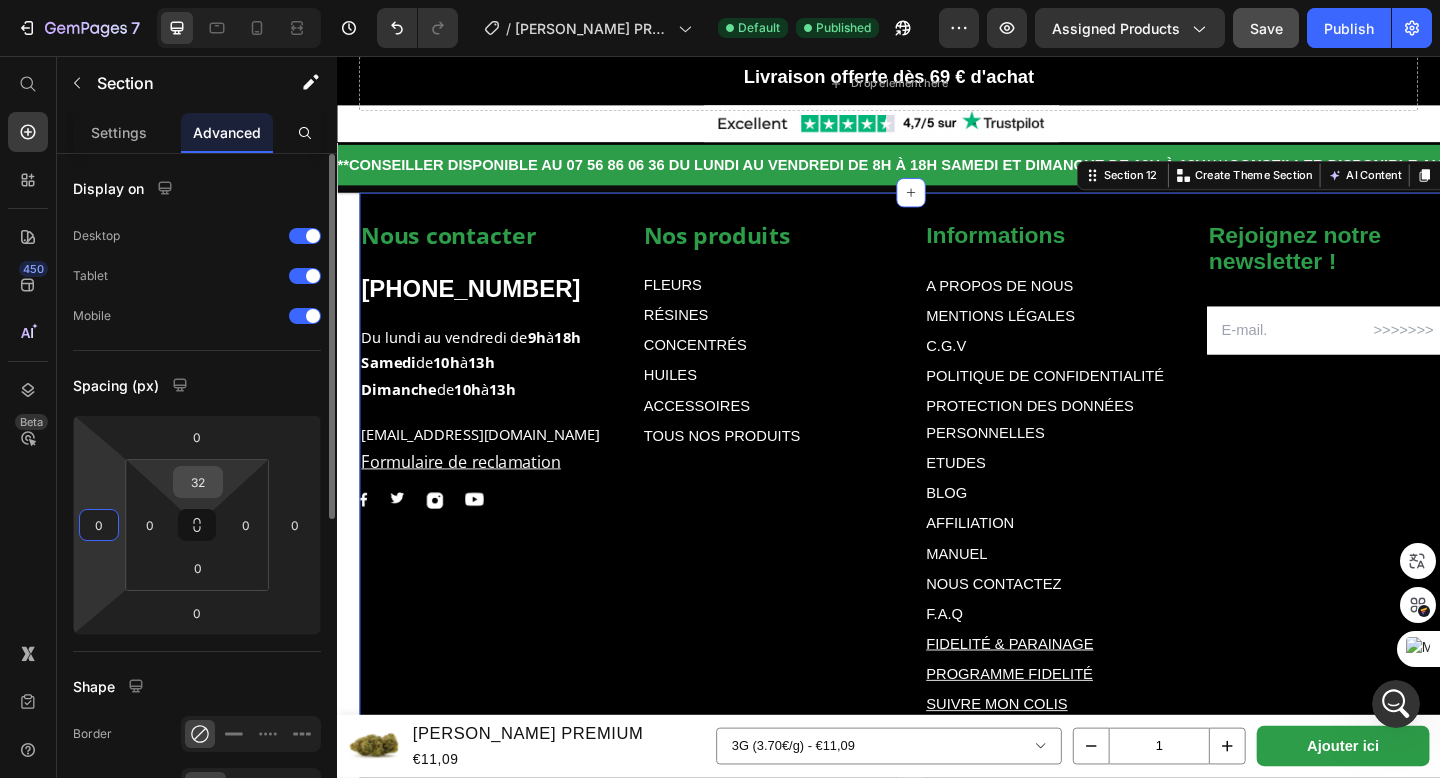 type on "0" 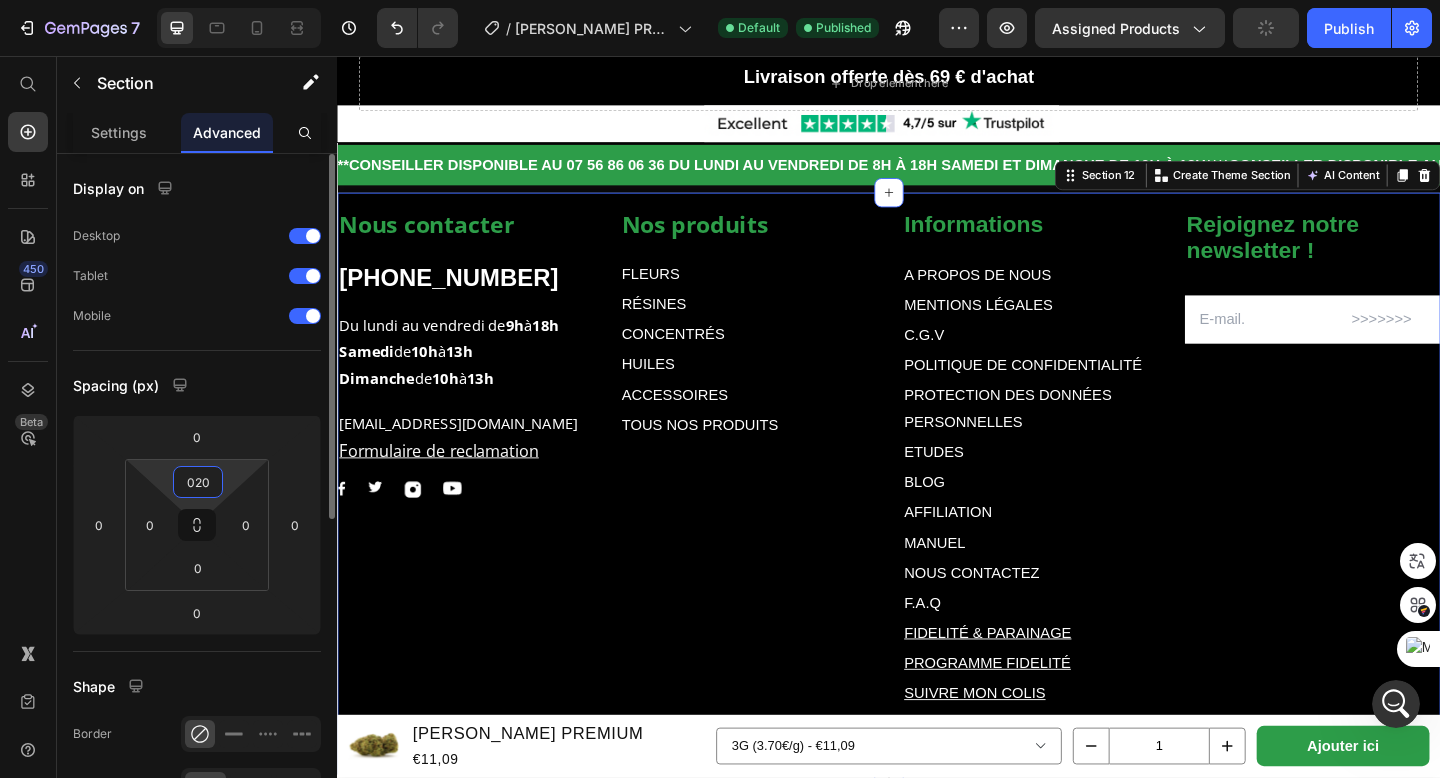 click on "020" at bounding box center [198, 482] 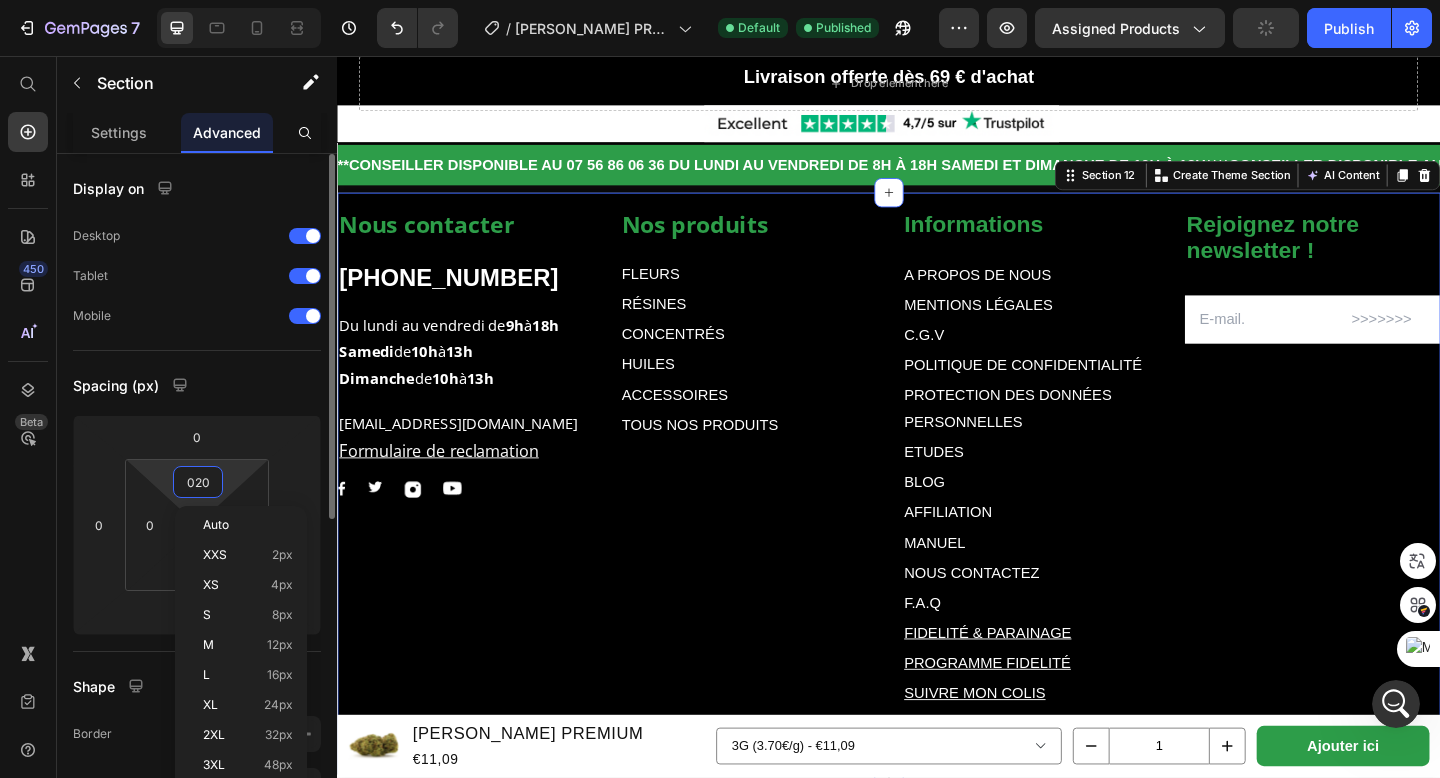 type on "20" 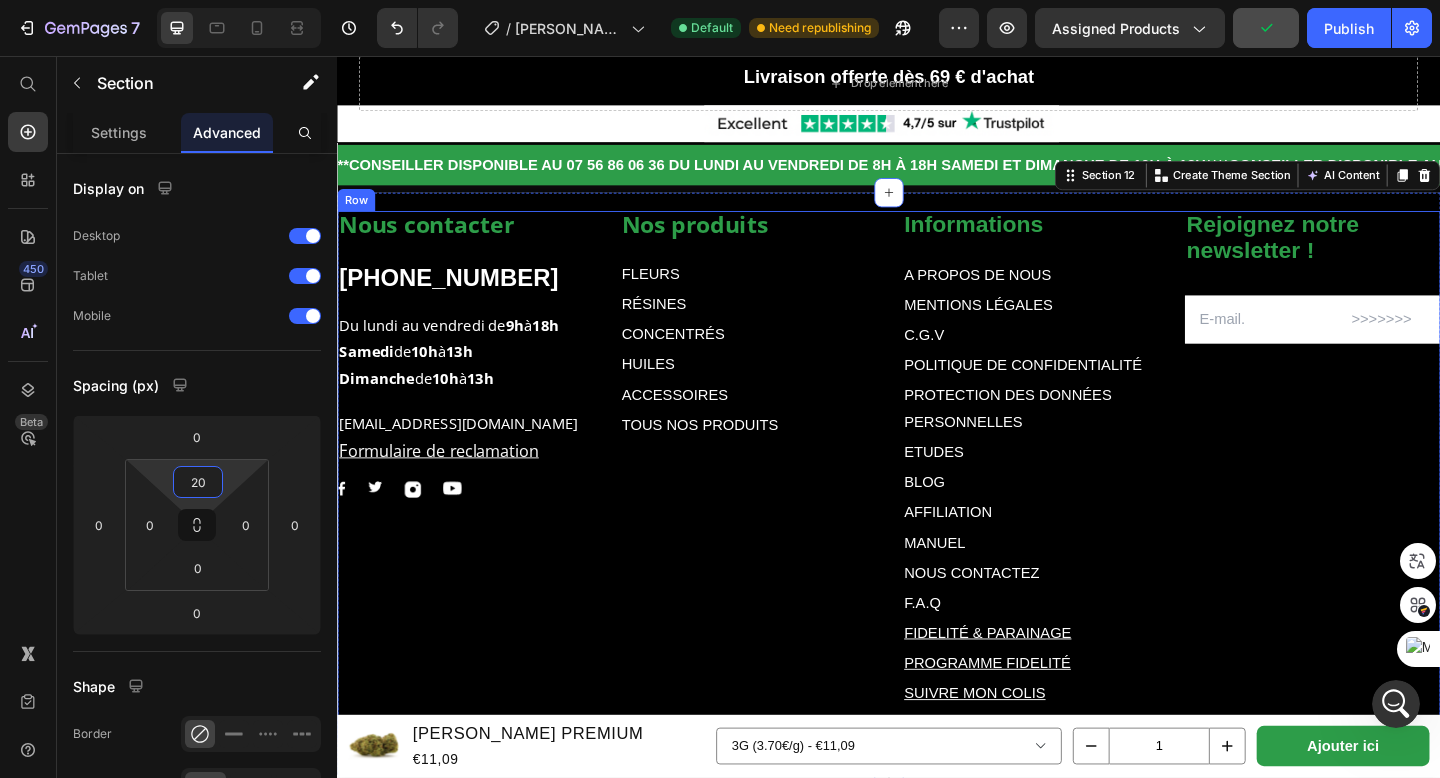 click on "Nos produits Text block FLEURS Text Block RÉSINES Text Block CONCENTRÉS Text Block HUILES Text Block ACCESSOIRES Text Block TOUS NOS PRODUITS Text Block Informations    Text block A PROPOS DE NOUS Text Block MENTIONS LÉGALES Text Block C.G.V Text Block POLITIQUE DE CONFIDENTIALITÉ Text Block PROTECTION DES DONNÉES   PERSONNELLES Text Block ETUDES Text Block BLOG Text Block AFFILIATION Text Block MANUEL Text Block NOUS CONTACTEZ Text Block F.A.Q Text Block FIDELITÉ & PARAINAGE Text Block PROGRAMME FIDELITÉ Text Block SUIVRE MON COLIS Text Block MON COMPTE Text Block Row Rejoignez notre newsletter ! Text block Email Field Row Newsletter Nous contacter Text block +322165197 Text block Du lundi au vendredi de  9h  à  18h   Samedi  de  10h  à  13h Dimanche  de  10h  à  13h Text block contact@muushroom.com Formulaire de reclamation Text block Image Image Image Image Row Row" at bounding box center [937, 512] 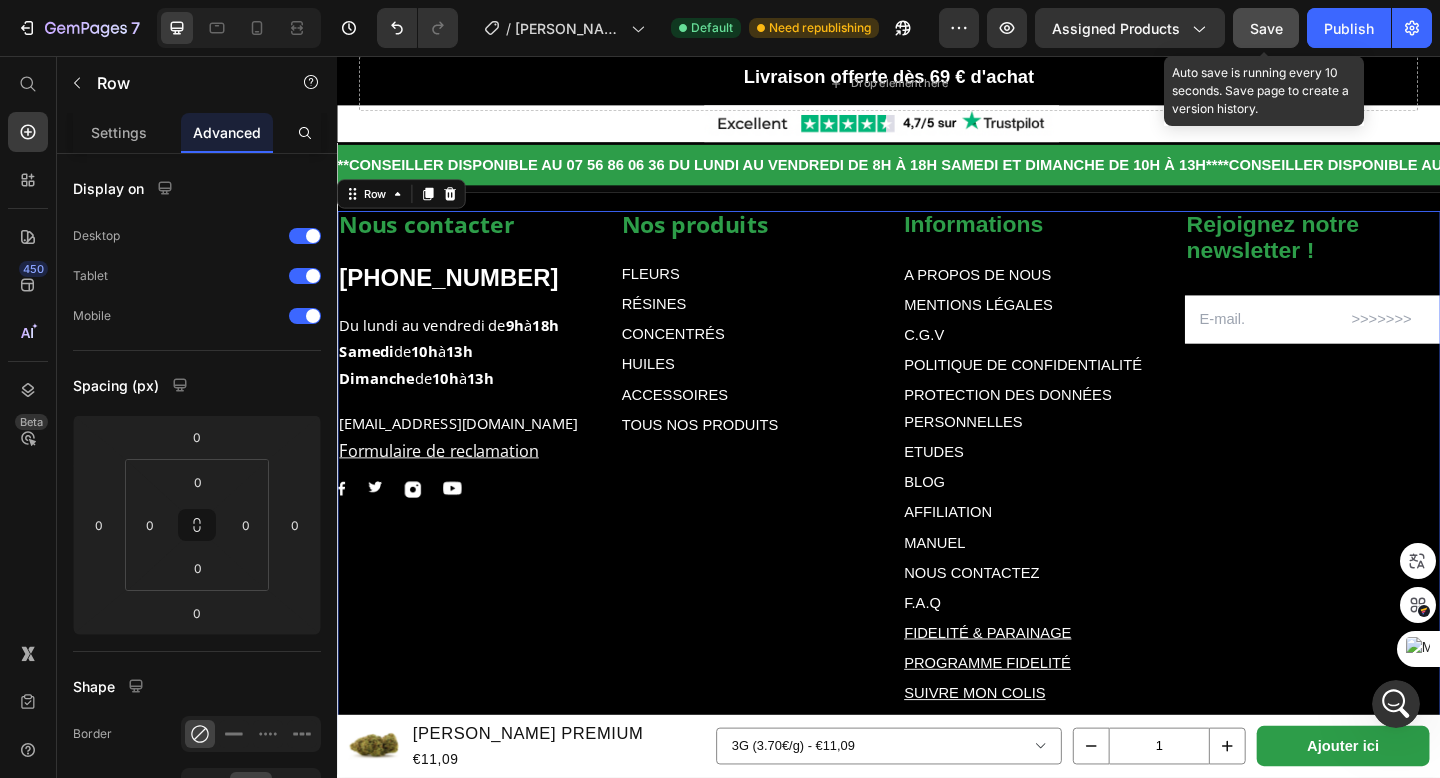 click on "Save" at bounding box center (1266, 28) 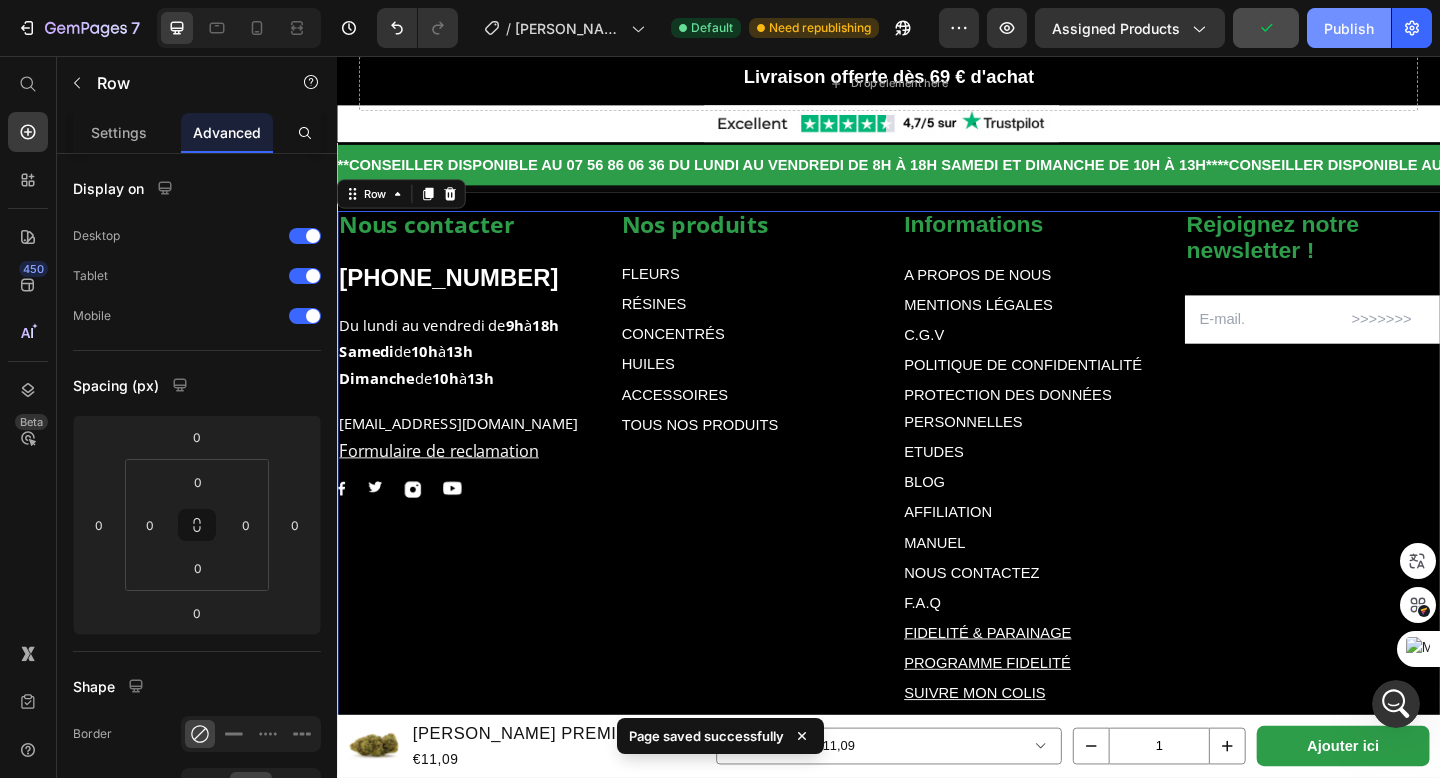 click on "Publish" at bounding box center (1349, 28) 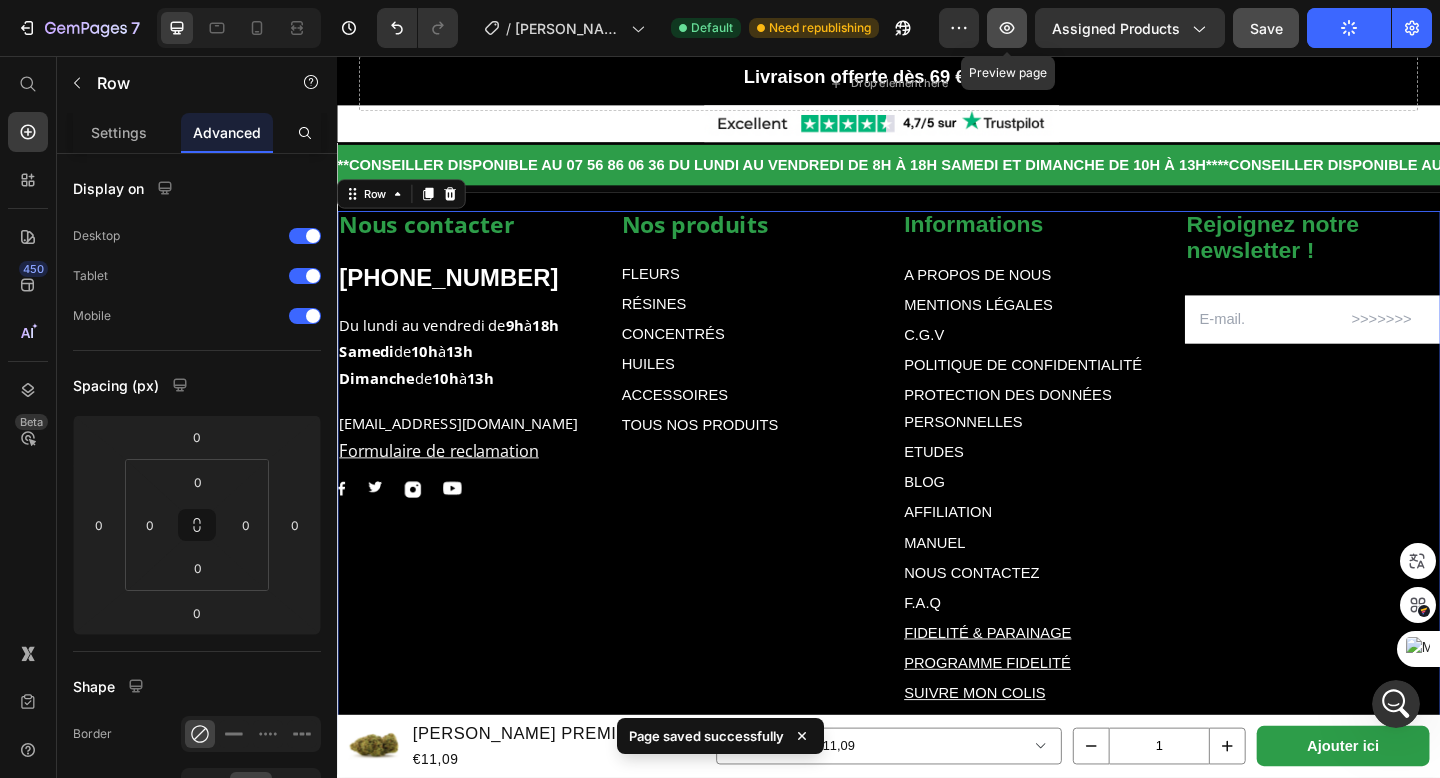 click 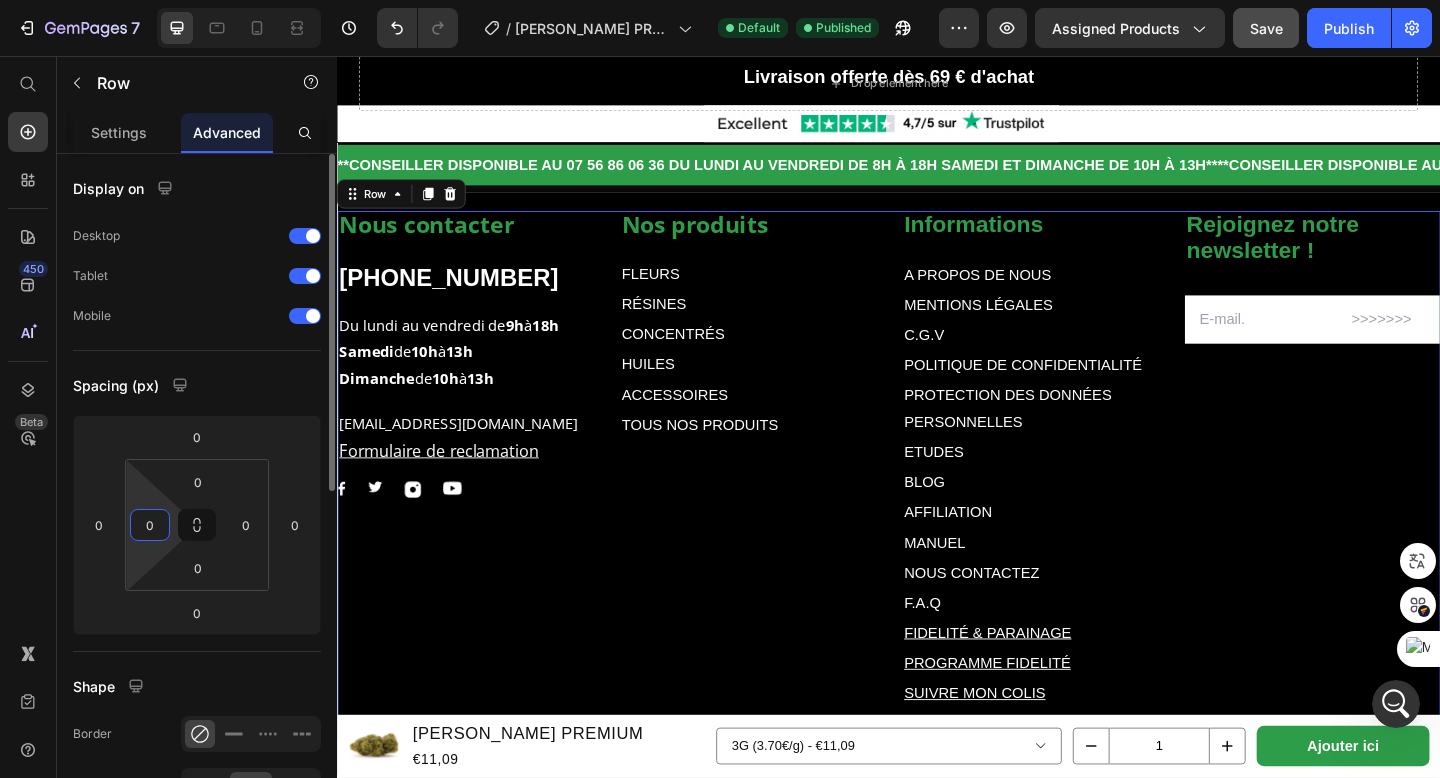 click on "0" at bounding box center (150, 525) 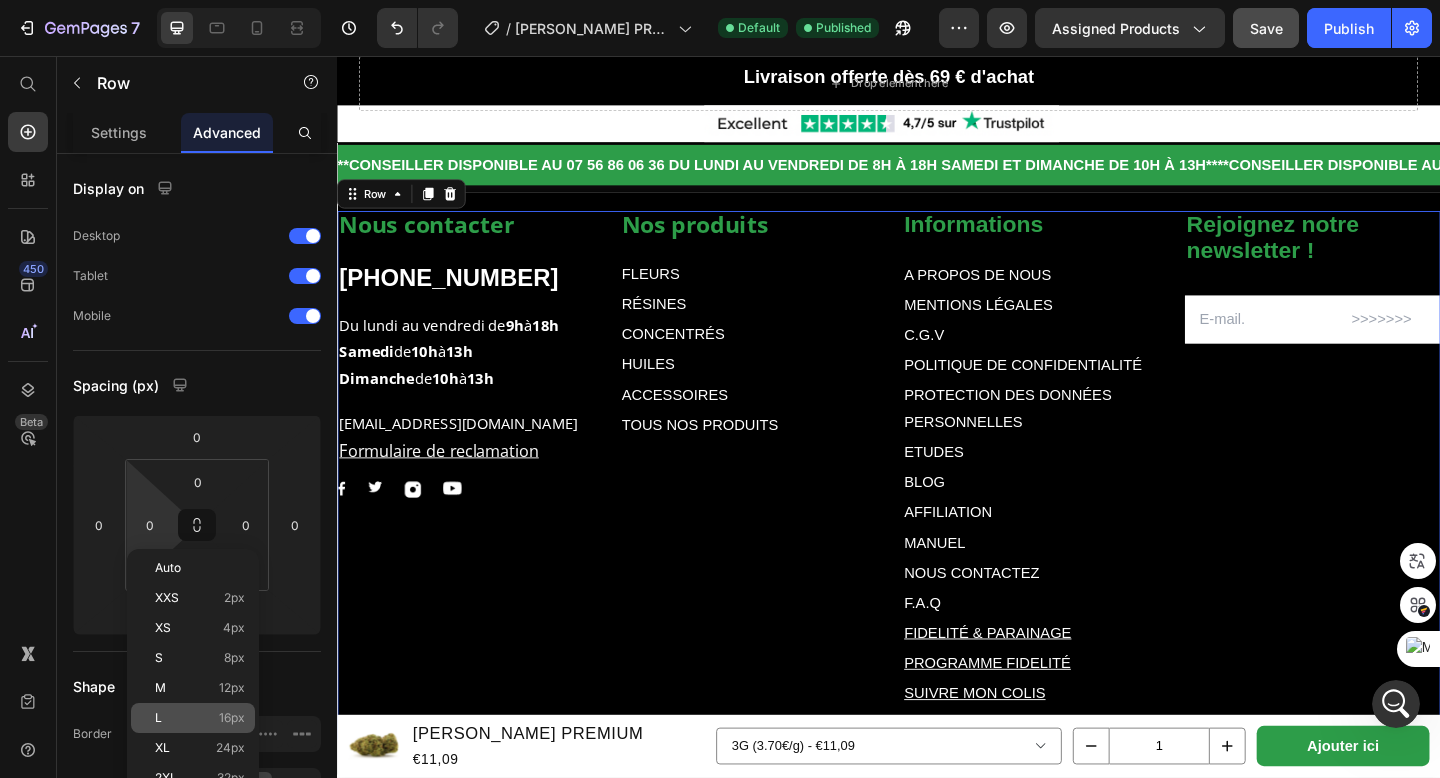 click on "L 16px" 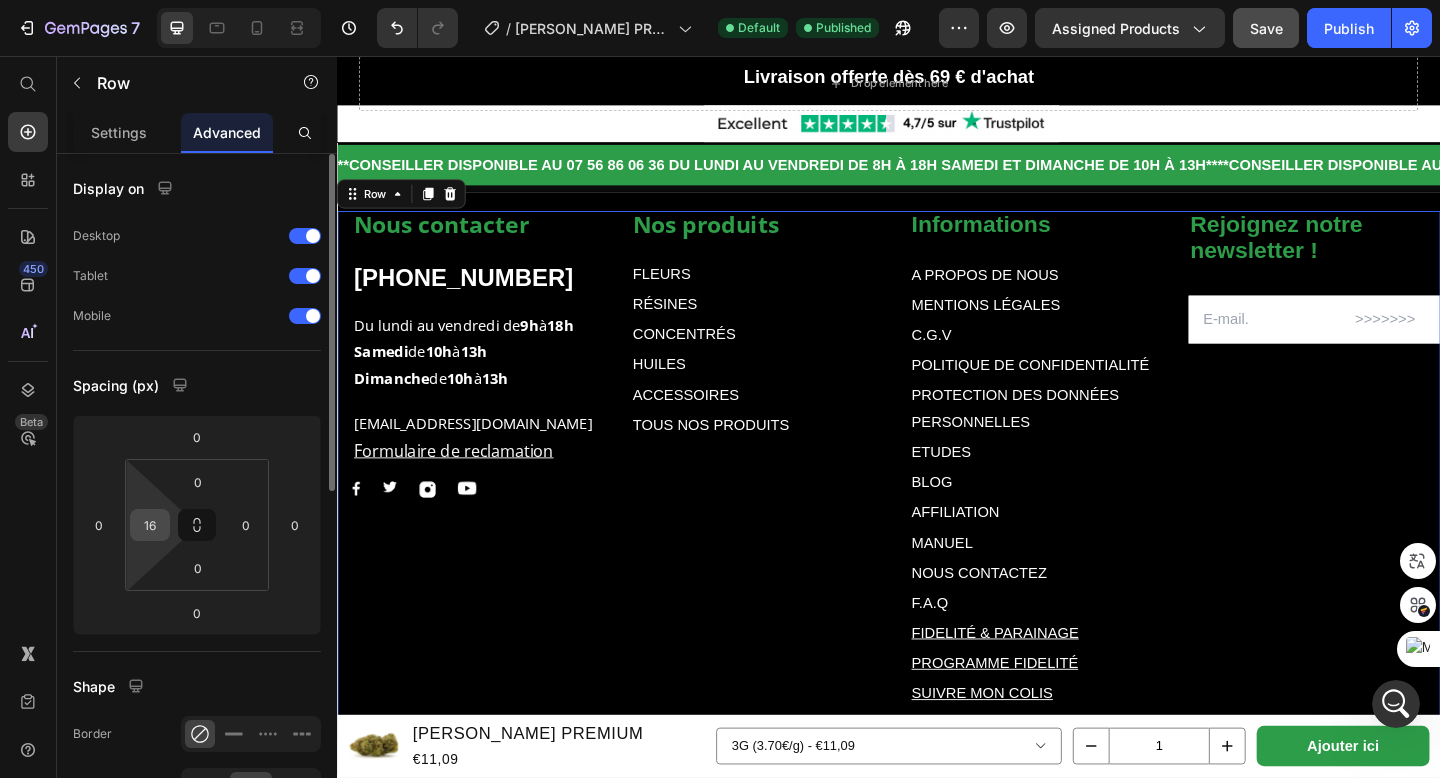 click on "16" at bounding box center (150, 525) 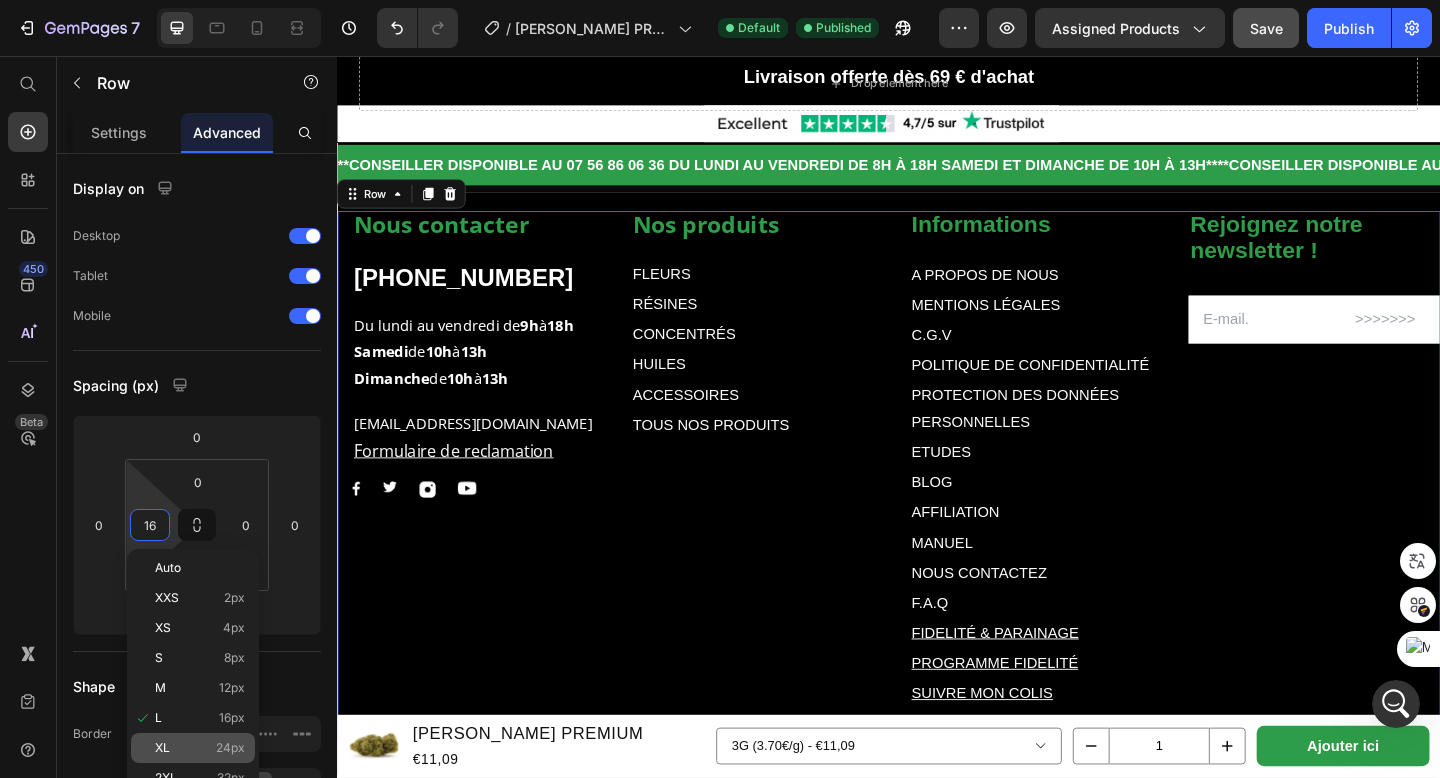 click on "XL 24px" at bounding box center [200, 748] 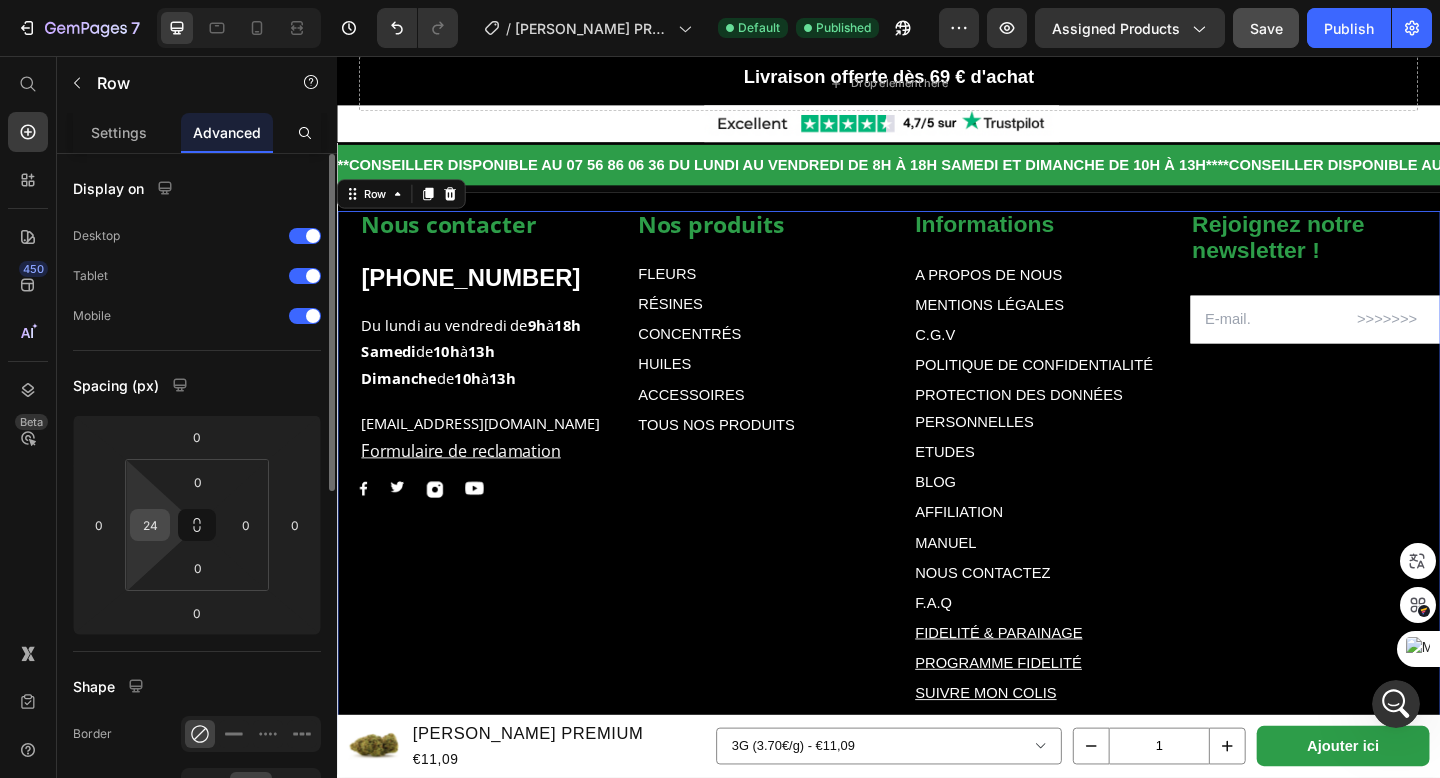 click on "24" at bounding box center (150, 525) 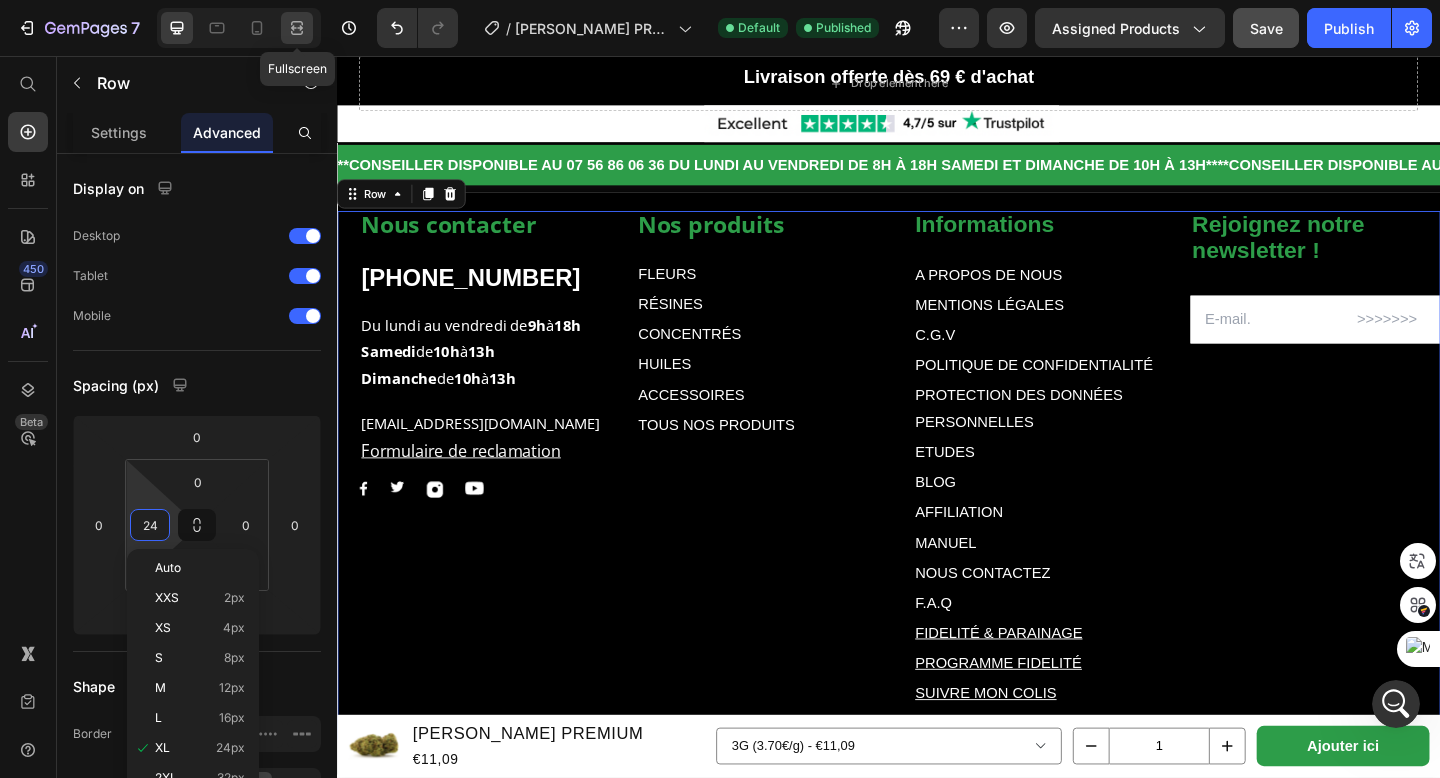 click 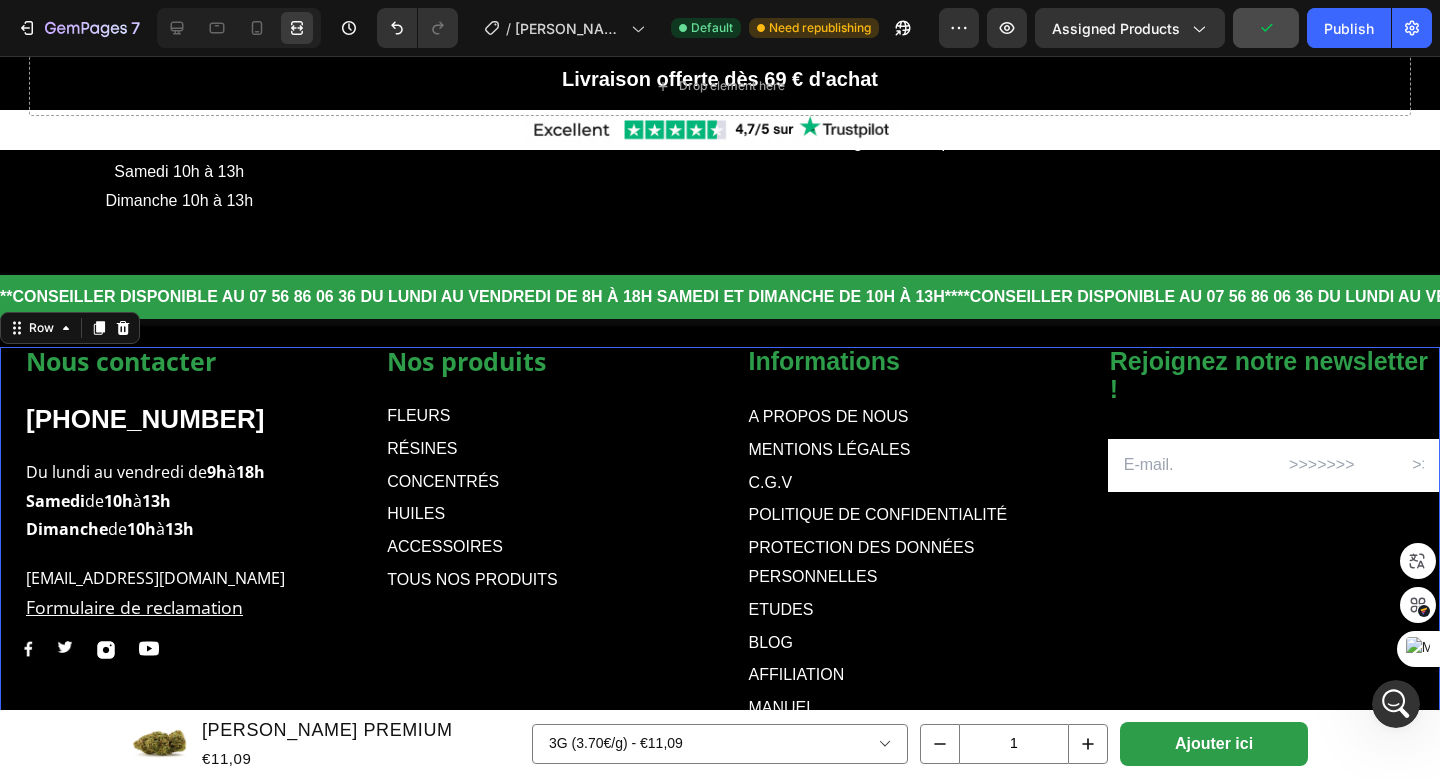 scroll, scrollTop: 5555, scrollLeft: 0, axis: vertical 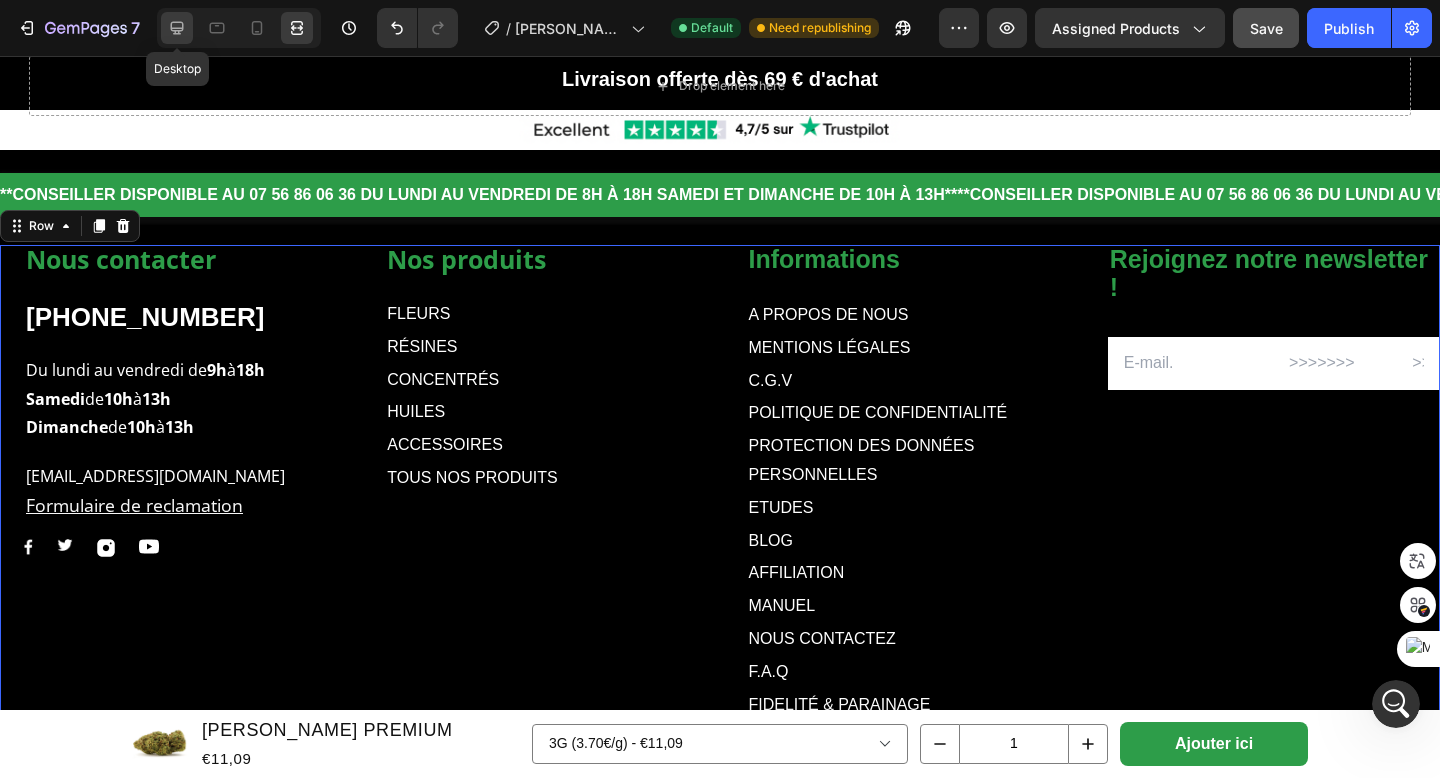 click 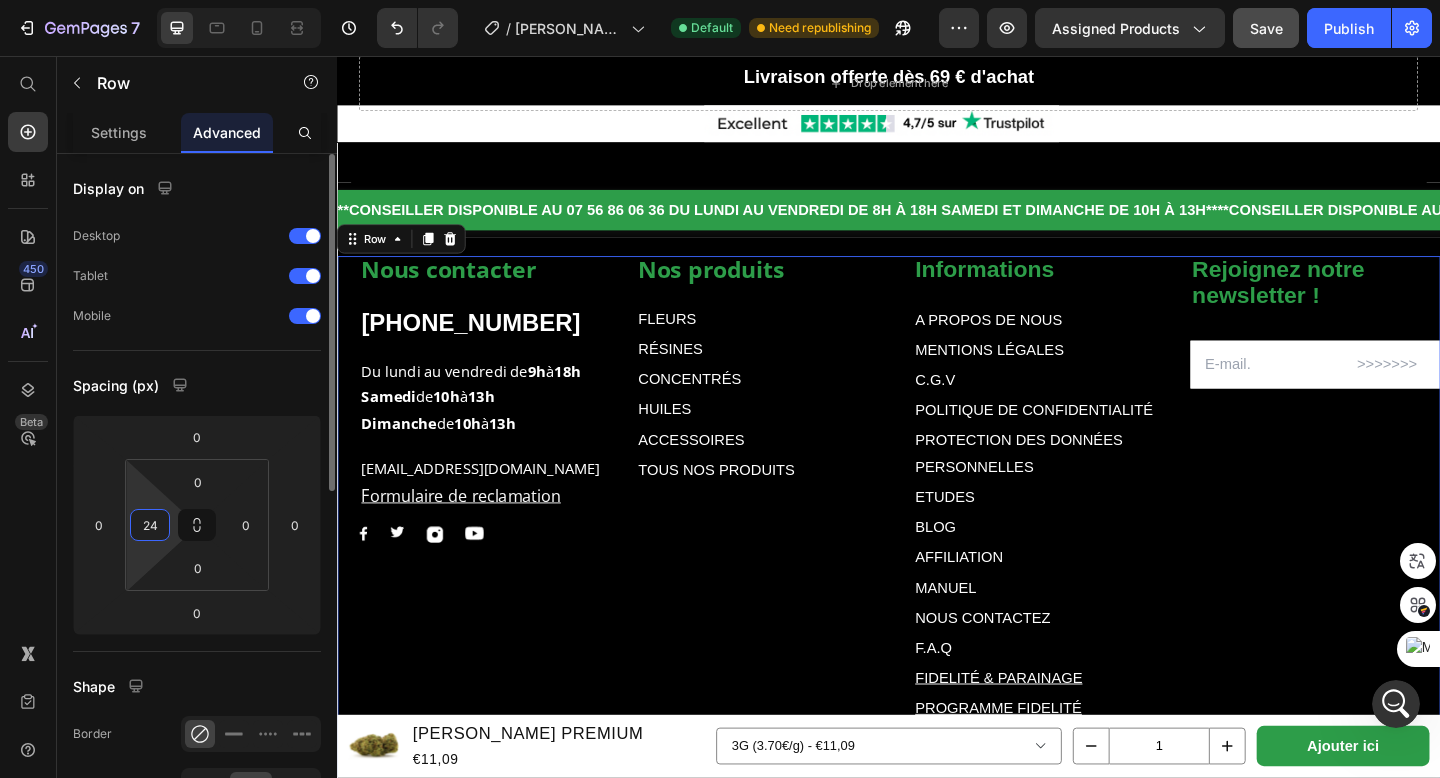 click on "24" at bounding box center [150, 525] 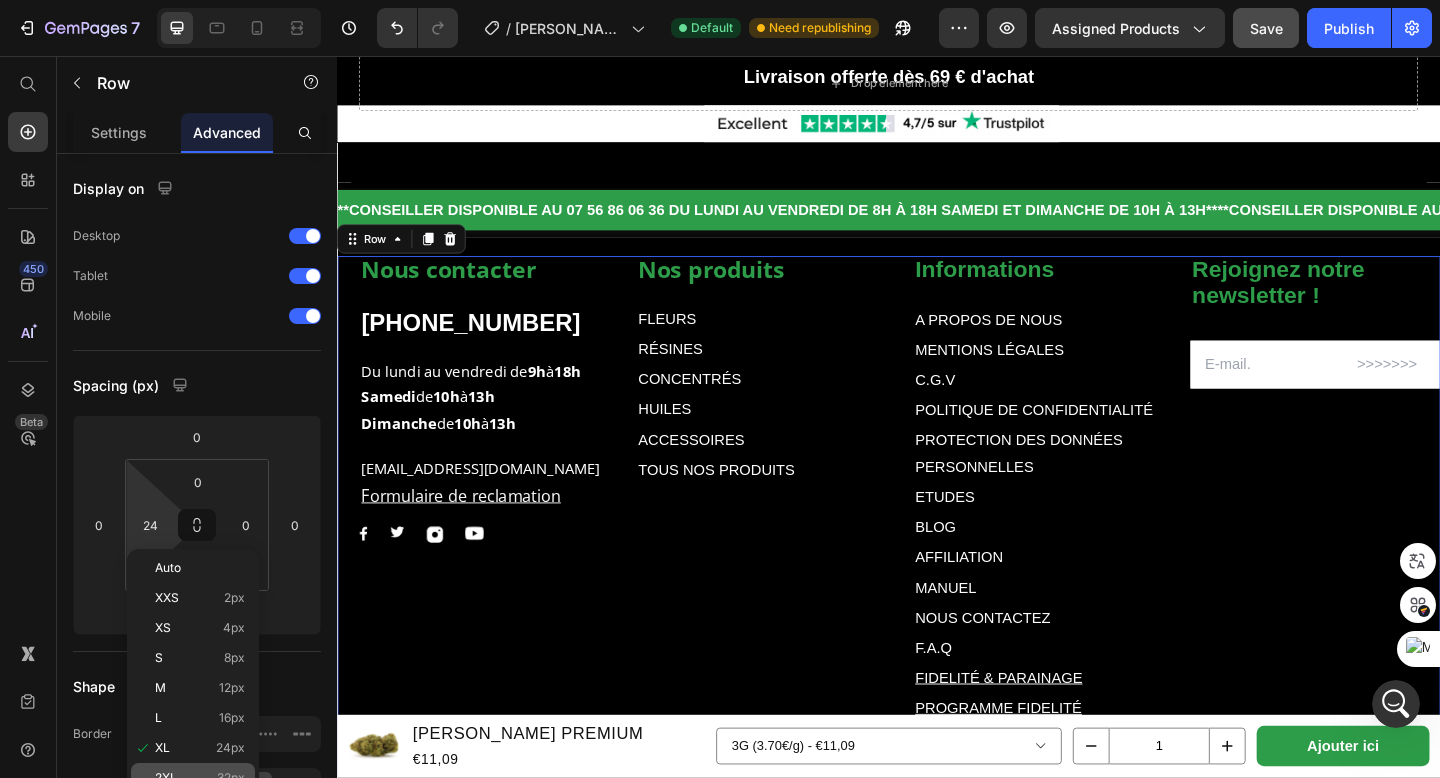 click on "2XL 32px" at bounding box center (200, 778) 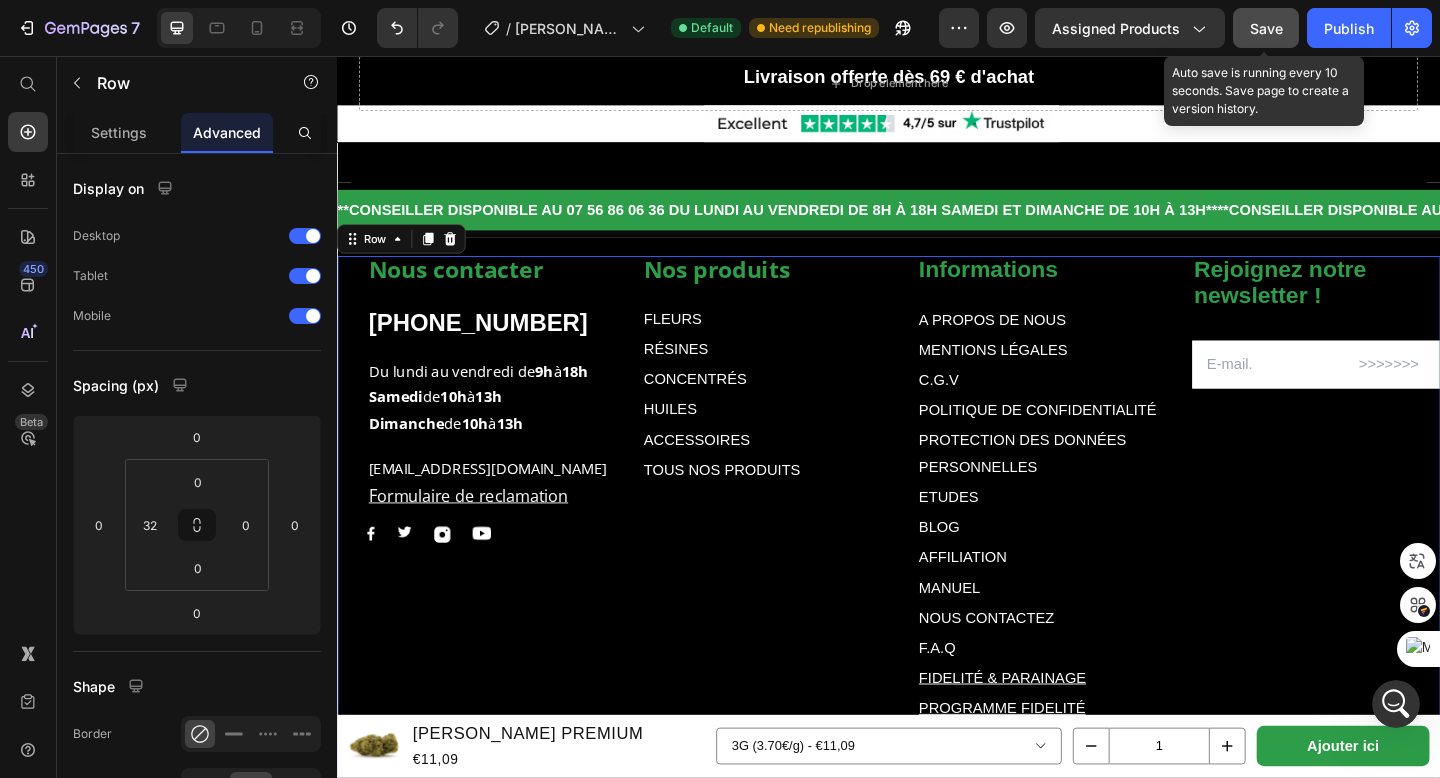 click on "Save" 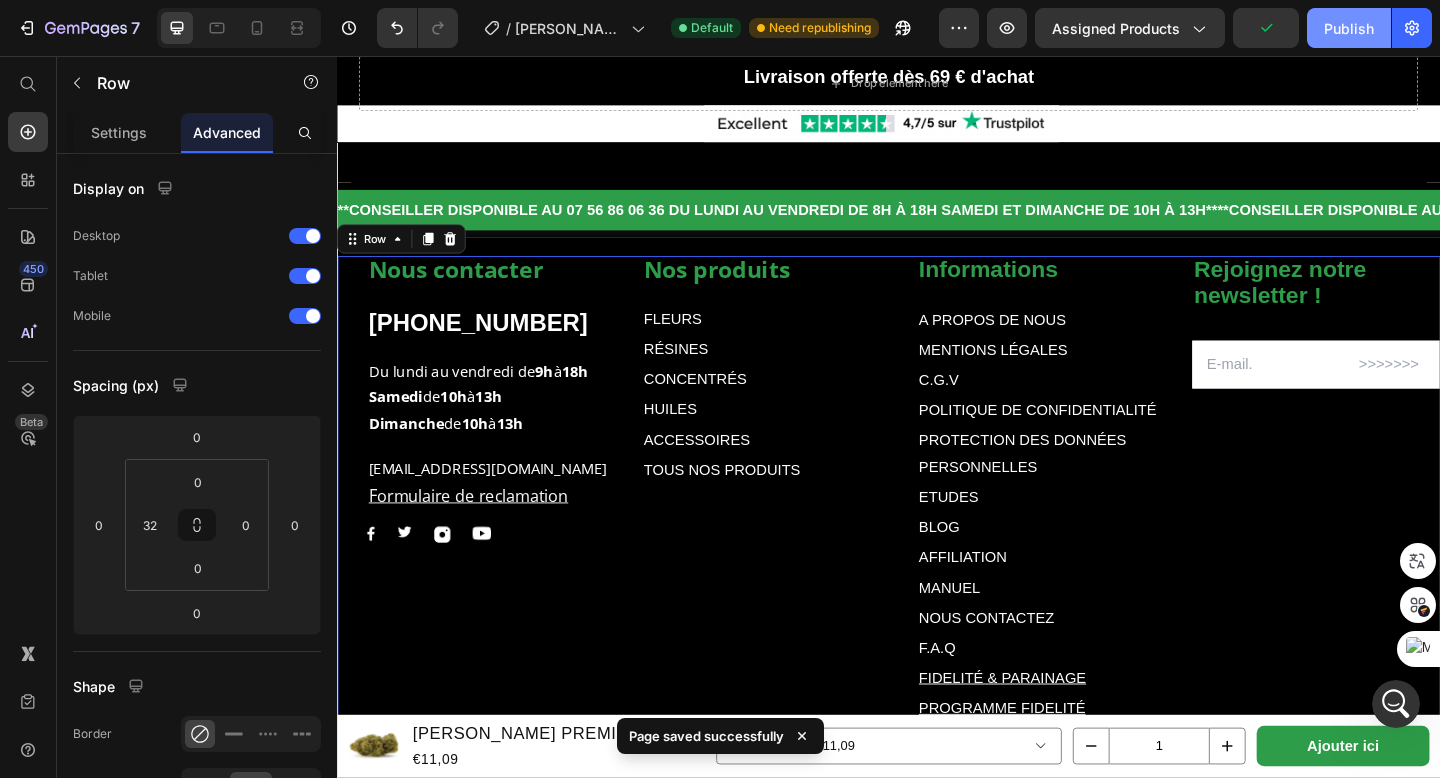 click on "Publish" at bounding box center [1349, 28] 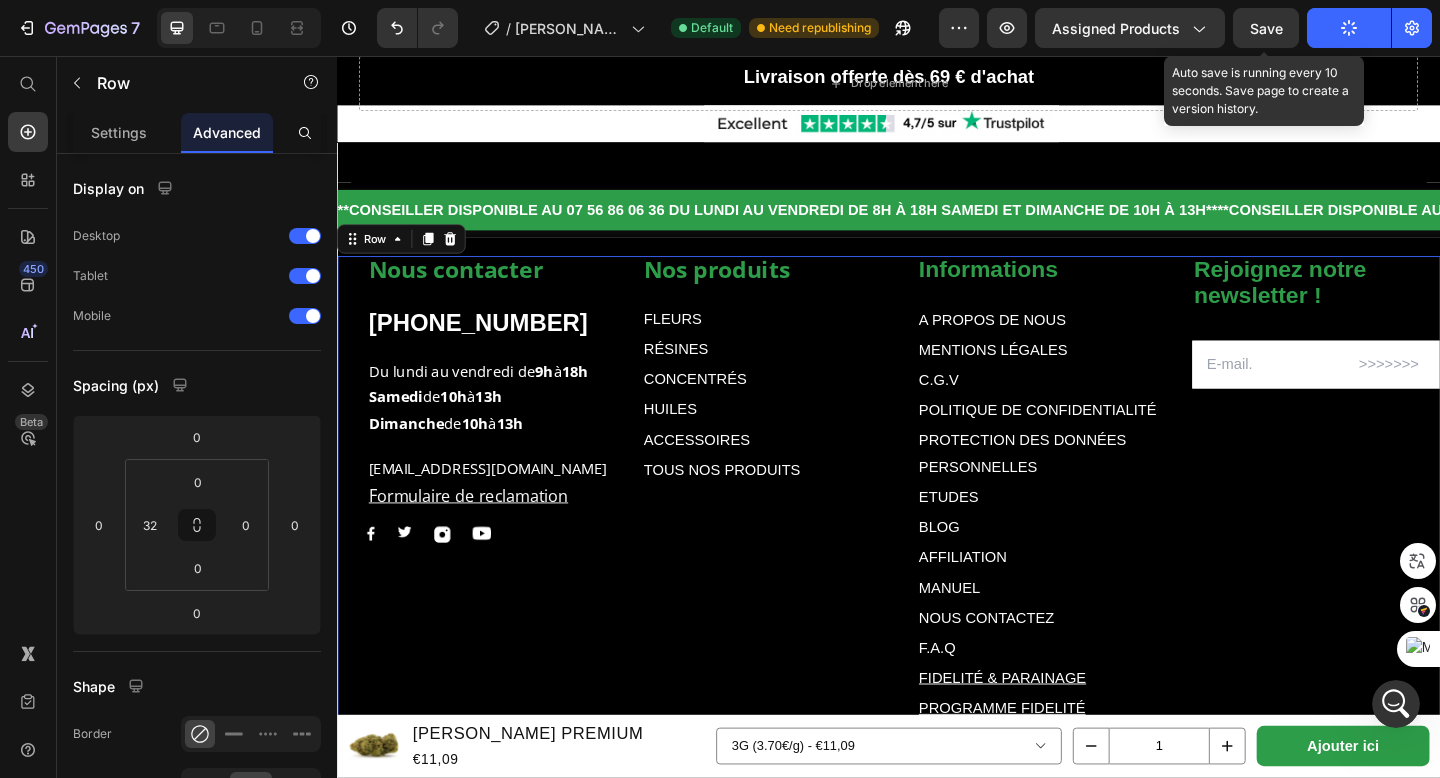 click on "Save" at bounding box center [1266, 28] 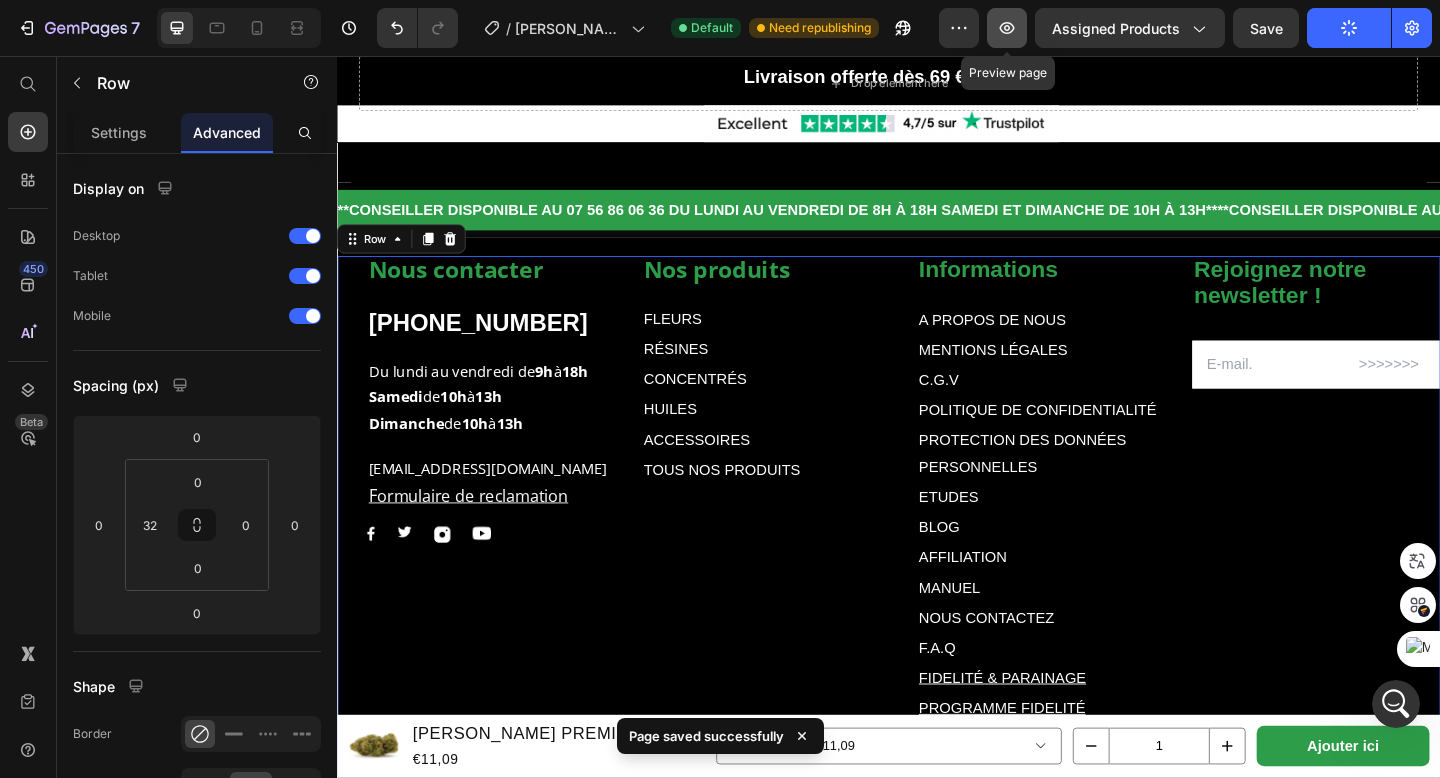 click 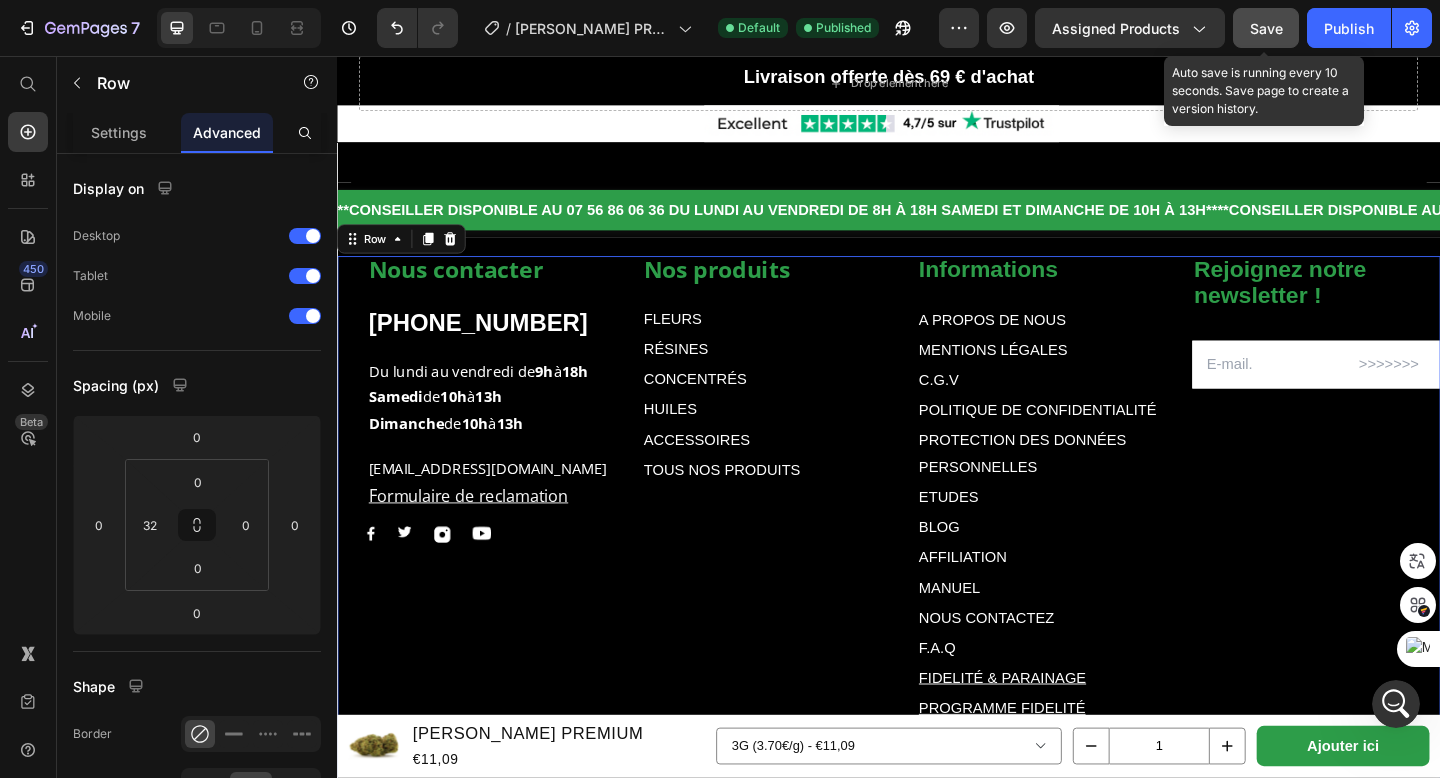 click on "Save" 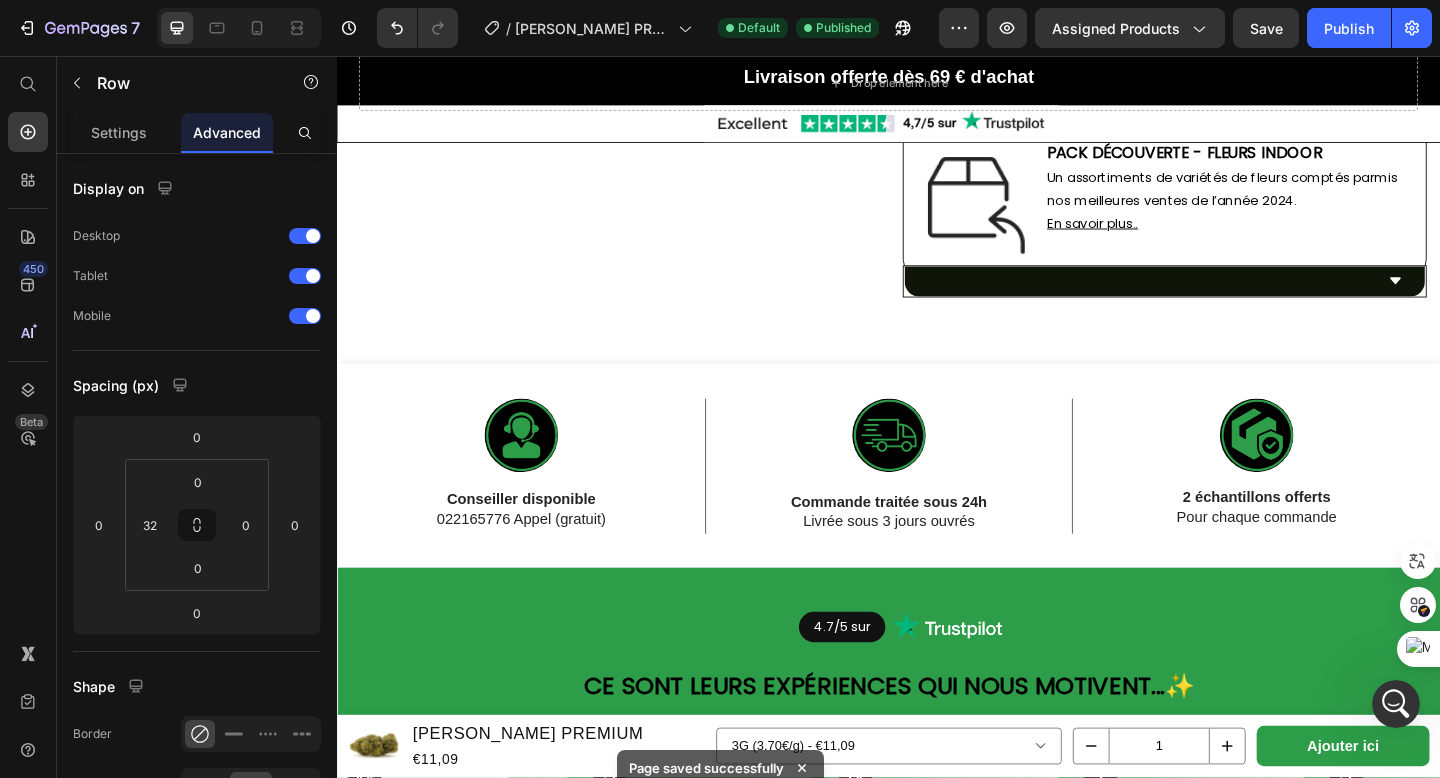 scroll, scrollTop: 1703, scrollLeft: 0, axis: vertical 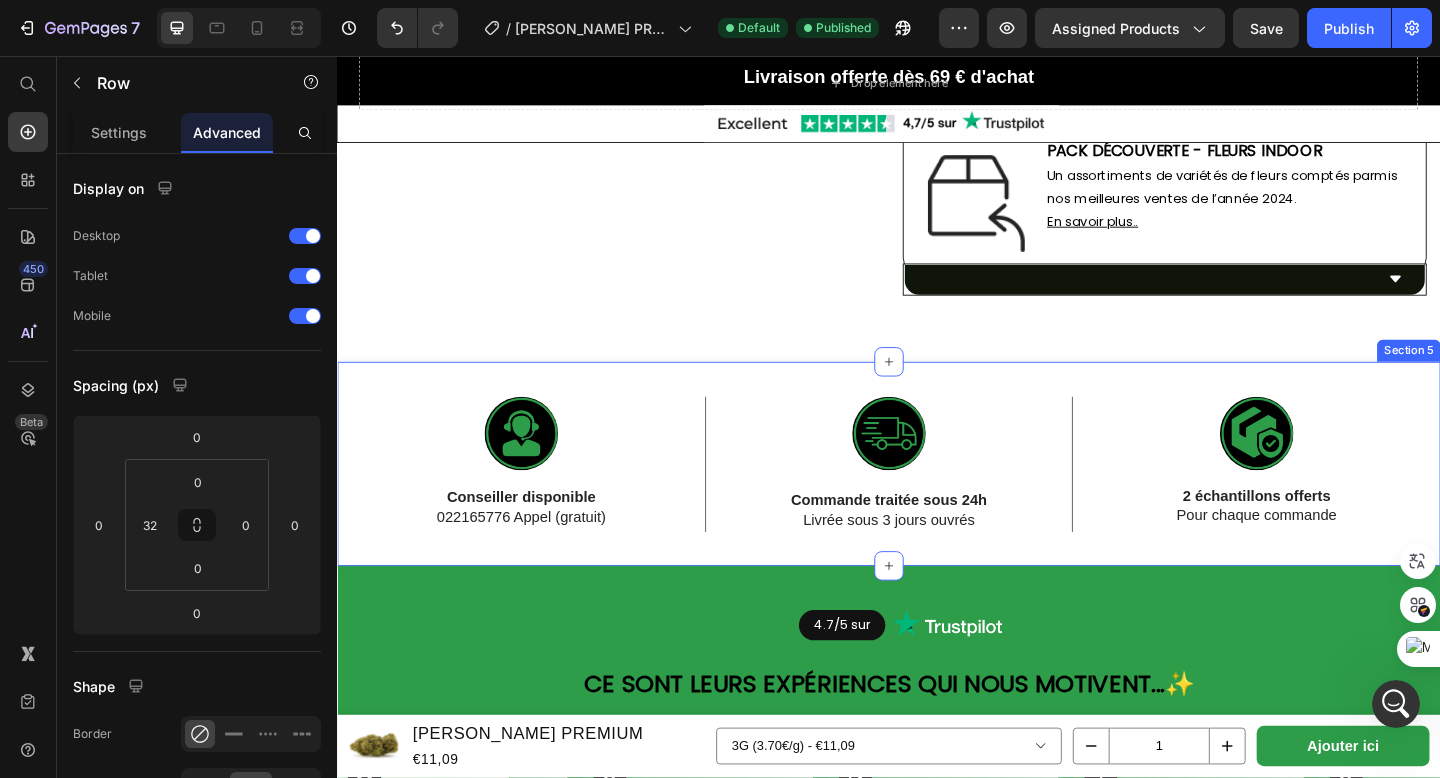 click on "Image Conseiller disponible  022165776 Appel (gratuit) Text Block 100% Text Block Lorem ipsum dolor sit amet, consectetur adipiscing elit, sed do eiusmod tempor  Text Block Row Image   Commande traitée sous 24h Livrée sous 3 jours ouvrés Text Block Row Image 2 échantillons offerts Pour chaque commande Text Block Row Row Section 5" at bounding box center [937, 500] 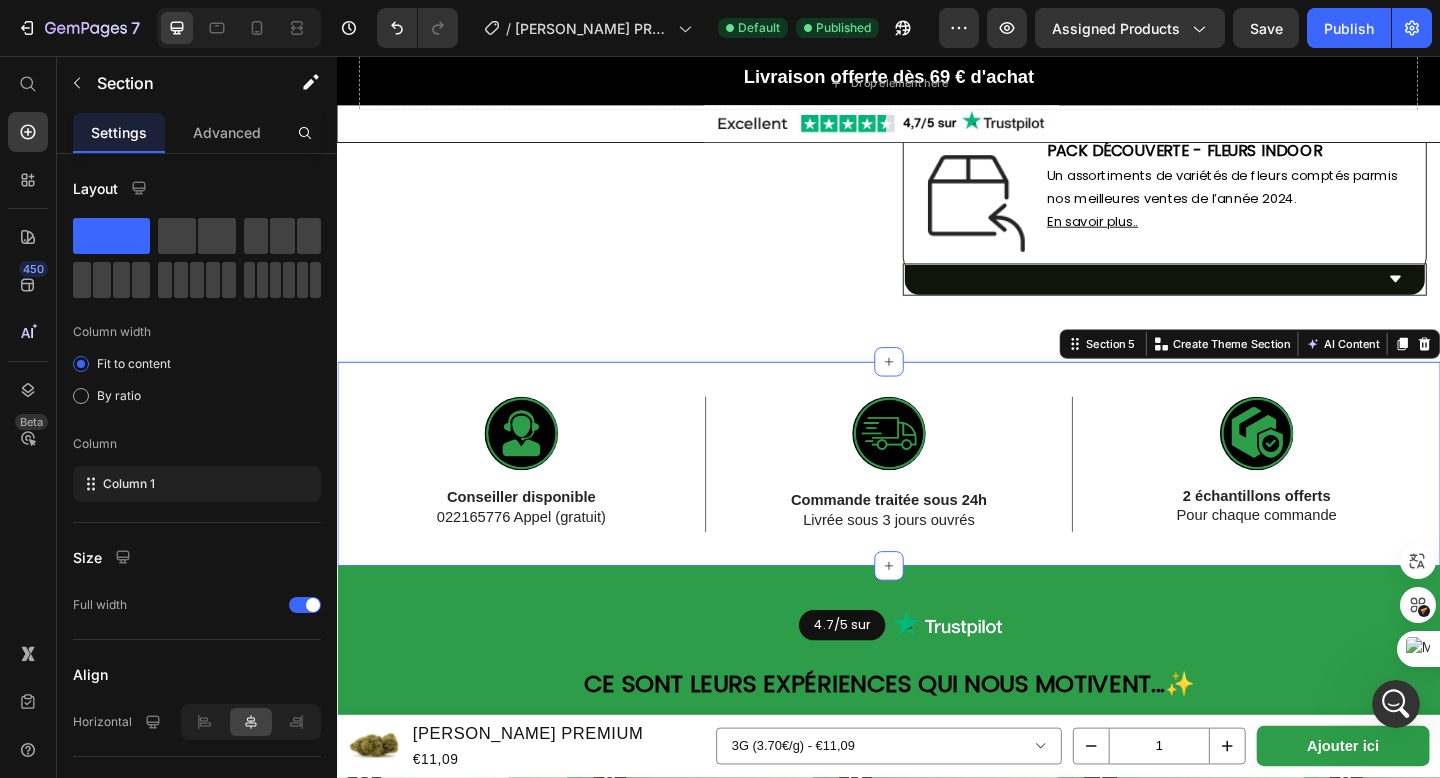 click on "Image Conseiller disponible  022165776 Appel (gratuit) Text Block 100% Text Block Lorem ipsum dolor sit amet, consectetur adipiscing elit, sed do eiusmod tempor  Text Block Row Image   Commande traitée sous 24h Livrée sous 3 jours ouvrés Text Block Row Image 2 échantillons offerts Pour chaque commande Text Block Row Row Section 5   Create Theme Section AI Content Write with GemAI What would you like to describe here? Tone and Voice Persuasive Product WHITE CRYSTAL PREMIUM Show more Generate" at bounding box center (937, 500) 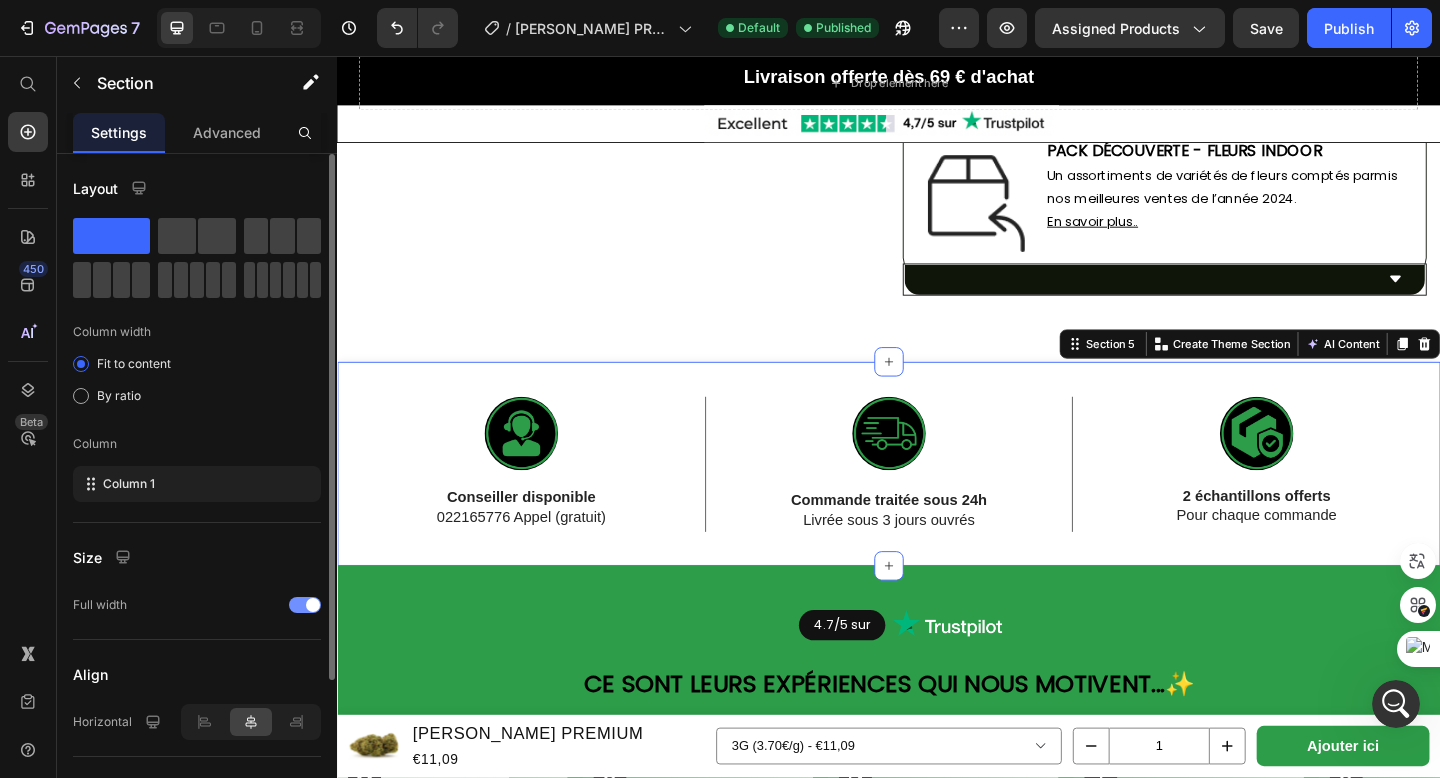 click at bounding box center (305, 605) 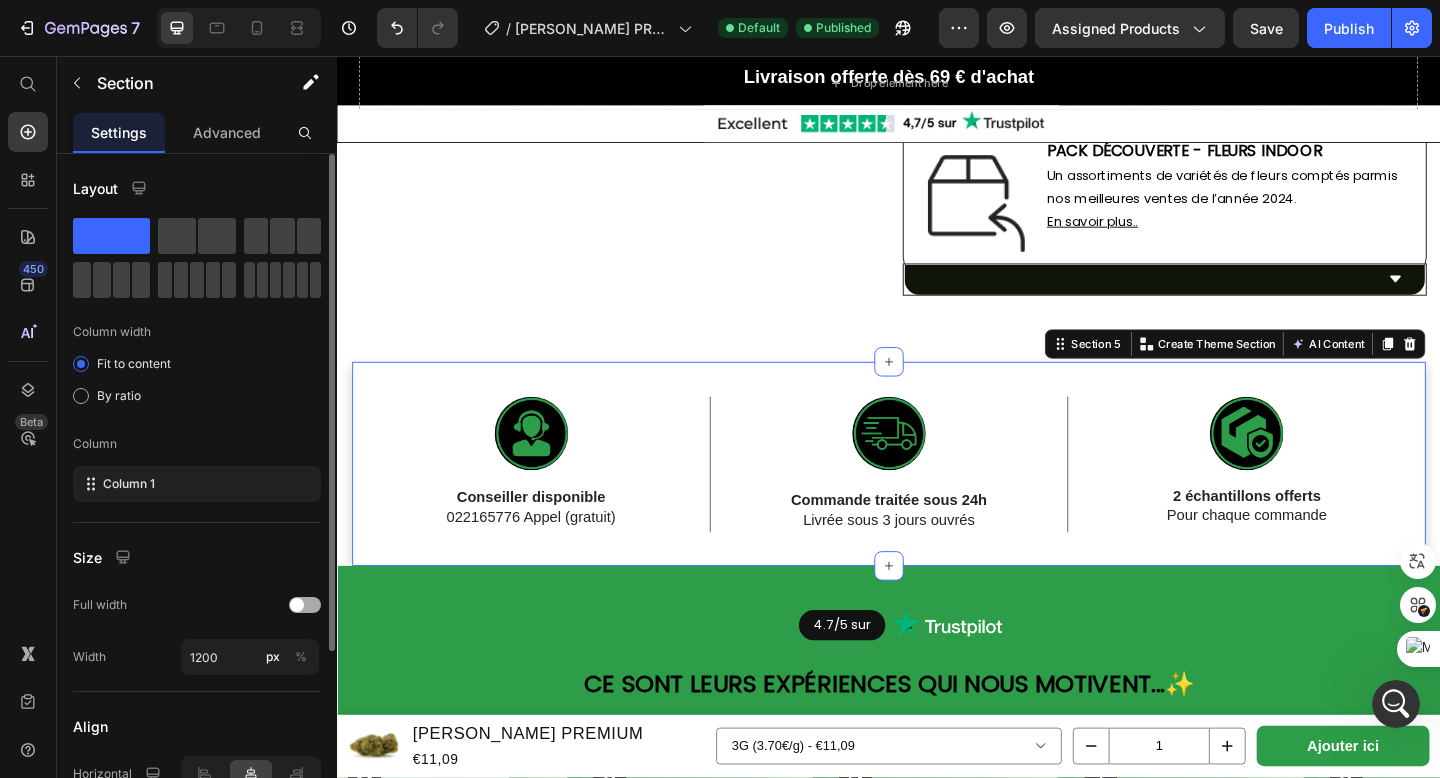 click at bounding box center [305, 605] 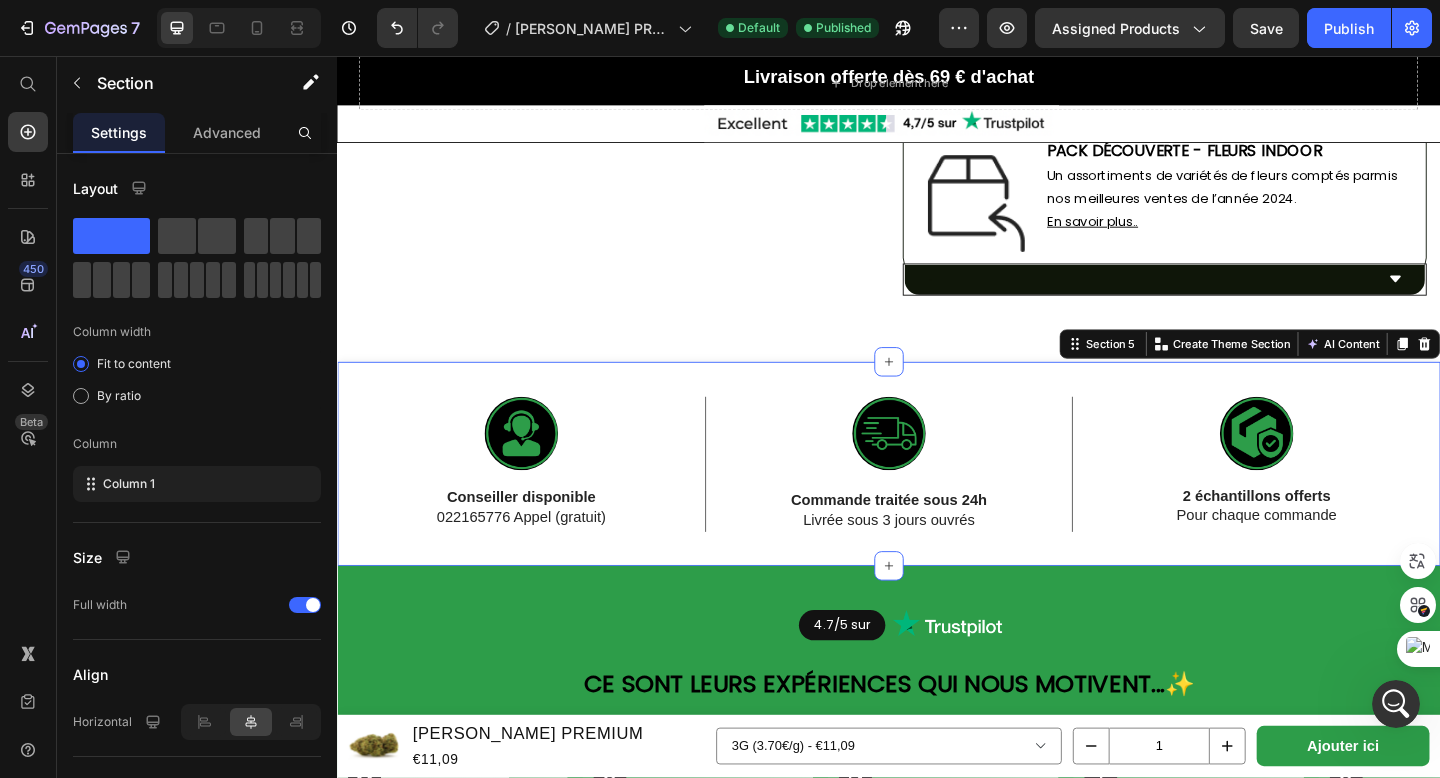 click on "Image Conseiller disponible  022165776 Appel (gratuit) Text Block 100% Text Block Lorem ipsum dolor sit amet, consectetur adipiscing elit, sed do eiusmod tempor  Text Block Row Image   Commande traitée sous 24h Livrée sous 3 jours ouvrés Text Block Row Image 2 échantillons offerts Pour chaque commande Text Block Row Row Section 5   Create Theme Section AI Content Write with GemAI What would you like to describe here? Tone and Voice Persuasive Product WHITE CRYSTAL PREMIUM Show more Generate" at bounding box center (937, 500) 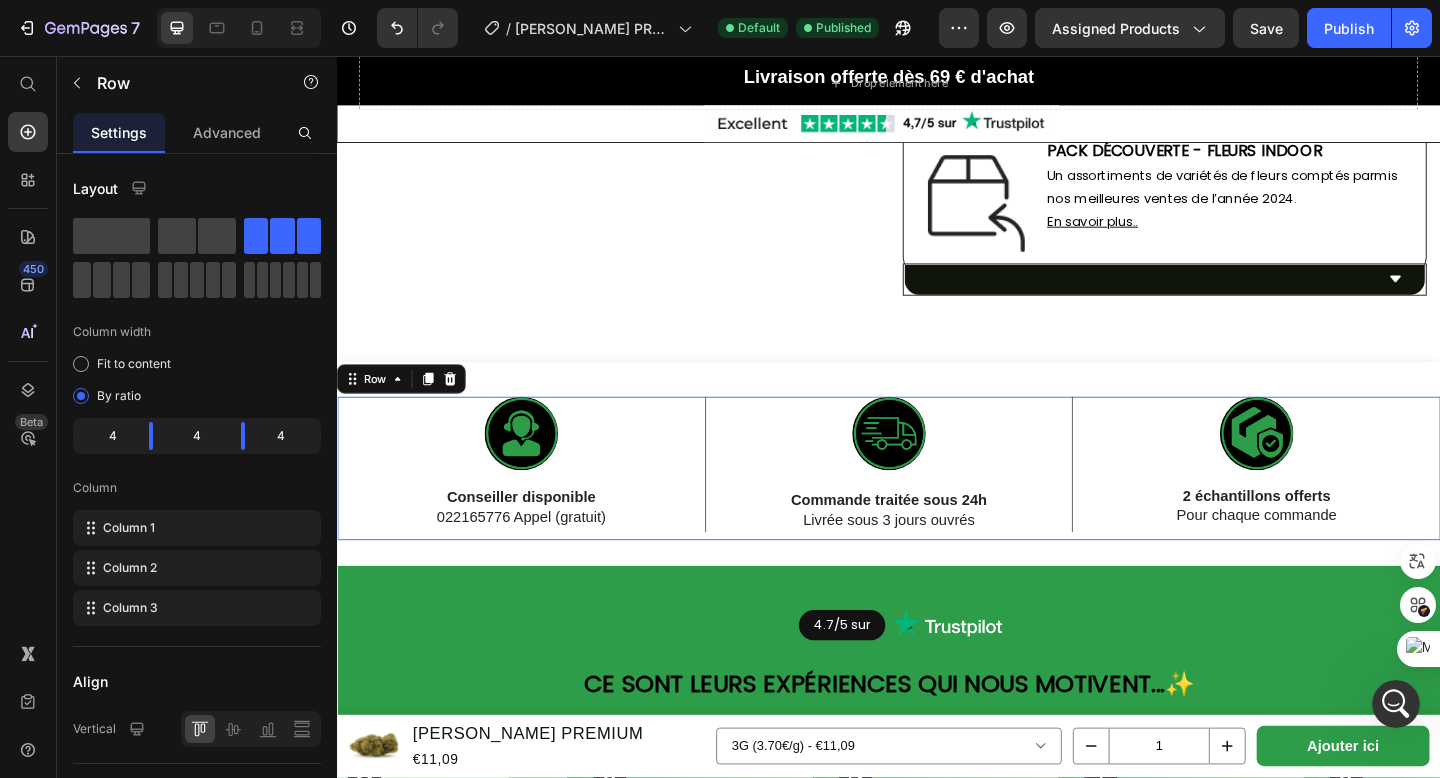 click on "Image Conseiller disponible  022165776 Appel (gratuit) Text Block" at bounding box center [537, 505] 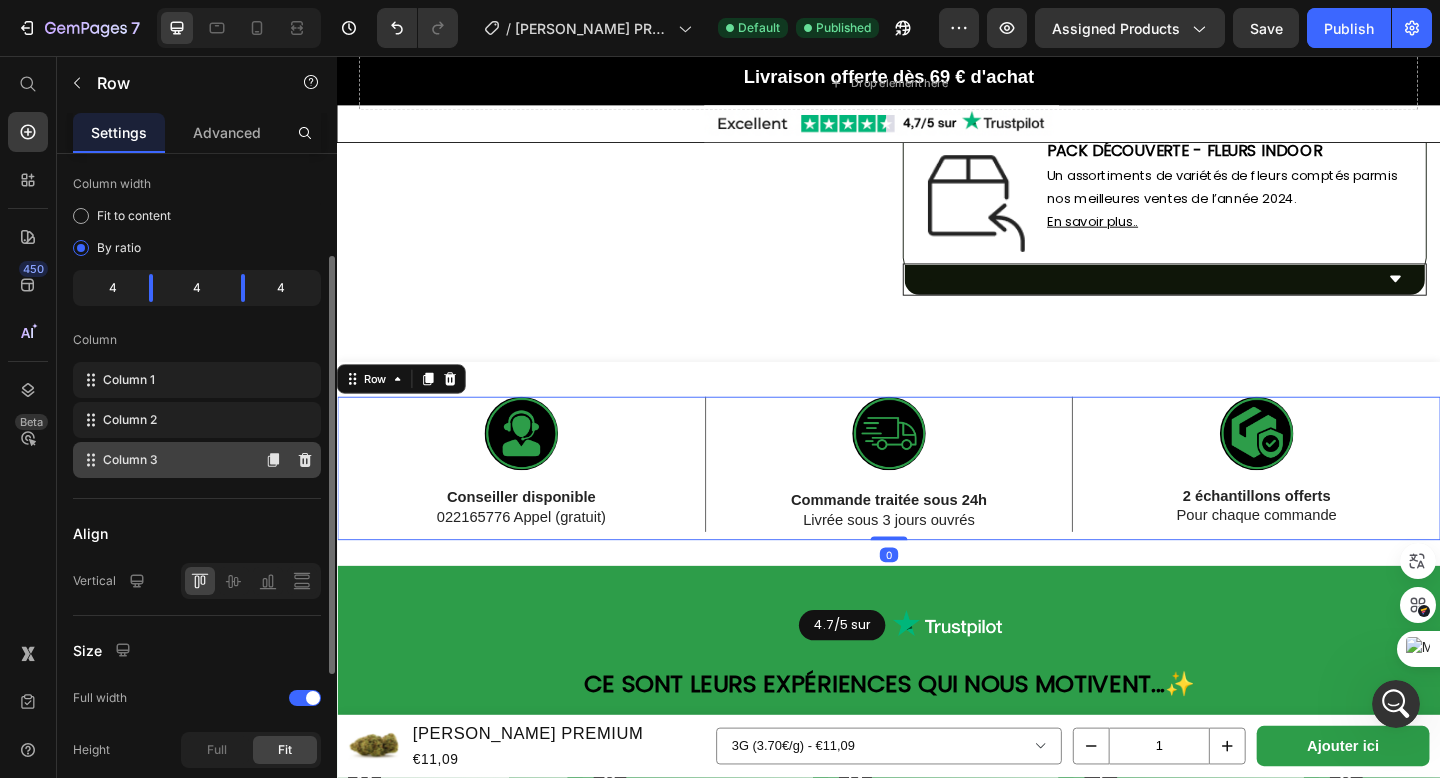 scroll, scrollTop: 156, scrollLeft: 0, axis: vertical 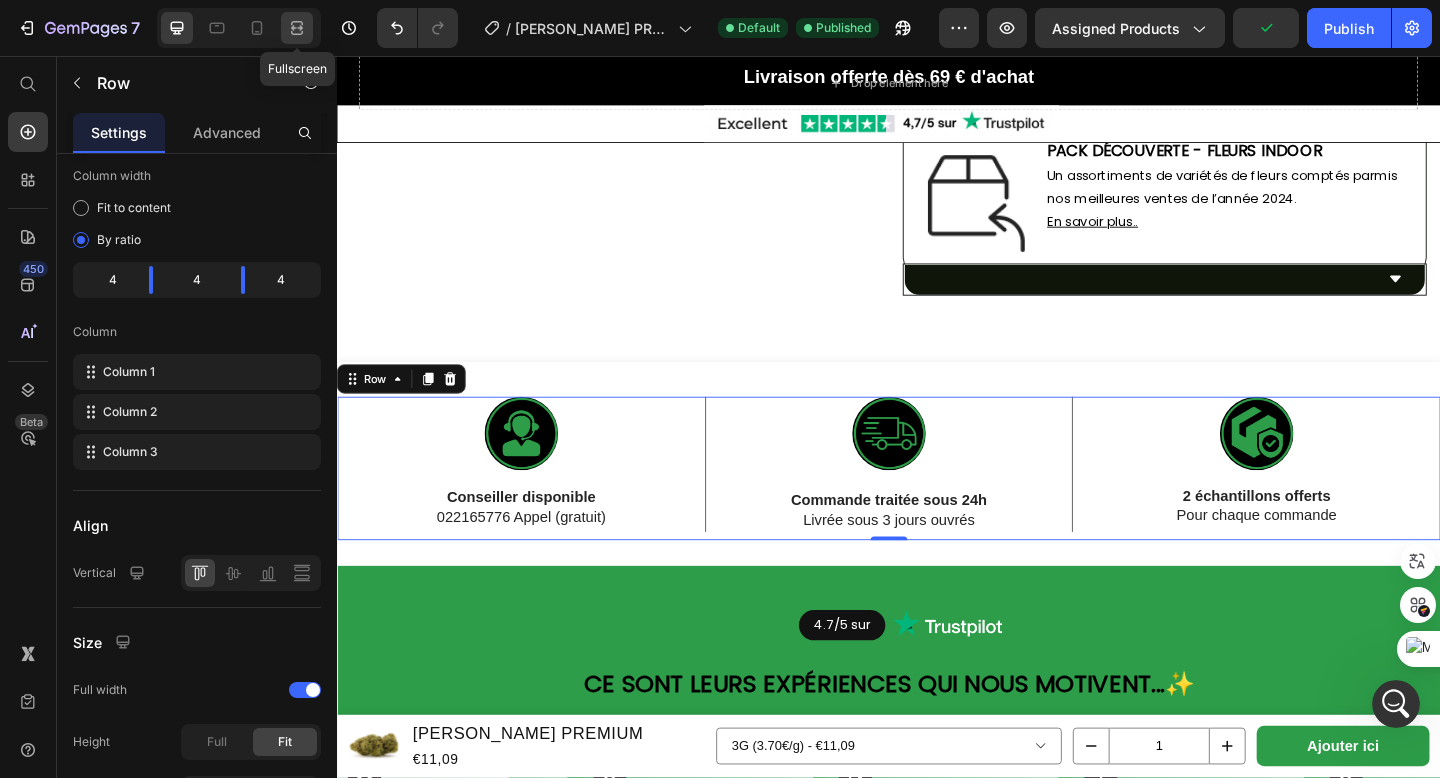 click 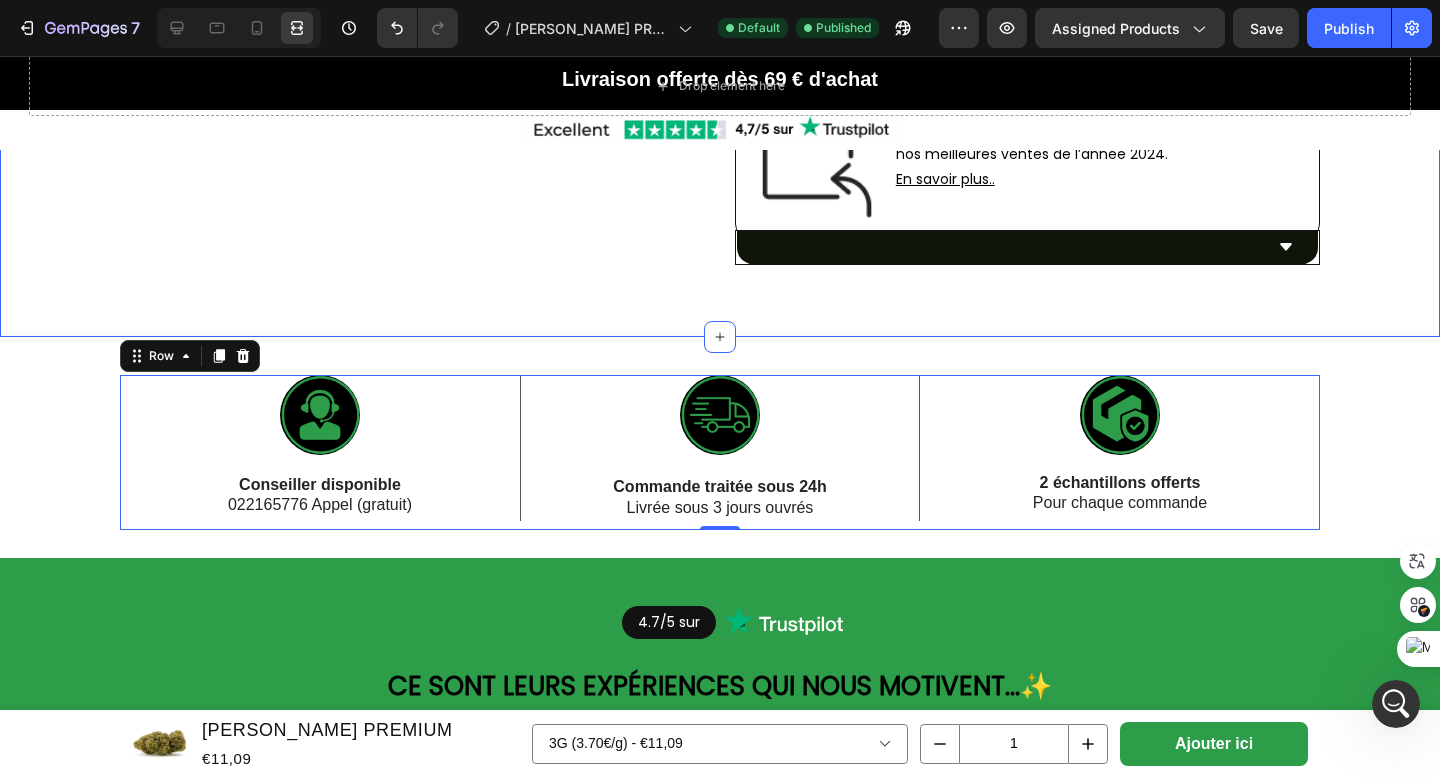click on "Product Images Icon Icon Icon Icon Icon Icon List 2,500+ Verified Reviews! Text Block Row WHITE CRYSTAL PREMIUM Product Title Icon Icon Icon Icon Icon Icon List Avis Text Block Row 80% off Product Badge €11,09 Product Price €55,45 Product Price 80% off Product Badge Row 3G (3.70€/g) 3G (3.70€/g) 3G (3.70€/g) 5G (3.60€/g) 5G (3.60€/g) 5G (3.60€/g) 10G (2.48€/g) 10G (2.48€/g) 10G (2.48€/g) 20G (2.40€/g) 20G (2.40€/g) 20G (2.40€/g) 50G (2.30€/g) 50G (2.30€/g) 50G (2.30€/g) 100G (1.94€/g) 100G (1.94€/g) 100G (1.94€/g) Product Variants & Swatches Fleur CBD  White Crystal ultra-puissante à 28 %CBD .  Arômes floral frais  et résineux, texture cristalline. Une pureté exceptionnelle pour une détente profonde. Le taux de THC est inférieur à 0.2%. . Text Block Row Kaching Bundles Kaching Bundles Row Ajouter au panier   Add to Cart Image
Custom Code Row CONSEILLER DISPONIBLE +3222165197  (Appel gratuit) Text Block 2 ÉCHANTILLONS OFFERTS  Pour chaque commande ." at bounding box center [720, -605] 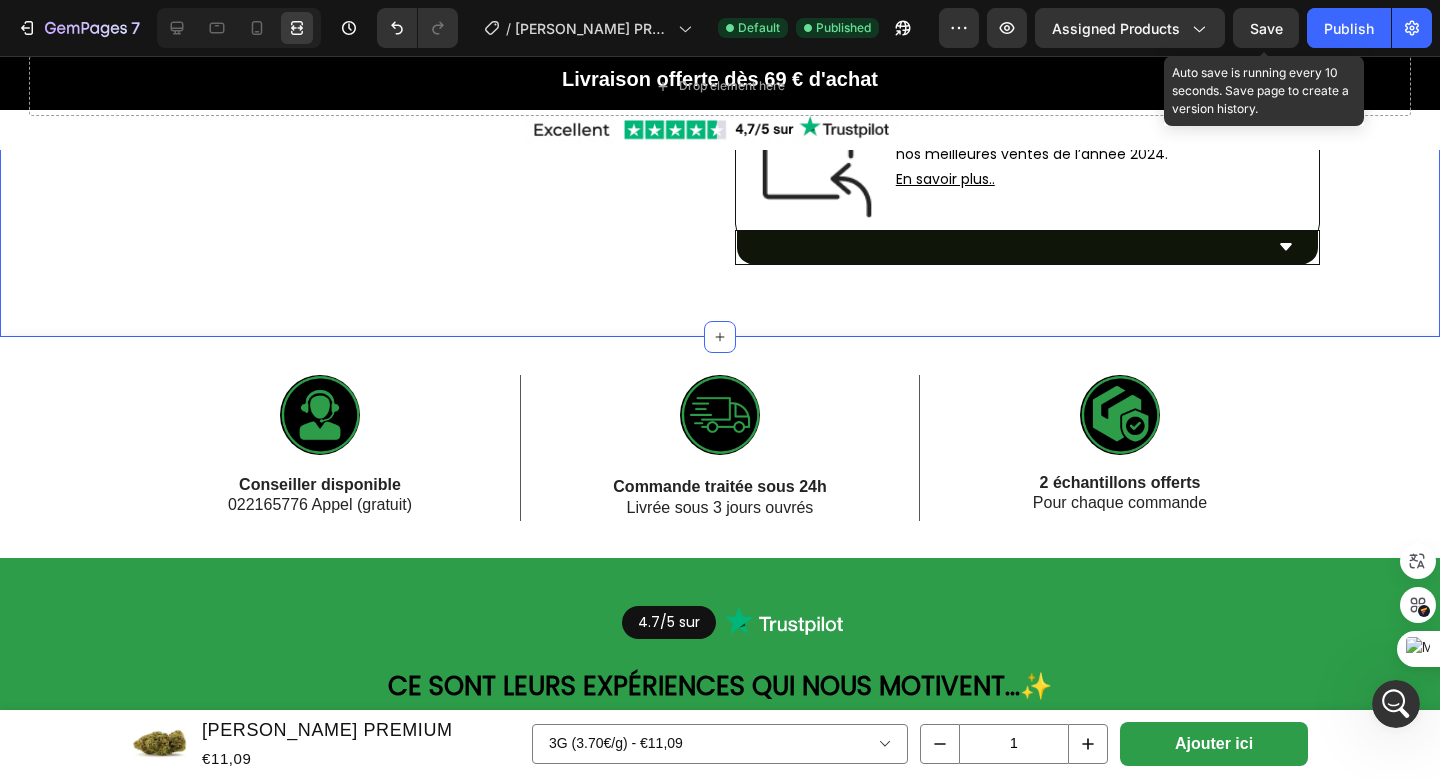 click on "Save" at bounding box center [1266, 28] 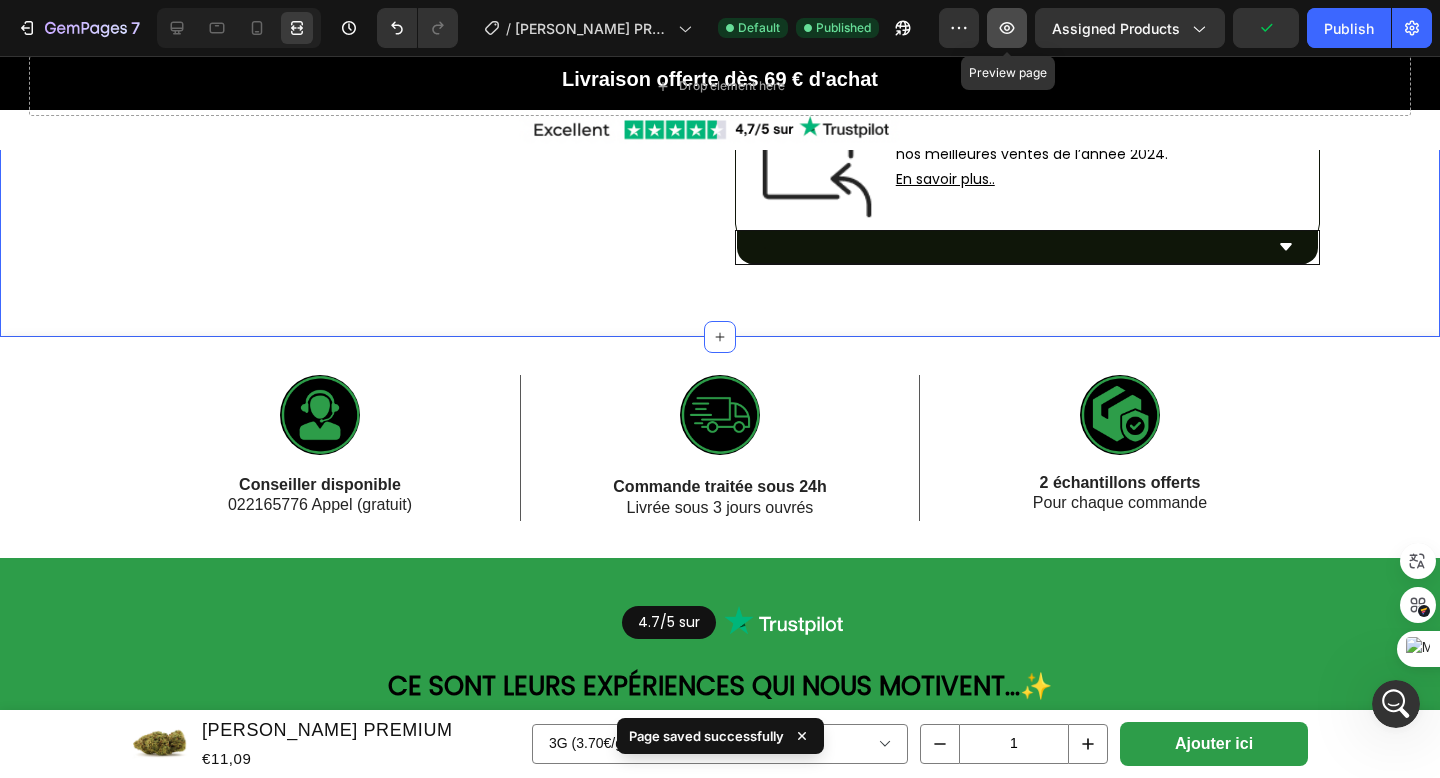 click 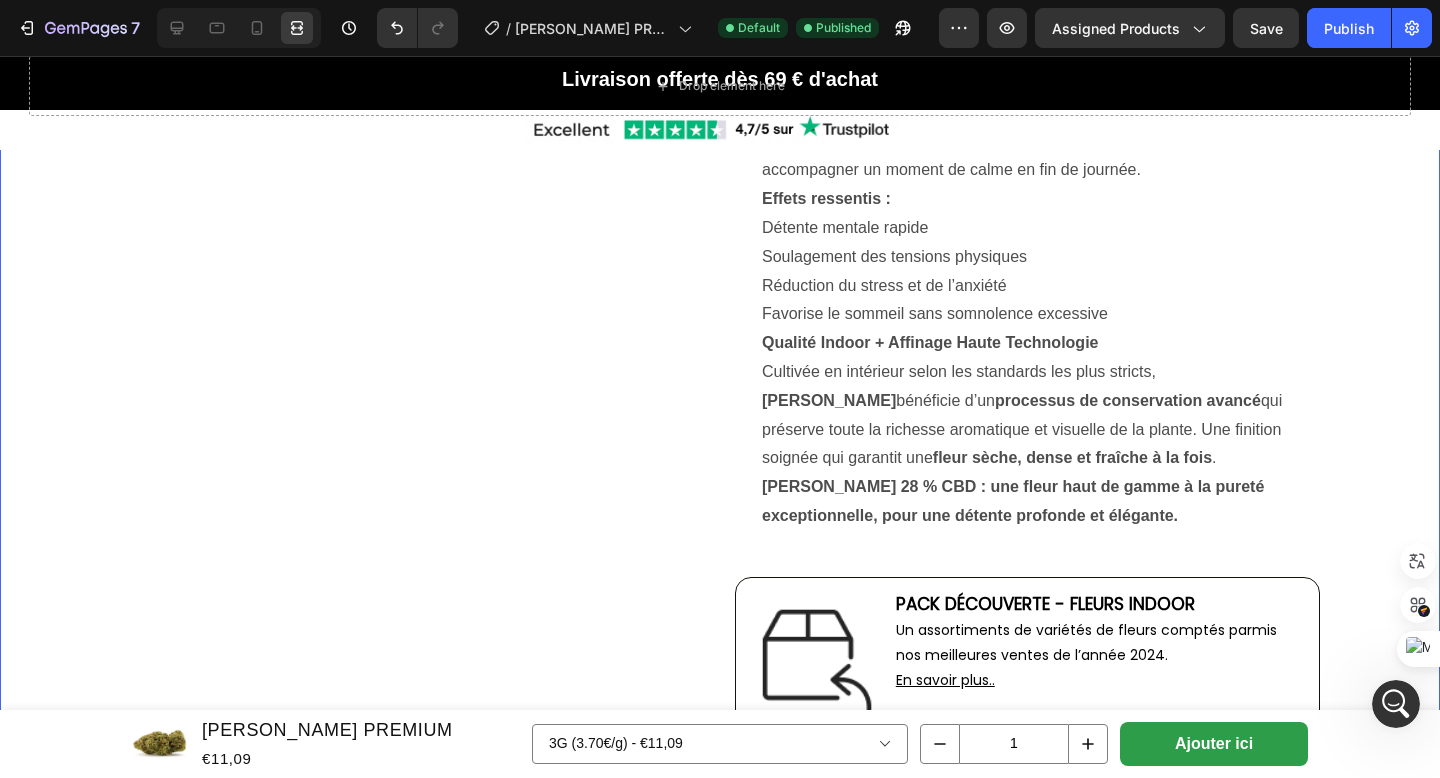 scroll, scrollTop: 1091, scrollLeft: 0, axis: vertical 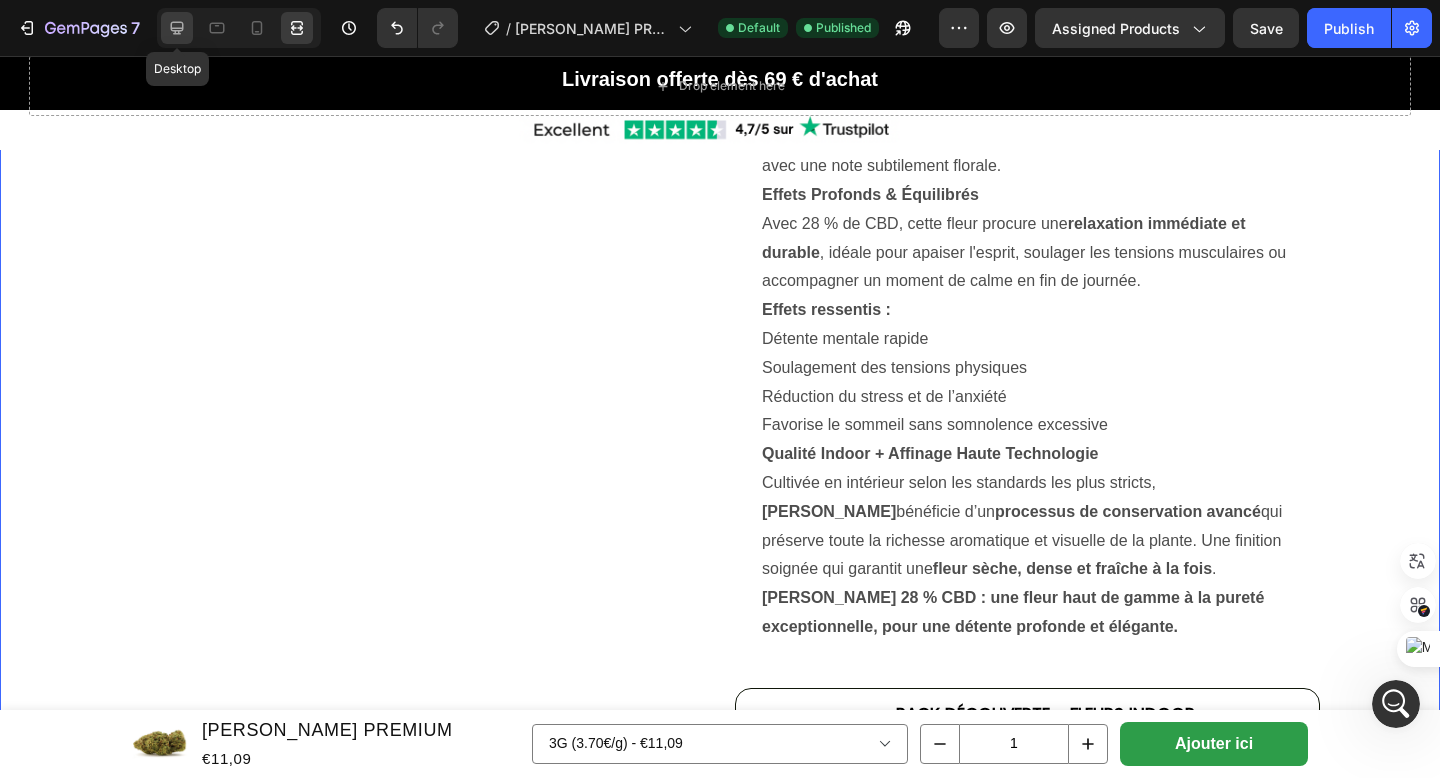 click 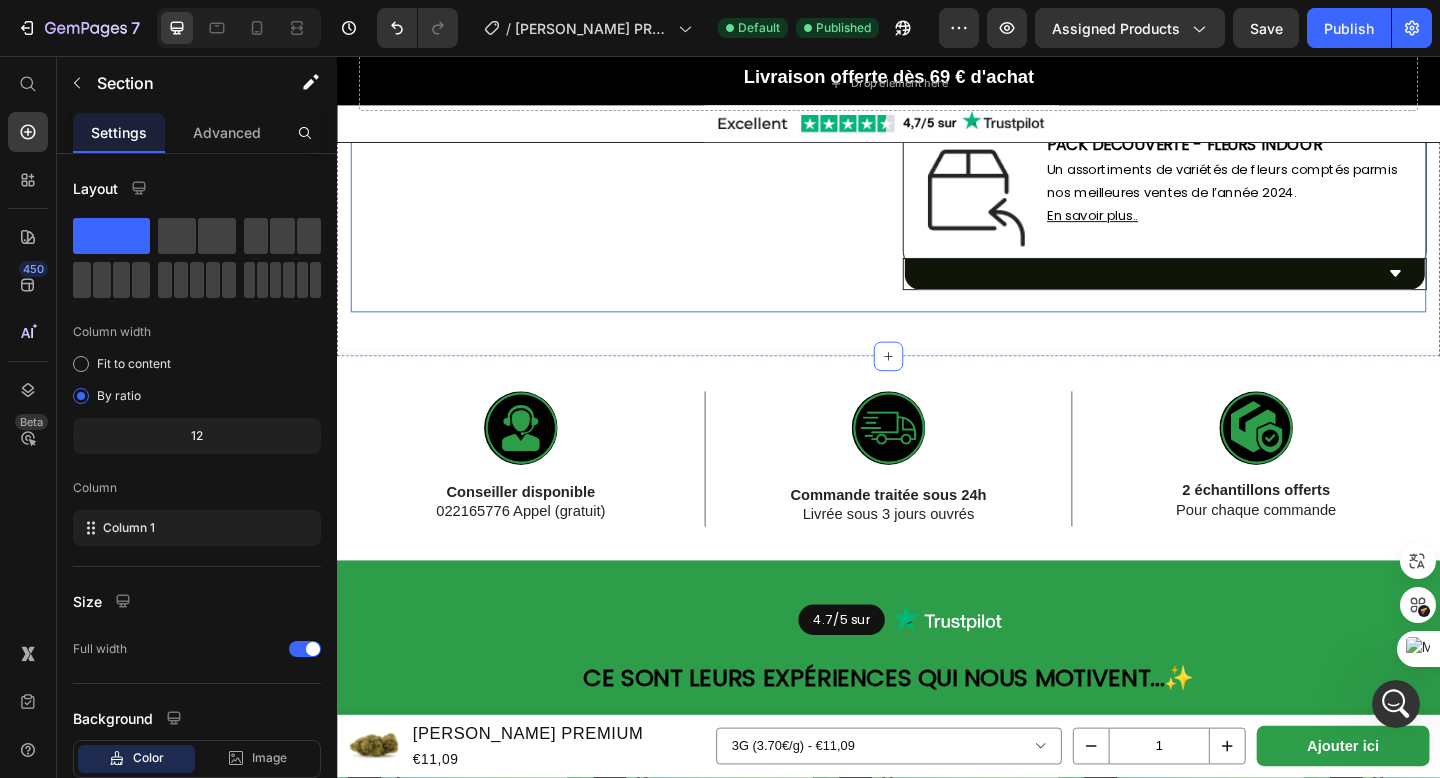 scroll, scrollTop: 1717, scrollLeft: 0, axis: vertical 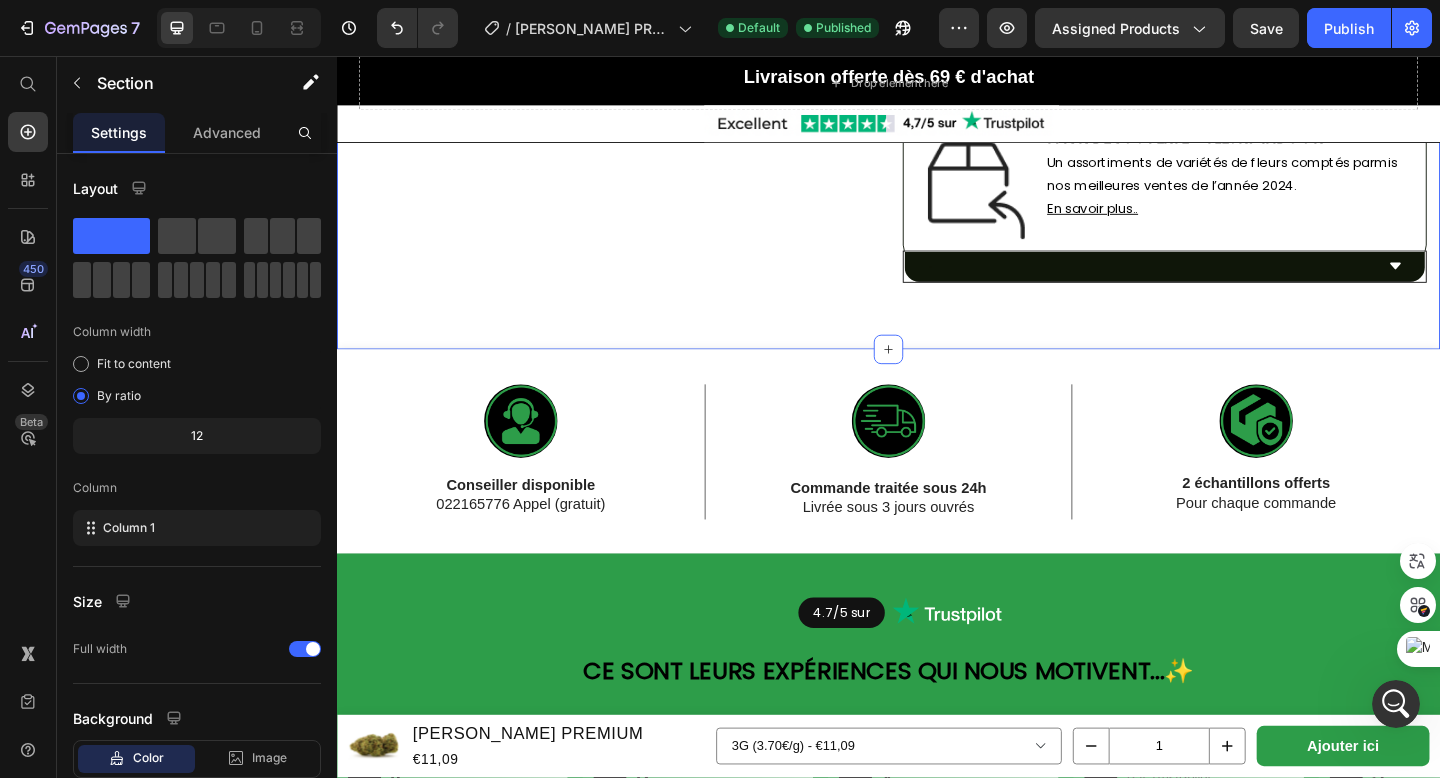 click on "Product Images Icon Icon Icon Icon Icon Icon List 2,500+ Verified Reviews! Text Block Row WHITE CRYSTAL PREMIUM Product Title Icon Icon Icon Icon Icon Icon List Avis Text Block Row 80% off Product Badge €11,09 Product Price €55,45 Product Price 80% off Product Badge Row 3G (3.70€/g) 3G (3.70€/g) 3G (3.70€/g) 5G (3.60€/g) 5G (3.60€/g) 5G (3.60€/g) 10G (2.48€/g) 10G (2.48€/g) 10G (2.48€/g) 20G (2.40€/g) 20G (2.40€/g) 20G (2.40€/g) 50G (2.30€/g) 50G (2.30€/g) 50G (2.30€/g) 100G (1.94€/g) 100G (1.94€/g) 100G (1.94€/g) Product Variants & Swatches Fleur CBD  White Crystal ultra-puissante à 28 %CBD .  Arômes floral frais  et résineux, texture cristalline. Une pureté exceptionnelle pour une détente profonde. Le taux de THC est inférieur à 0.2%. . Text Block Row Kaching Bundles Kaching Bundles Row Ajouter au panier   Add to Cart Image
Custom Code Row CONSEILLER DISPONIBLE +3222165197  (Appel gratuit) Text Block 2 ÉCHANTILLONS OFFERTS  Pour chaque commande ." at bounding box center (937, -593) 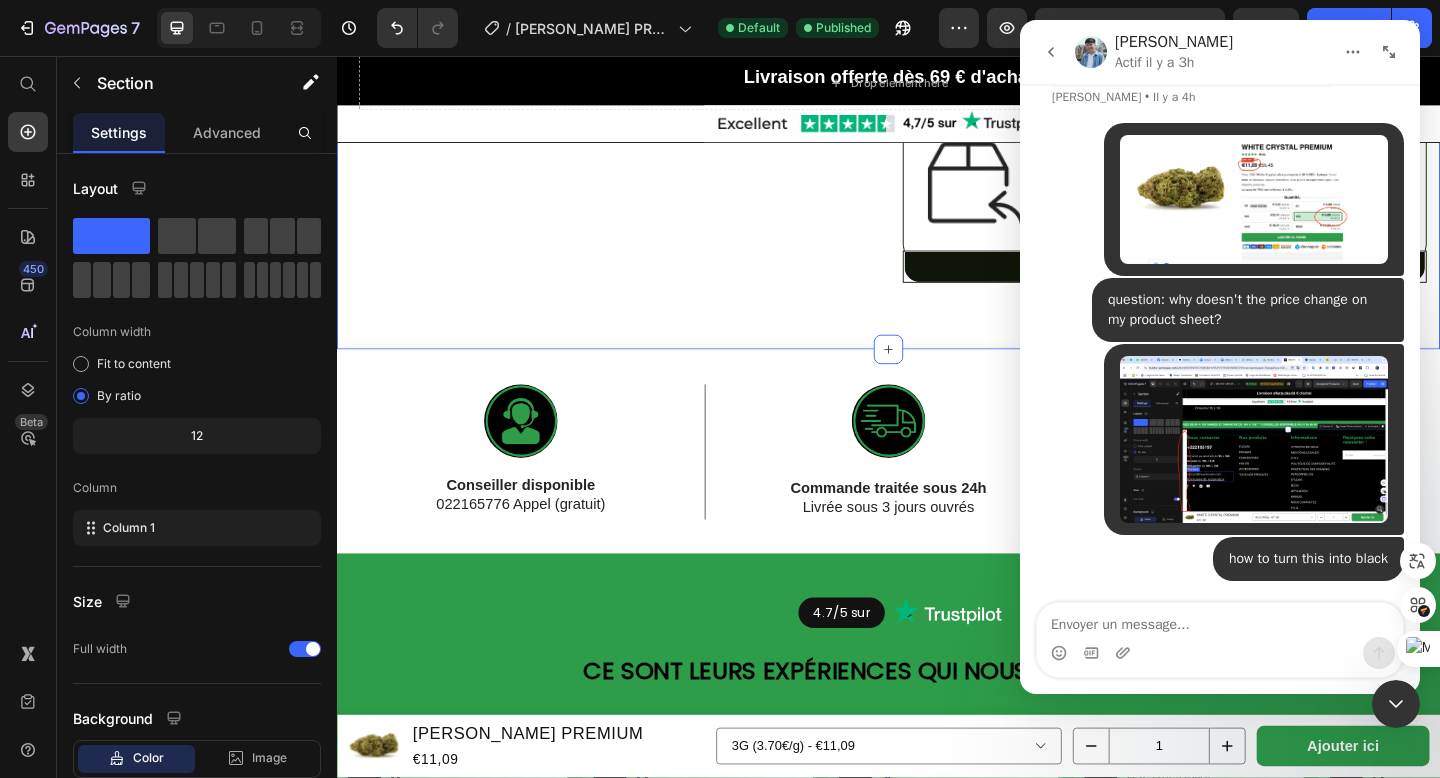scroll, scrollTop: 12021, scrollLeft: 0, axis: vertical 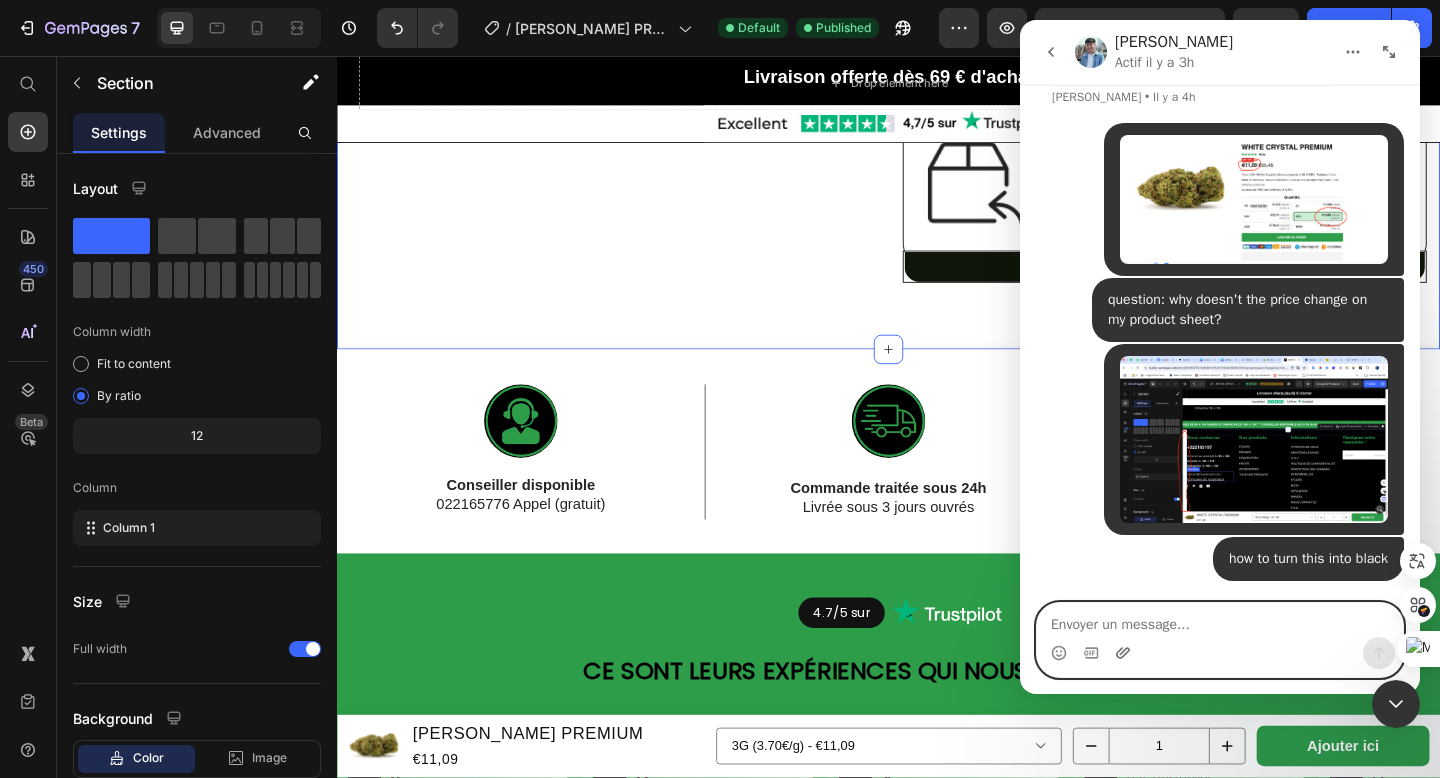 click 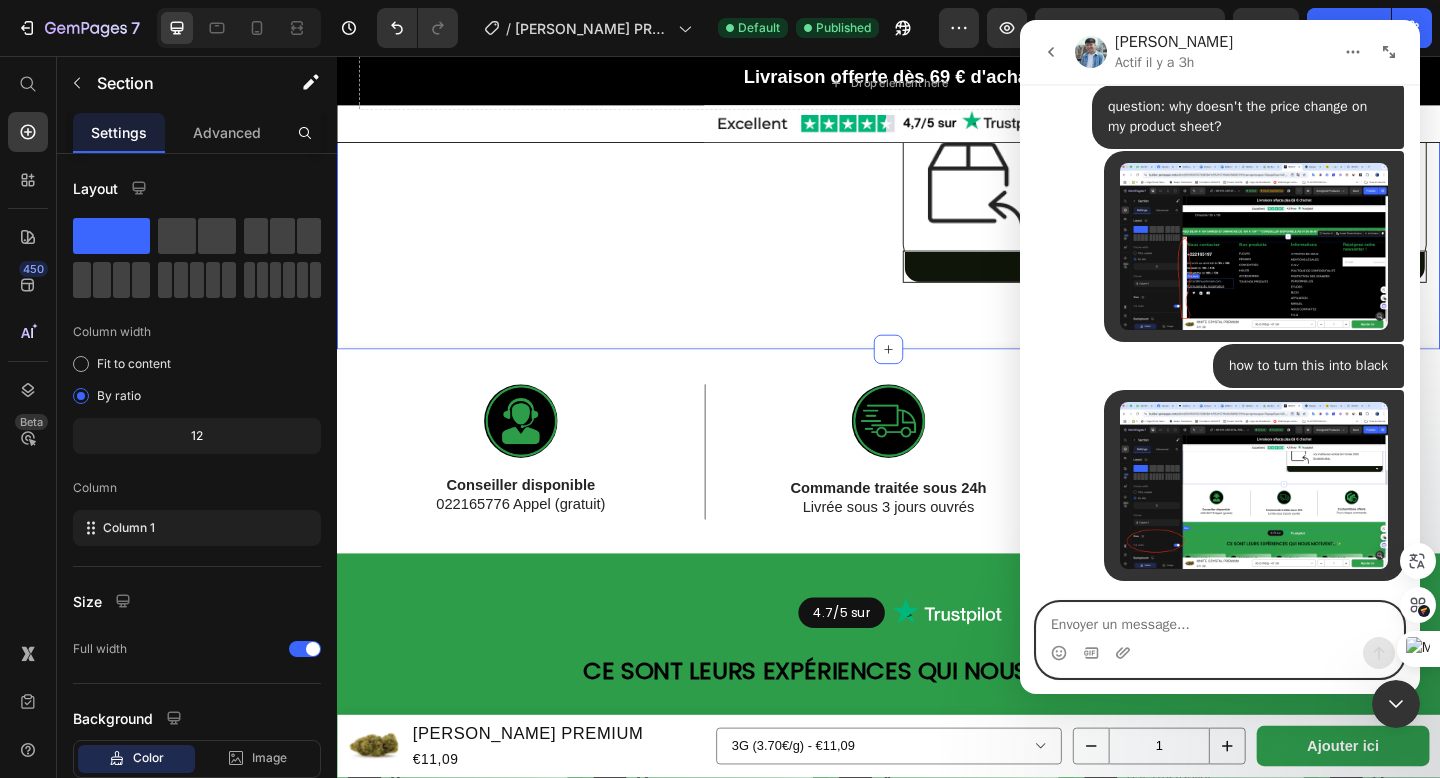 scroll, scrollTop: 12215, scrollLeft: 0, axis: vertical 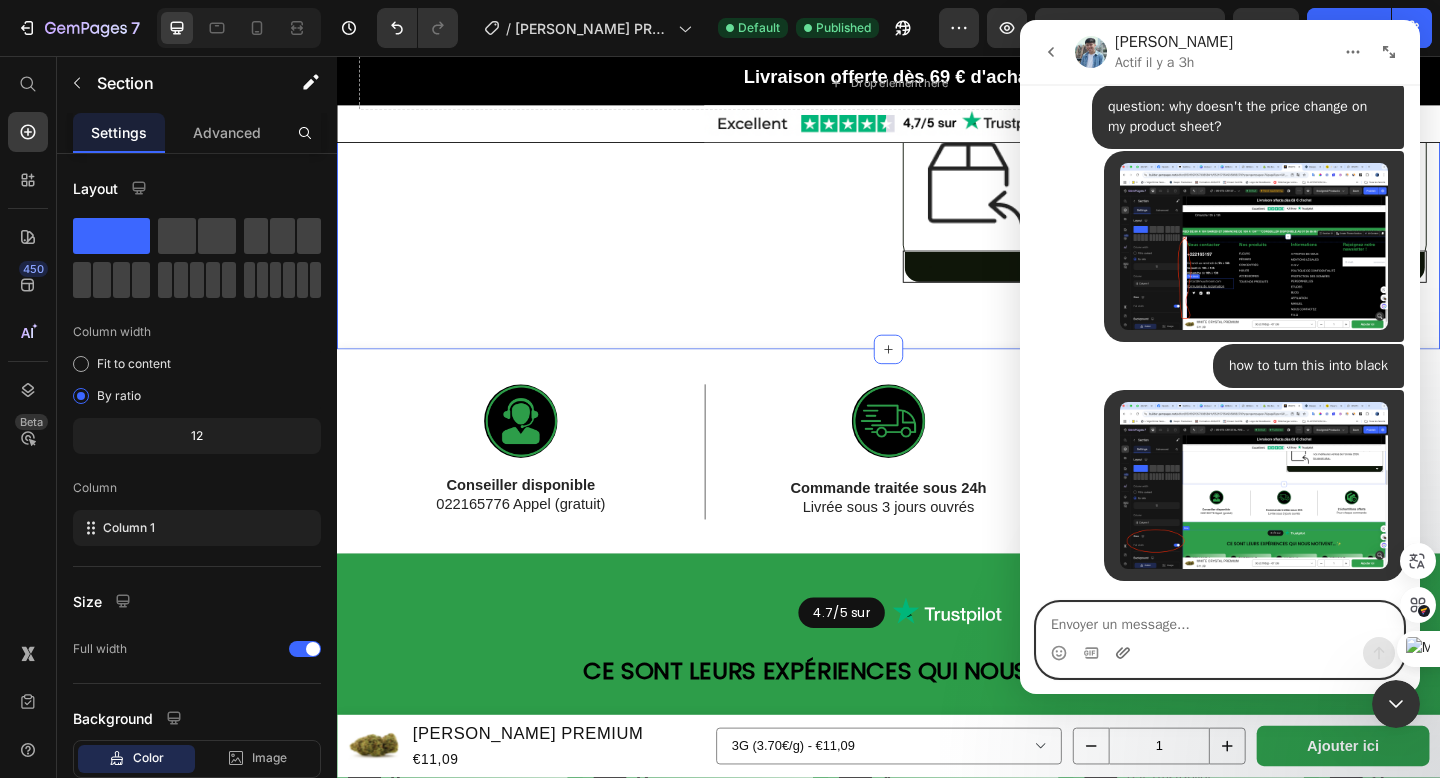 click 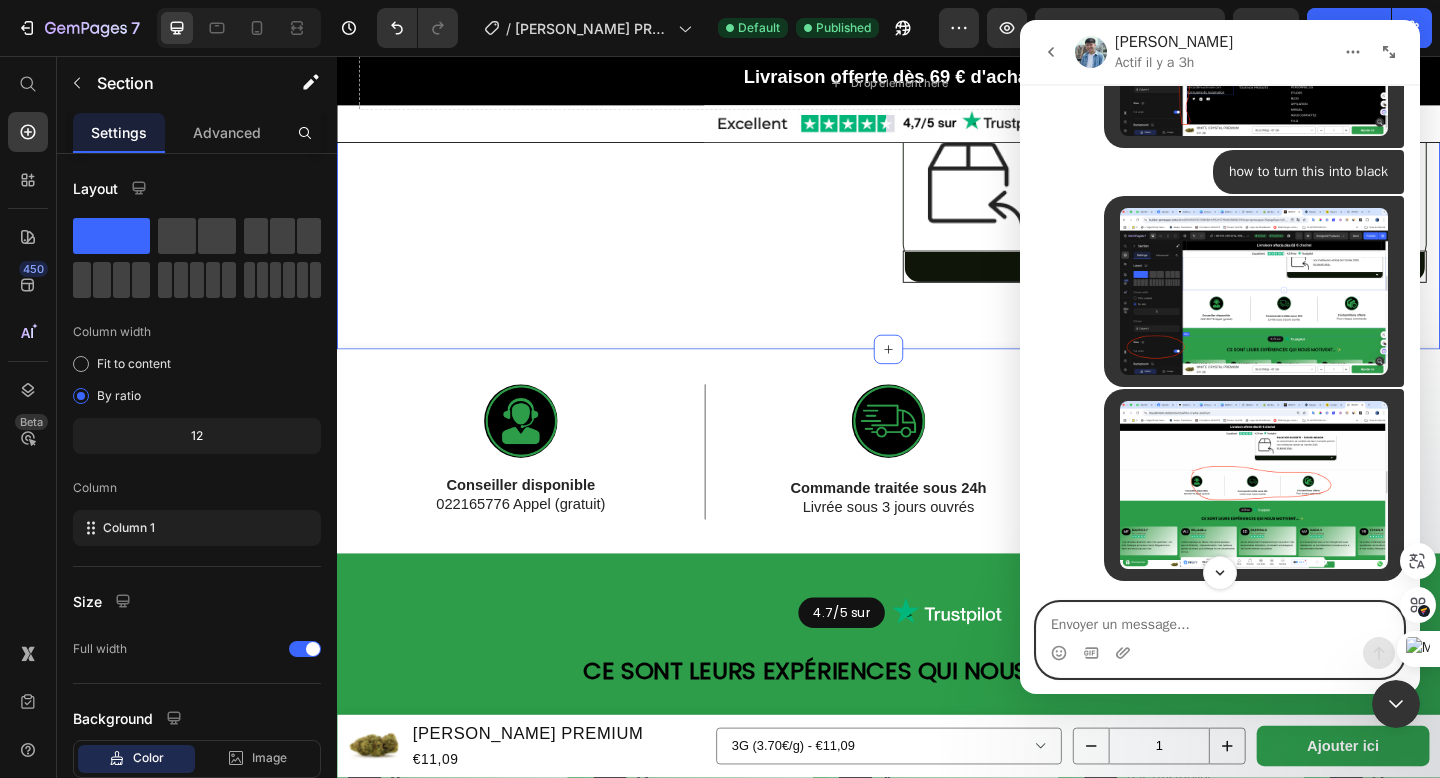 scroll, scrollTop: 12240, scrollLeft: 0, axis: vertical 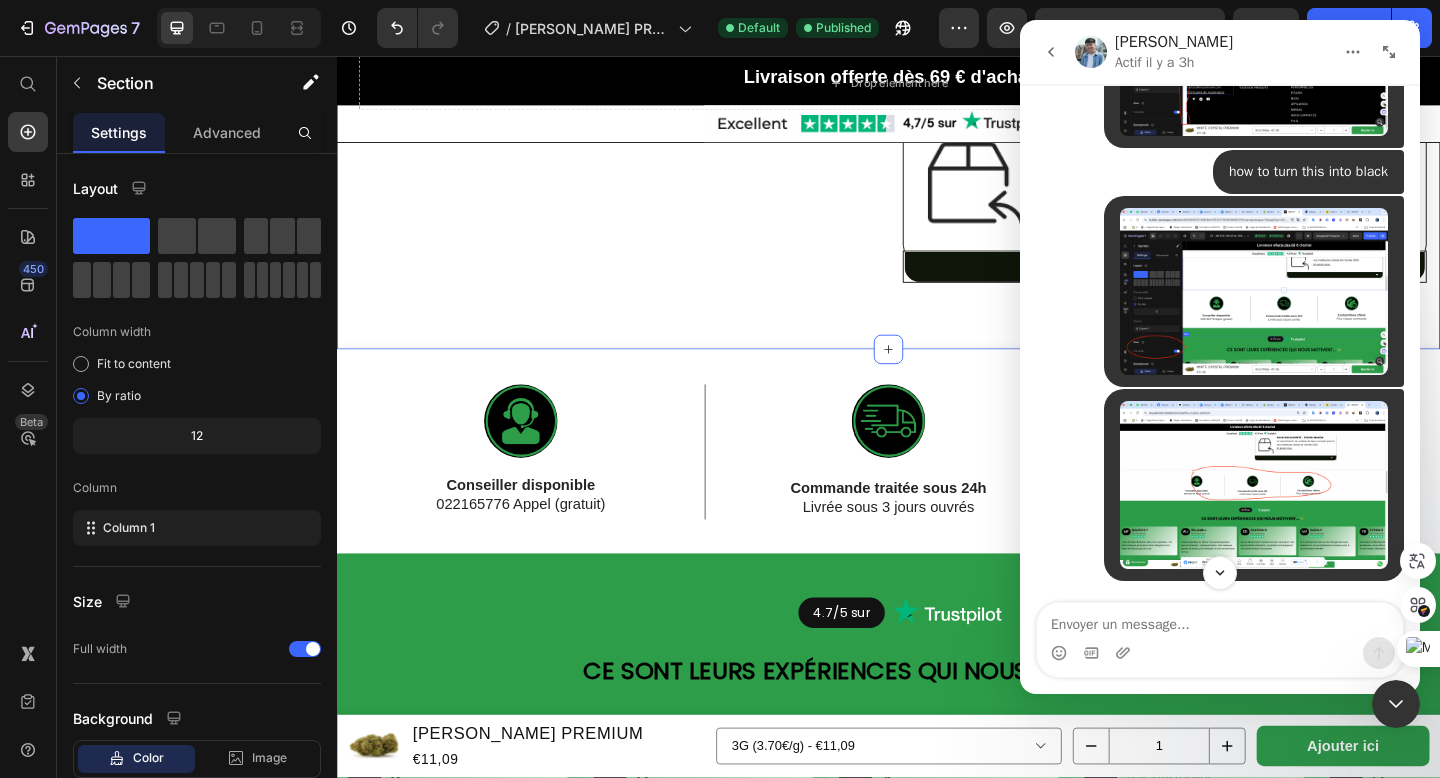 click 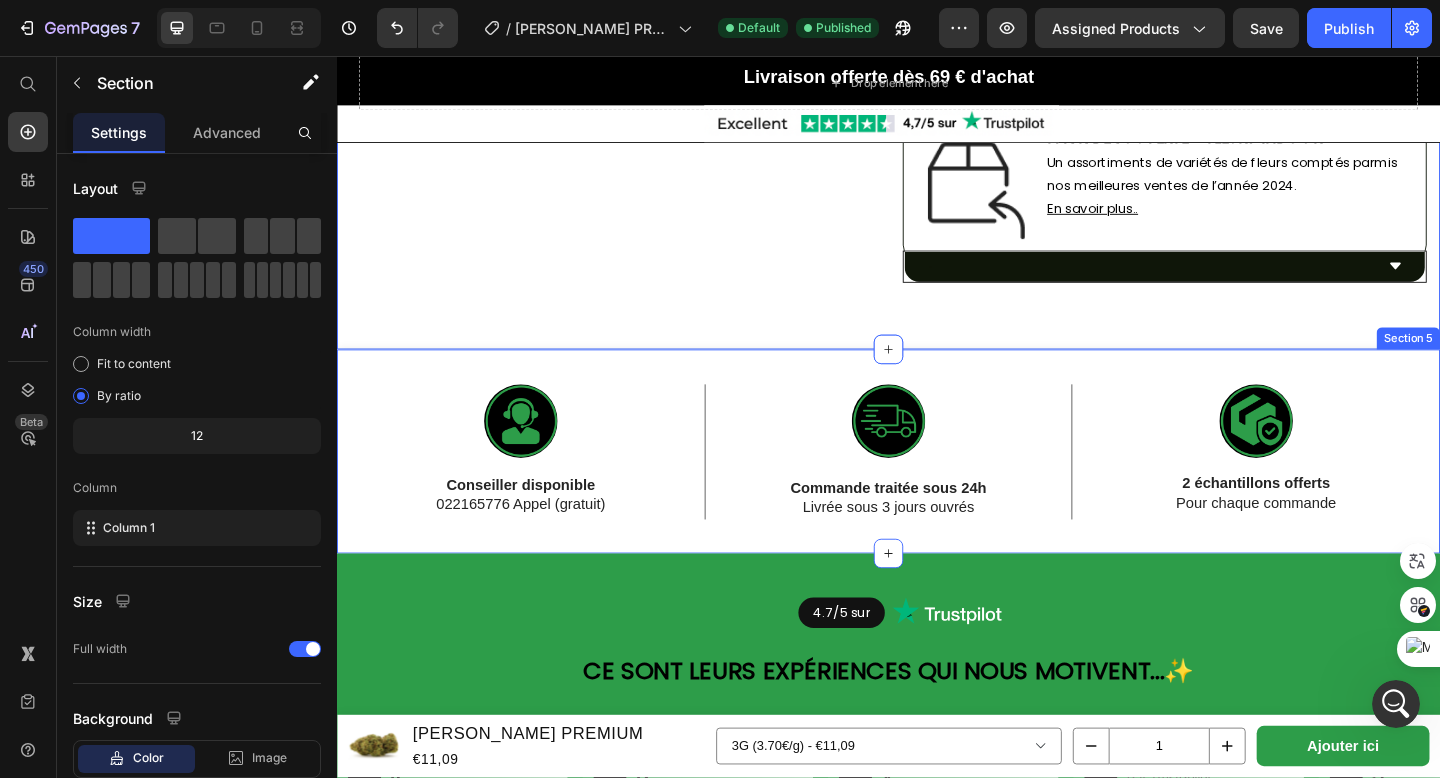 click on "Image Conseiller disponible  022165776 Appel (gratuit) Text Block 100% Text Block Lorem ipsum dolor sit amet, consectetur adipiscing elit, sed do eiusmod tempor  Text Block Row Image   Commande traitée sous 24h Livrée sous 3 jours ouvrés Text Block Row Image 2 échantillons offerts Pour chaque commande Text Block Row Row Section 5" at bounding box center [937, 486] 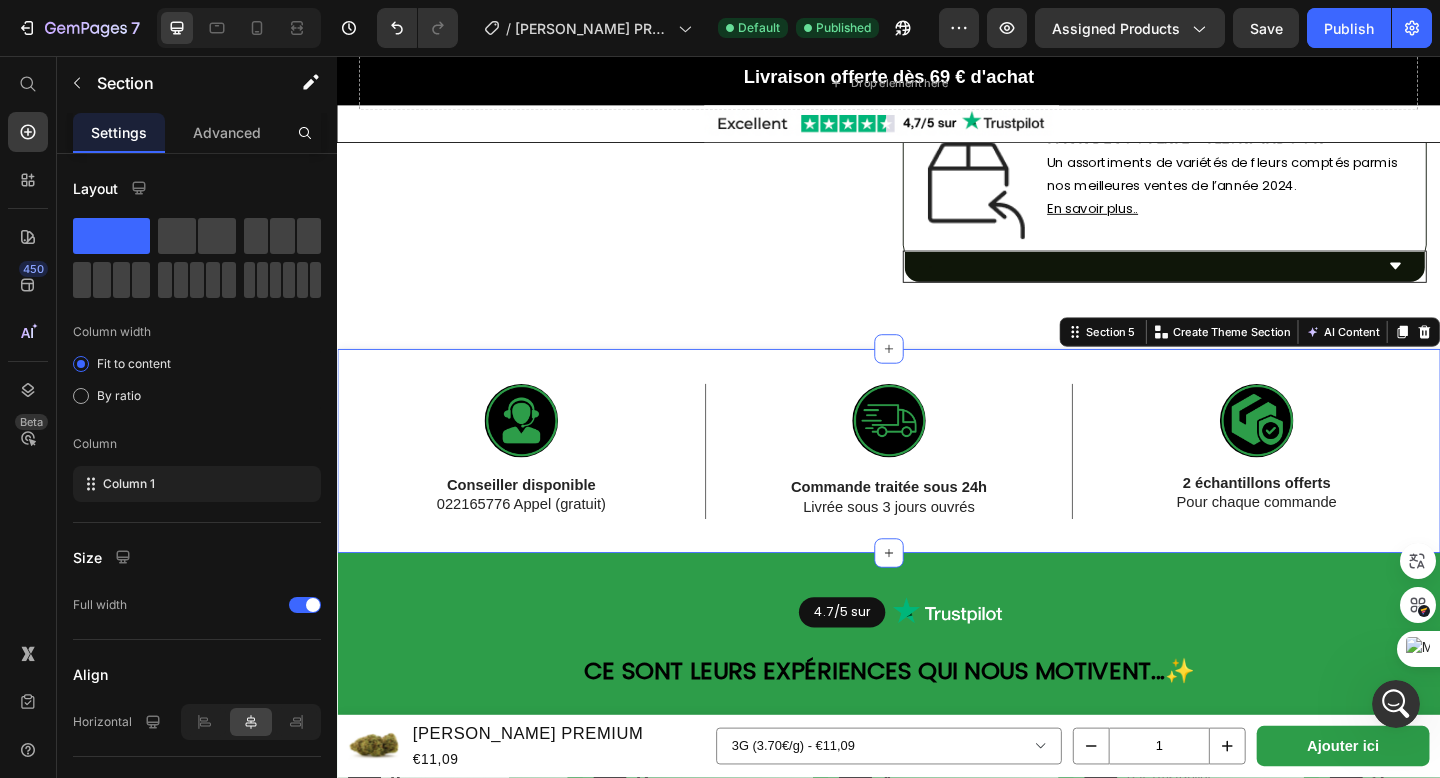 click on "Image Conseiller disponible  022165776 Appel (gratuit) Text Block 100% Text Block Lorem ipsum dolor sit amet, consectetur adipiscing elit, sed do eiusmod tempor  Text Block Row Image   Commande traitée sous 24h Livrée sous 3 jours ouvrés Text Block Row Image 2 échantillons offerts Pour chaque commande Text Block Row Row Section 5   Create Theme Section AI Content Write with GemAI What would you like to describe here? Tone and Voice Persuasive Product WHITE CRYSTAL PREMIUM Show more Generate" at bounding box center [937, 486] 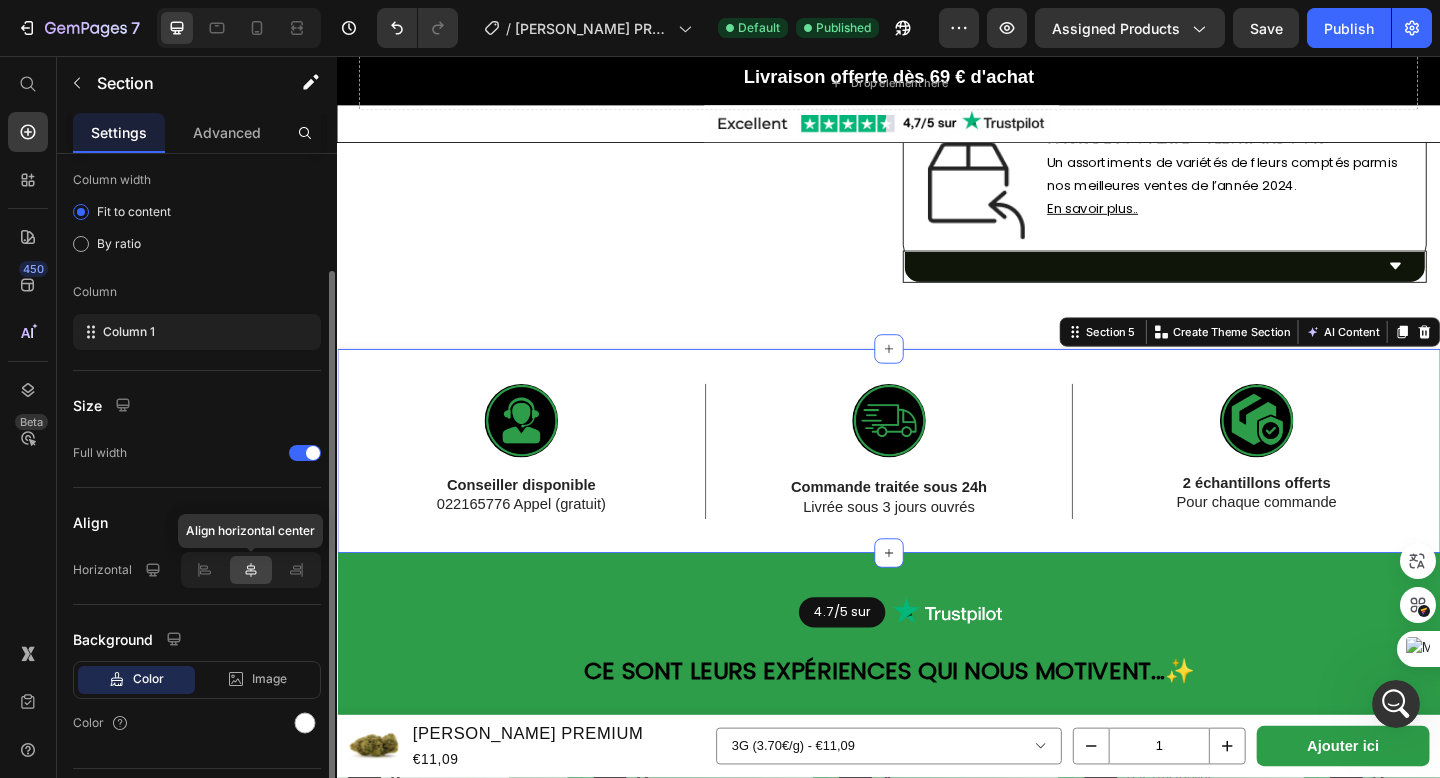 scroll, scrollTop: 151, scrollLeft: 0, axis: vertical 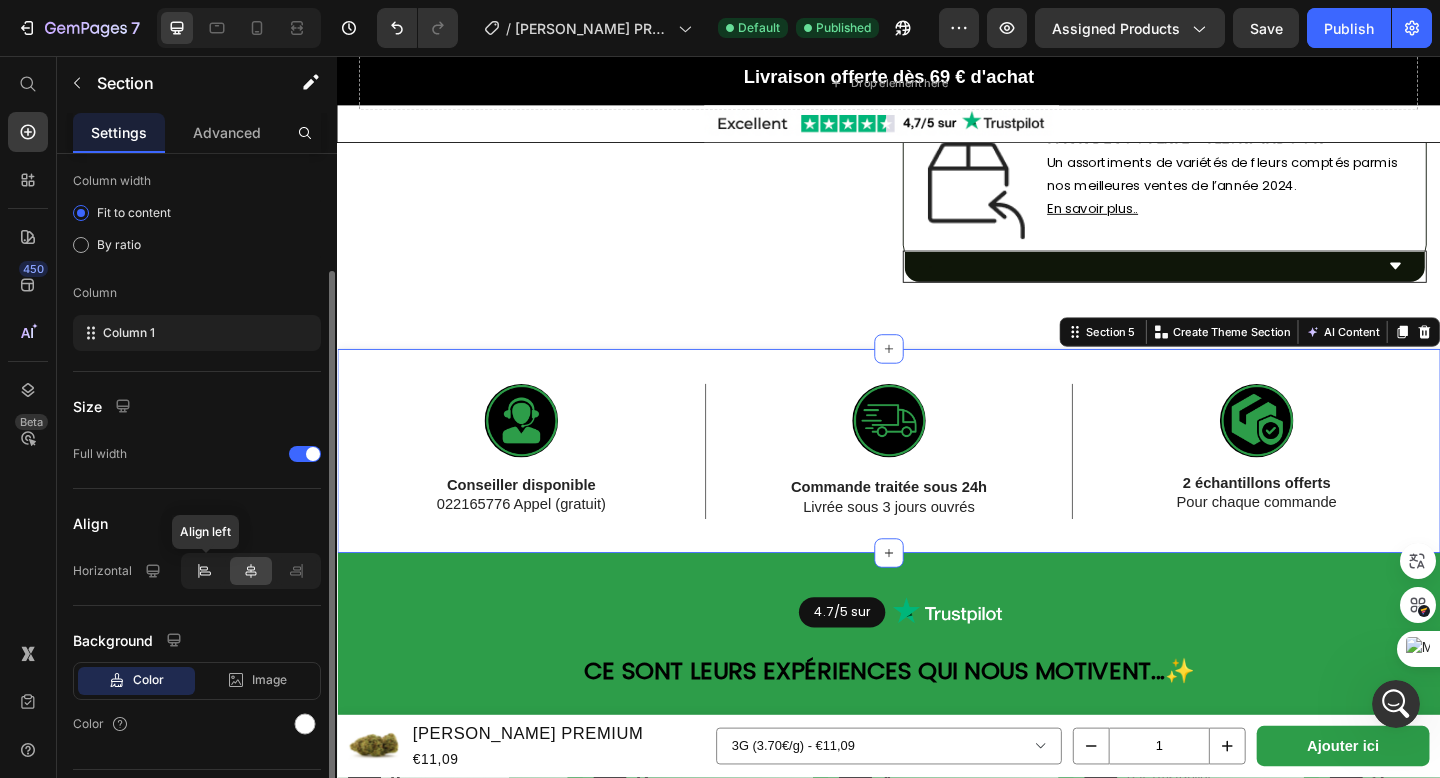 click 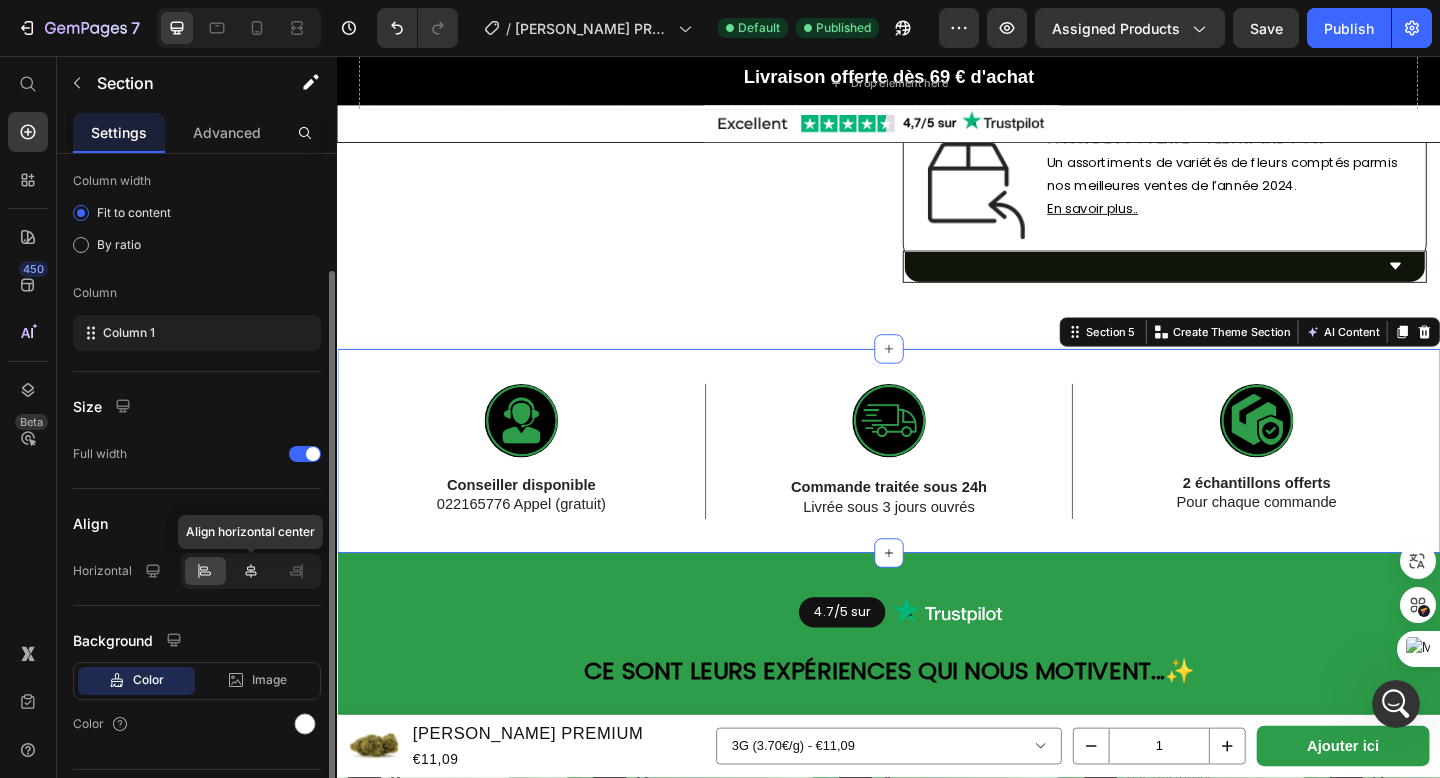 click 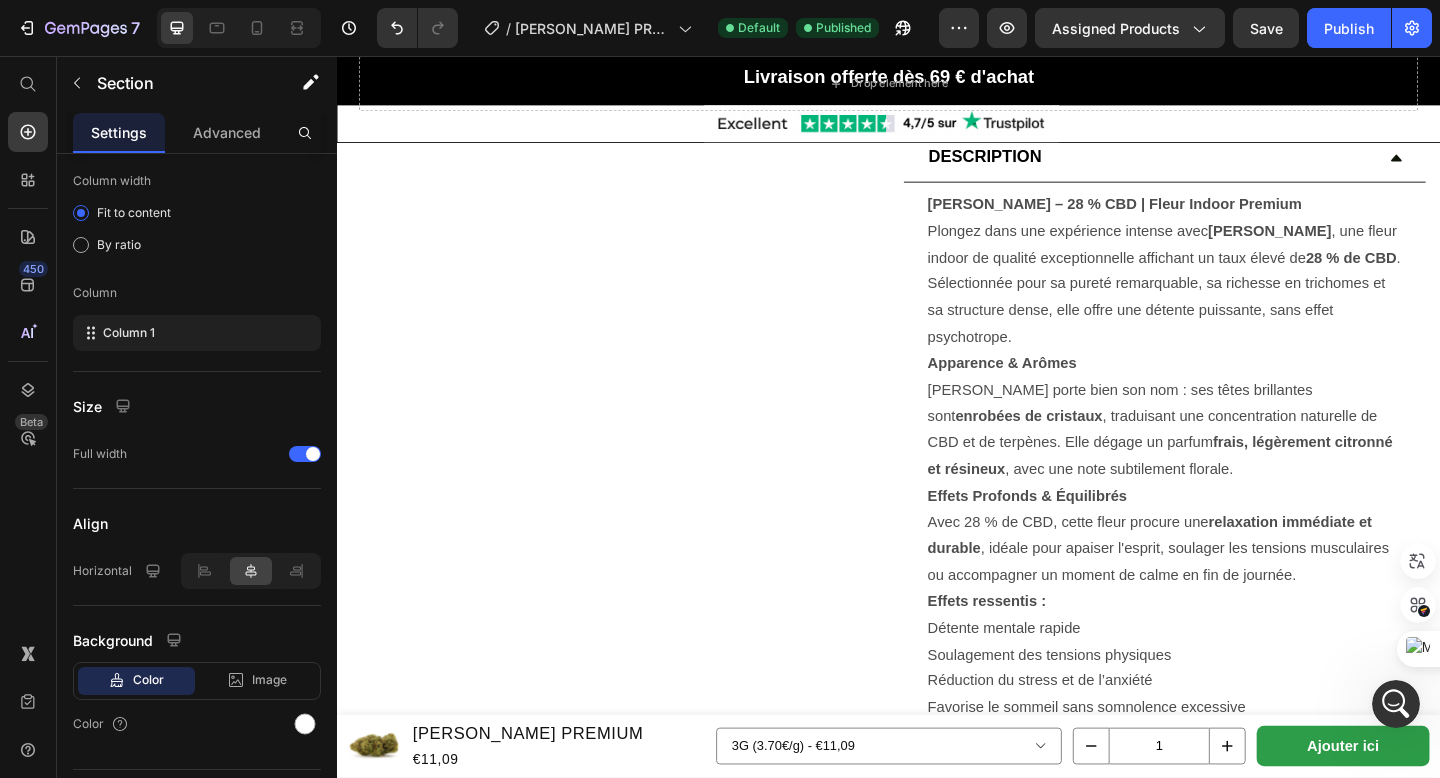 scroll, scrollTop: 0, scrollLeft: 0, axis: both 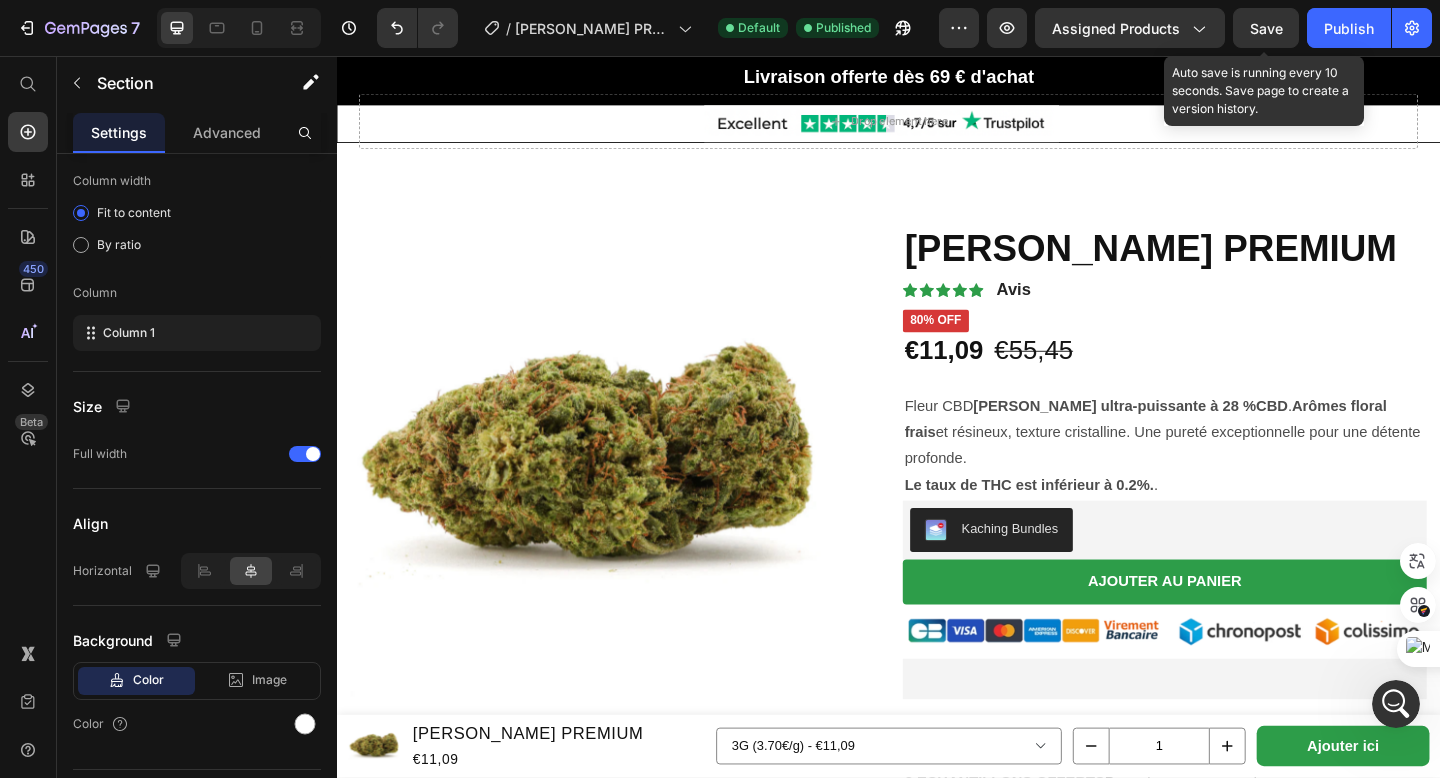 click on "Save" at bounding box center (1266, 28) 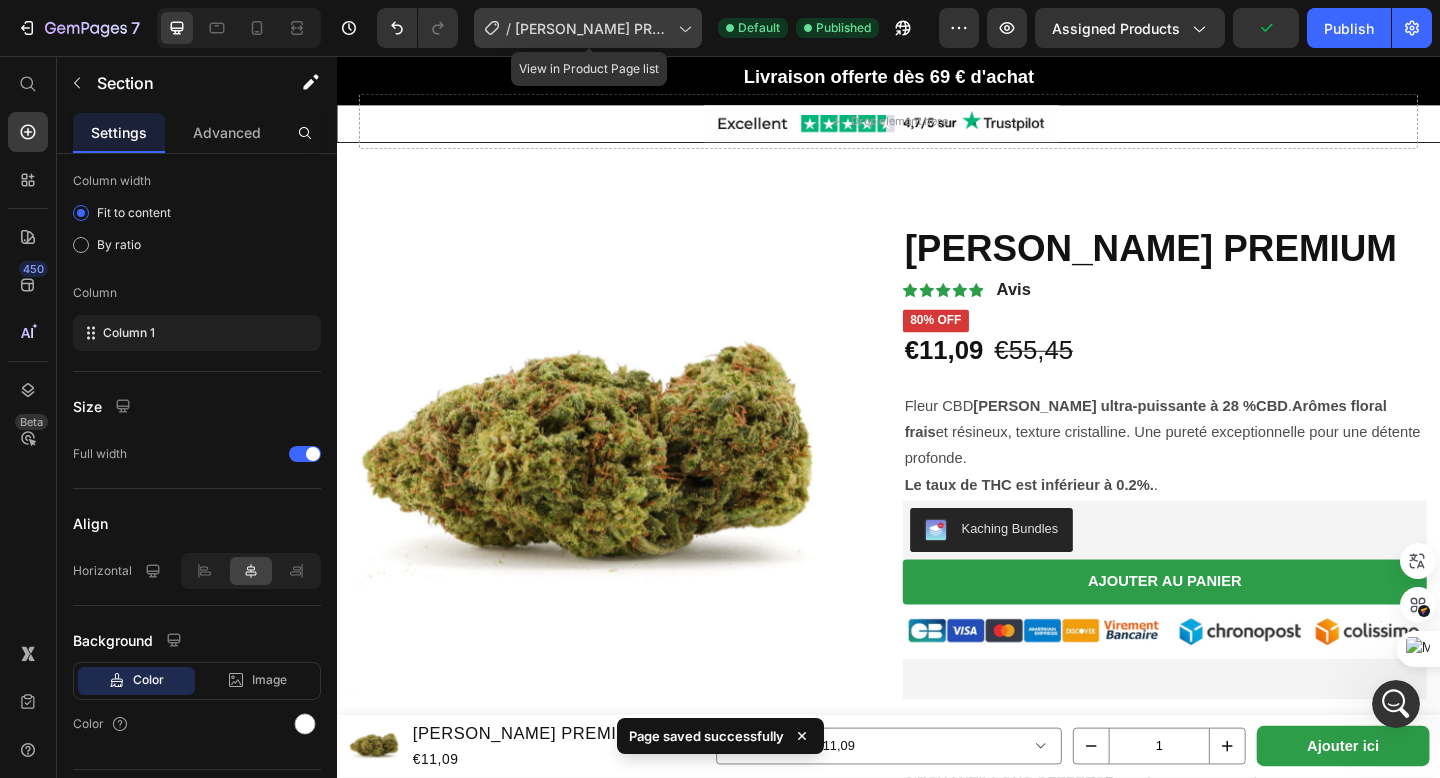 click 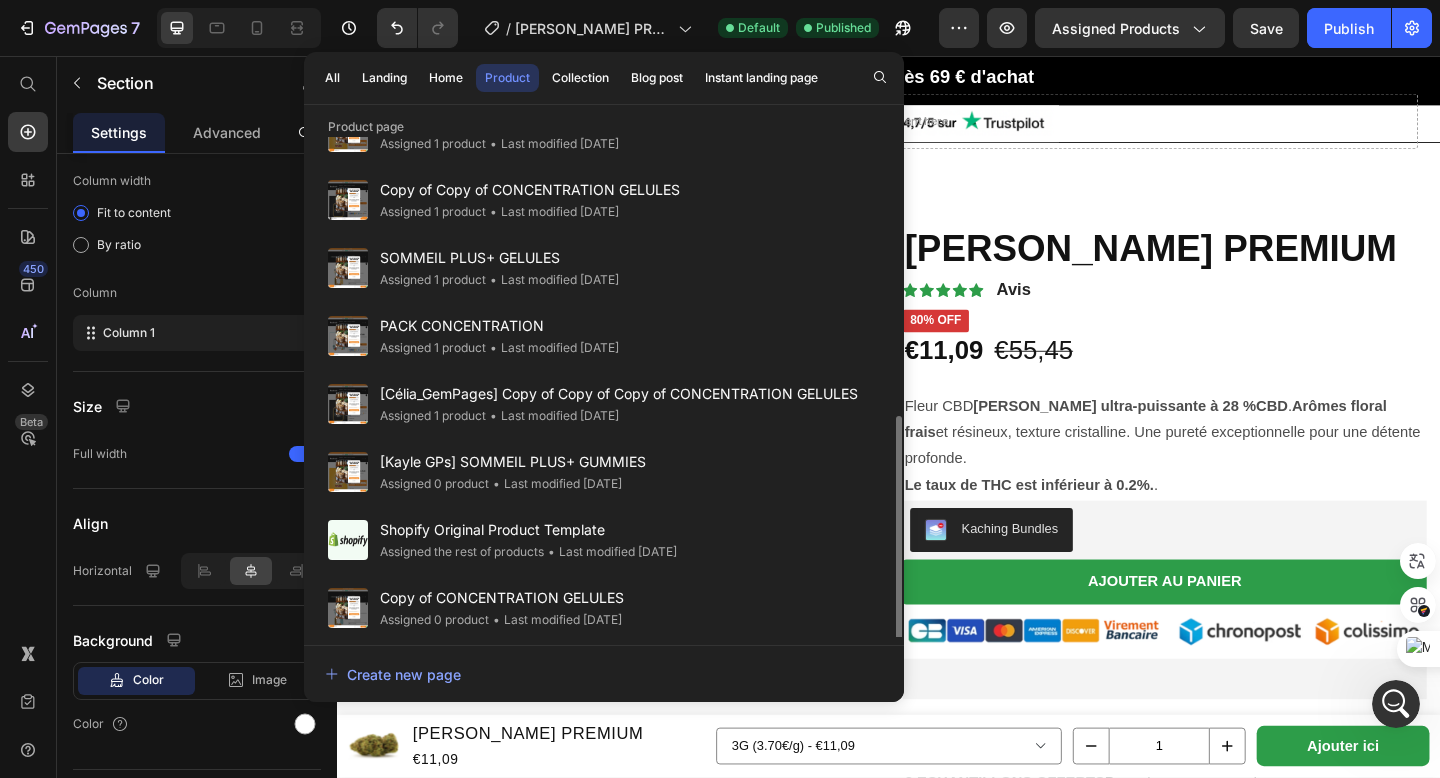 scroll, scrollTop: 602, scrollLeft: 0, axis: vertical 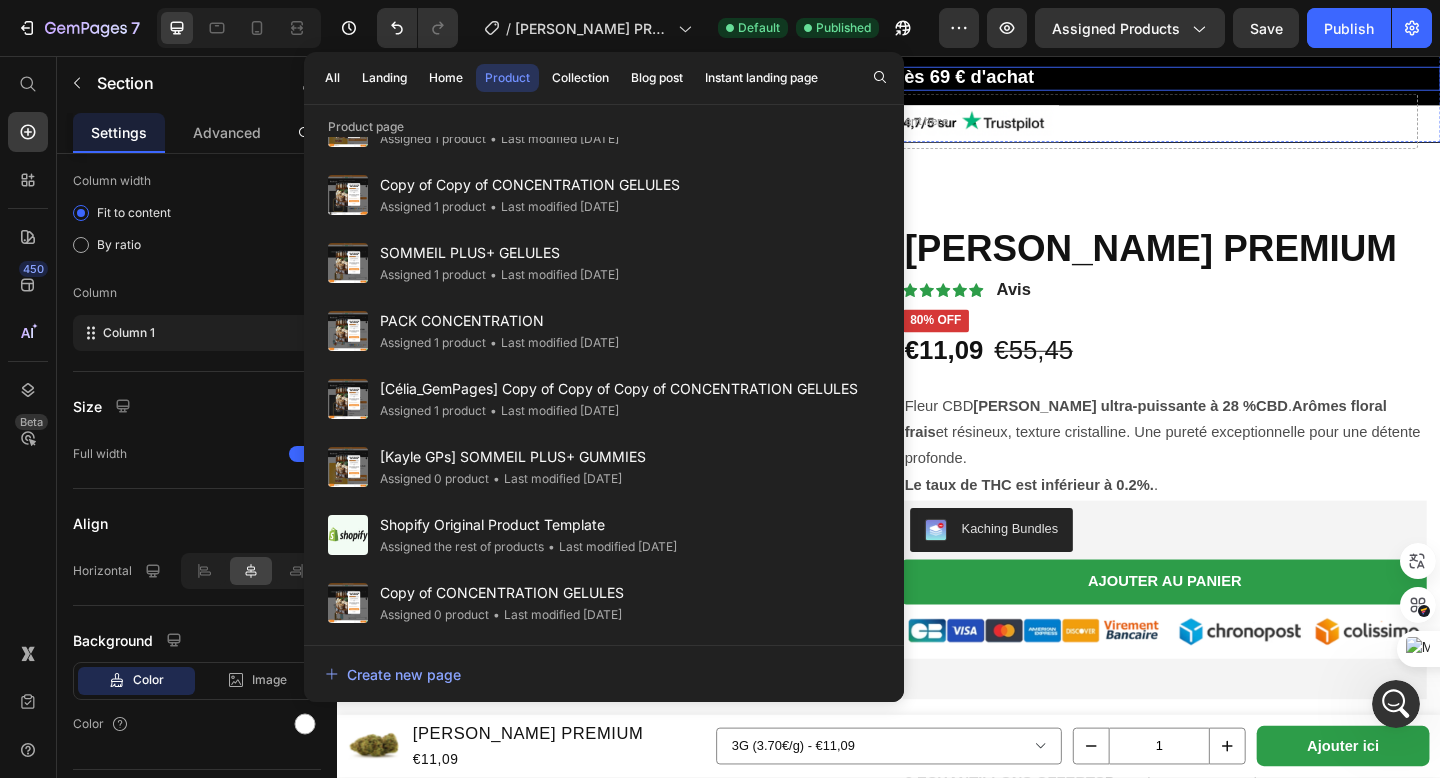 click on "Livraison offerte dès 69 € d'achat" at bounding box center [937, 81] 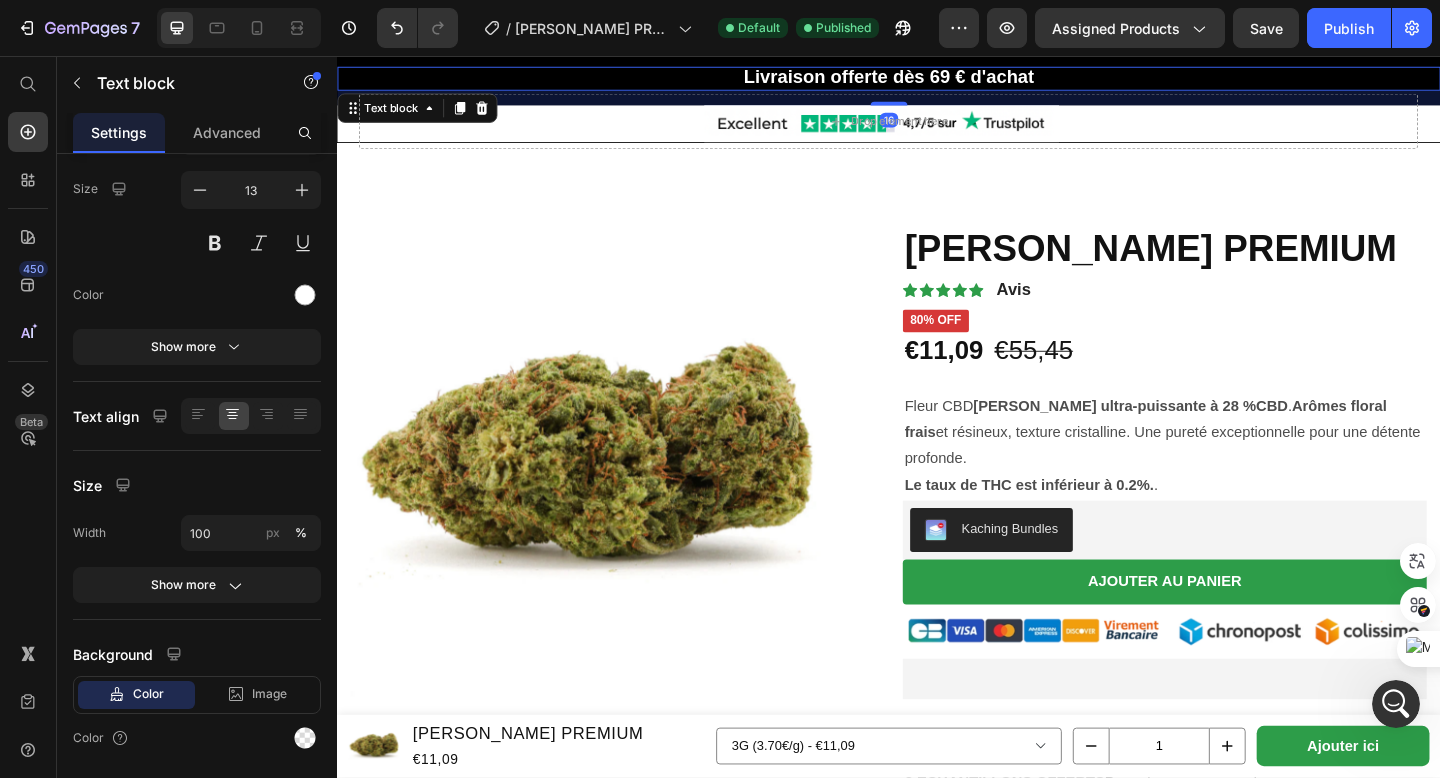 scroll, scrollTop: 0, scrollLeft: 0, axis: both 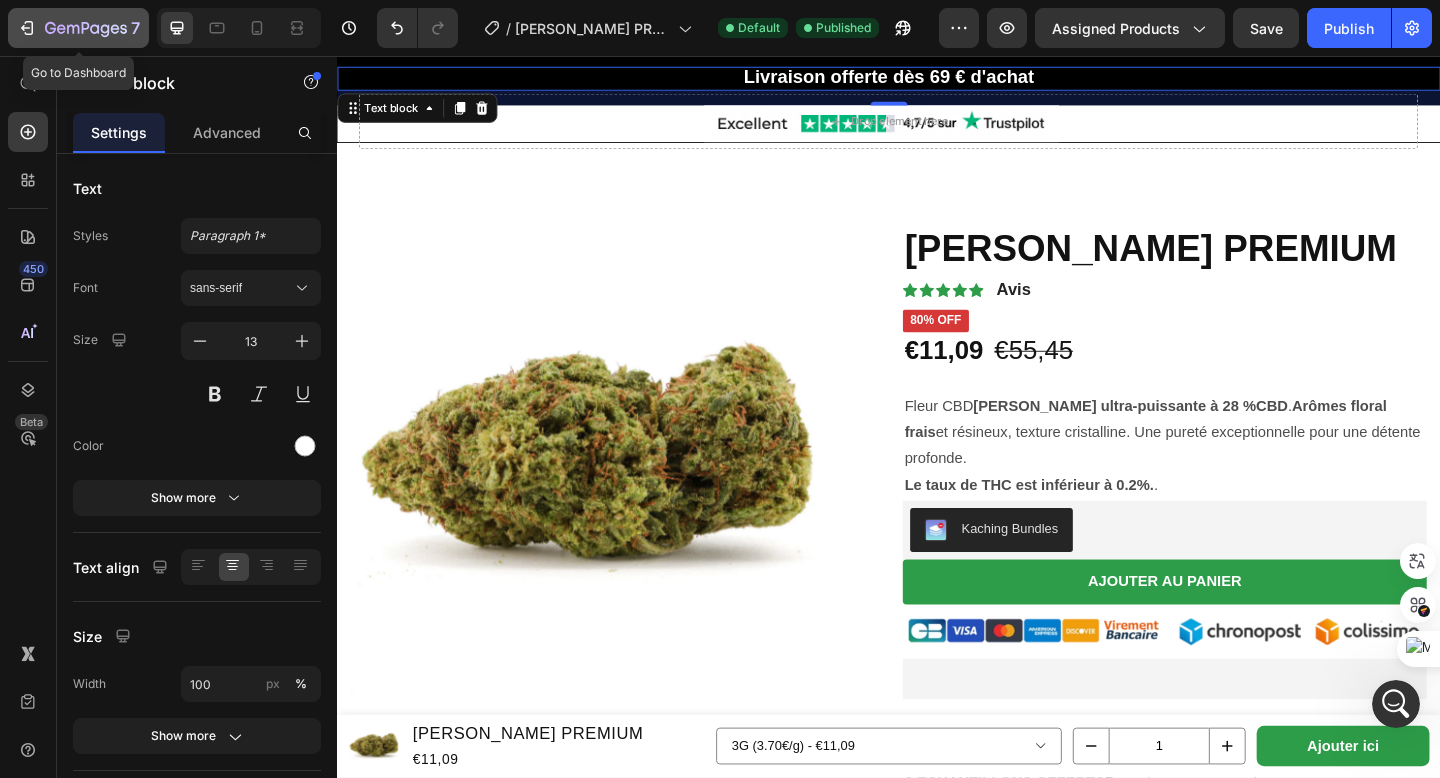 click 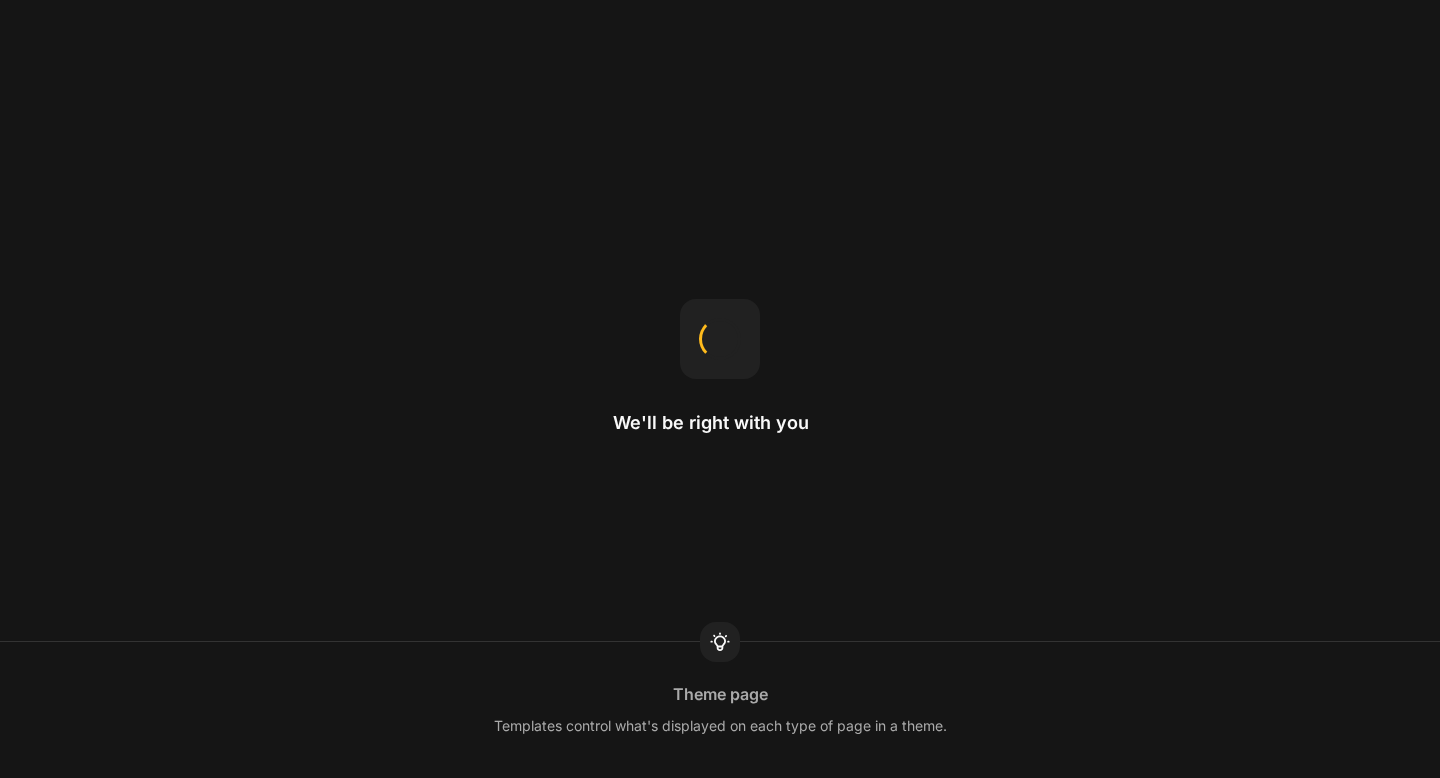 scroll, scrollTop: 0, scrollLeft: 0, axis: both 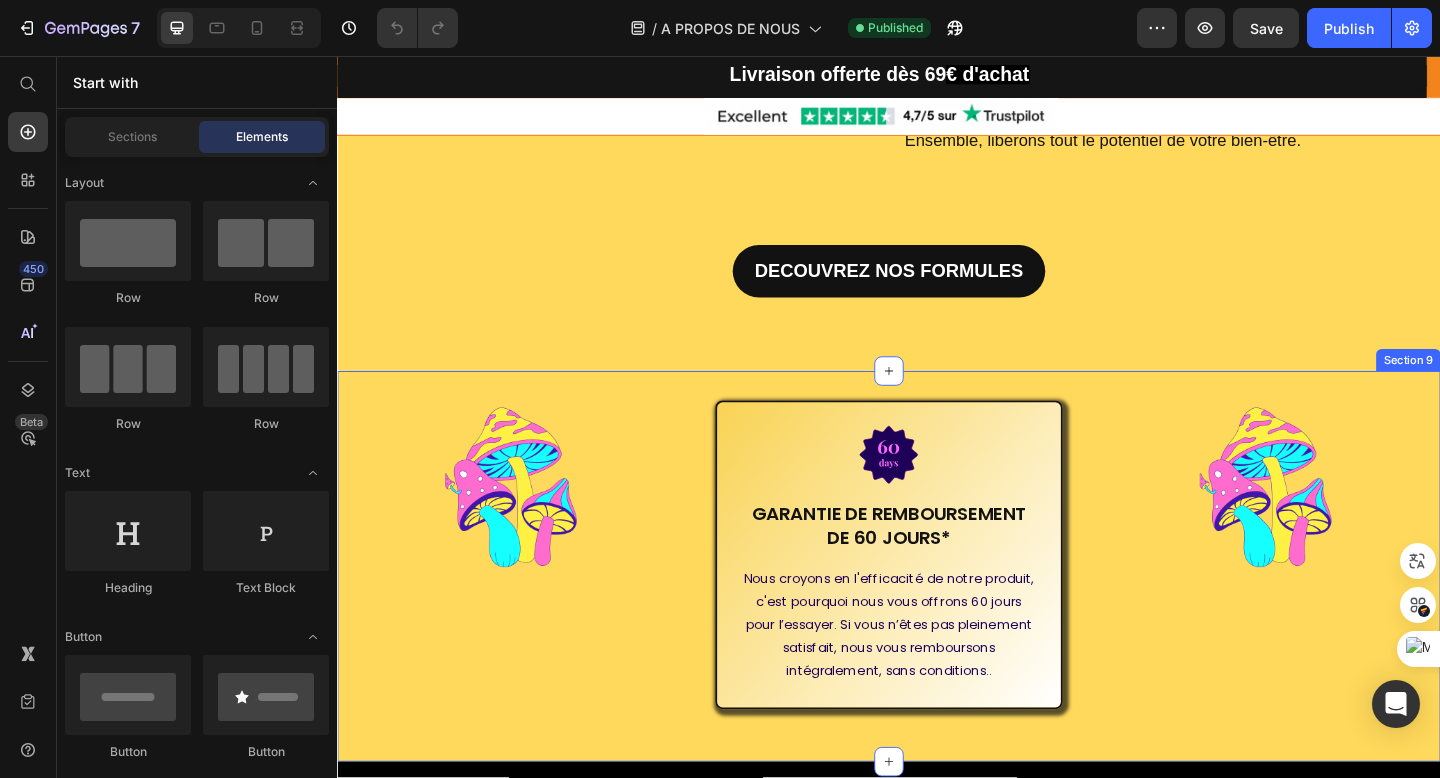 click on "Image Image GARANTIE DE REMBOURSEMENT DE 60 JOURS* Heading Nous croyons en l'efficacité de notre produit, c'est pourquoi nous vous offrons 60 jours pour l’essayer. Si vous n’êtes pas pleinement satisfait, nous vous remboursons intégralement, sans conditions.. Text Block Row Image Section 9" at bounding box center [937, 611] 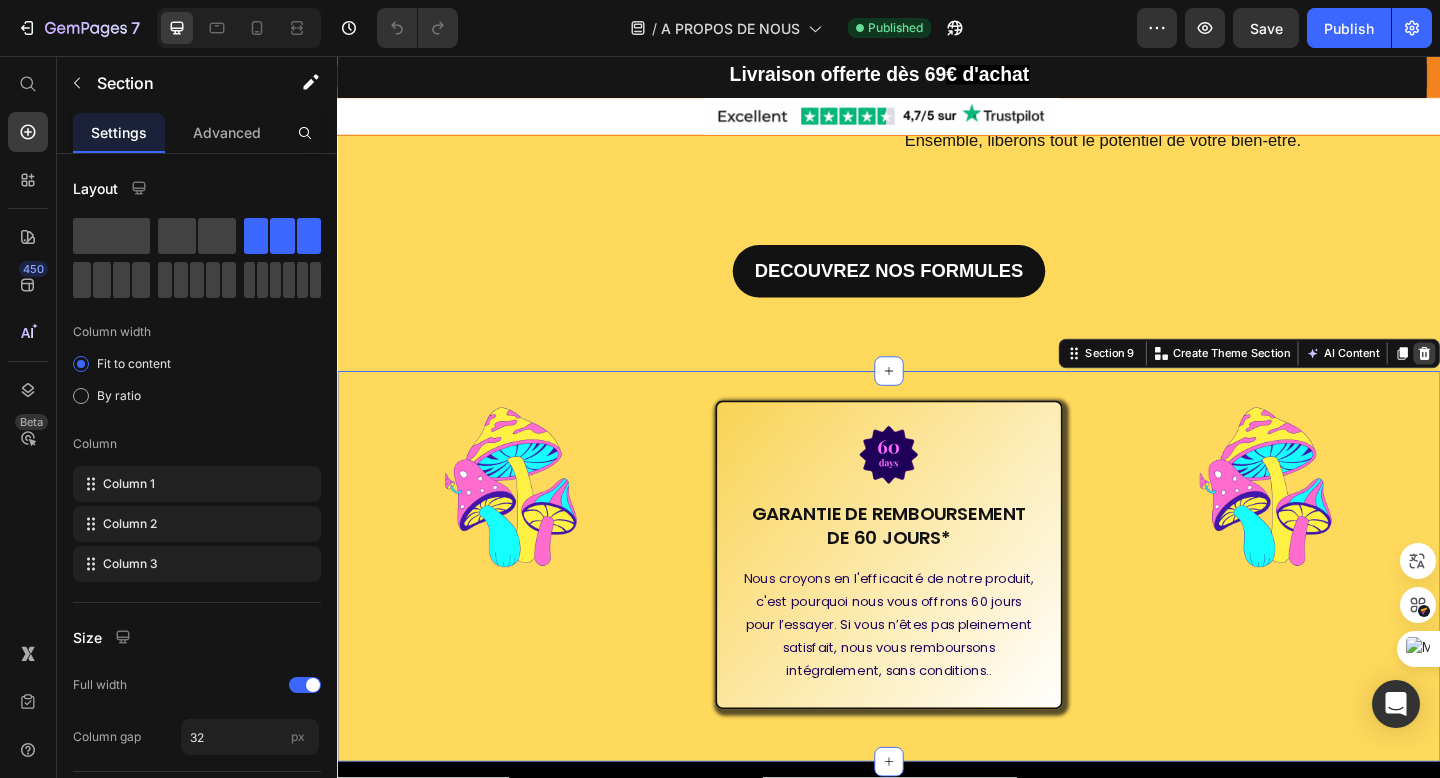 click 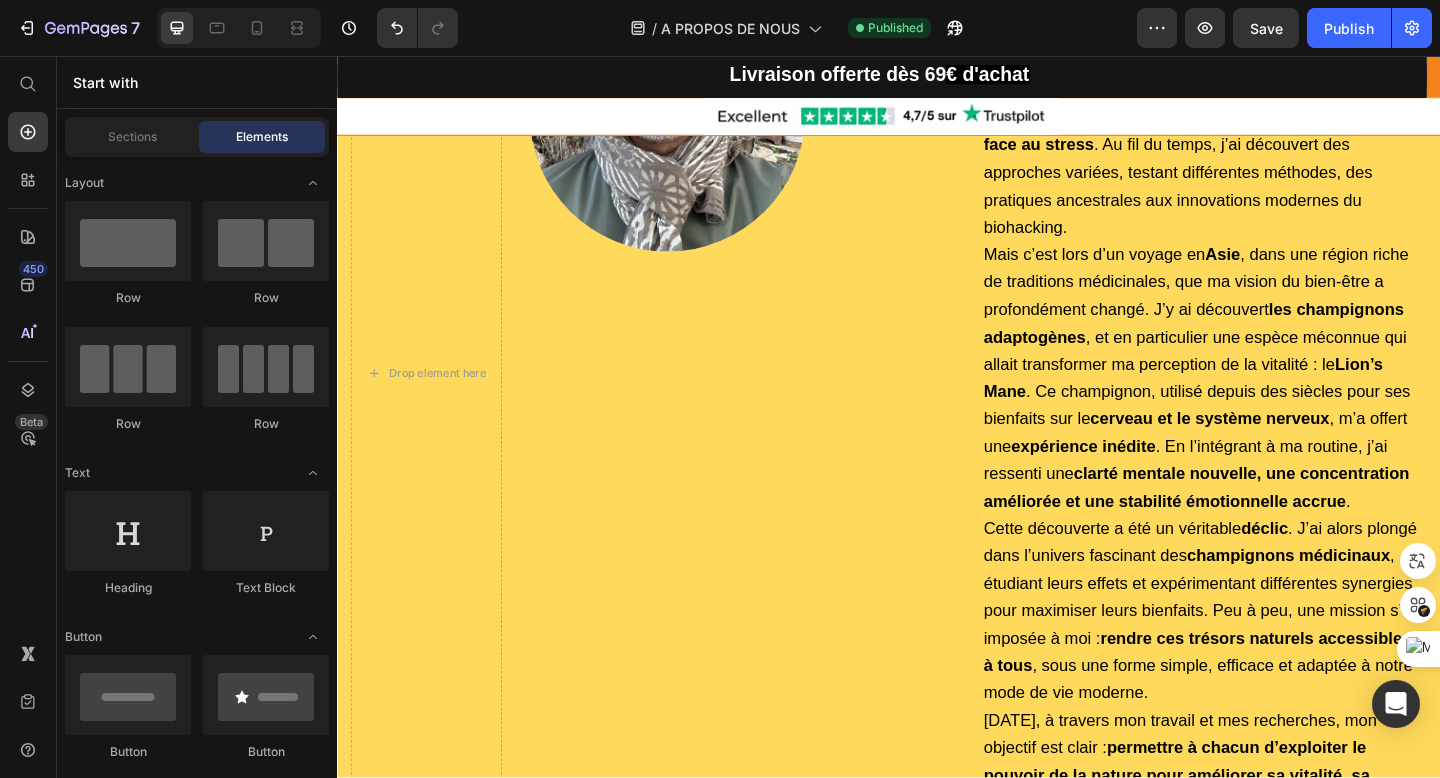 scroll, scrollTop: 0, scrollLeft: 0, axis: both 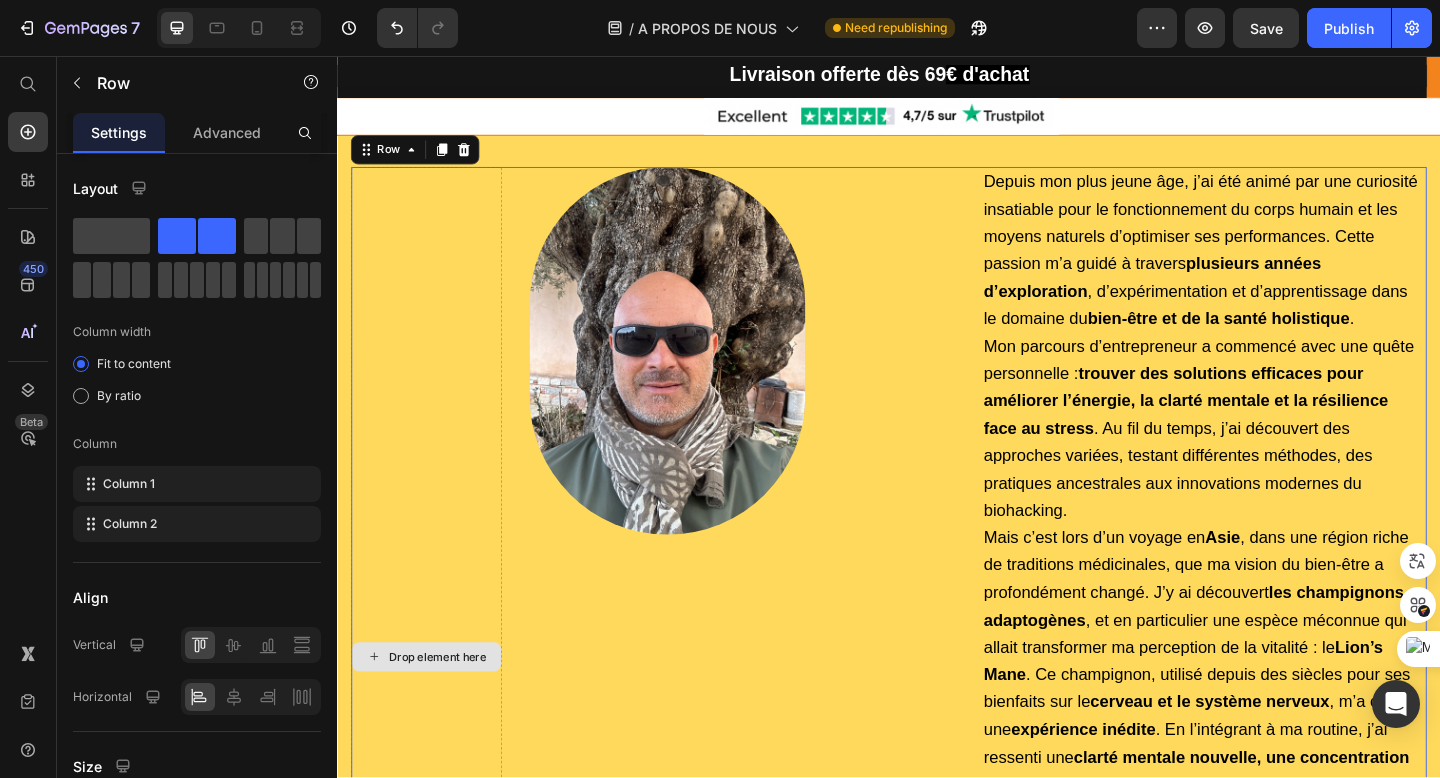 click on "Drop element here" at bounding box center (434, 709) 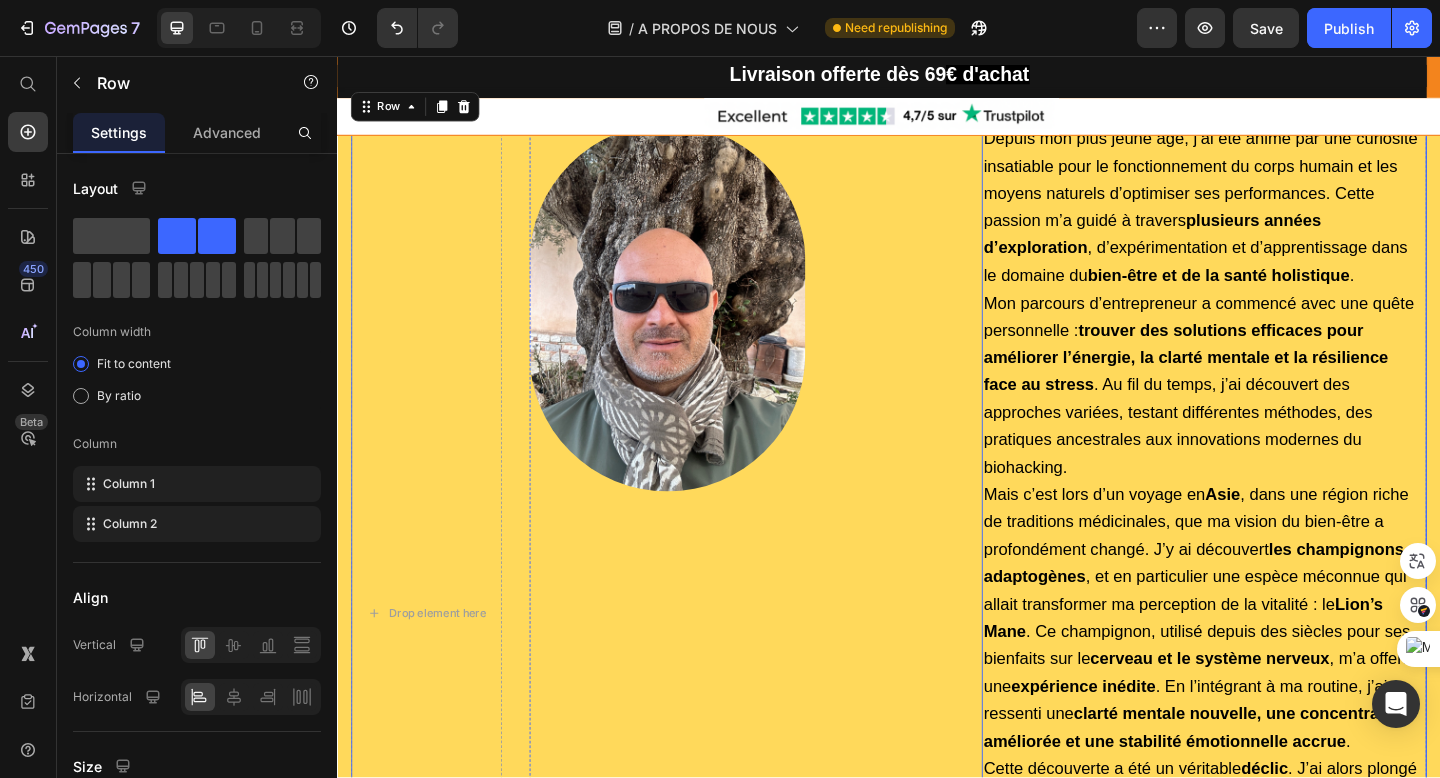 scroll, scrollTop: 0, scrollLeft: 0, axis: both 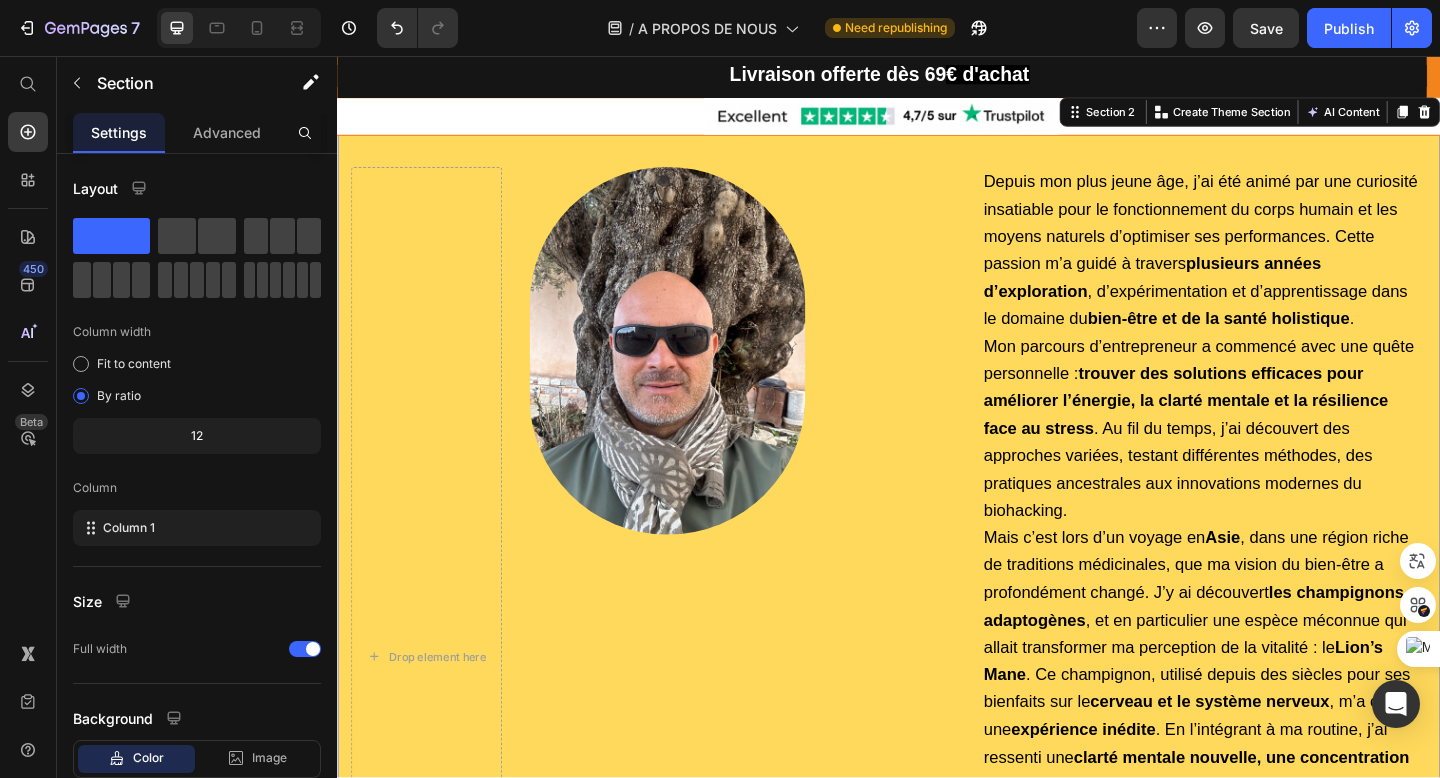 click on "Drop element here Image À la Découverte de Mon Bien-Être Heading Depuis mon plus jeune âge, j’ai été animé par une curiosité insatiable pour le fonctionnement du corps humain et les moyens naturels d’optimiser ses performances. Cette passion m’a guidé à travers  plusieurs années d’exploration , d’expérimentation et d’apprentissage dans le domaine du  bien-être et de la santé holistique . Mon parcours d’entrepreneur a commencé avec une quête personnelle :  trouver des solutions efficaces pour améliorer l’énergie, la clarté mentale et la résilience face au stress . Au fil du temps, j’ai découvert des approches variées, testant différentes méthodes, des pratiques ancestrales aux innovations modernes du biohacking. Mais c’est lors d’un voyage en  [GEOGRAPHIC_DATA] , dans une région riche de traditions médicinales, que ma vision du bien-être a profondément changé. J’y ai découvert  les champignons adaptogènes Lion’s Mane cerveau et le système nerveux ." at bounding box center (937, 709) 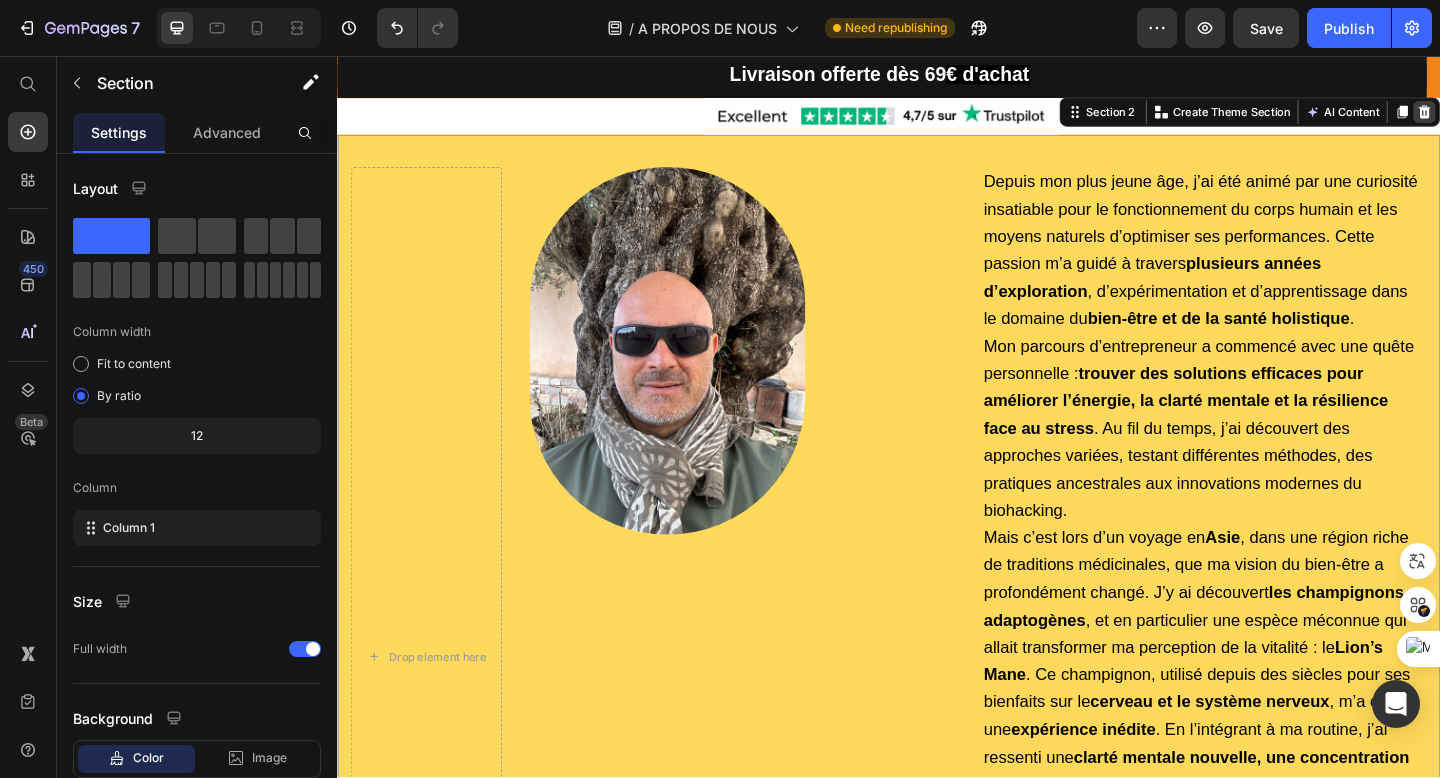 click at bounding box center (1520, 117) 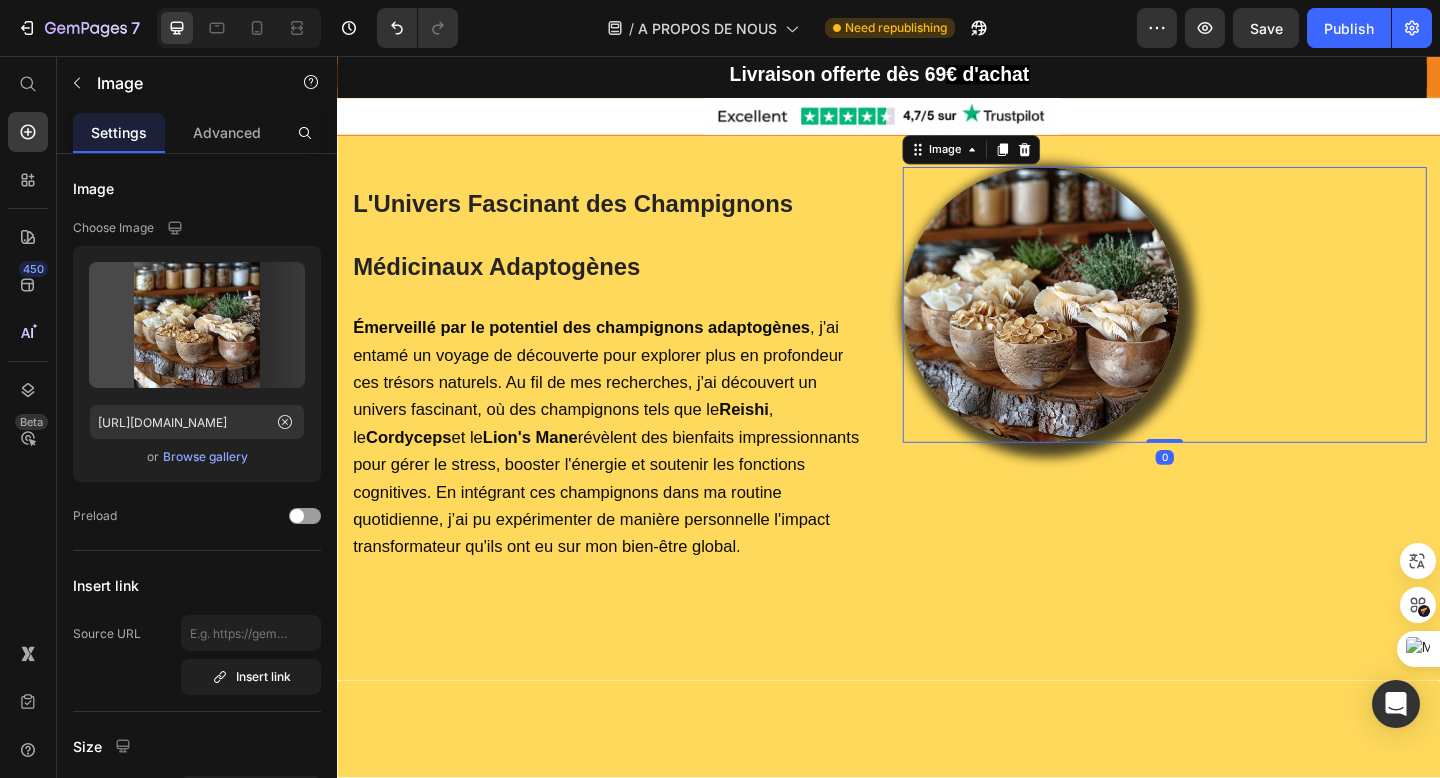 click at bounding box center [1237, 327] 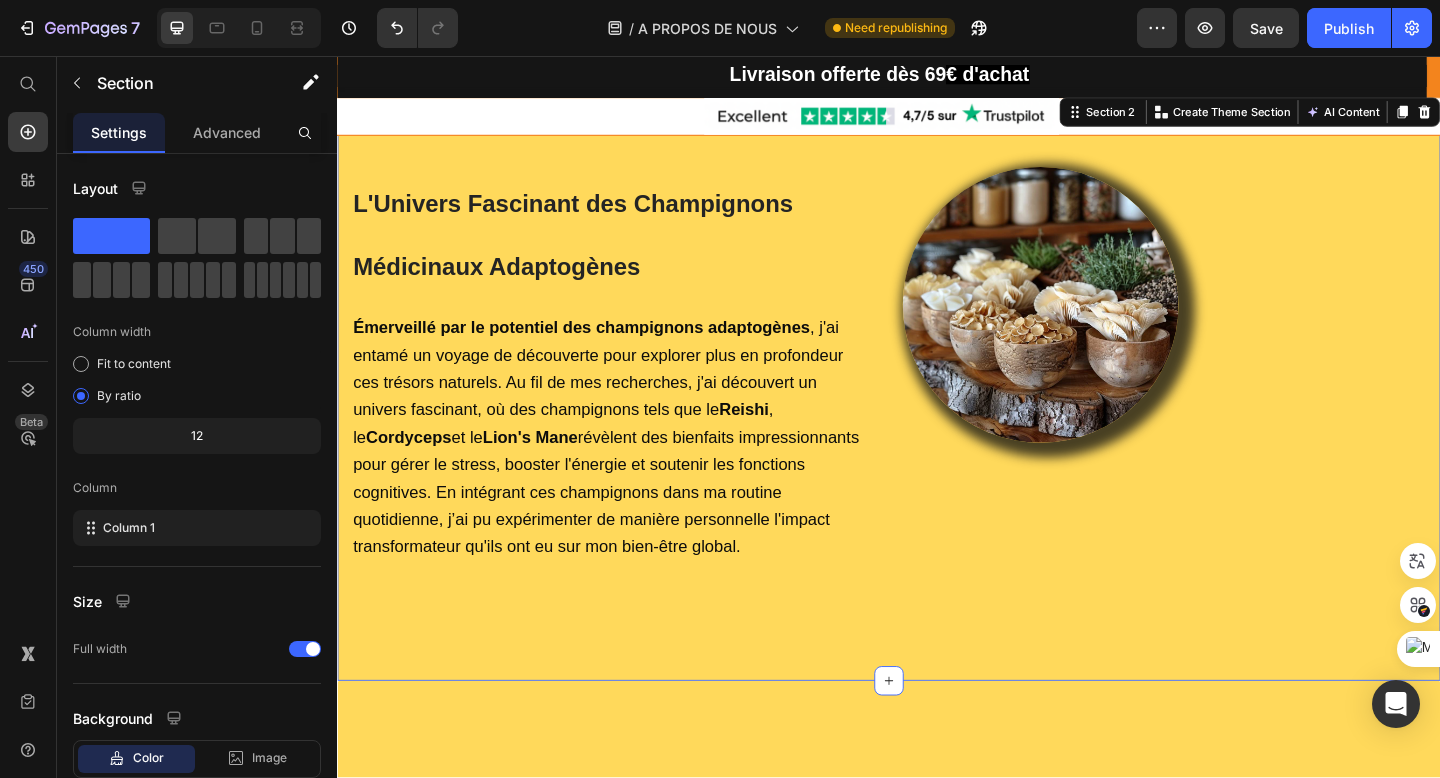 click on "L'Univers Fascinant des Champignons Médicinaux Adaptogènes Heading Émerveillé par le potentiel des champignons adaptogènes , j'ai entamé un voyage de découverte pour explorer plus en profondeur ces trésors naturels. Au fil de mes recherches, j'ai découvert un univers fascinant, où des champignons tels que le  Reishi , le  Cordyceps  et le  Lion's Mane  révèlent des bienfaits impressionnants pour gérer le stress, booster l'énergie et soutenir les fonctions cognitives. En intégrant ces champignons dans ma routine quotidienne, j’ai pu expérimenter de manière personnelle l'impact transformateur qu'ils ont eu sur mon bien-être global. Text block Image Row Section 2   Create Theme Section AI Content Write with GemAI What would you like to describe here? Tone and Voice Persuasive Product [PERSON_NAME] PREMIUM Show more Generate" at bounding box center (937, 416) 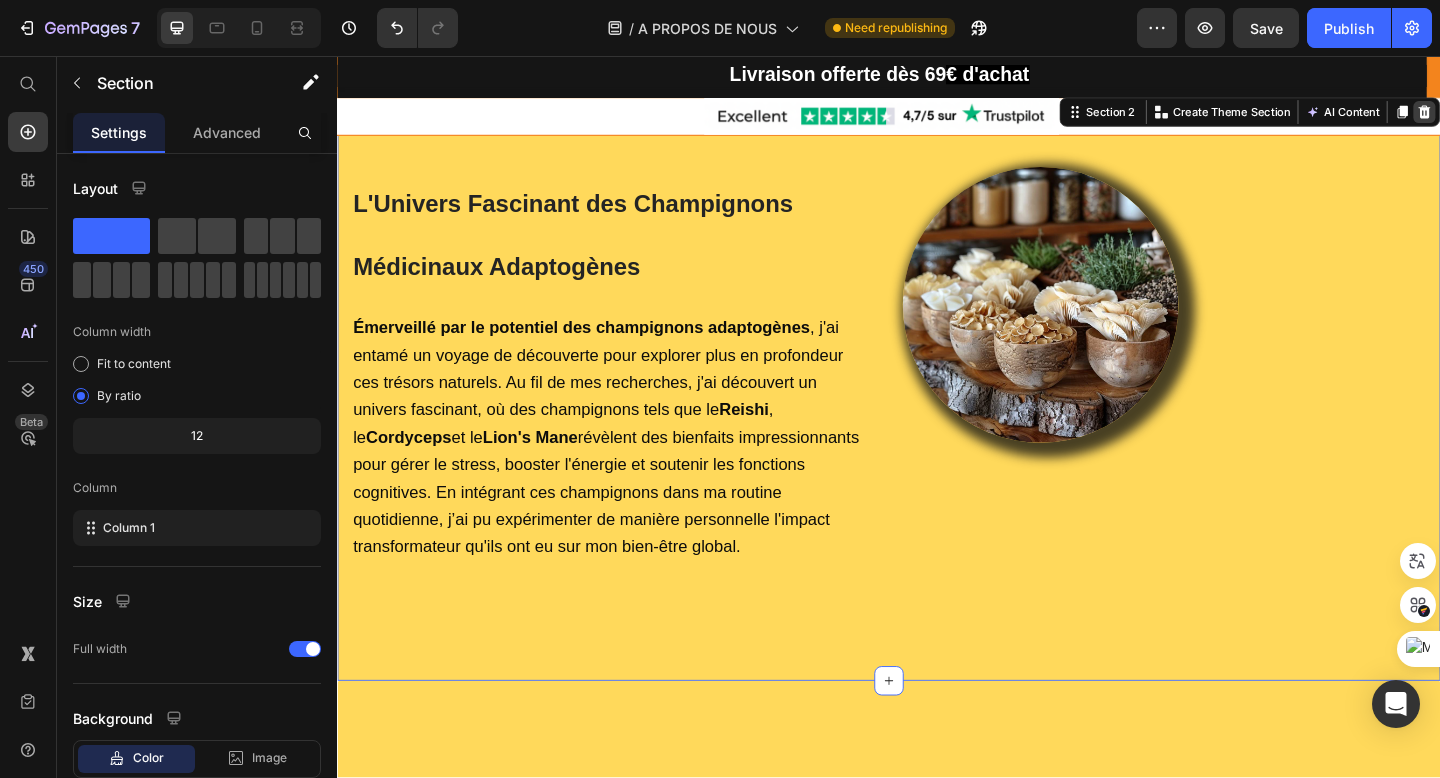 click 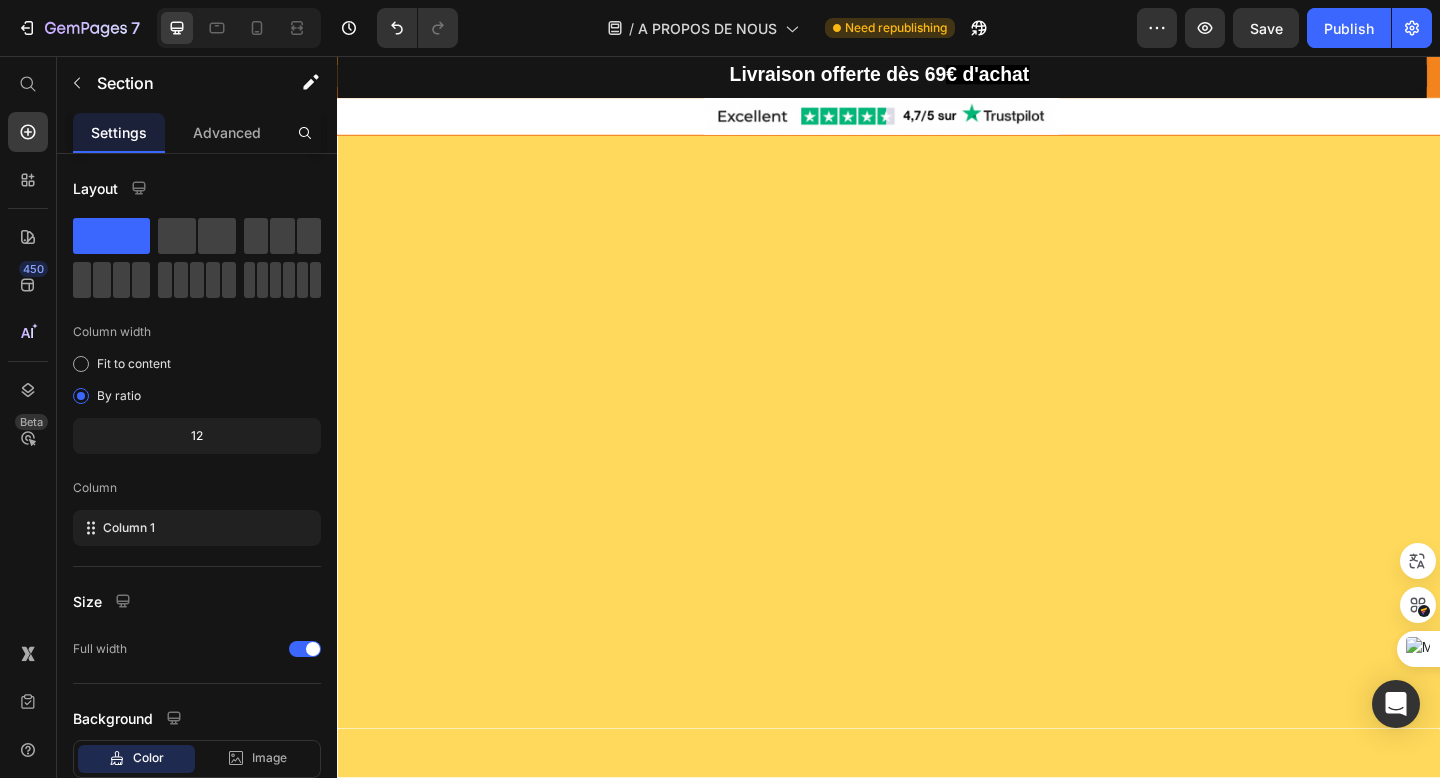 click at bounding box center [937, 442] 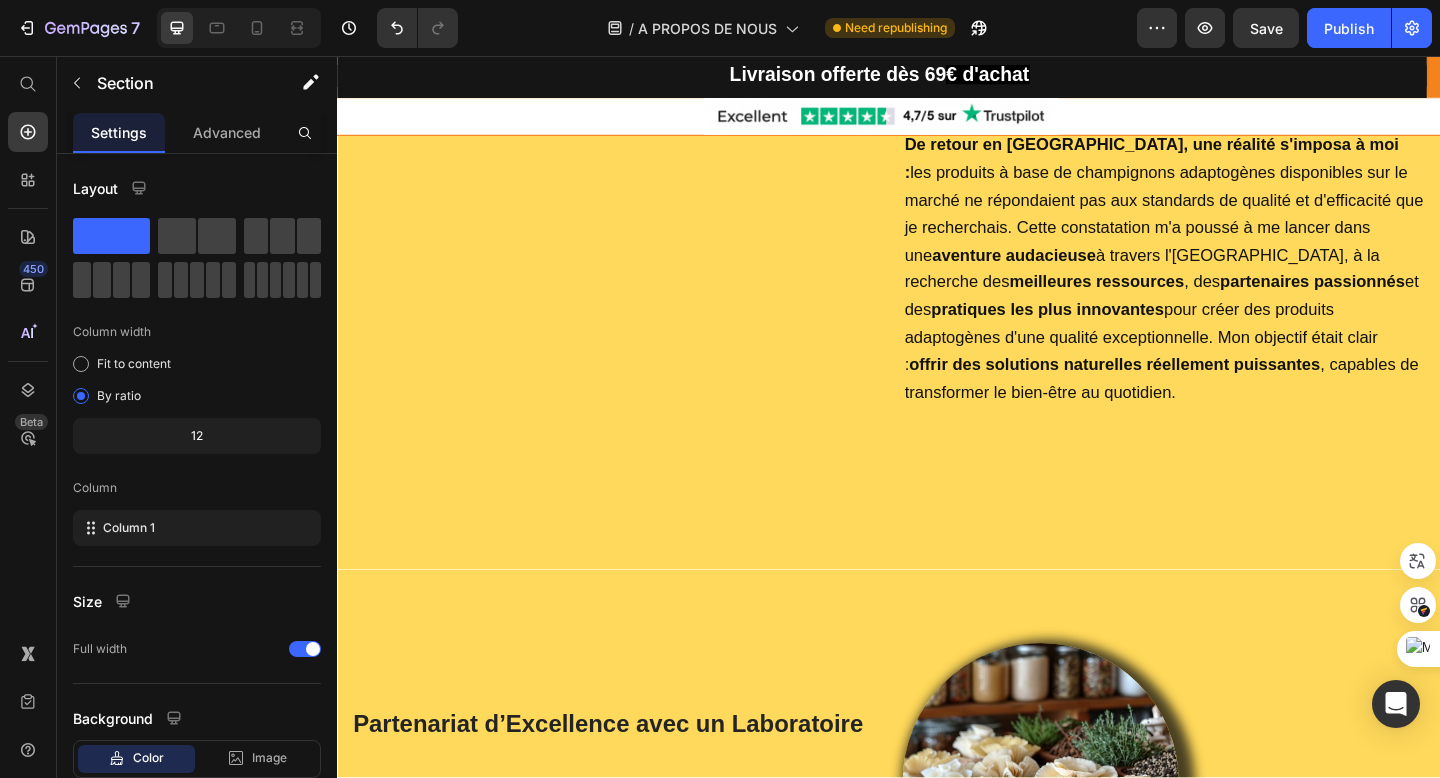 scroll, scrollTop: 0, scrollLeft: 0, axis: both 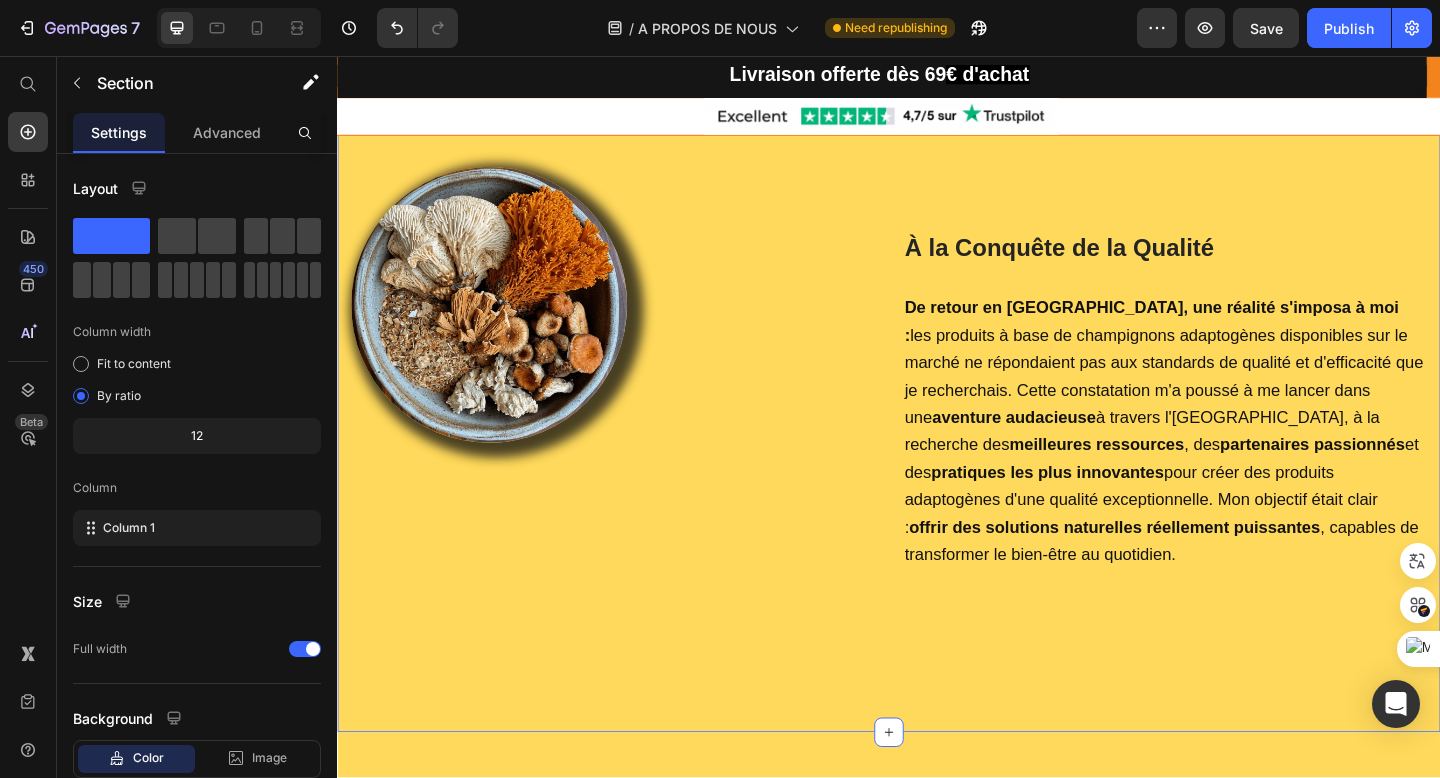 click on "Image À la Conquête de la Qualité  Heading De retour en [GEOGRAPHIC_DATA], une réalité s'imposa à moi :  les produits à base de champignons adaptogènes disponibles sur le marché ne répondaient pas aux standards de qualité et d'efficacité que je recherchais. Cette constatation m'a poussé à me lancer dans une  aventure audacieuse  à travers l'[GEOGRAPHIC_DATA], à la recherche des  meilleures ressources , des  partenaires passionnés  et des  pratiques les plus innovantes  pour créer des produits adaptogènes d'une qualité exceptionnelle. Mon objectif était clair :  offrir des solutions naturelles réellement puissantes , capables de transformer le bien-être au quotidien. Text block Row Row Section 2" at bounding box center (937, 444) 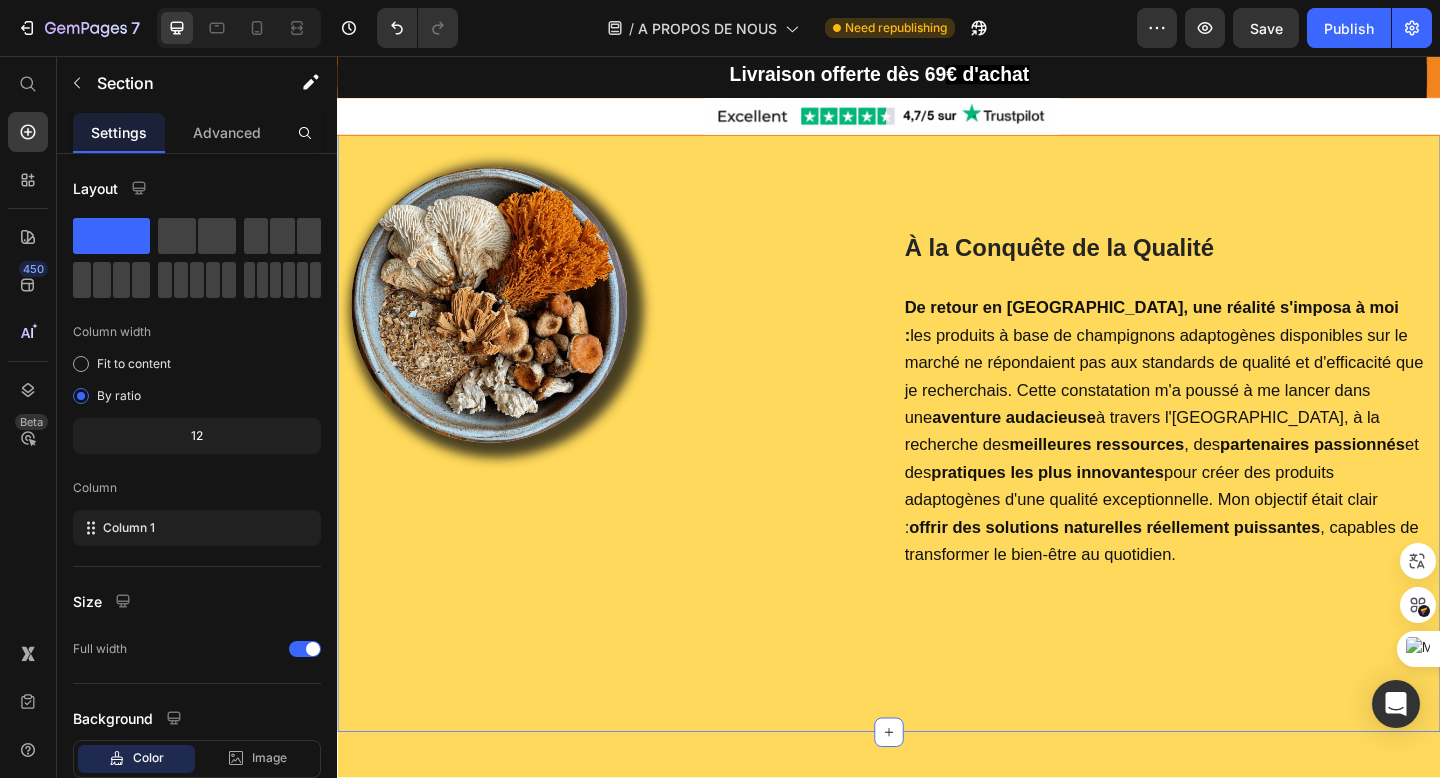 click on "Image À la Conquête de la Qualité  Heading De retour en [GEOGRAPHIC_DATA], une réalité s'imposa à moi :  les produits à base de champignons adaptogènes disponibles sur le marché ne répondaient pas aux standards de qualité et d'efficacité que je recherchais. Cette constatation m'a poussé à me lancer dans une  aventure audacieuse  à travers l'[GEOGRAPHIC_DATA], à la recherche des  meilleures ressources , des  partenaires passionnés  et des  pratiques les plus innovantes  pour créer des produits adaptogènes d'une qualité exceptionnelle. Mon objectif était clair :  offrir des solutions naturelles réellement puissantes , capables de transformer le bien-être au quotidien. Text block Row Row Section 2" at bounding box center (937, 444) 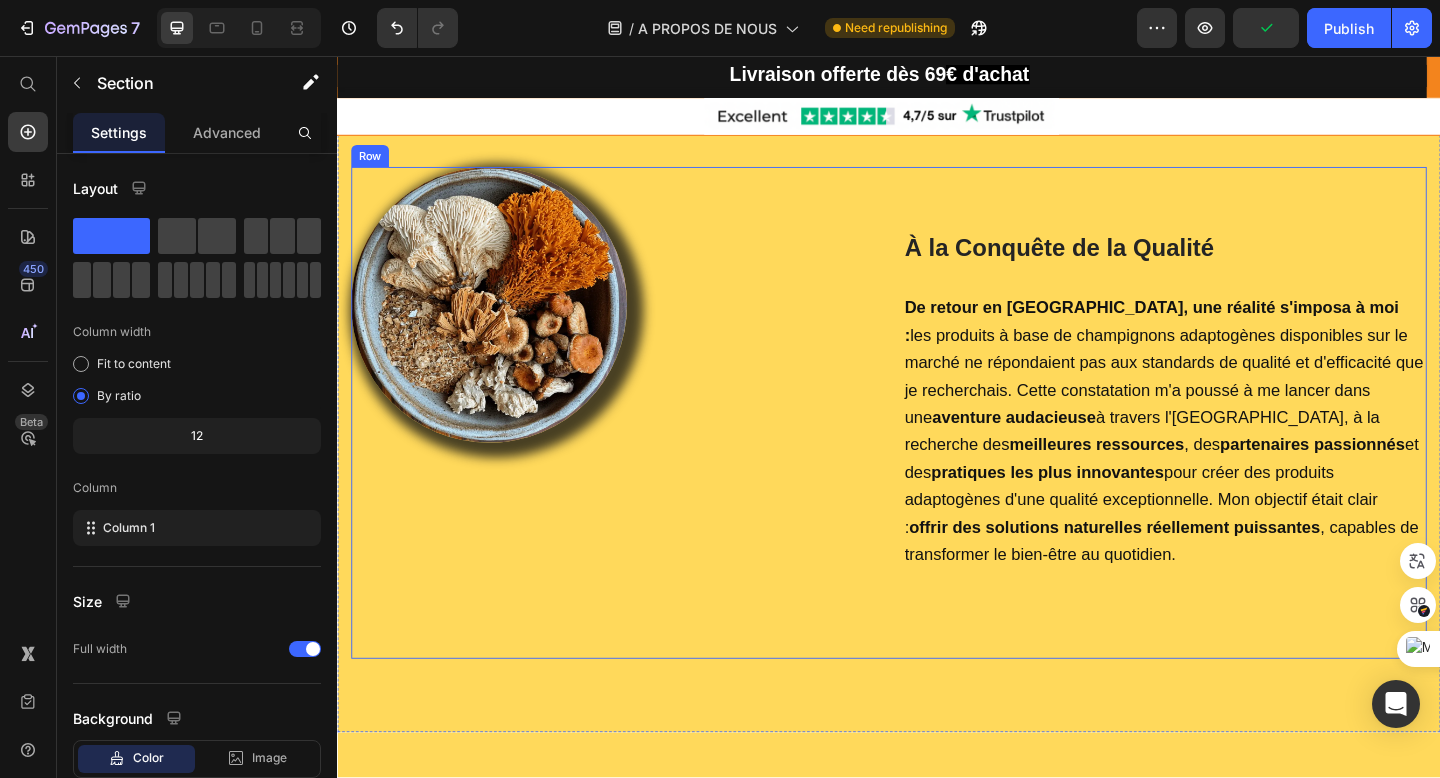 click on "Image À la Conquête de la Qualité  Heading De retour en [GEOGRAPHIC_DATA], une réalité s'imposa à moi :  les produits à base de champignons adaptogènes disponibles sur le marché ne répondaient pas aux standards de qualité et d'efficacité que je recherchais. Cette constatation m'a poussé à me lancer dans une  aventure audacieuse  à travers l'[GEOGRAPHIC_DATA], à la recherche des  meilleures ressources , des  partenaires passionnés  et des  pratiques les plus innovantes  pour créer des produits adaptogènes d'une qualité exceptionnelle. Mon objectif était clair :  offrir des solutions naturelles réellement puissantes , capables de transformer le bien-être au quotidien. Text block Row Row" at bounding box center (937, 444) 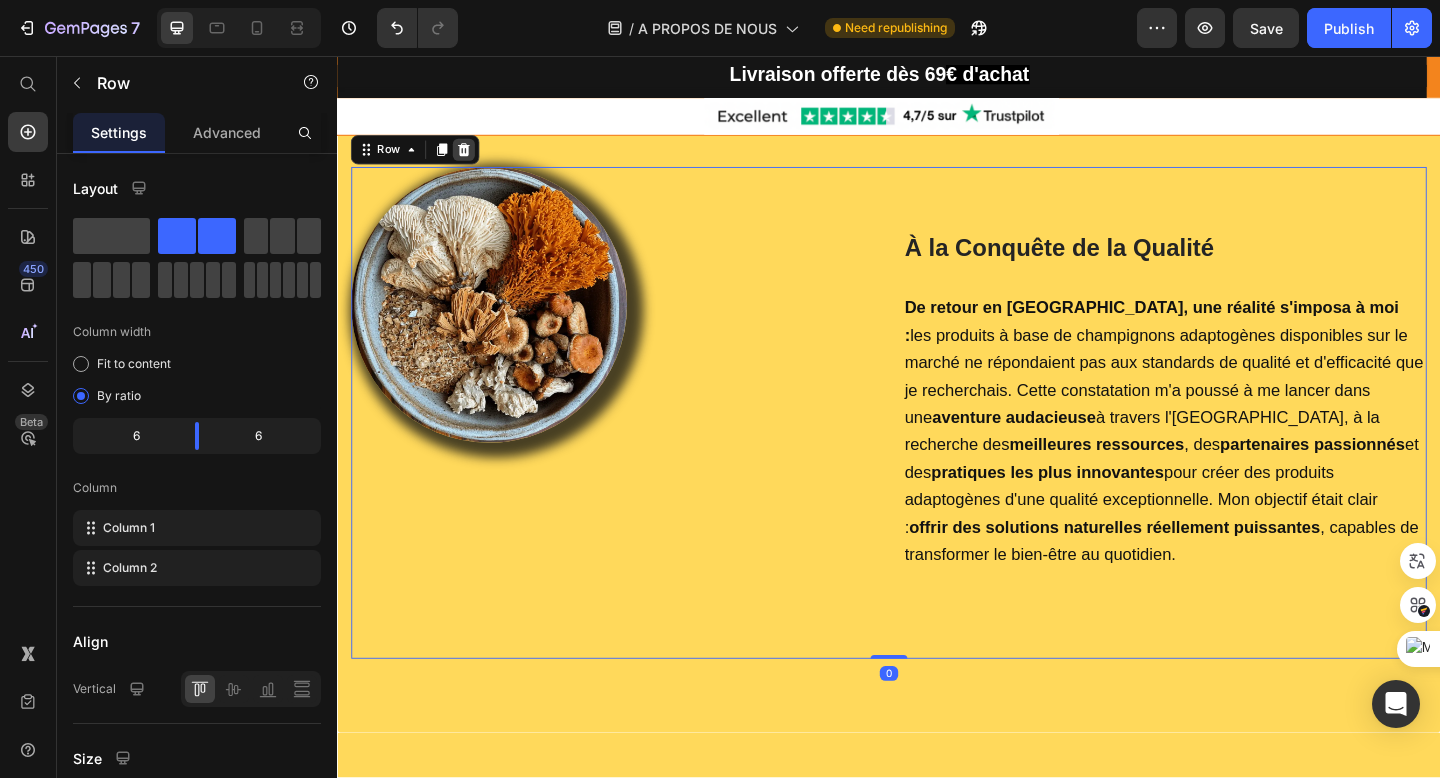 click 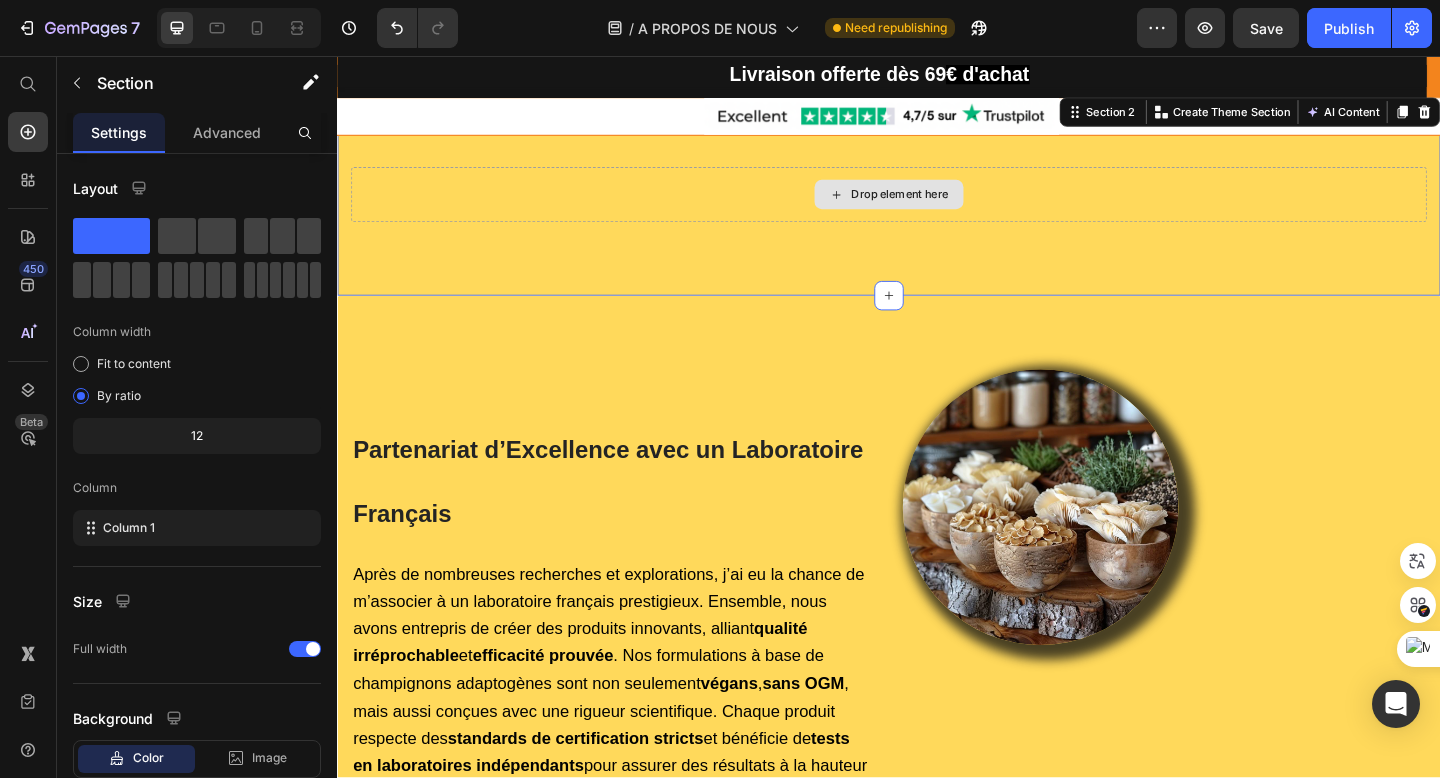 click on "Drop element here" at bounding box center [937, 207] 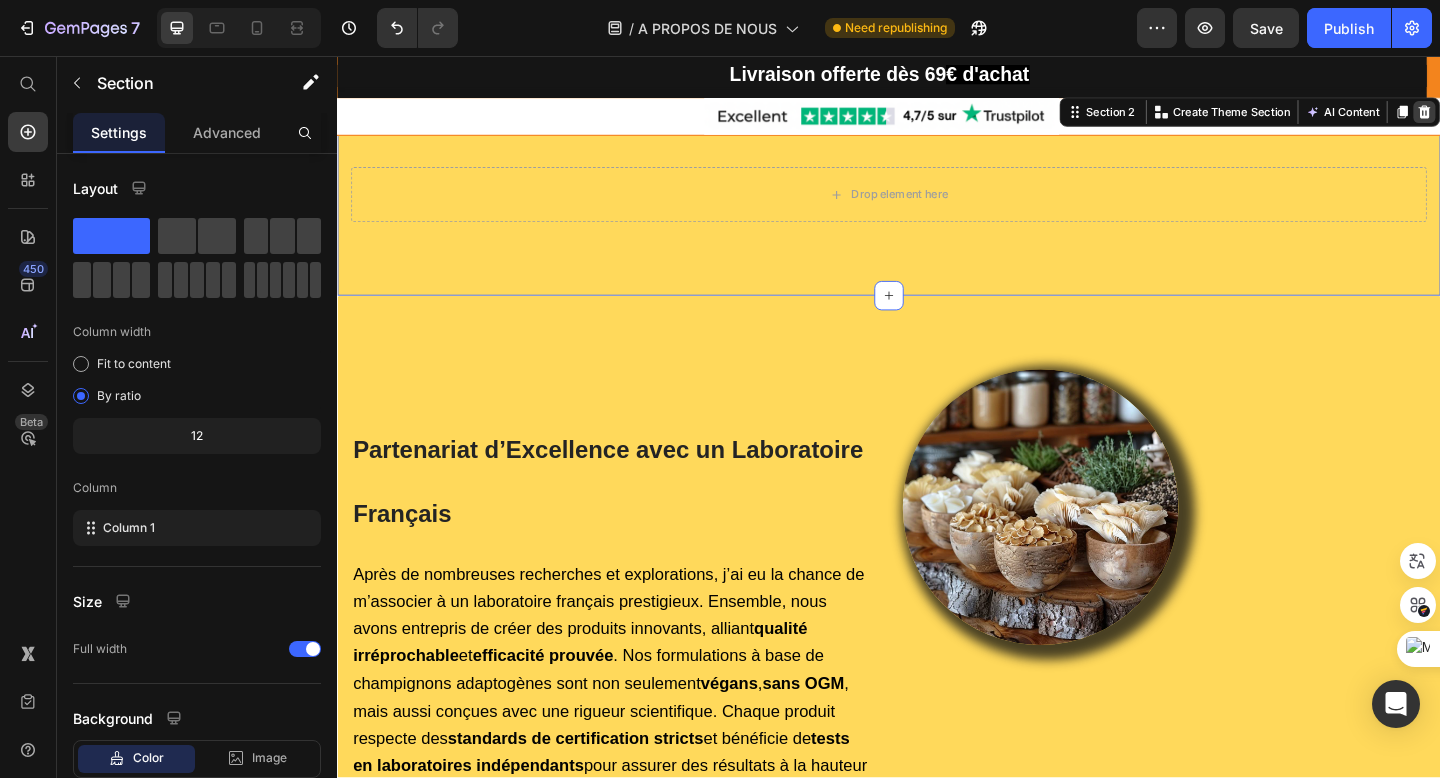 click 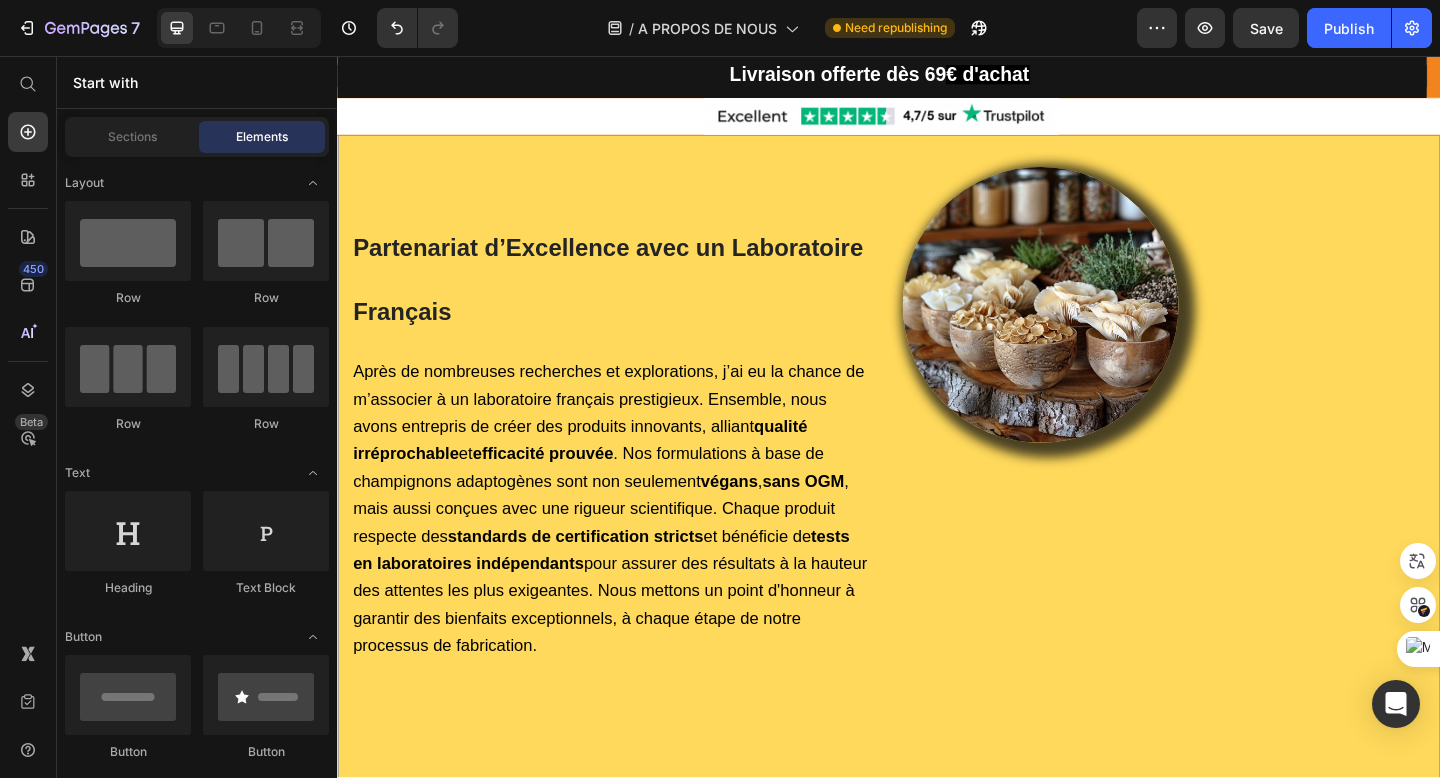 click on "Partenariat d’Excellence avec un Laboratoire Français  Heading Après de nombreuses recherches et explorations, j’ai eu la chance de m’associer à un laboratoire français prestigieux. Ensemble, nous avons entrepris de créer des produits innovants, alliant  qualité irréprochable  et  efficacité prouvée . Nos formulations à base de champignons adaptogènes sont non seulement  végans ,  sans OGM , mais aussi conçues avec une rigueur scientifique. Chaque produit respecte des  standards de certification stricts  et bénéficie de  tests en laboratoires indépendants  pour assurer des résultats à la hauteur des attentes les plus exigeantes. Nous mettons un point d'honneur à garantir des bienfaits exceptionnels, à chaque étape de notre processus de fabrication. Text block Row Image Row Section 2" at bounding box center [937, 494] 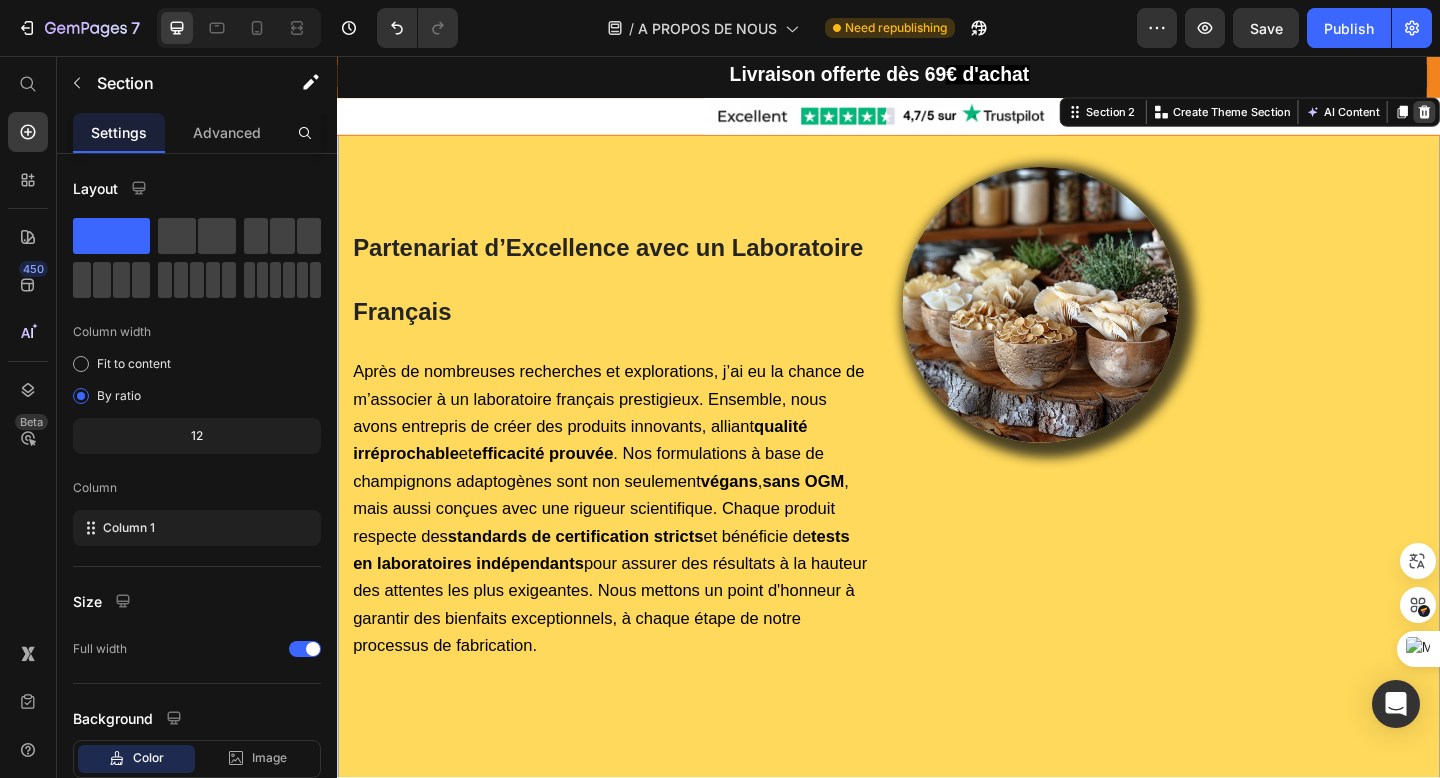 click 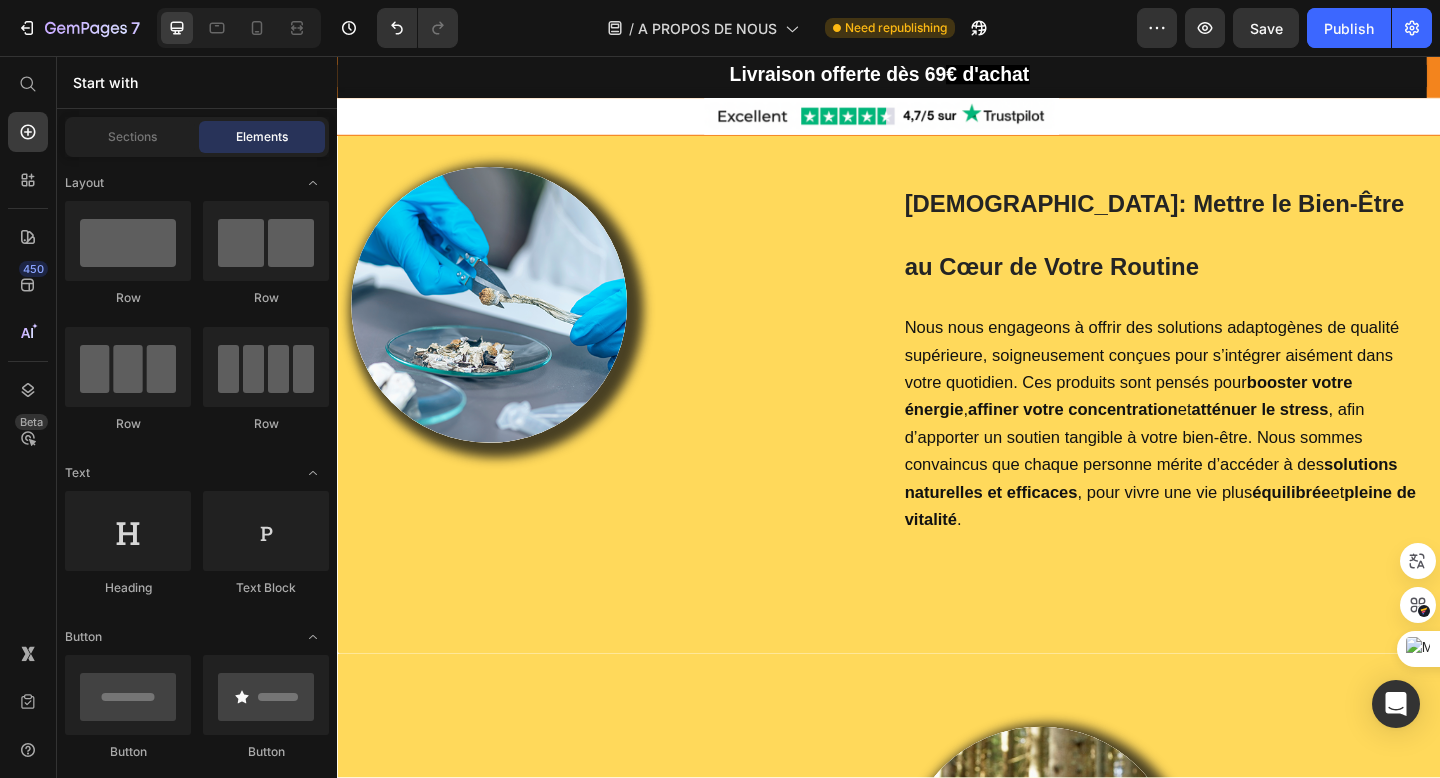 scroll, scrollTop: 9, scrollLeft: 0, axis: vertical 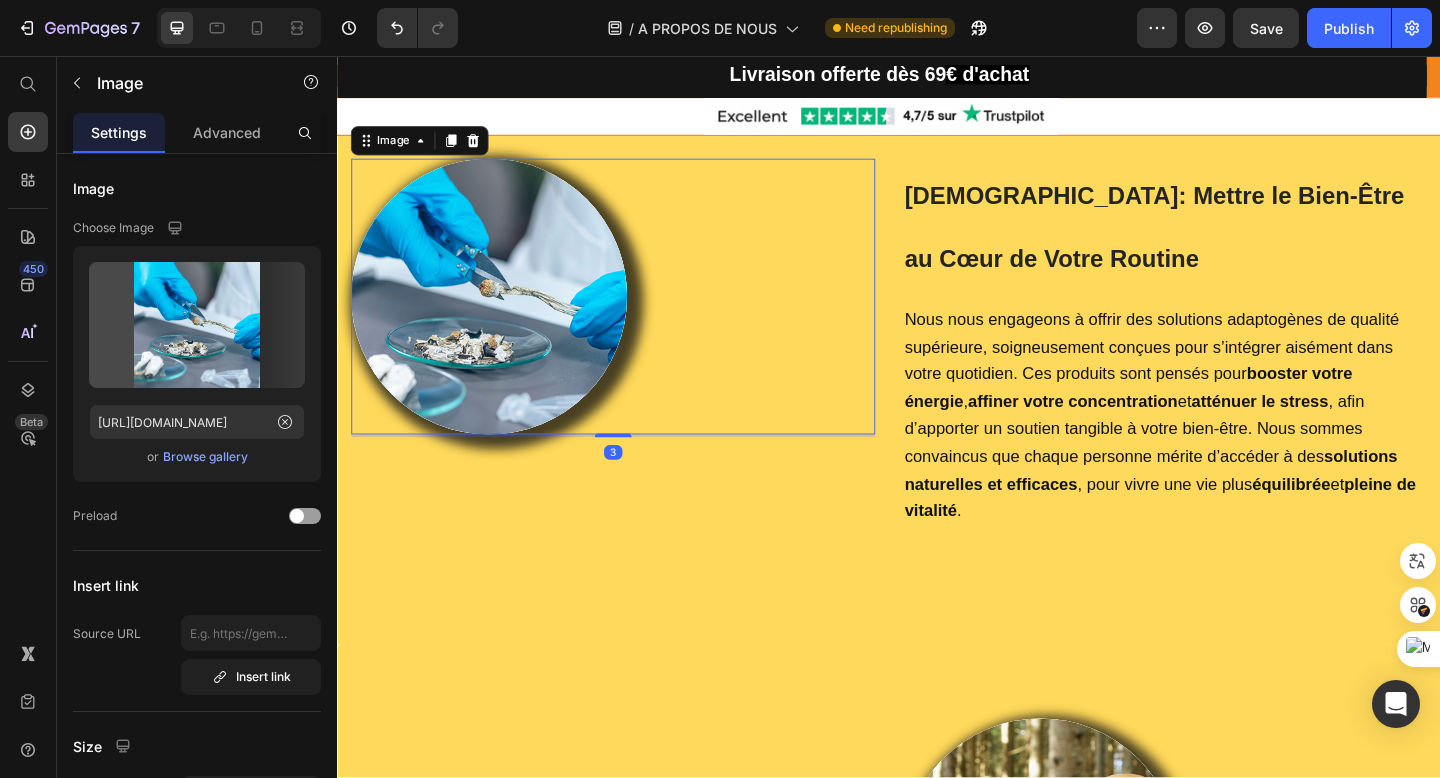 click at bounding box center (637, 318) 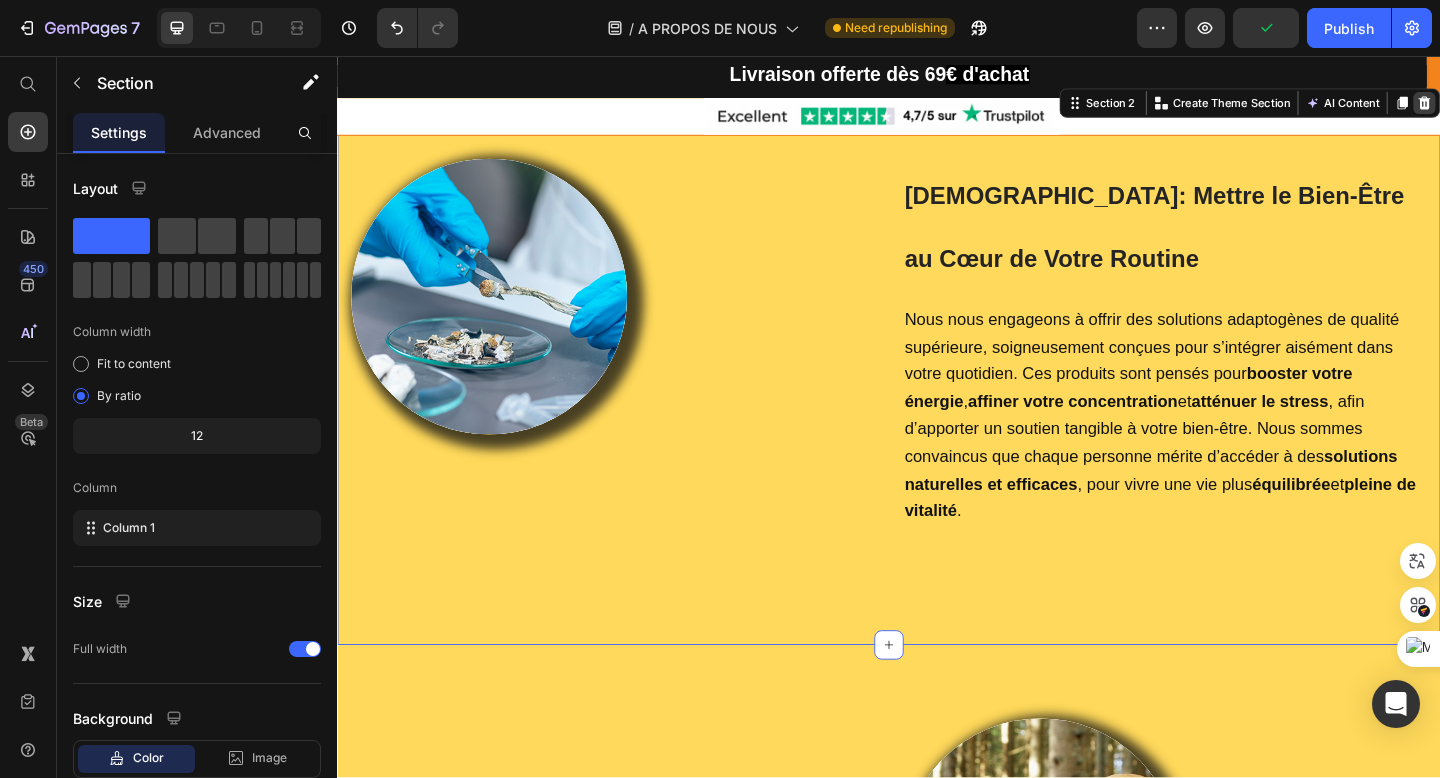 click 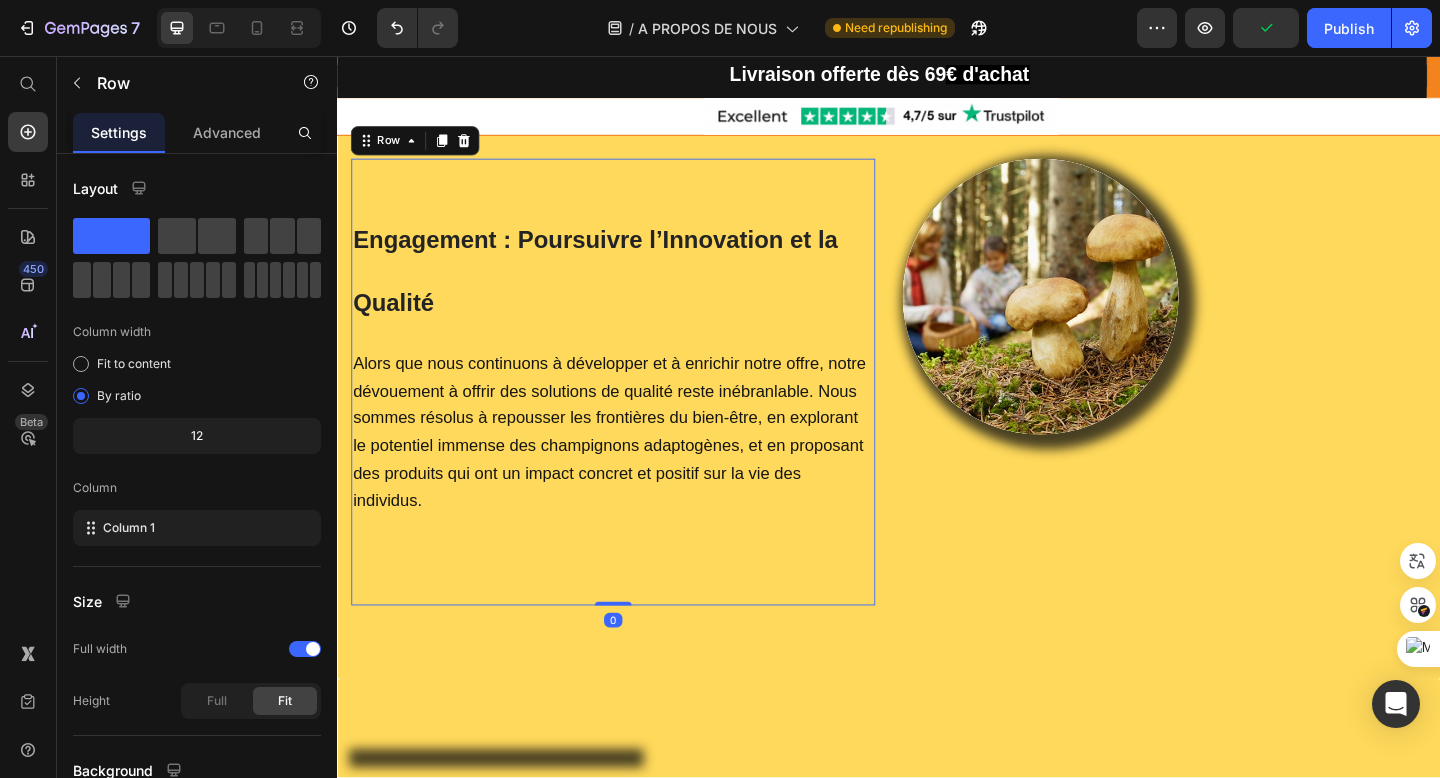 click on "Engagement : Poursuivre l’Innovation et la Qualité Heading Alors que nous continuons à développer et à enrichir notre offre, notre dévouement à offrir des solutions de qualité reste inébranlable. Nous sommes résolus à repousser les frontières du bien-être, en explorant le potentiel immense des champignons adaptogènes, et en proposant des produits qui ont un impact concret et positif sur la vie des individus. Text block Row   0" at bounding box center (637, 411) 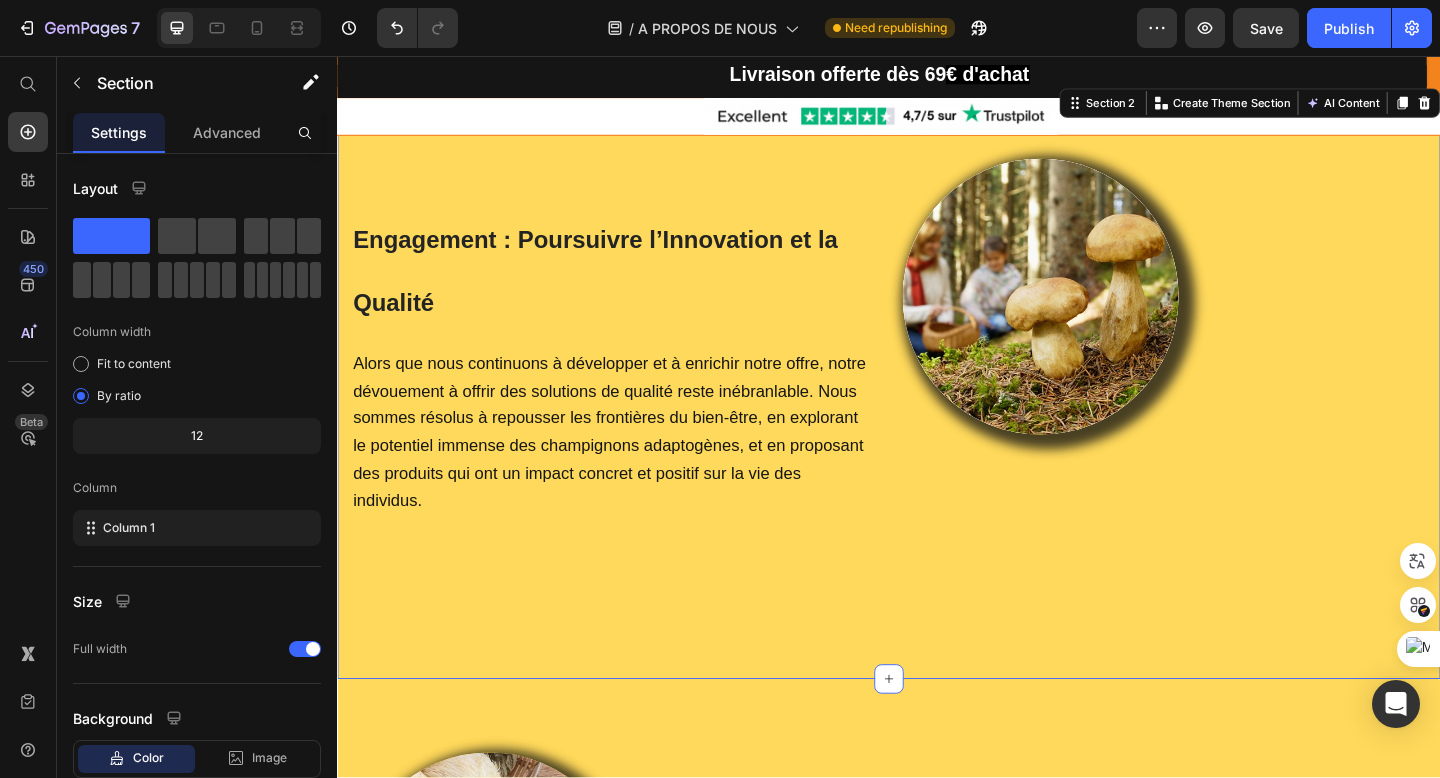 click on "Engagement : Poursuivre l’Innovation et la Qualité Heading Alors que nous continuons à développer et à enrichir notre offre, notre dévouement à offrir des solutions de qualité reste inébranlable. Nous sommes résolus à repousser les frontières du bien-être, en explorant le potentiel immense des champignons adaptogènes, et en proposant des produits qui ont un impact concret et positif sur la vie des individus. Text block Row Image Row Section 2   Create Theme Section AI Content Write with GemAI What would you like to describe here? Tone and Voice Persuasive Product [PERSON_NAME] PREMIUM Show more Generate" at bounding box center [937, 411] 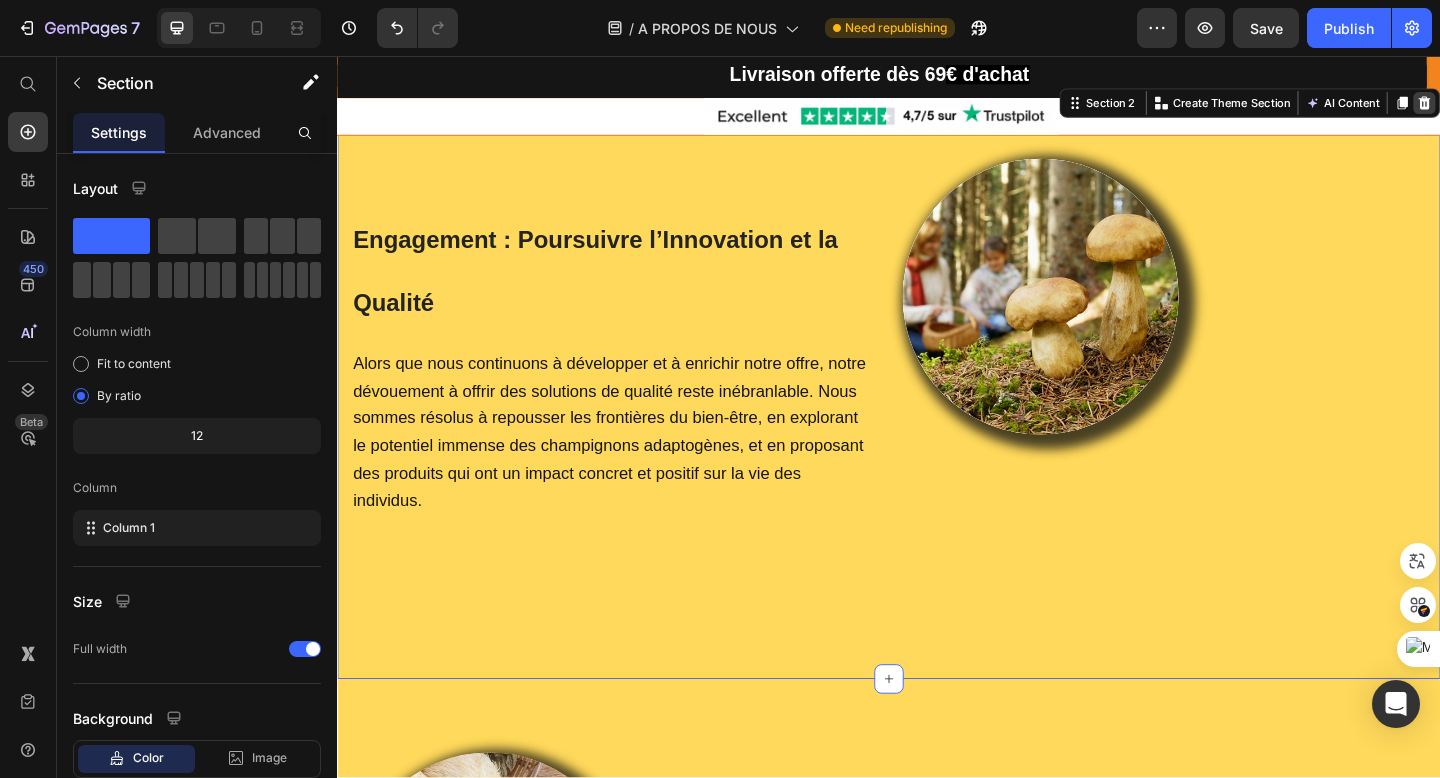 click 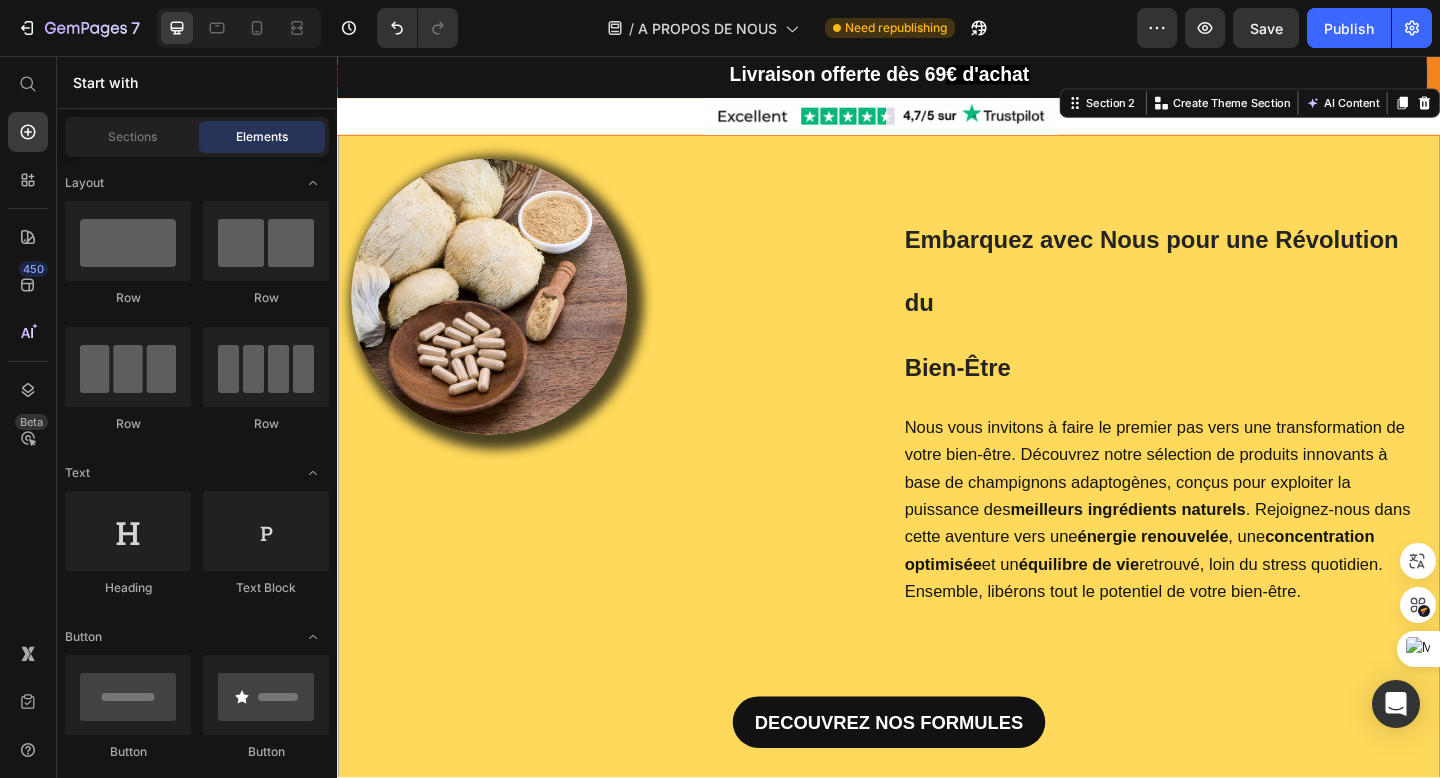 click on "Image Embarquez avec Nous pour une Révolution du            Bien-Être                            Heading Nous vous invitons à faire le premier pas vers une transformation de votre bien-être. Découvrez notre sélection de produits innovants à base de champignons adaptogènes, conçus pour exploiter la puissance des  meilleurs ingrédients naturels . Rejoignez-nous dans cette aventure vers une  énergie renouvelée , une  concentration optimisée  et un  équilibre de vie  retrouvé, loin du stress quotidien. Ensemble, libérons tout le potentiel de votre bien-être. Text block Row Row DECOUVREZ NOS FORMULES Button Row Section 2   Create Theme Section AI Content Write with GemAI What would you like to describe here? Tone and Voice Persuasive Product [PERSON_NAME] PREMIUM Show more Generate" at bounding box center (937, 488) 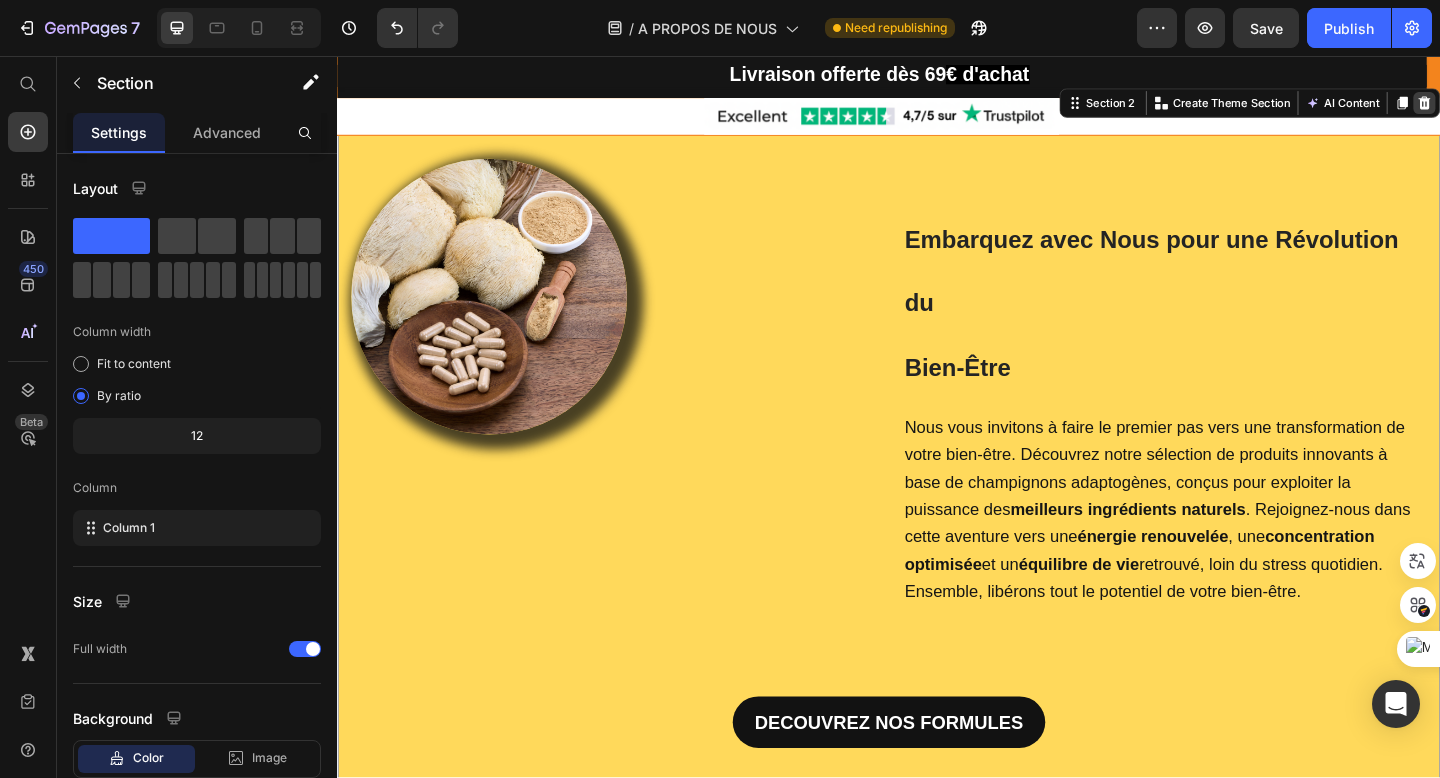click 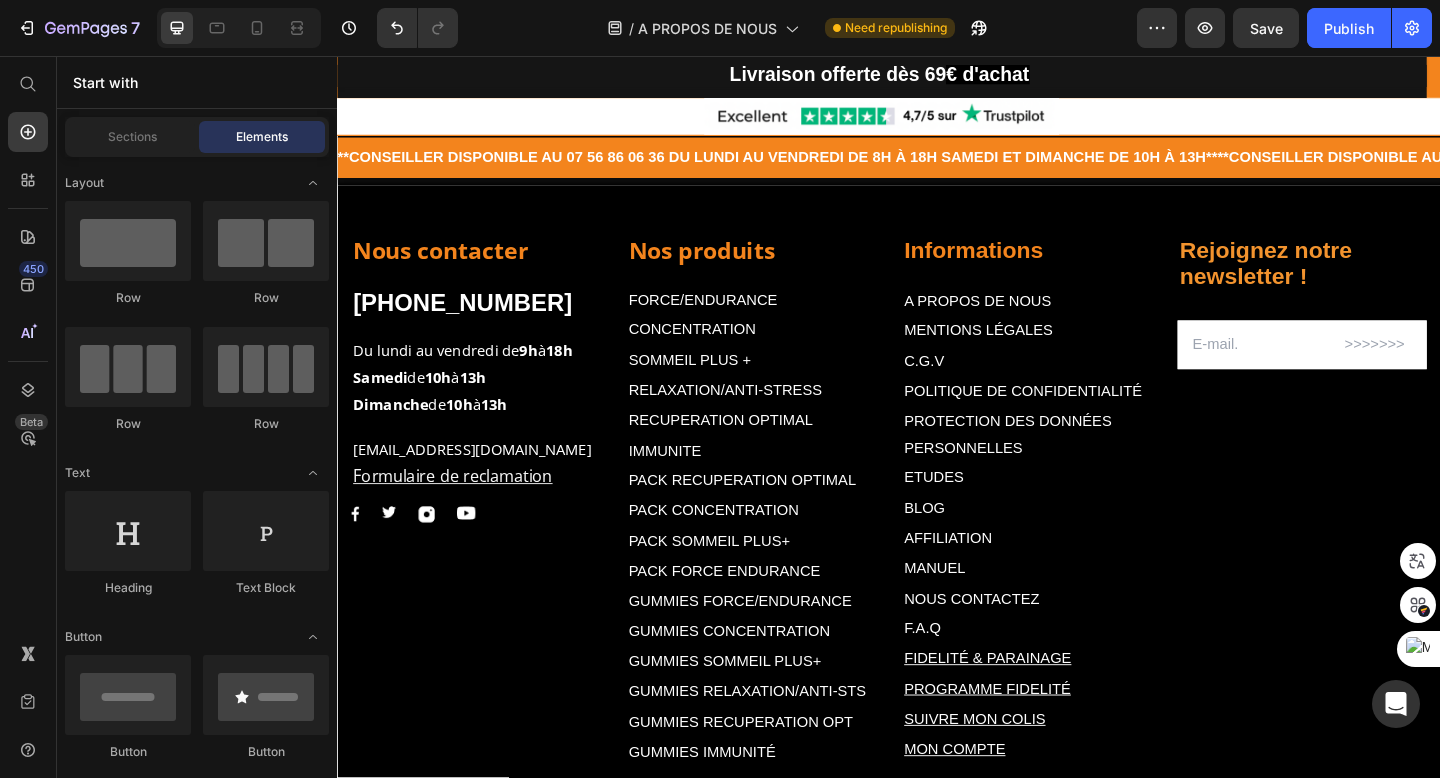 scroll, scrollTop: 0, scrollLeft: 0, axis: both 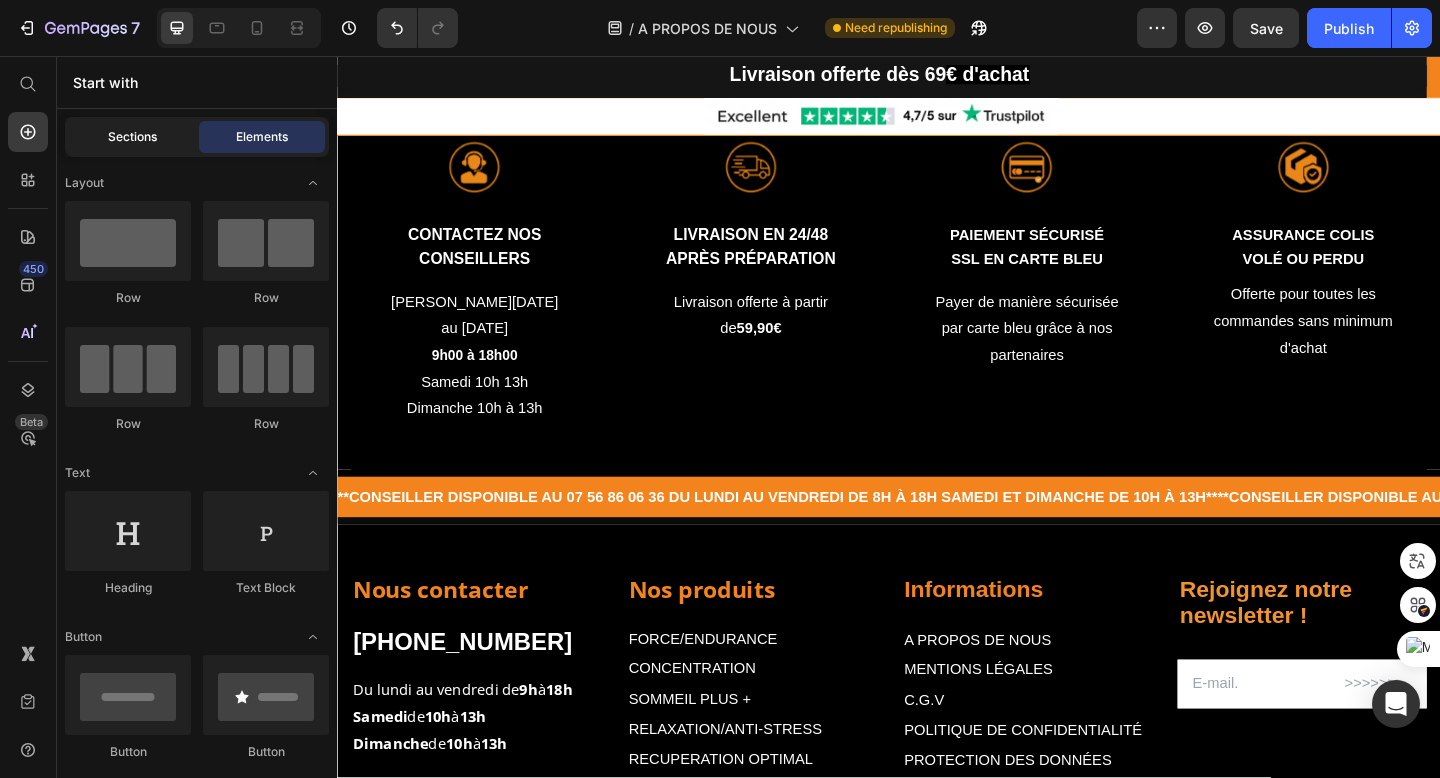 click on "Sections" at bounding box center [132, 137] 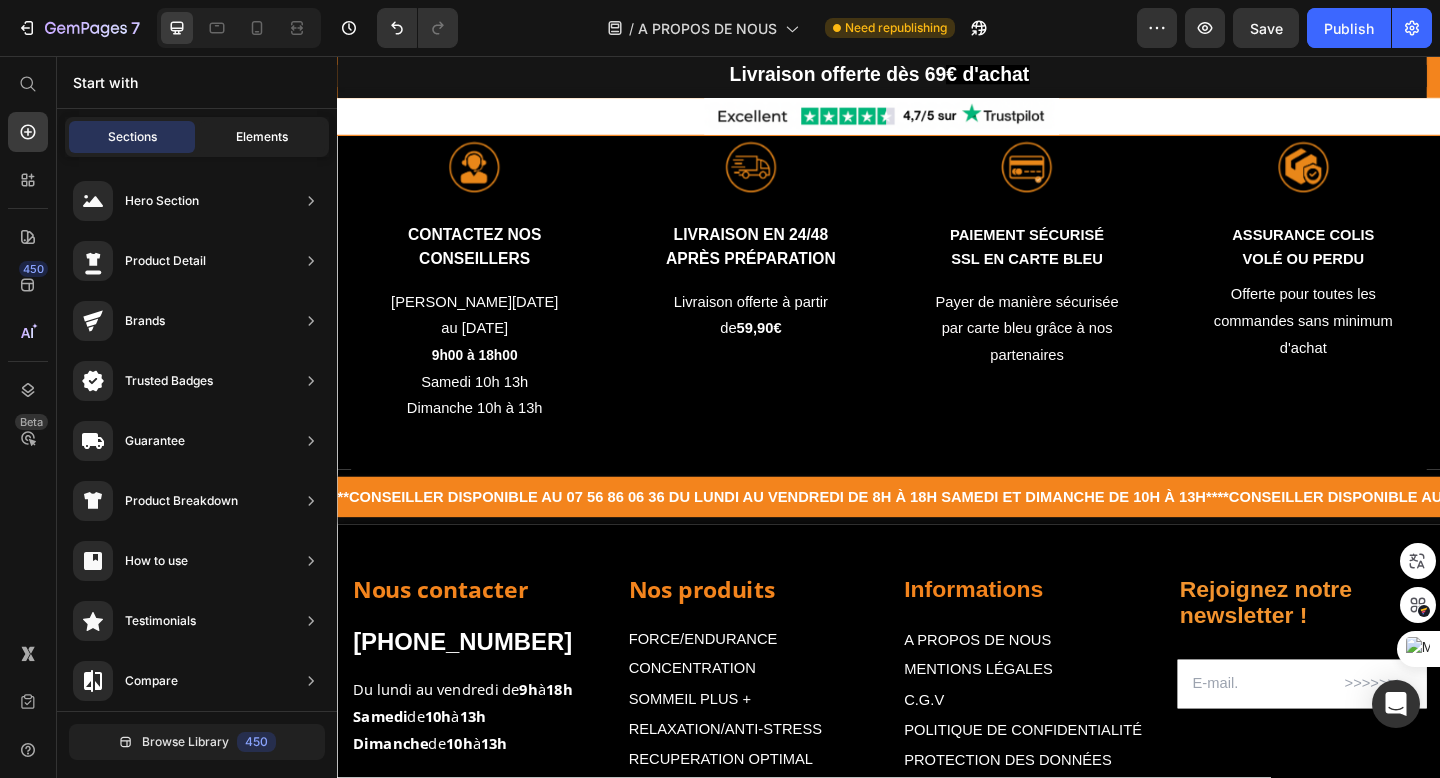 click on "Elements" at bounding box center (262, 137) 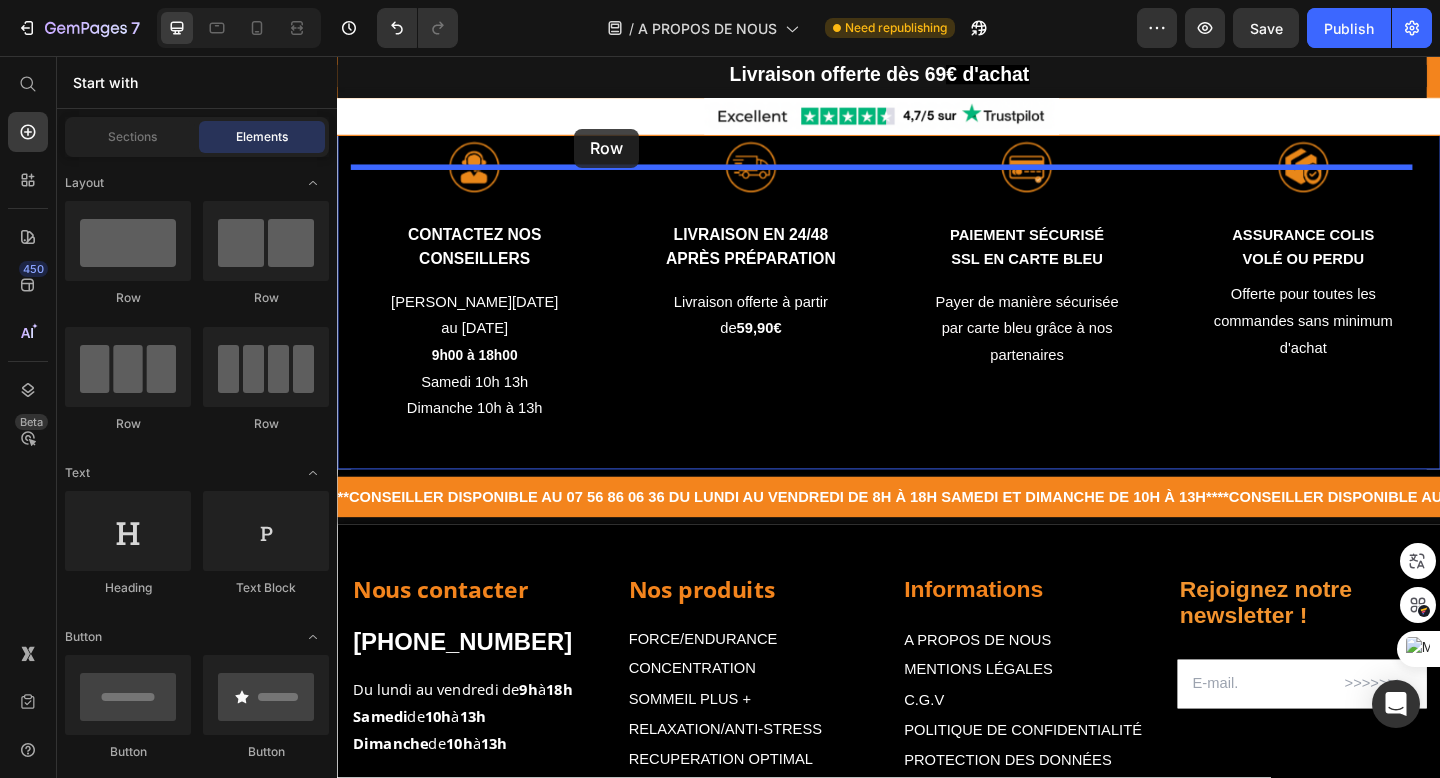 drag, startPoint x: 474, startPoint y: 315, endPoint x: 595, endPoint y: 135, distance: 216.88937 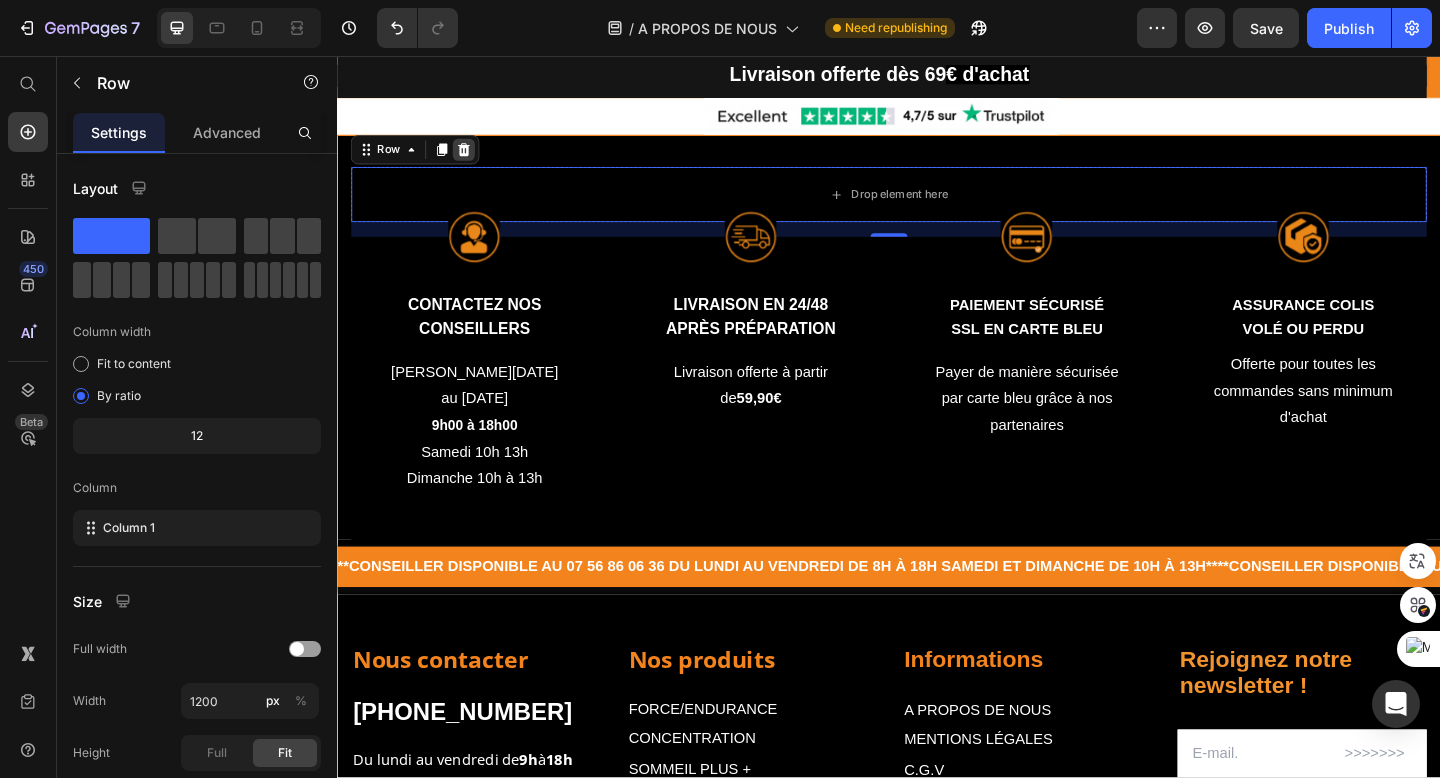 click 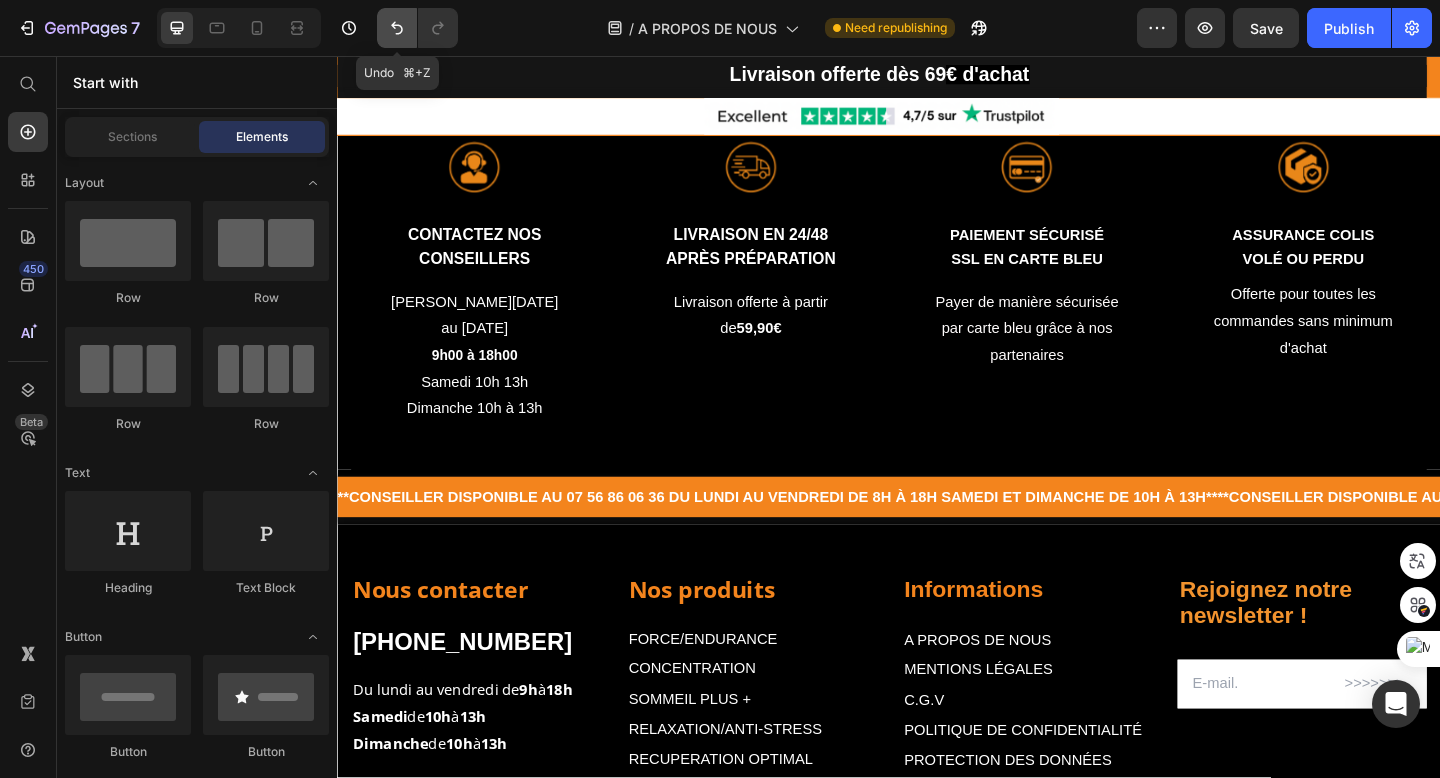 click 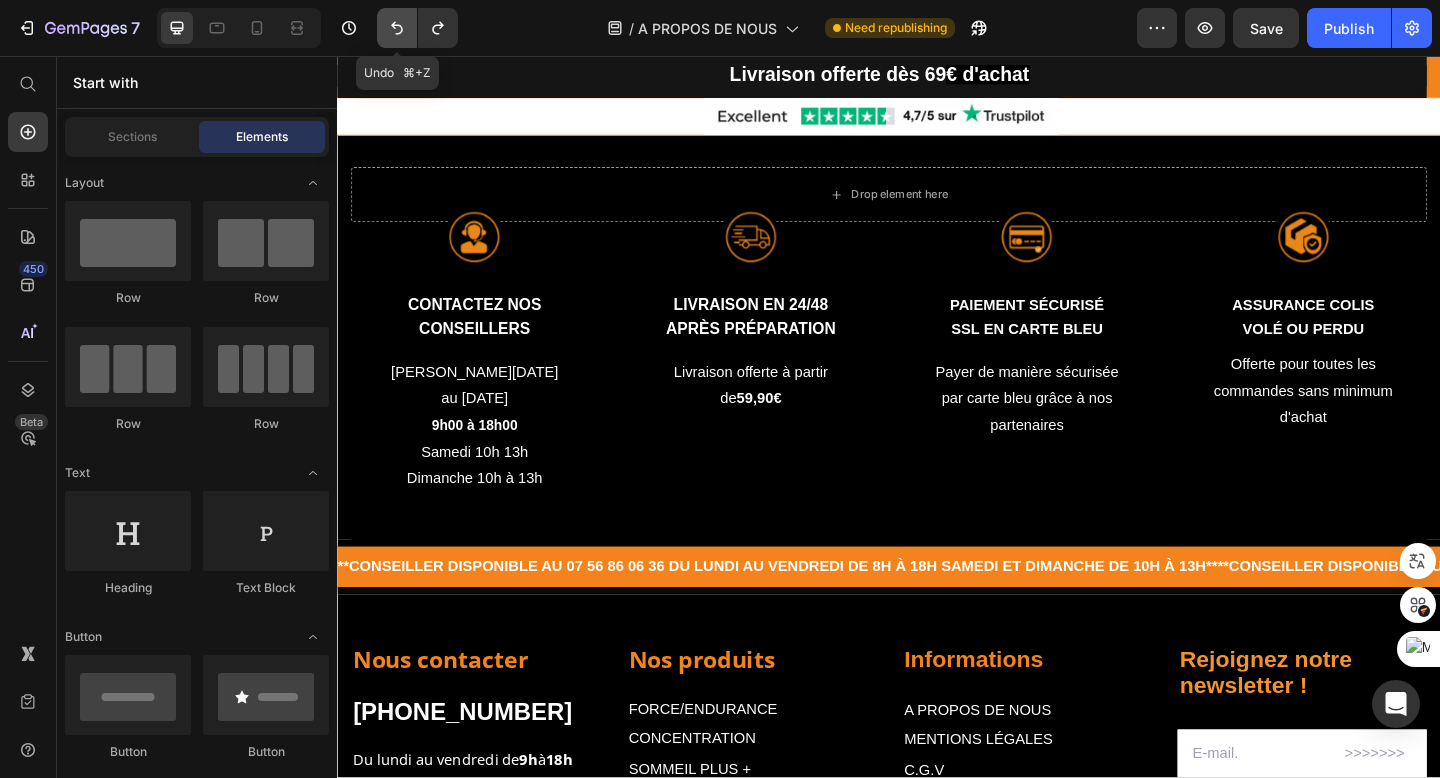 click 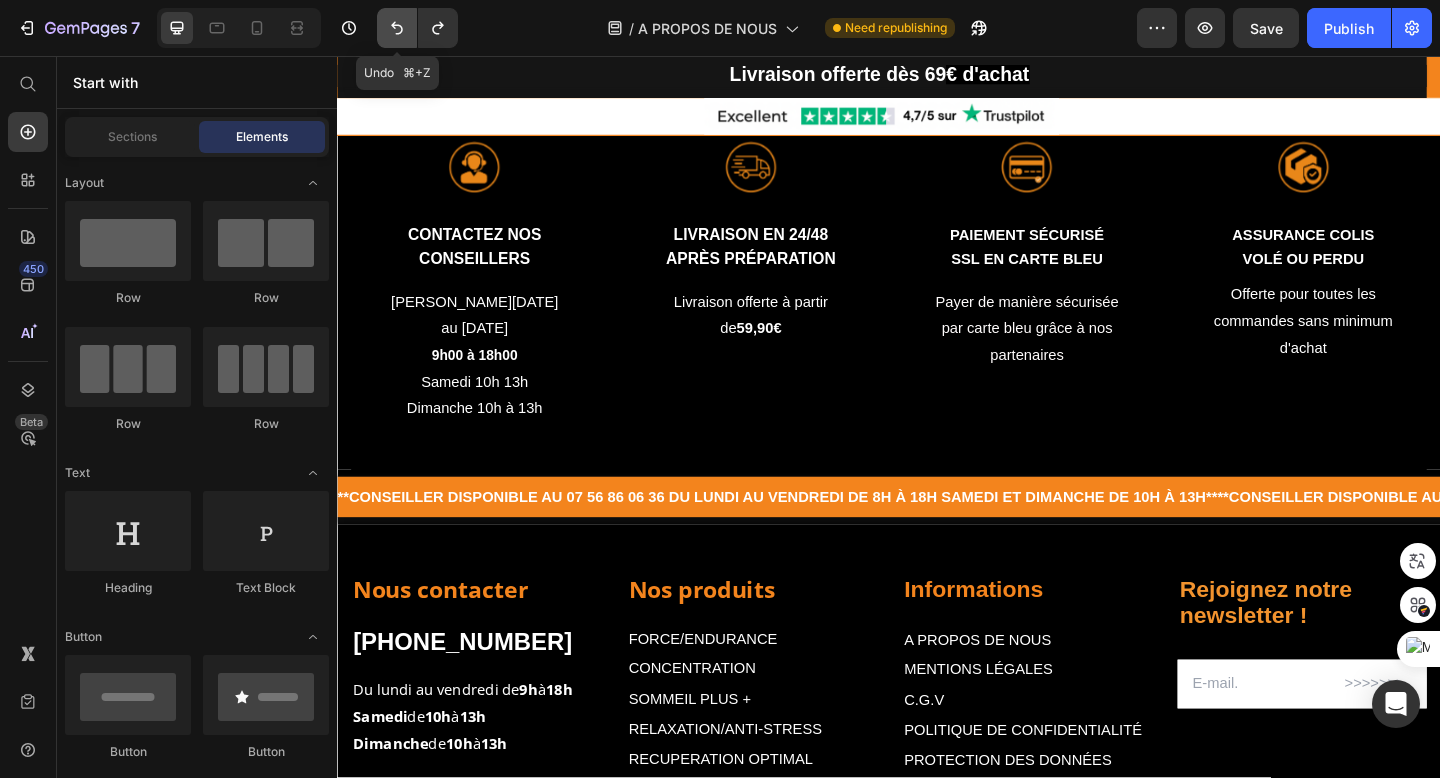 click 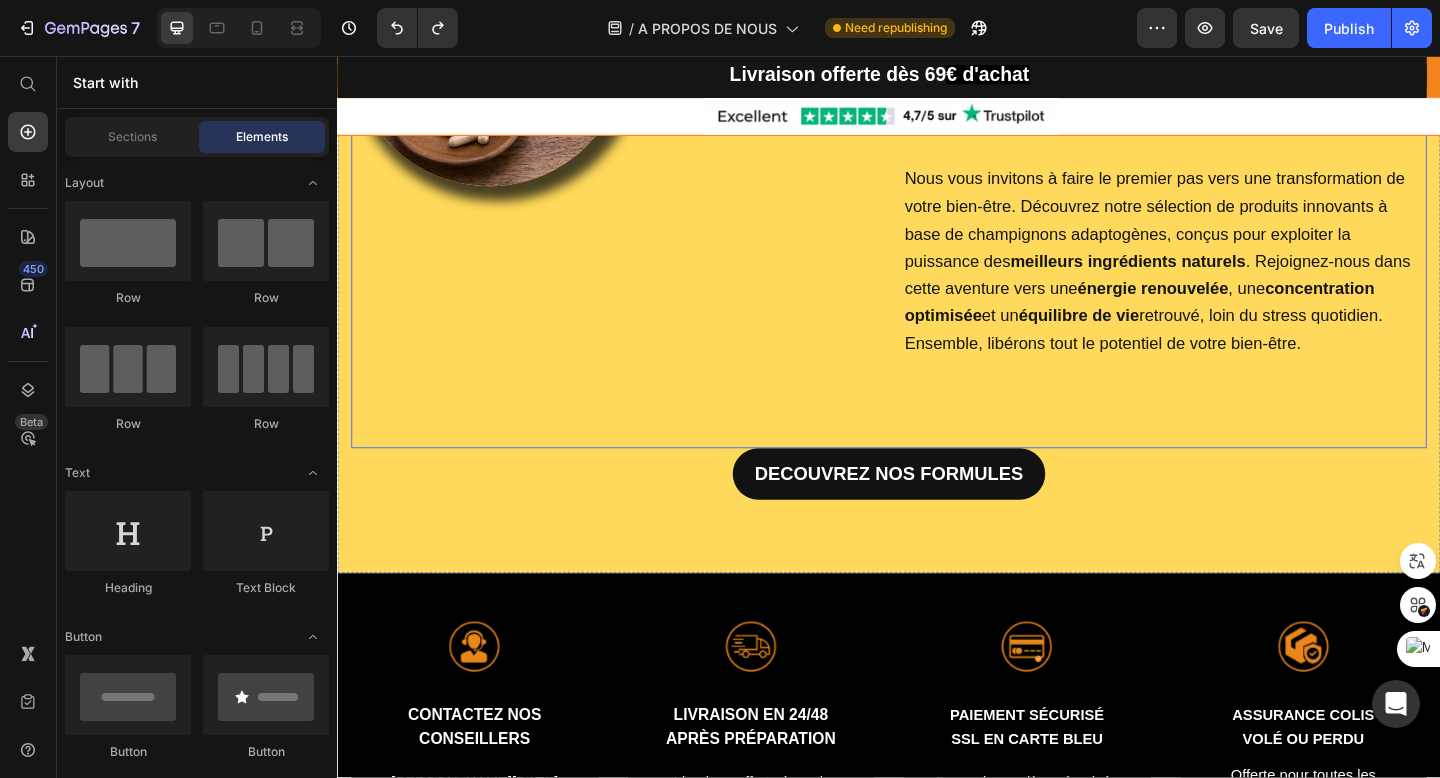 scroll, scrollTop: 274, scrollLeft: 0, axis: vertical 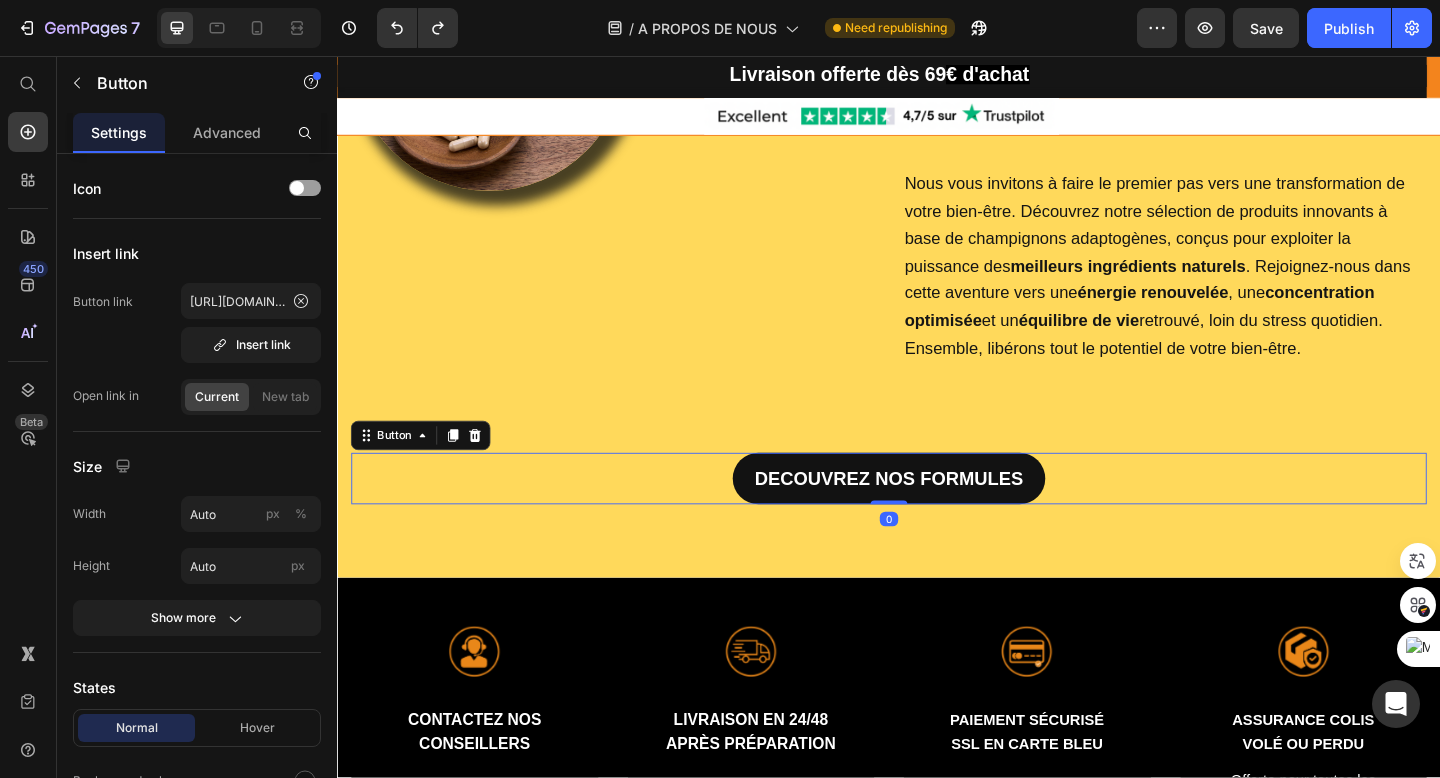 click on "DECOUVREZ NOS FORMULES Button   0" at bounding box center [937, 516] 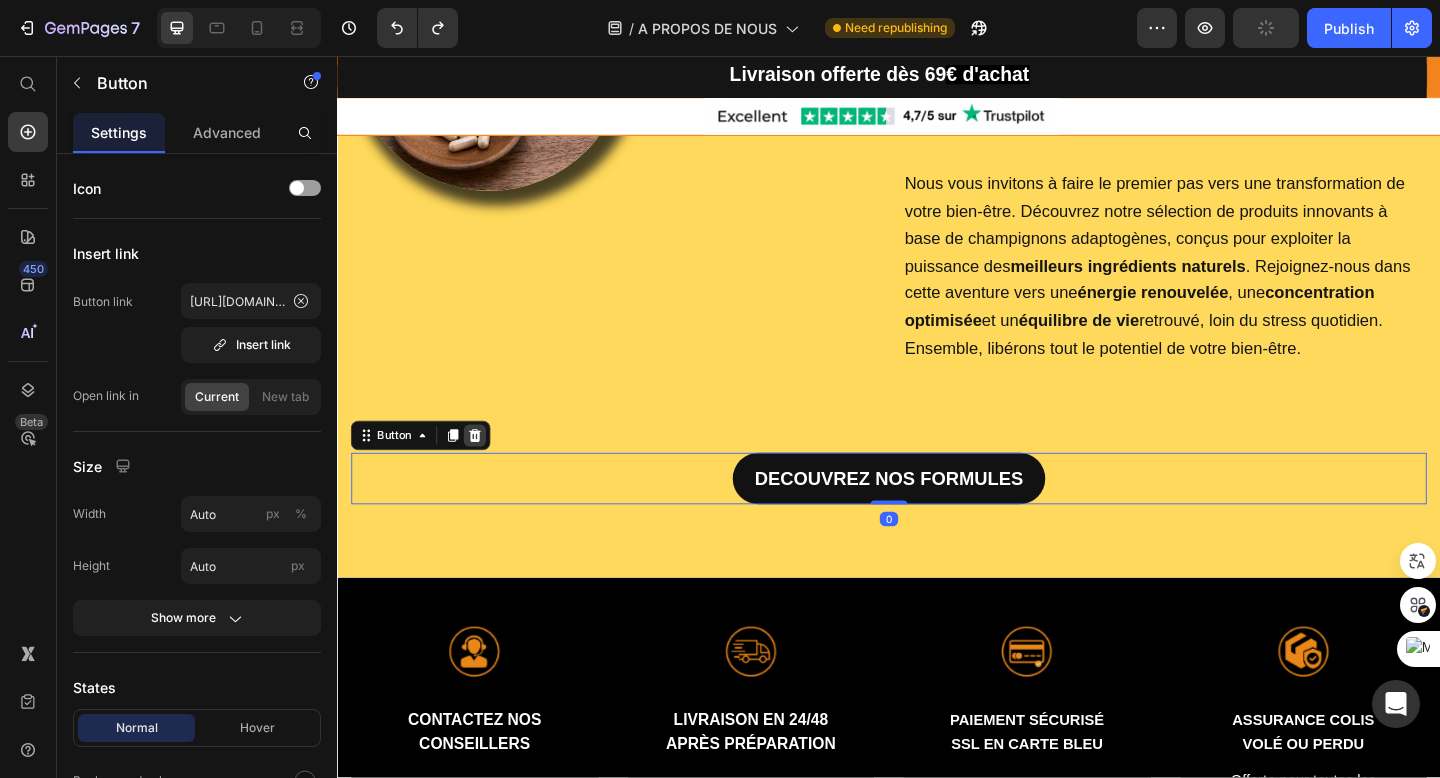 click 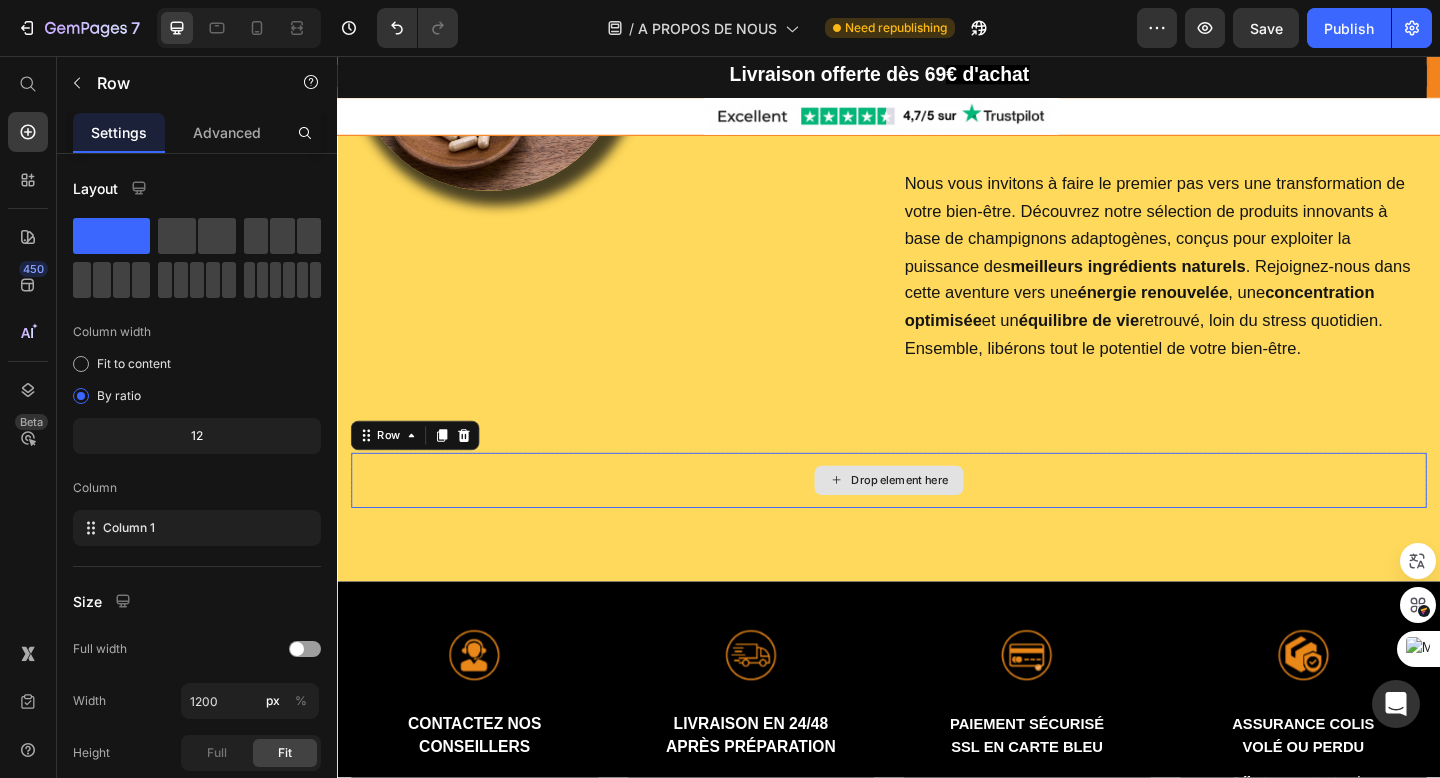 click on "Drop element here" at bounding box center [937, 518] 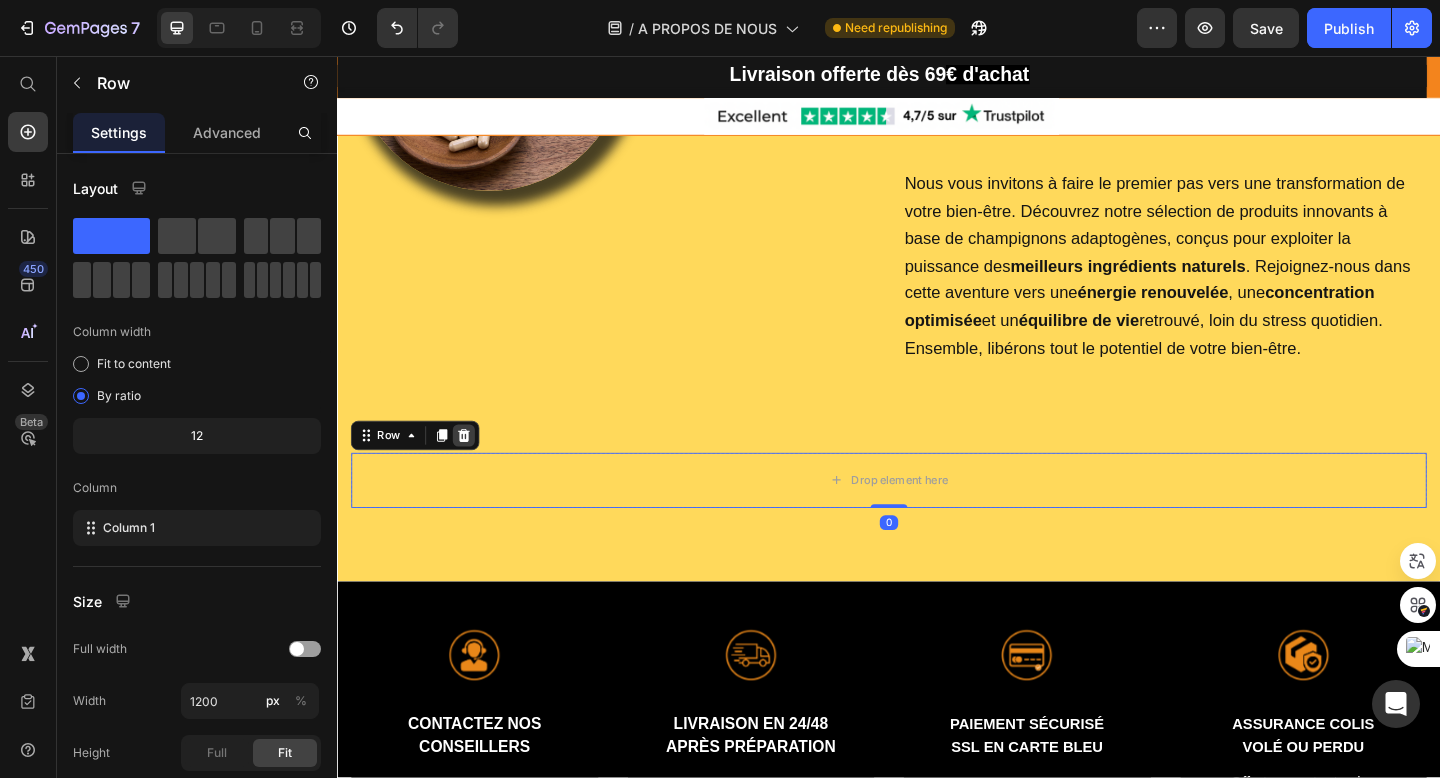 click 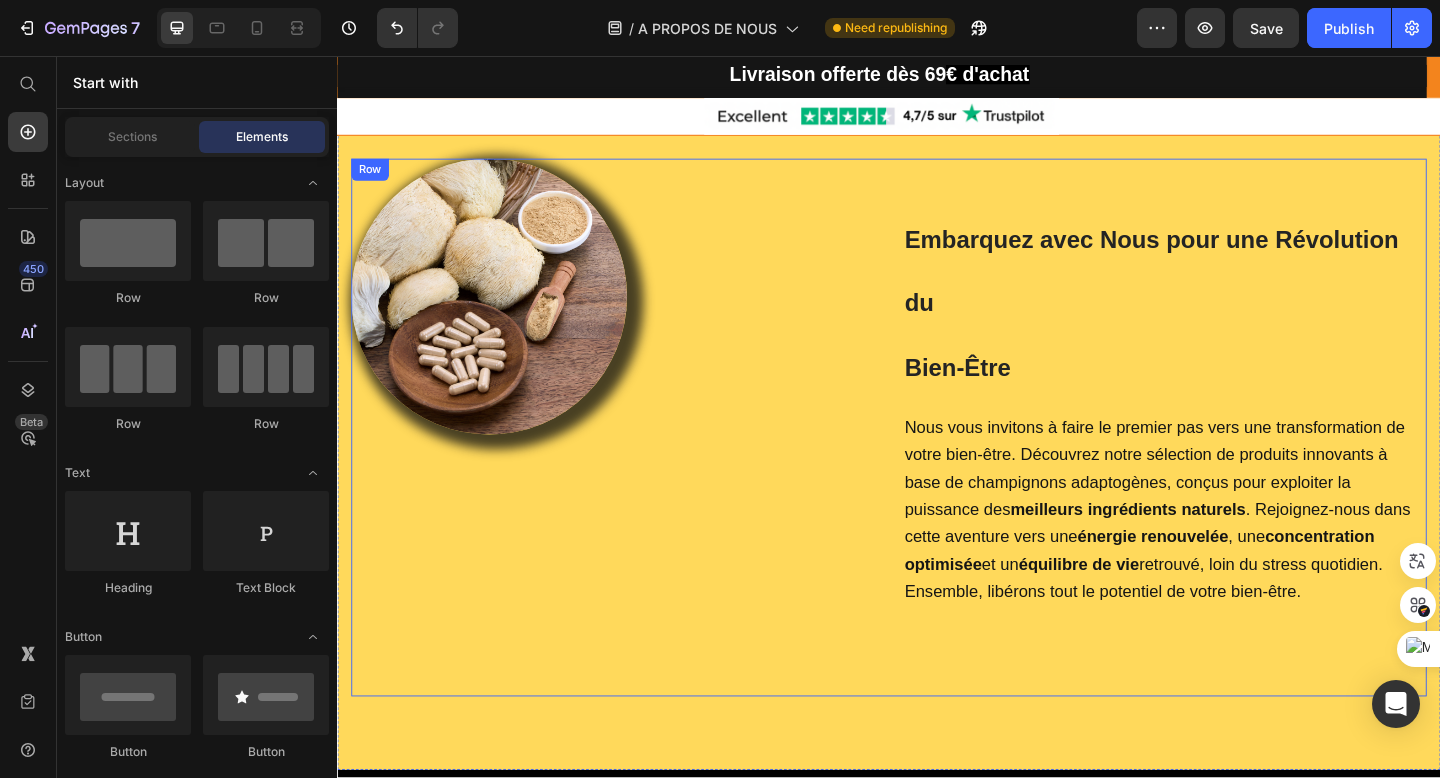 scroll, scrollTop: 0, scrollLeft: 0, axis: both 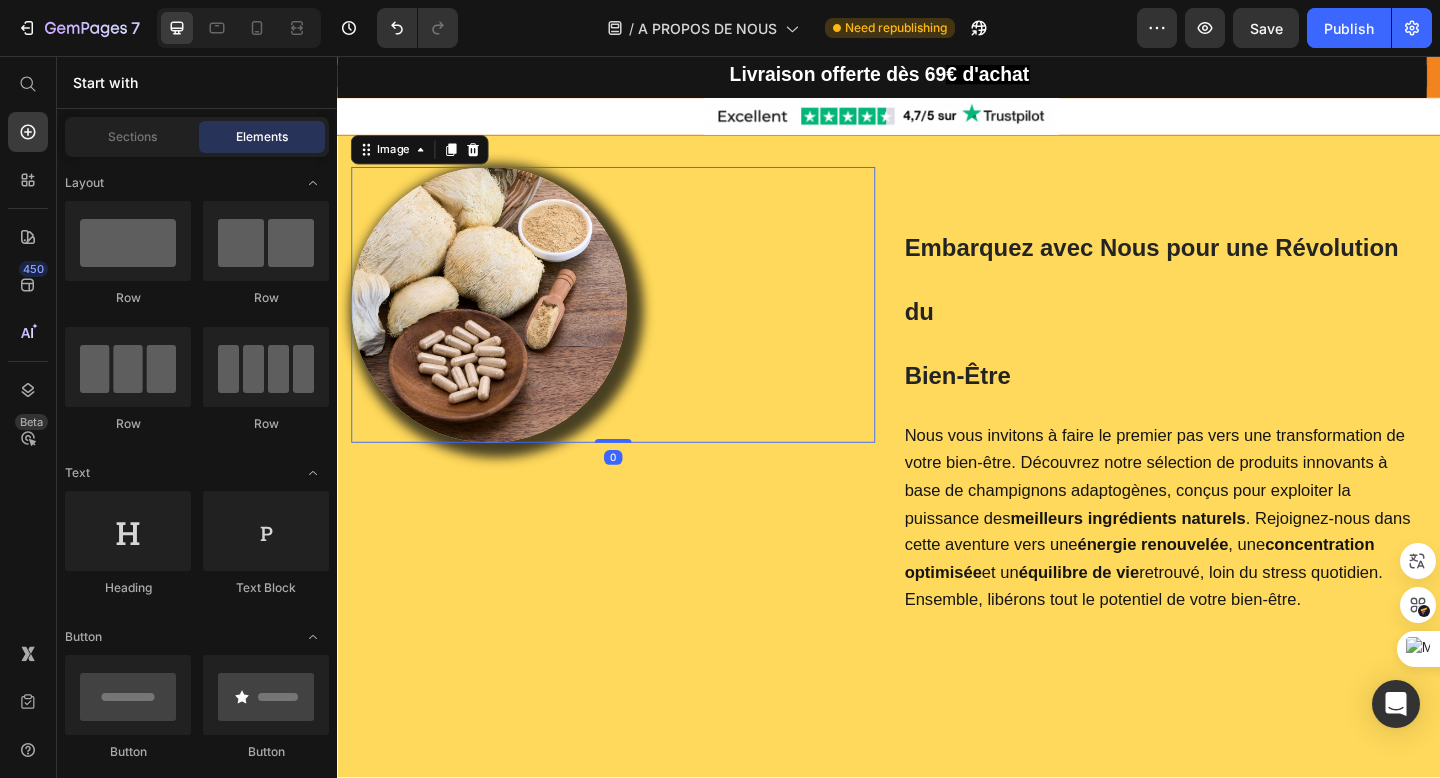 click at bounding box center [637, 327] 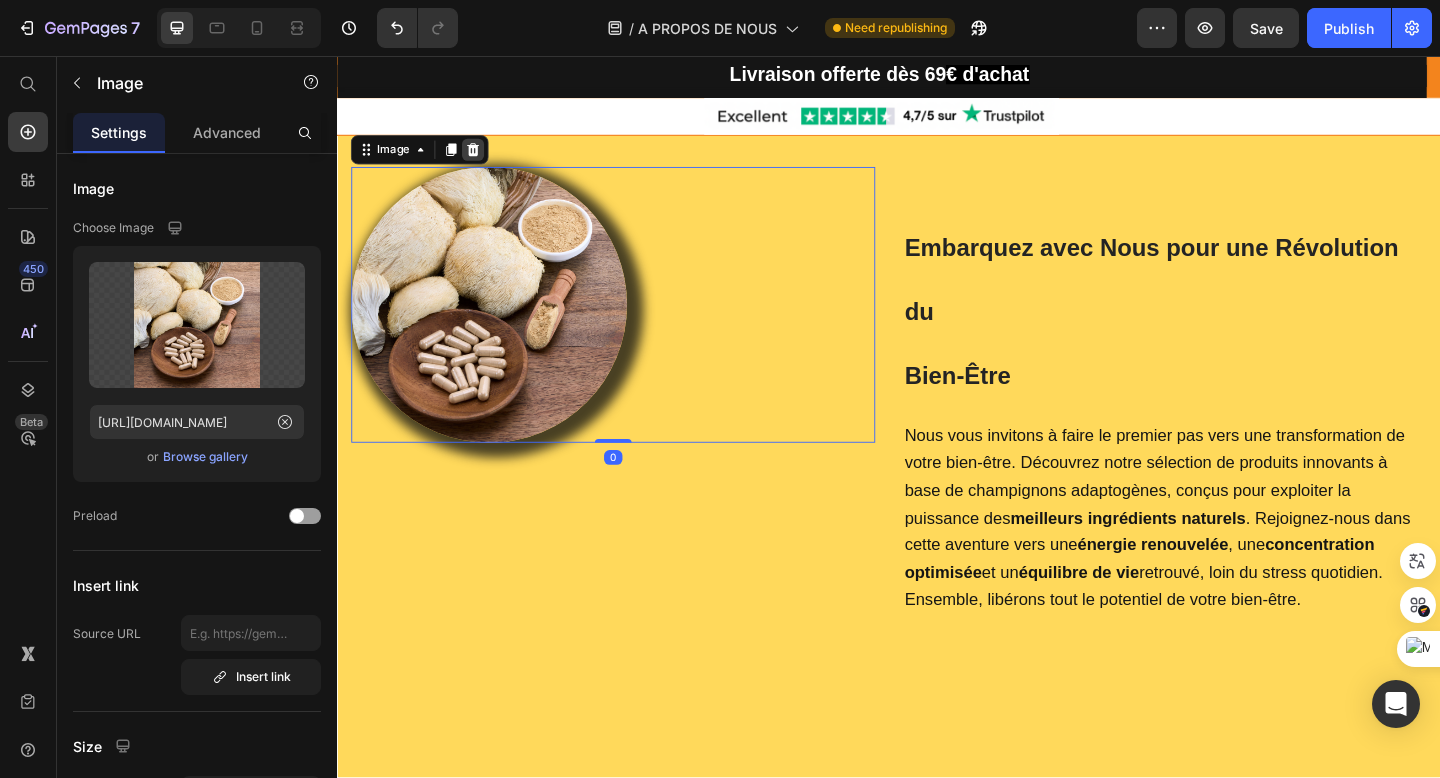 click 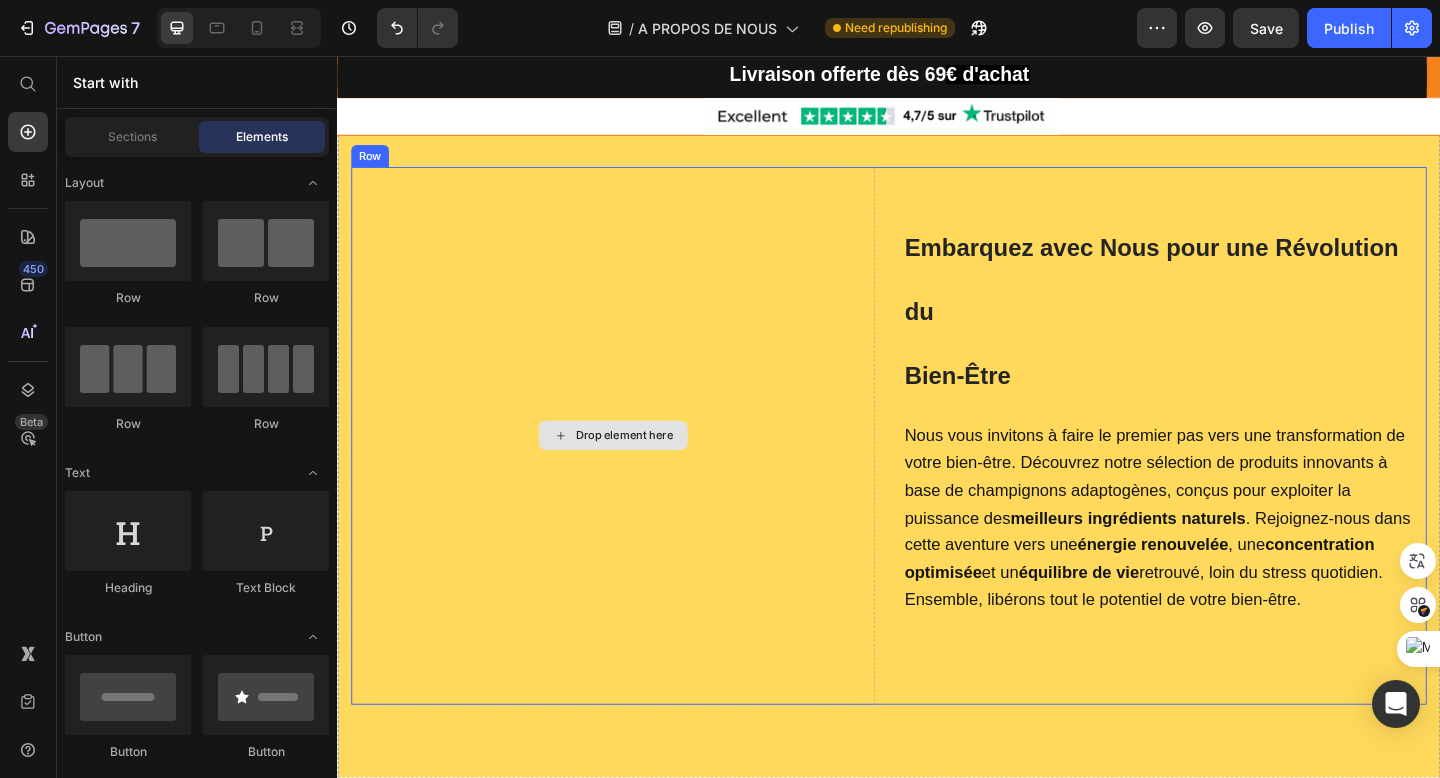 click on "Drop element here" at bounding box center [637, 469] 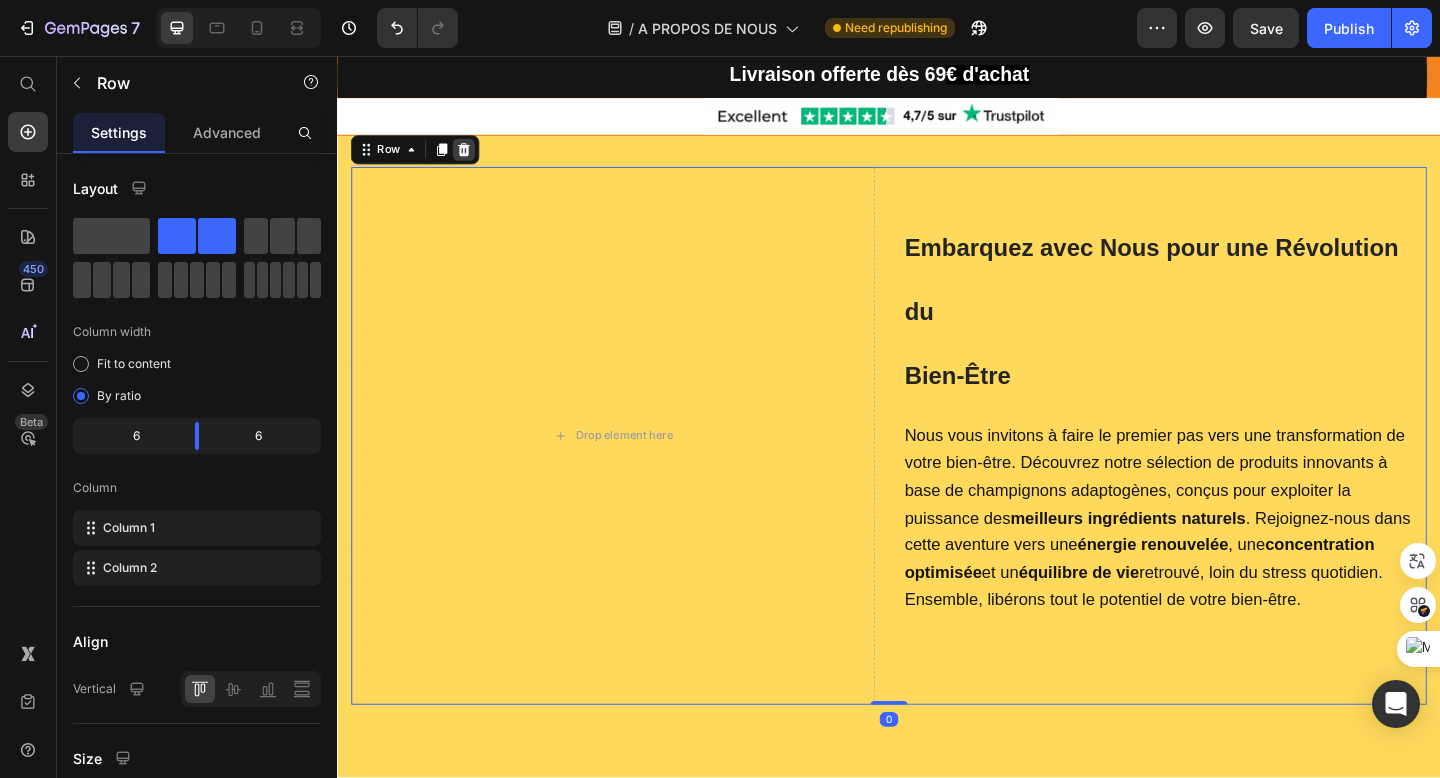 click 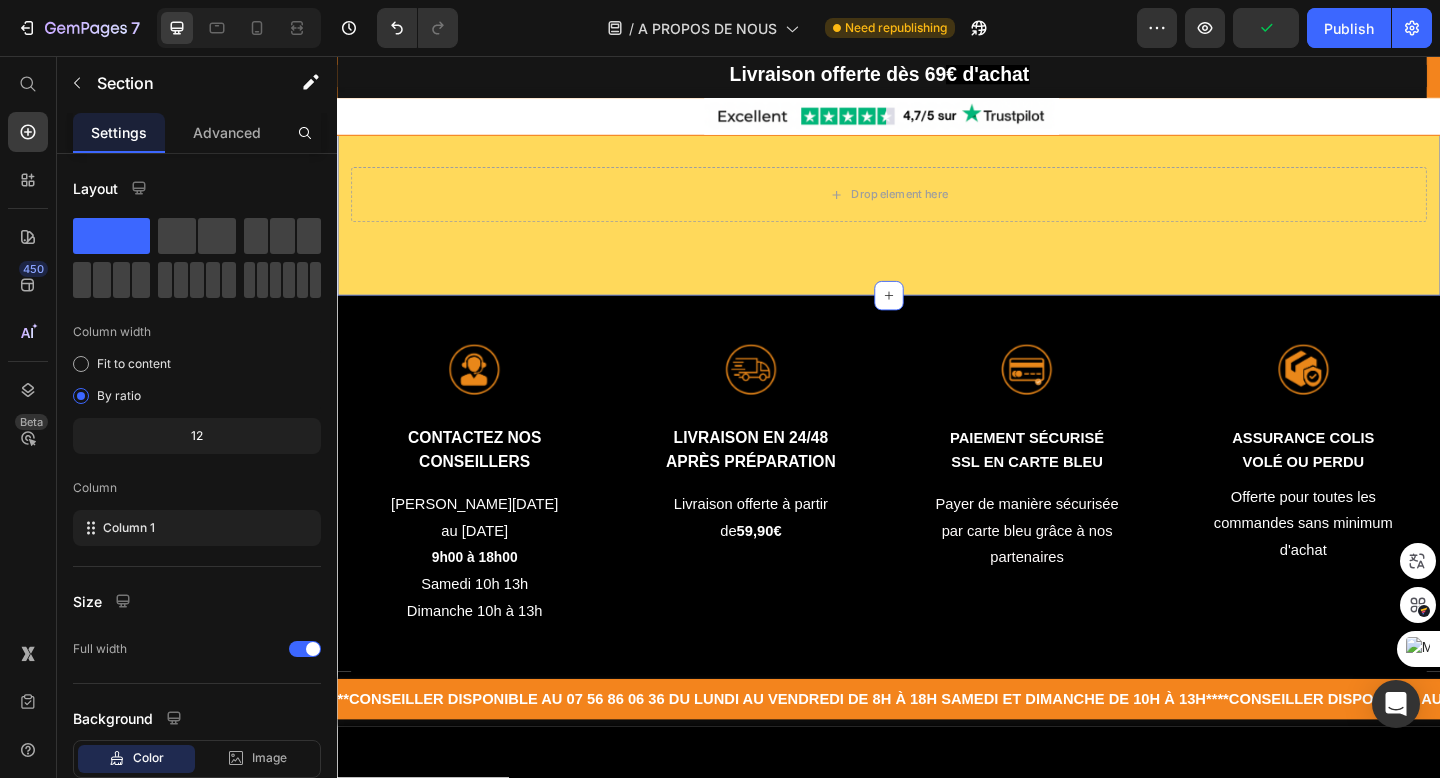click on "Drop element here Section 2" at bounding box center (937, 207) 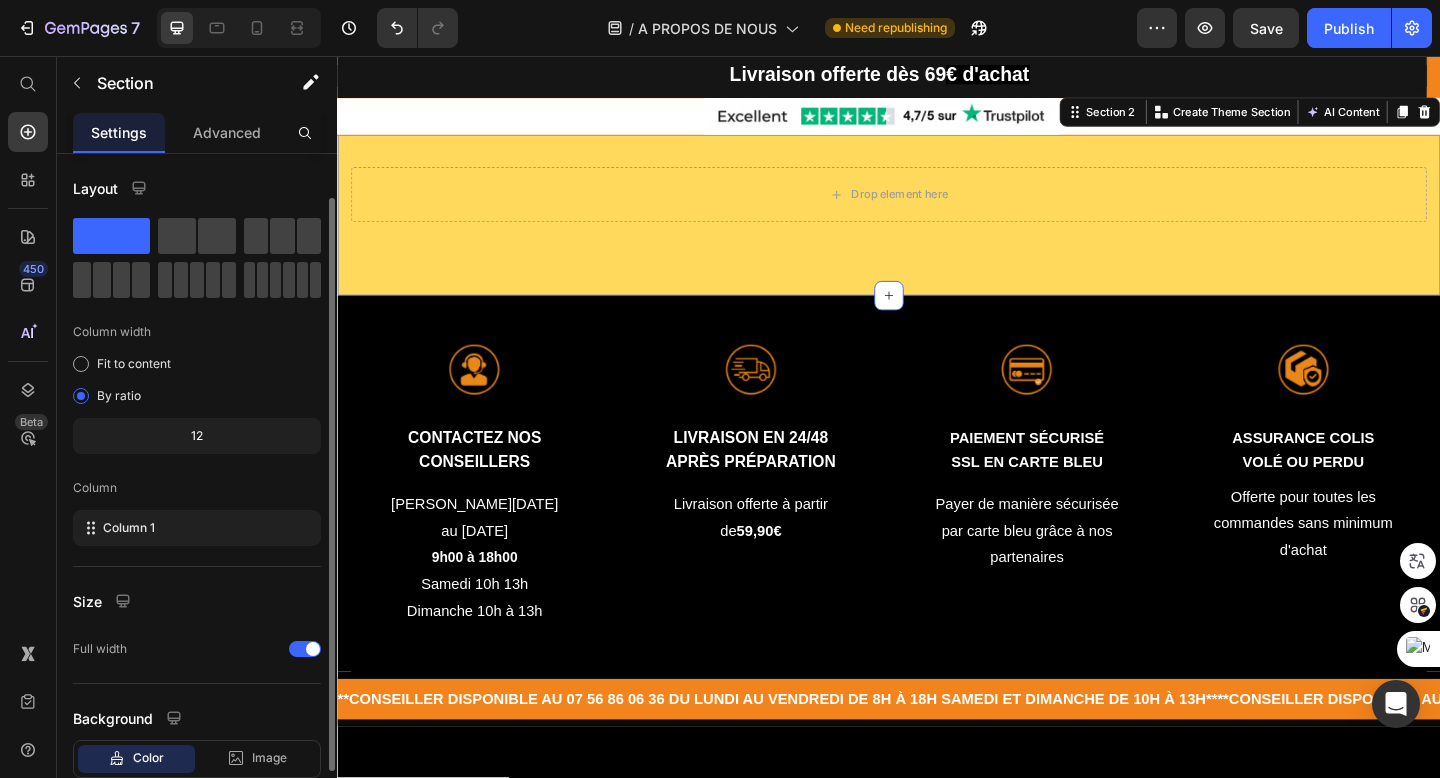 scroll, scrollTop: 127, scrollLeft: 0, axis: vertical 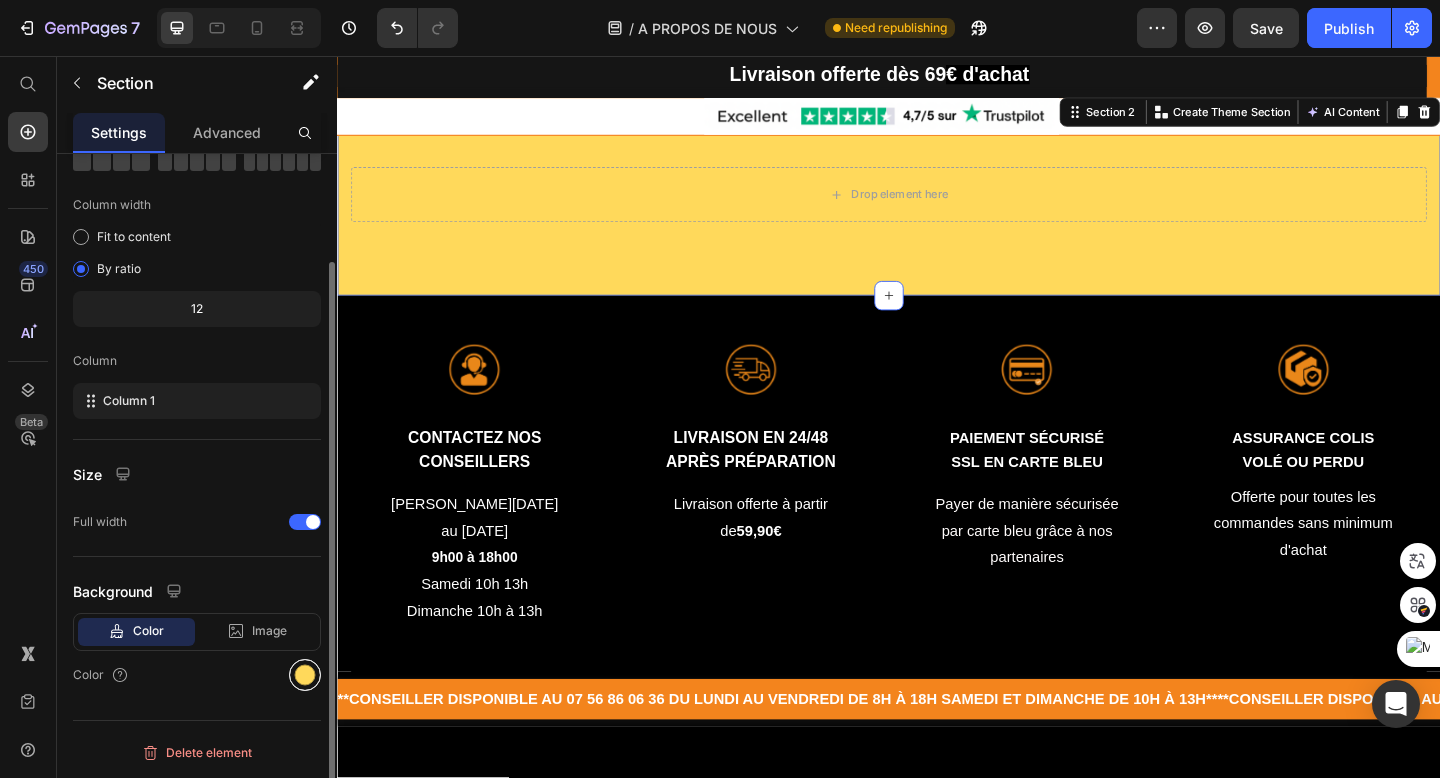 click at bounding box center [305, 675] 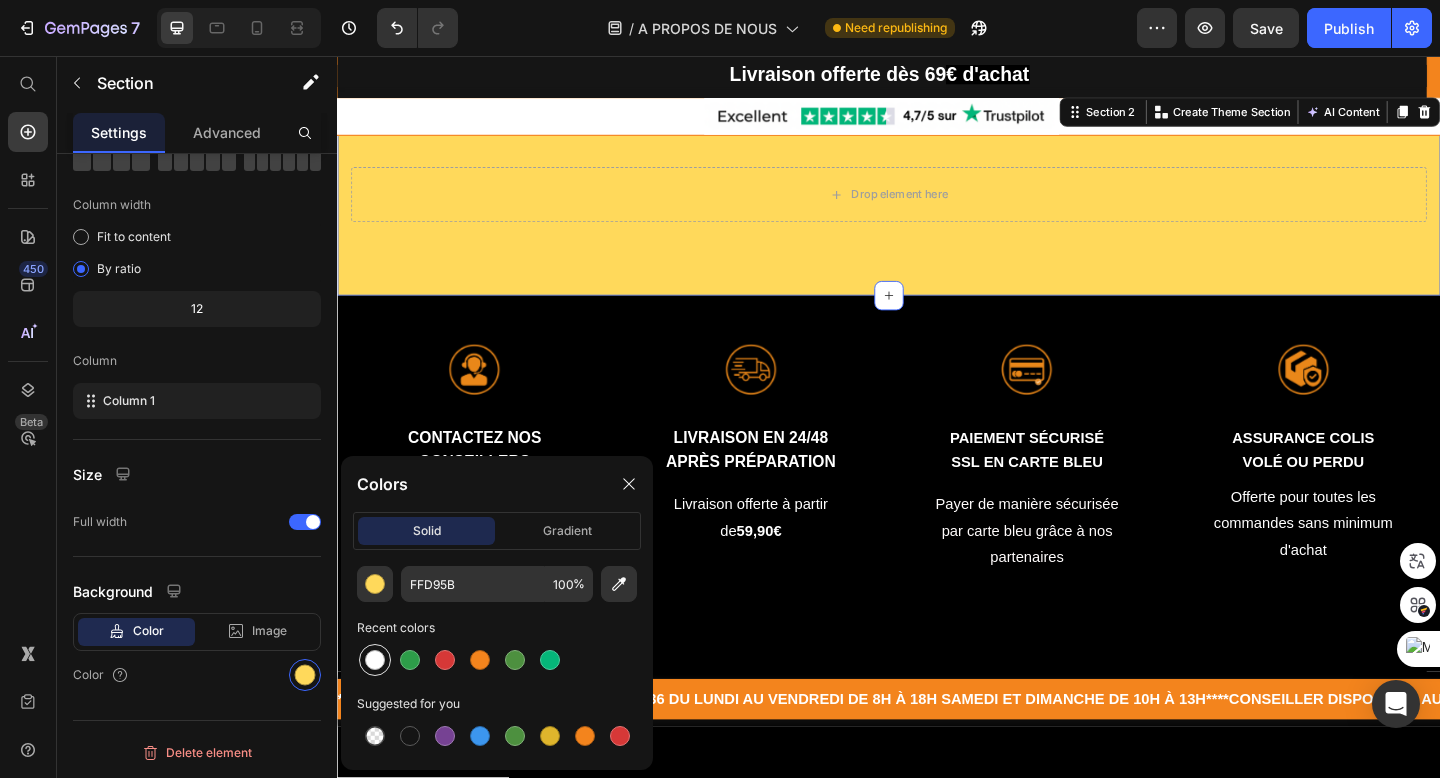 click at bounding box center [375, 660] 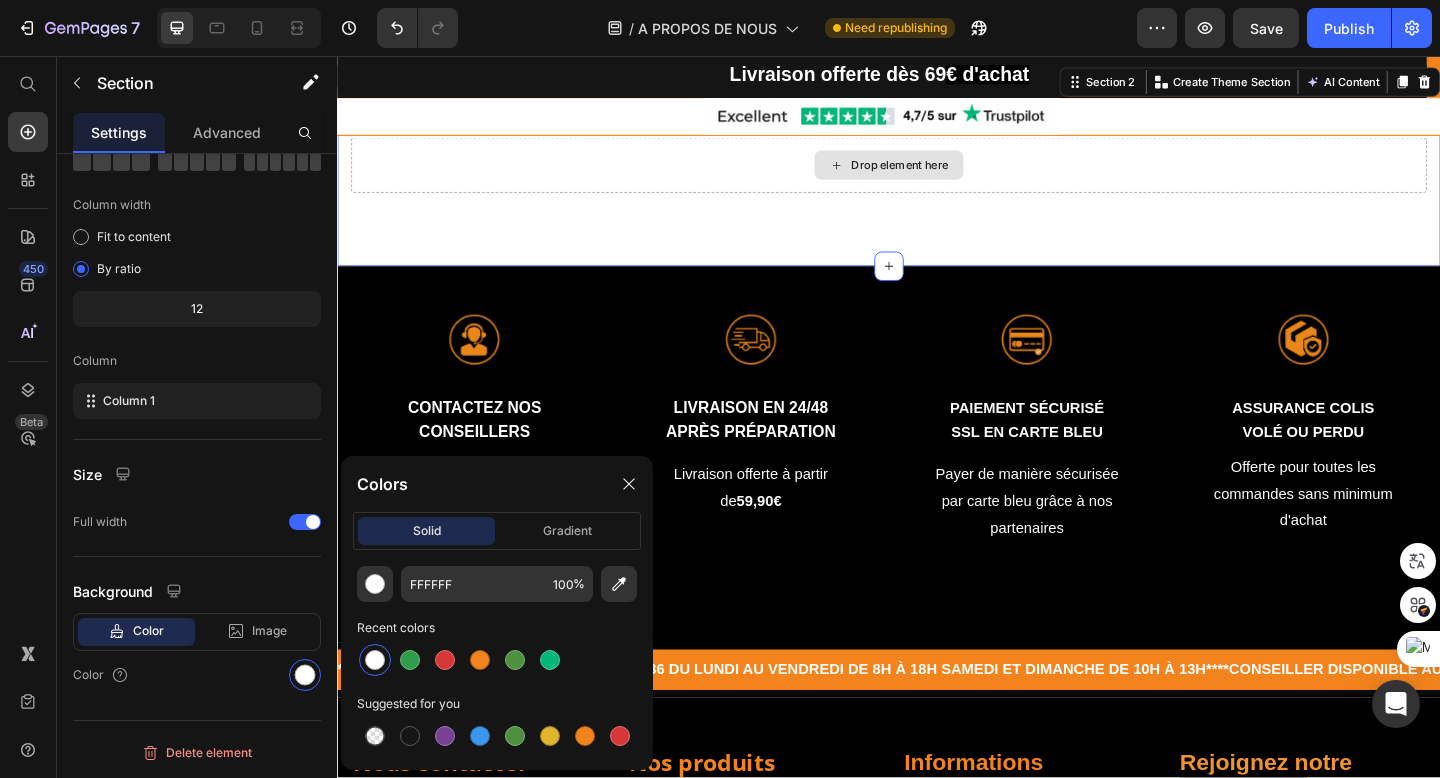 scroll, scrollTop: 0, scrollLeft: 0, axis: both 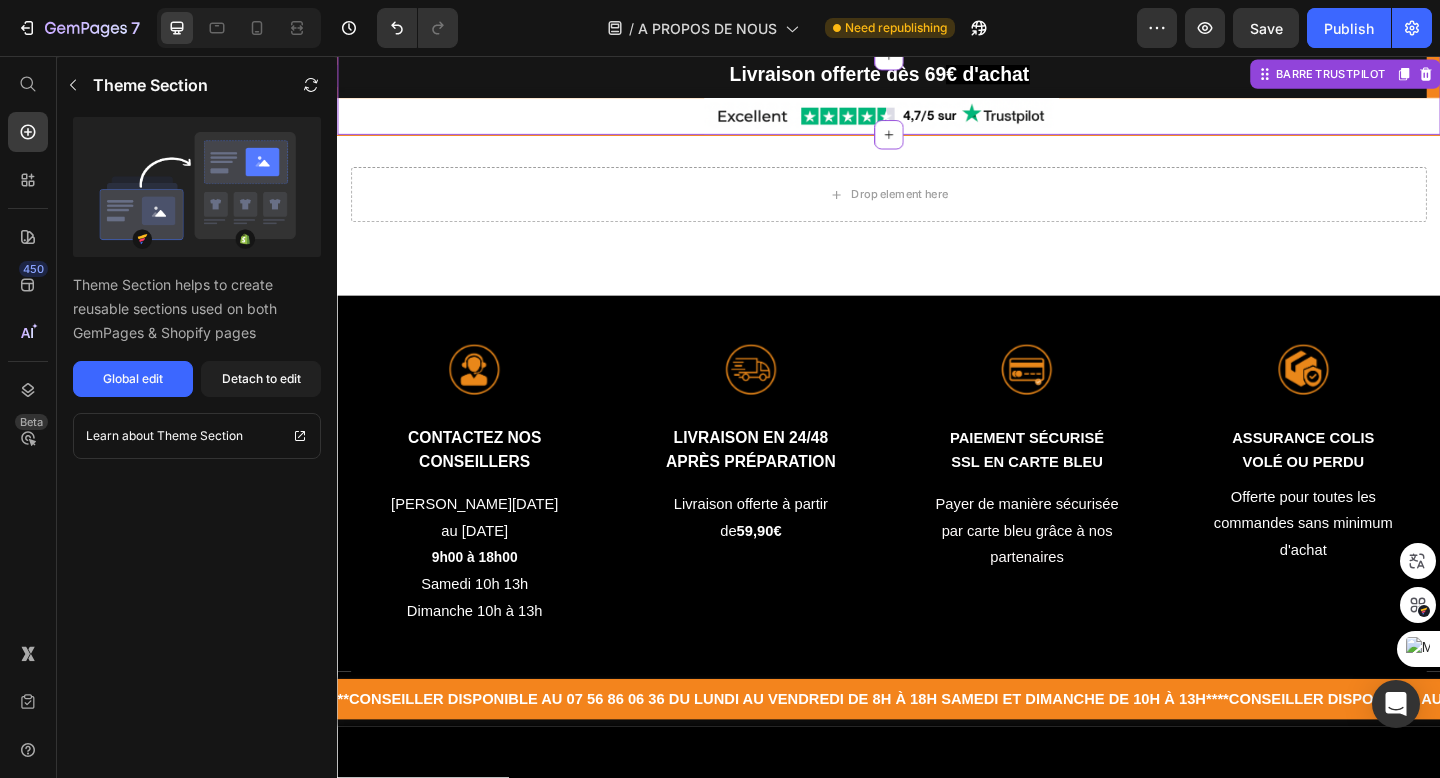 click on "Image Shop Now Button Row Row" at bounding box center [937, 122] 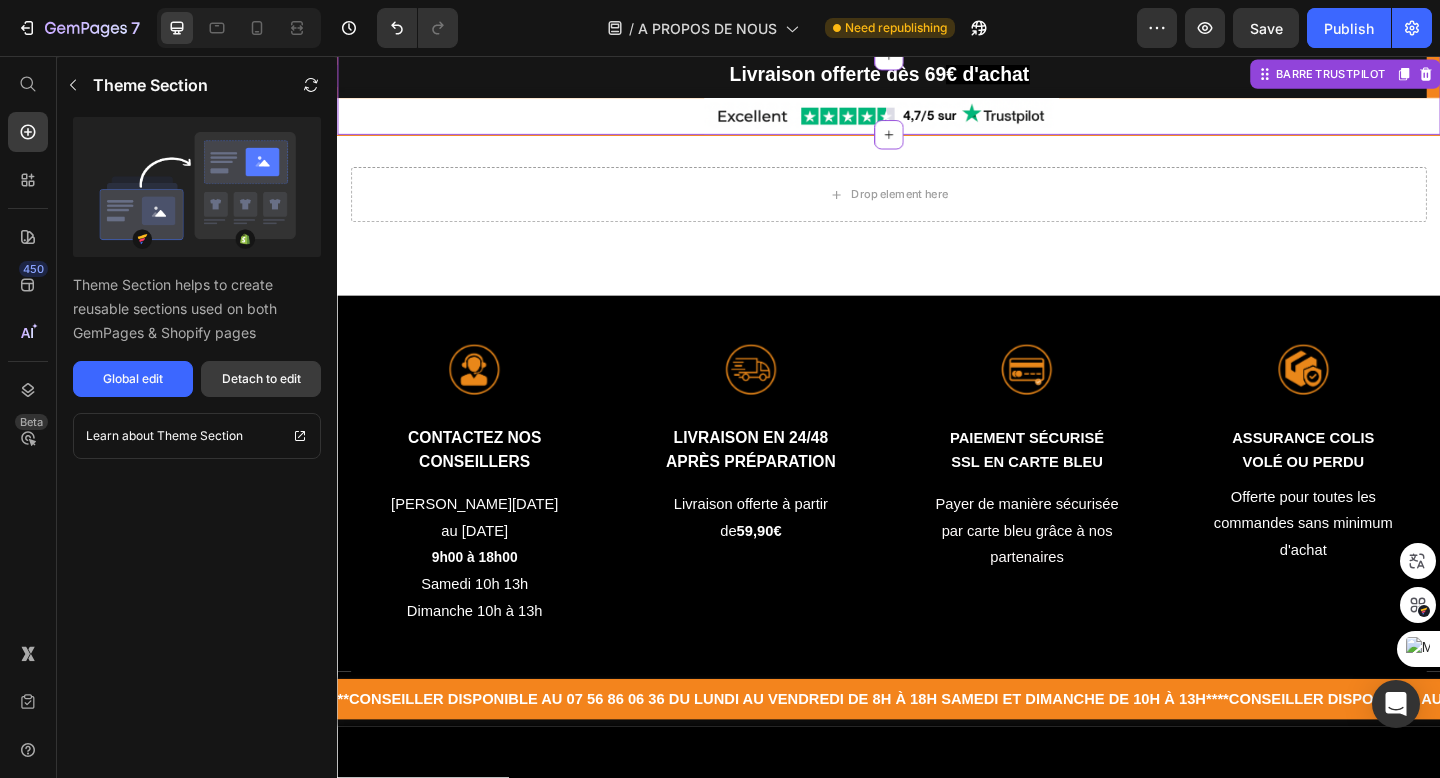 click on "Detach to edit" at bounding box center [261, 379] 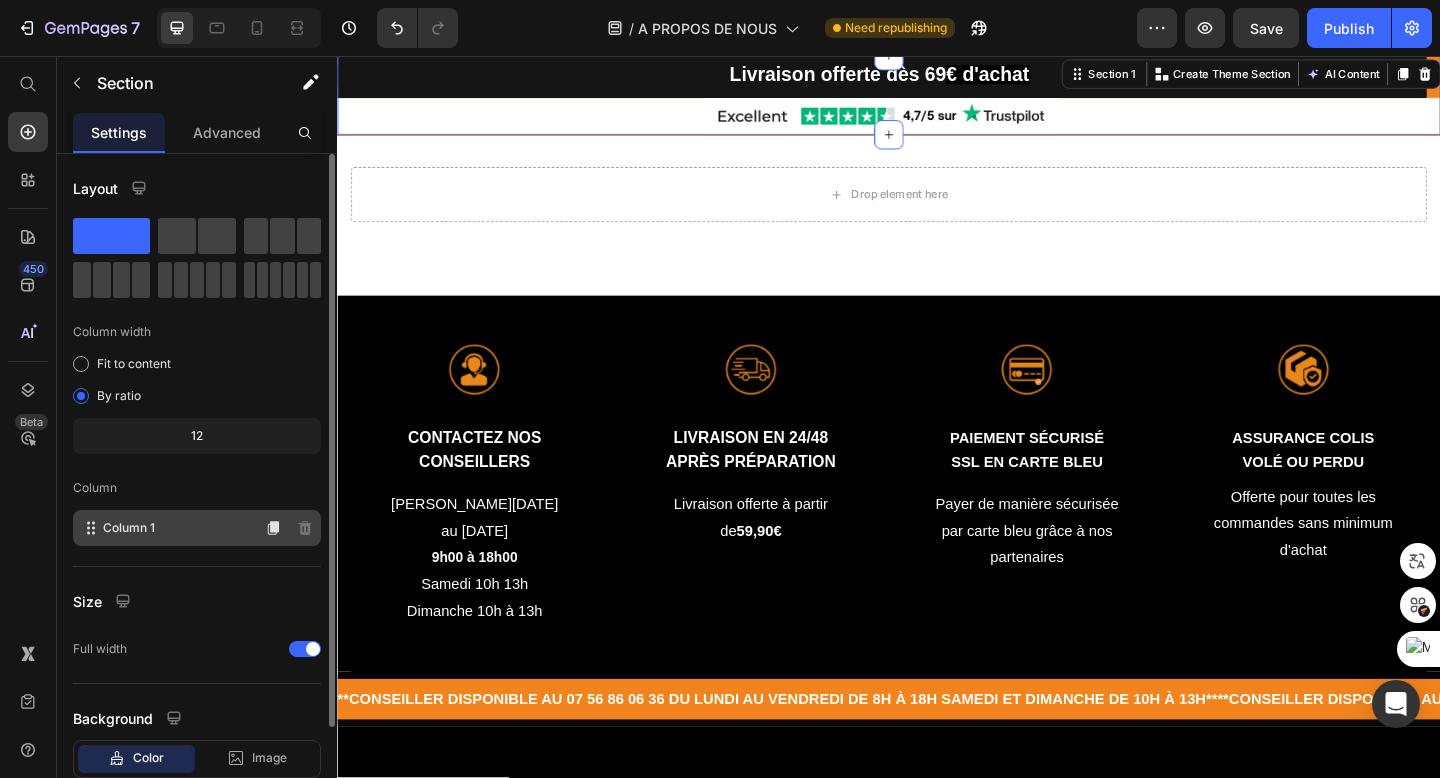 scroll, scrollTop: 127, scrollLeft: 0, axis: vertical 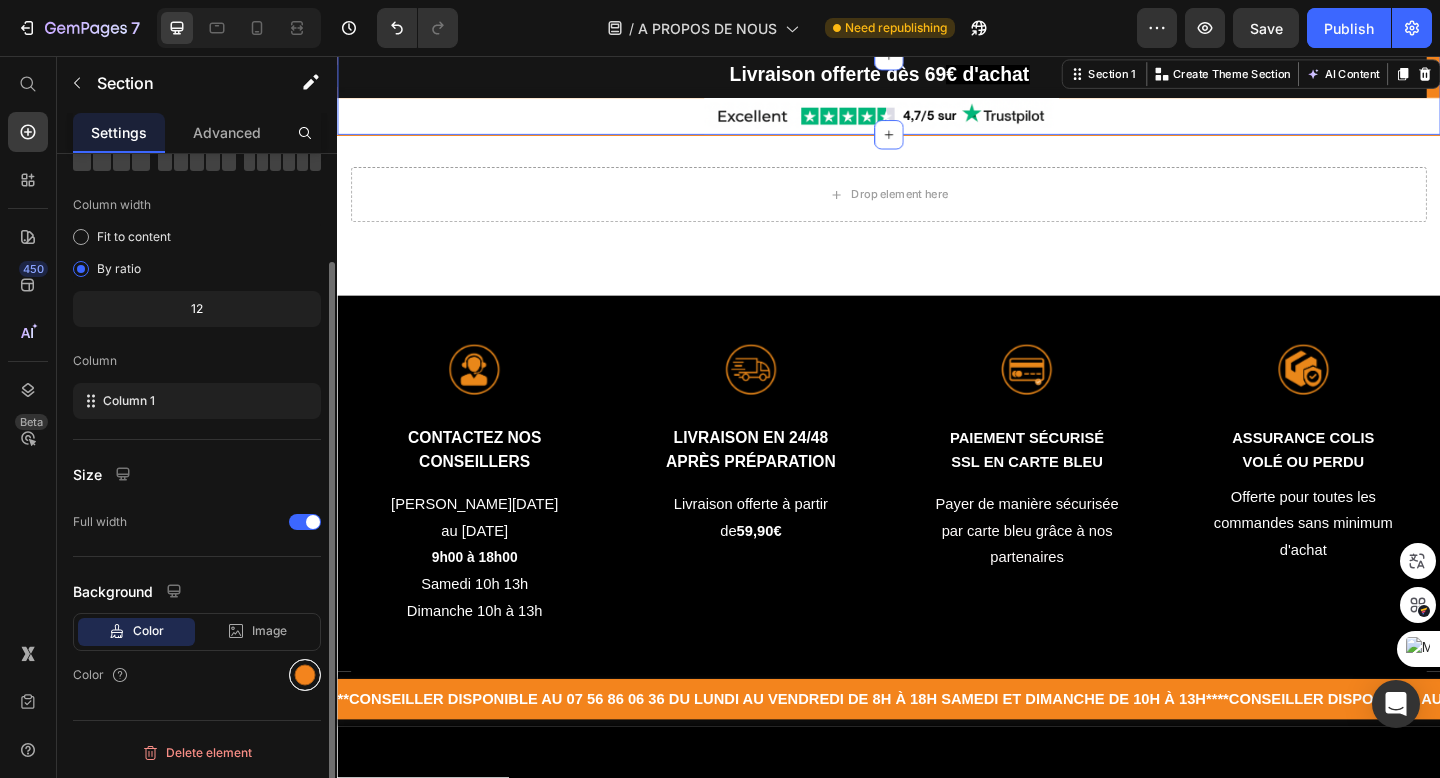 click at bounding box center [305, 675] 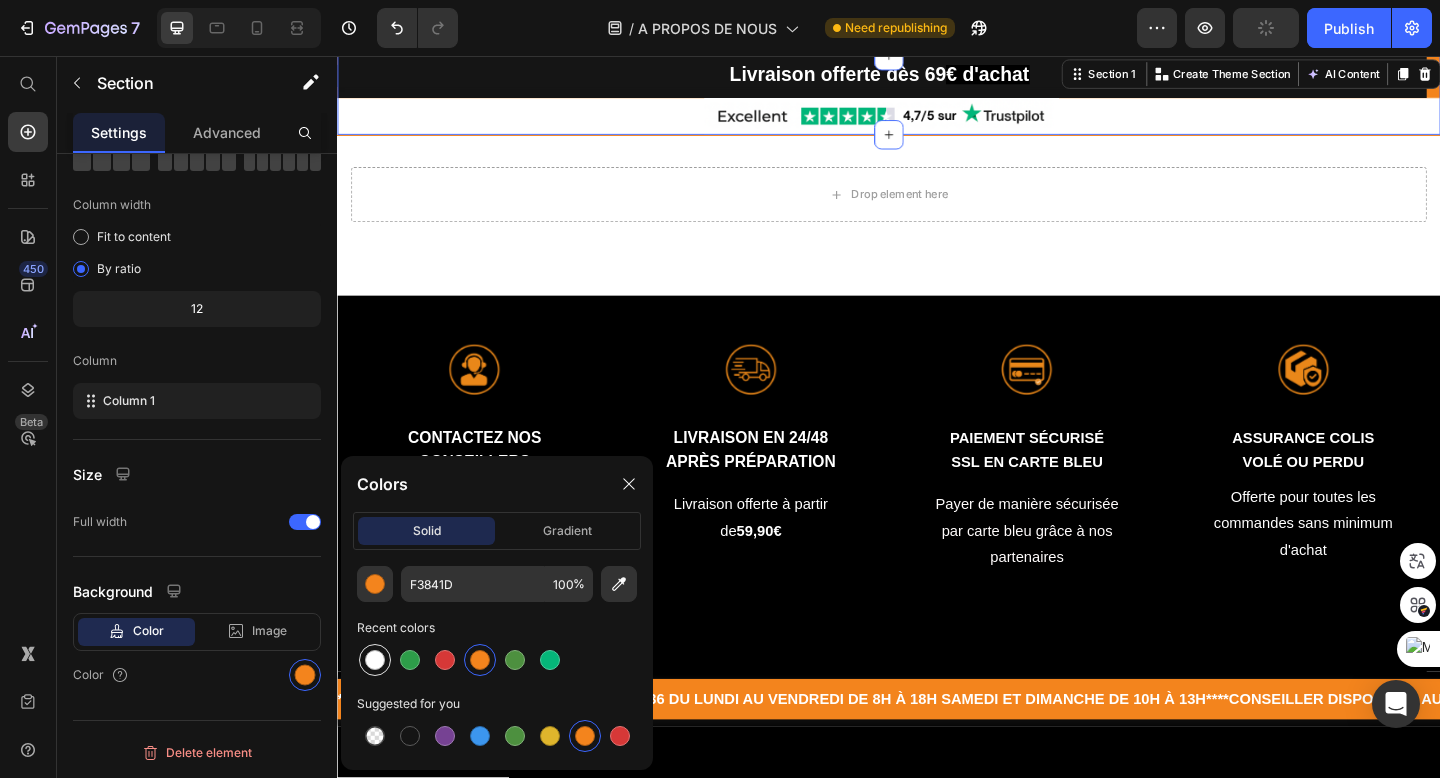 click at bounding box center [375, 660] 